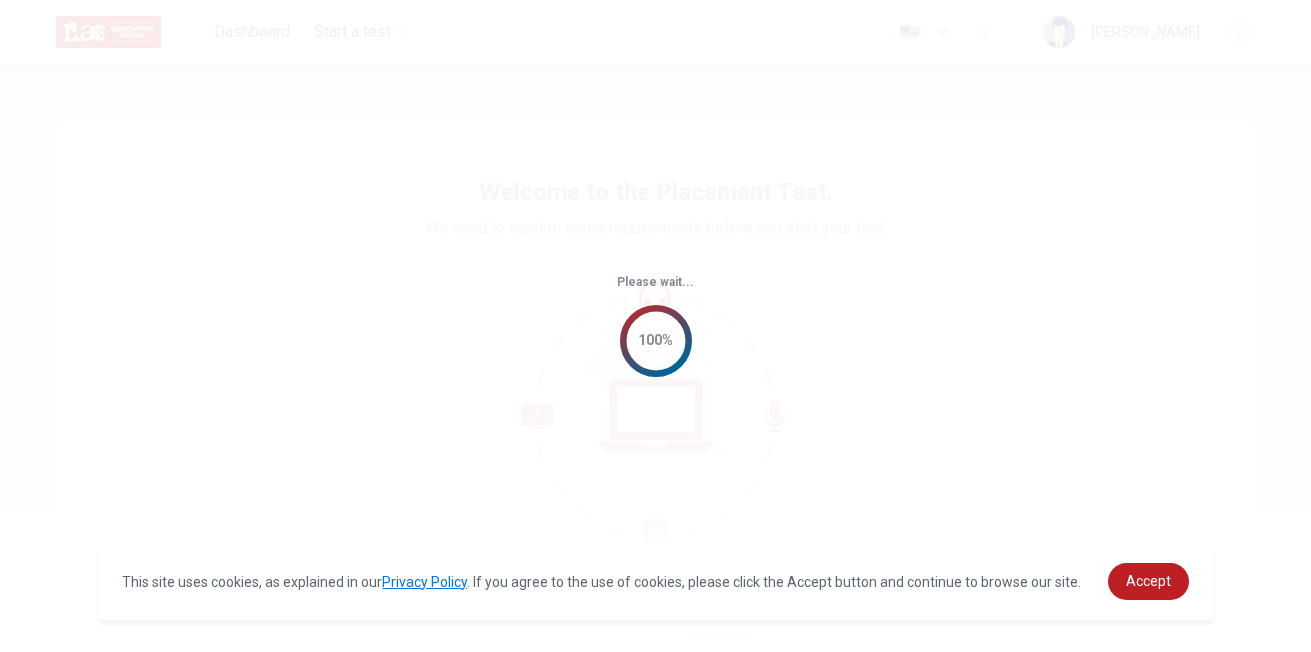scroll, scrollTop: 0, scrollLeft: 0, axis: both 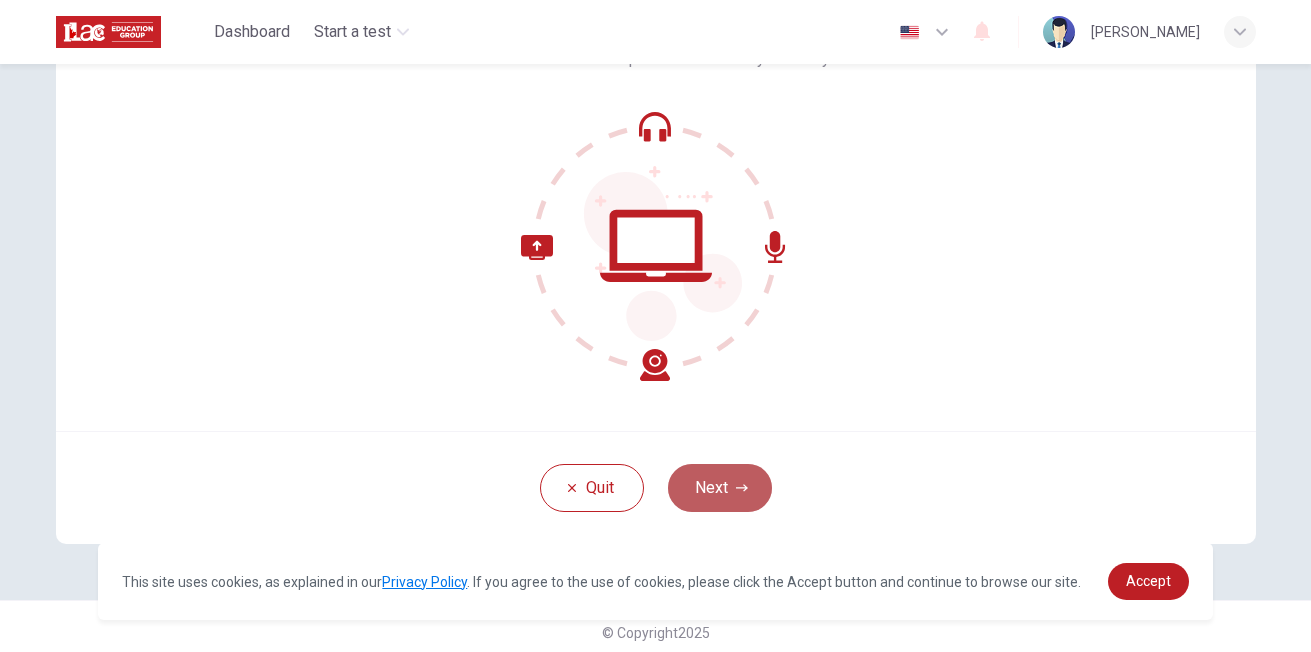 click on "Next" at bounding box center [720, 488] 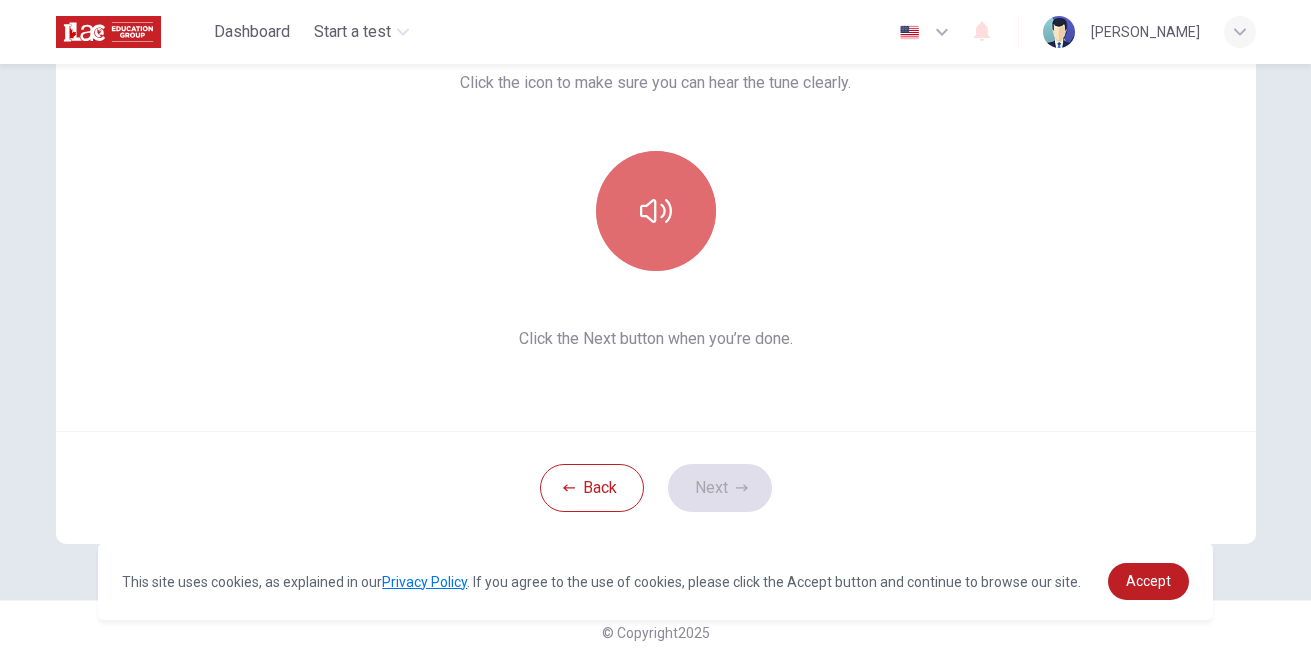 click 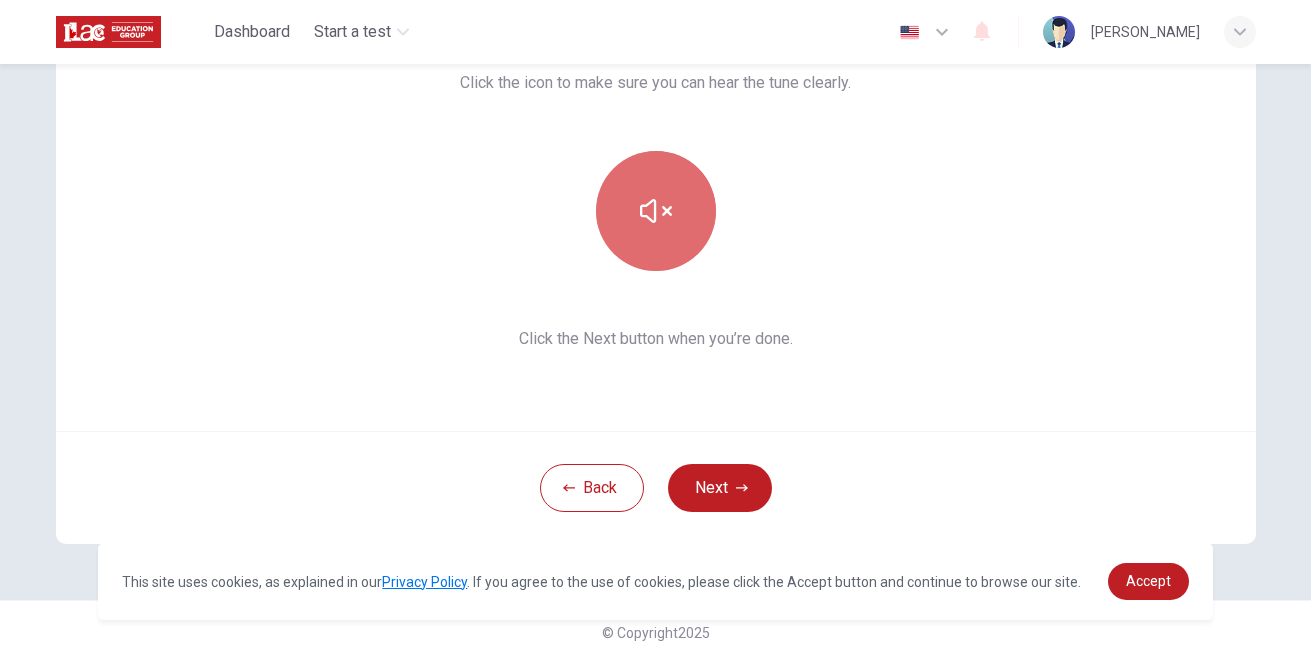 click 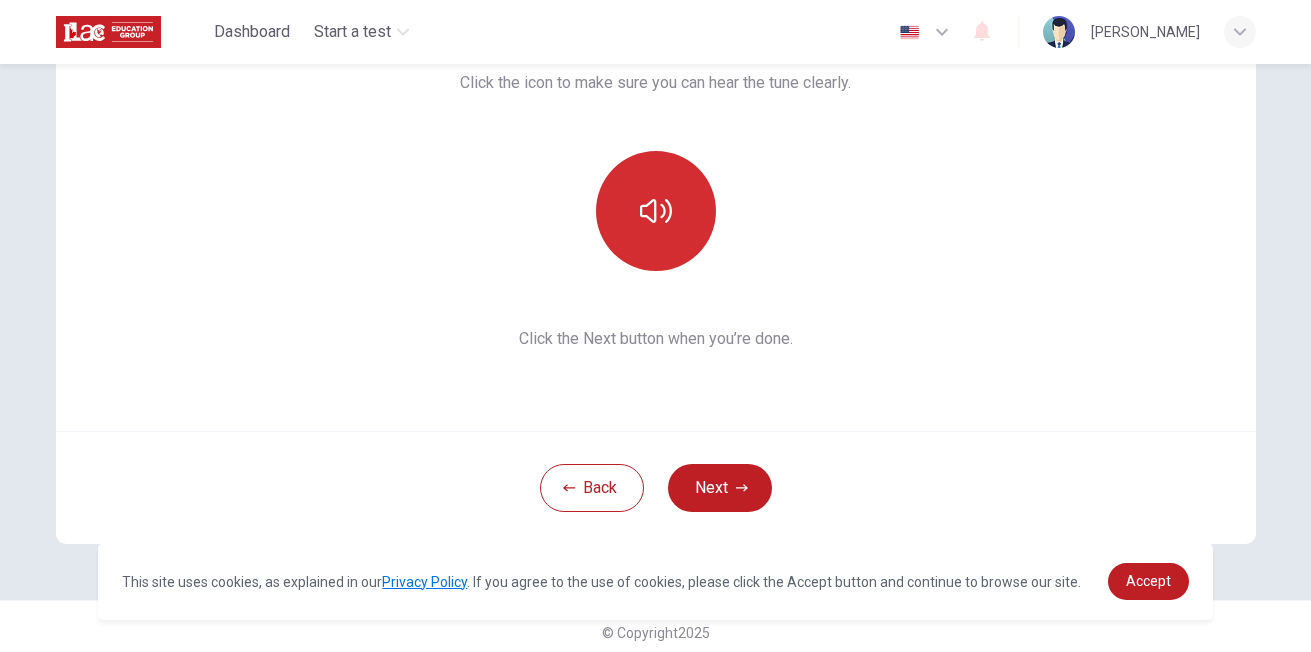 click at bounding box center [656, 211] 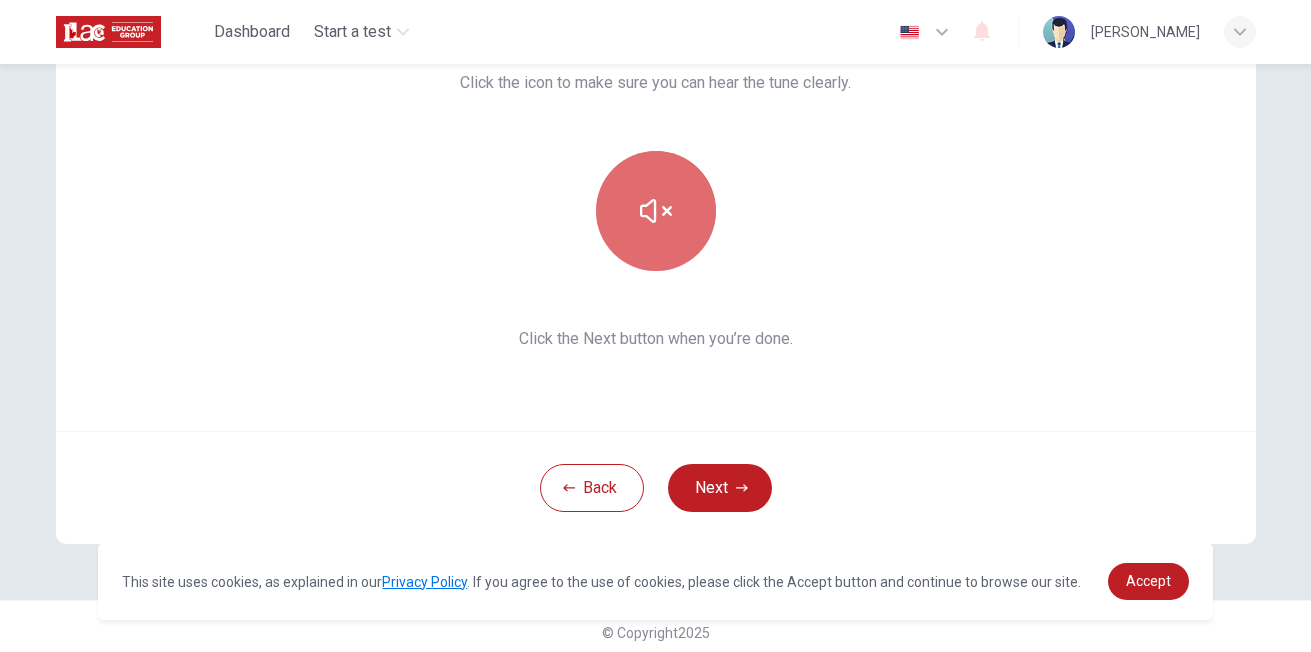 click at bounding box center [656, 211] 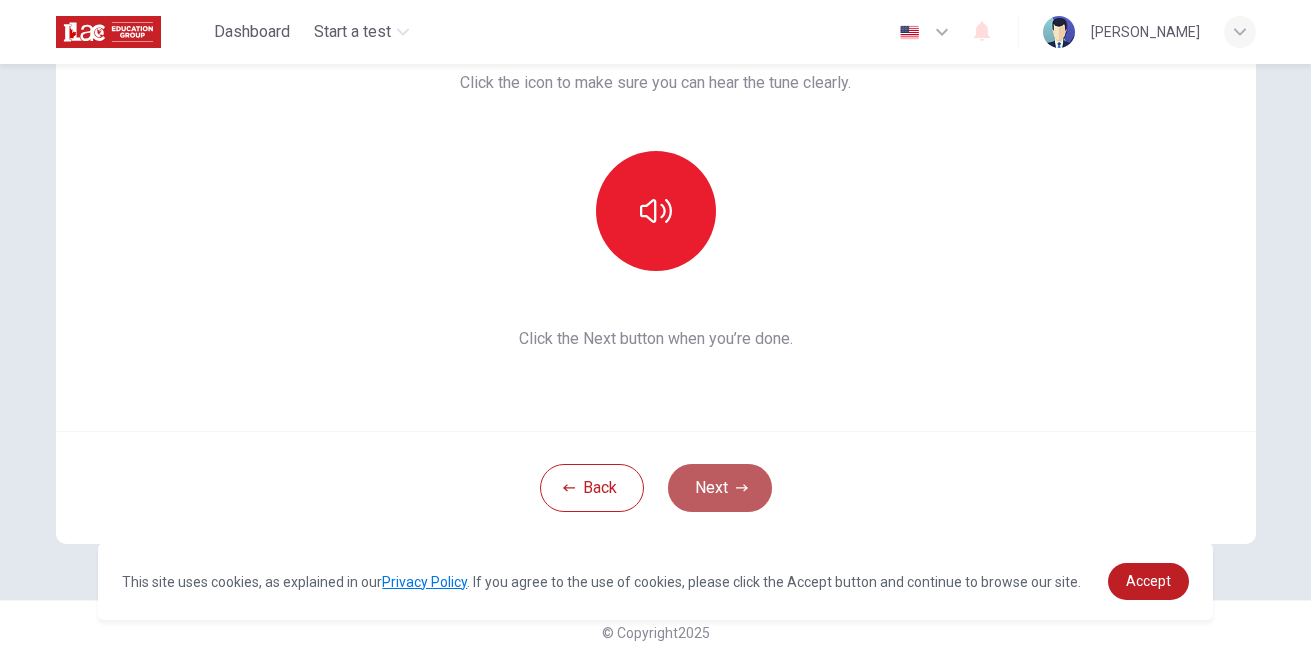 click on "Next" at bounding box center (720, 488) 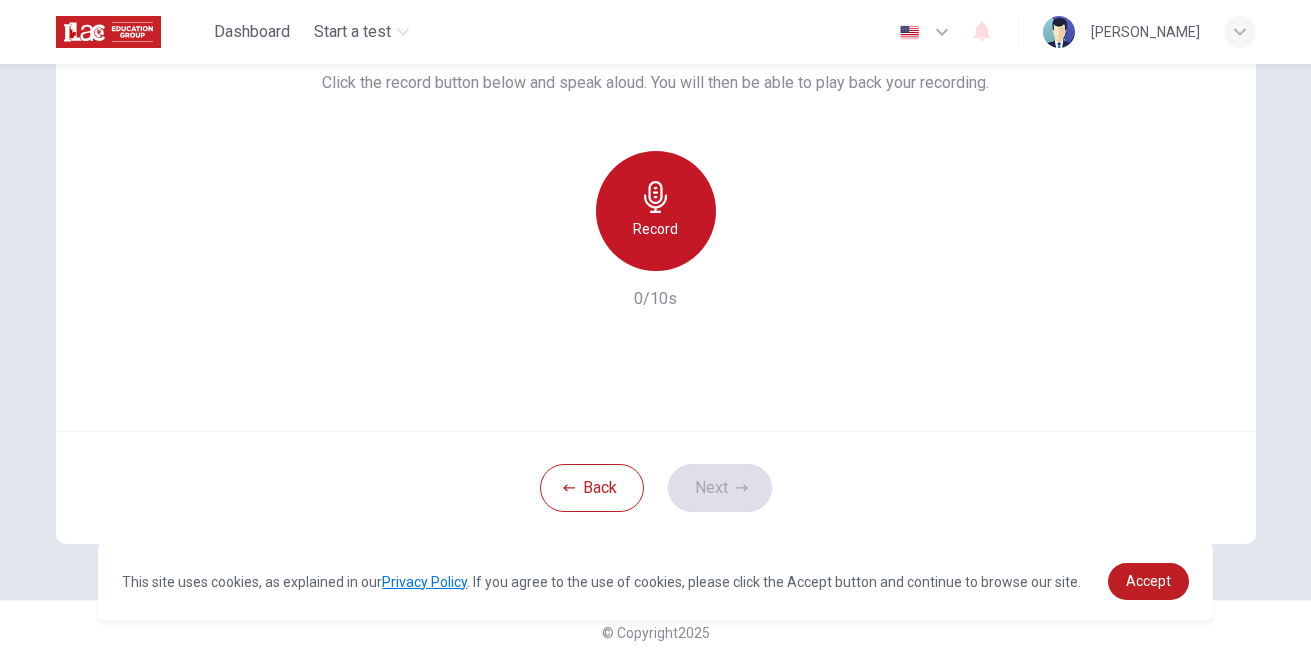 click on "Record" at bounding box center (655, 229) 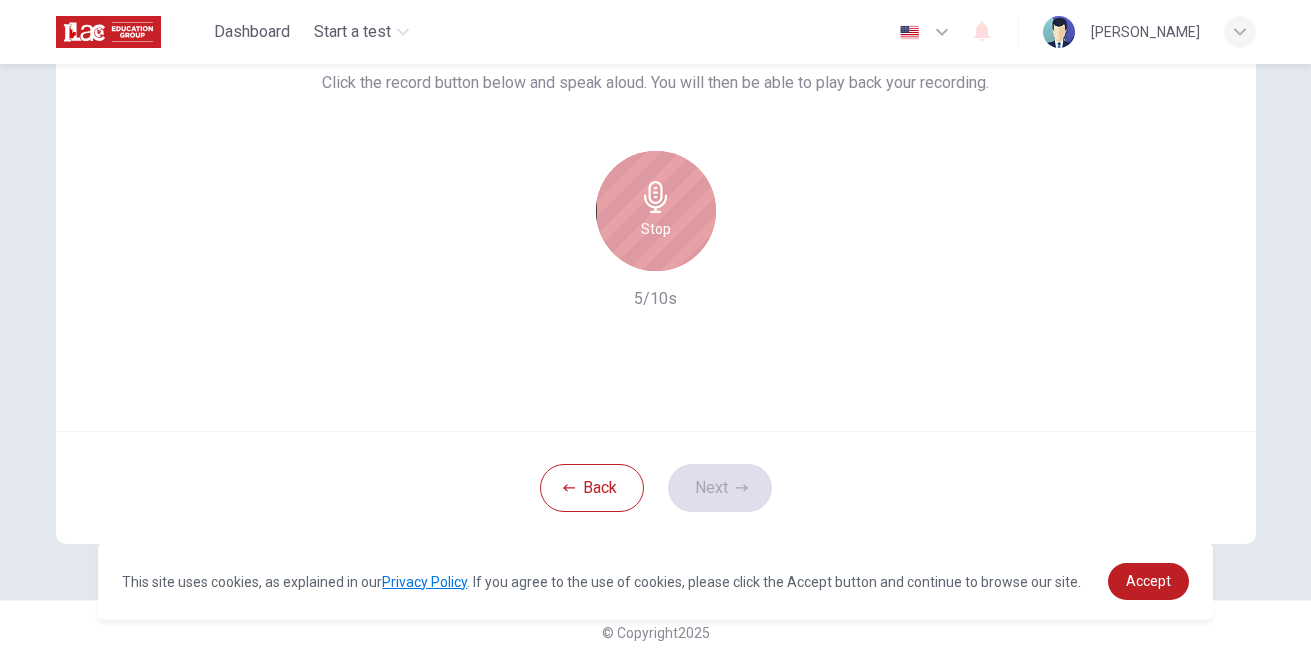 click on "Stop" at bounding box center (656, 229) 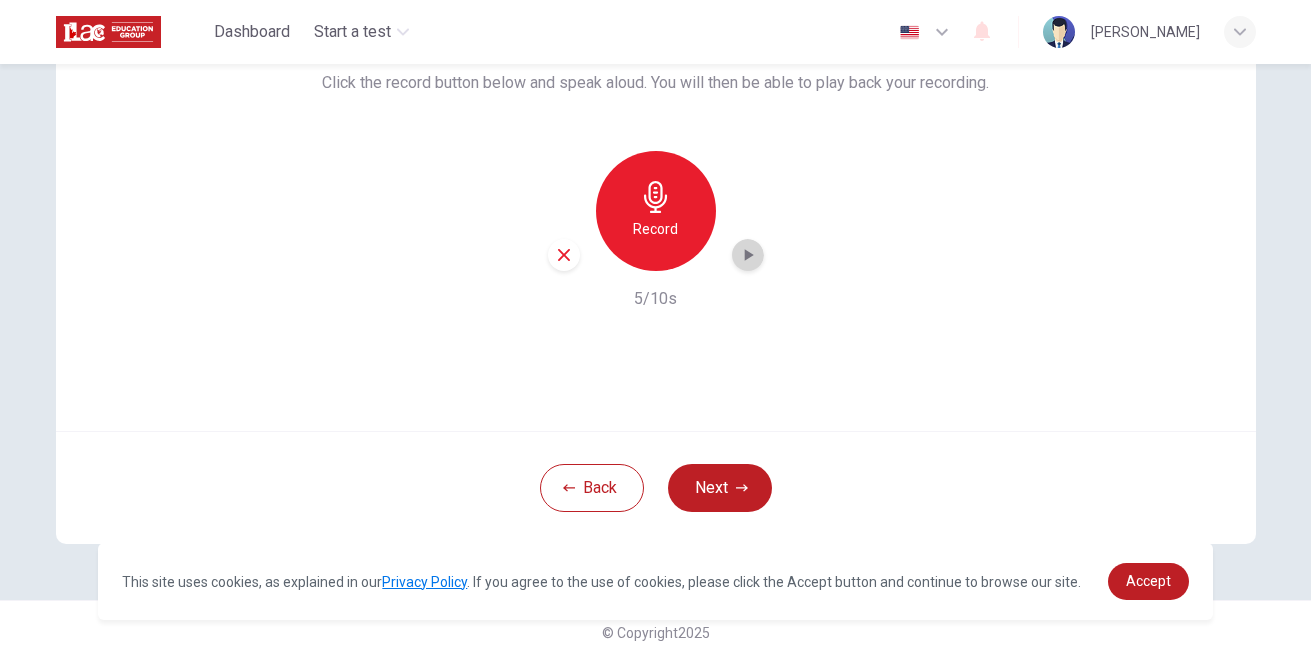 click 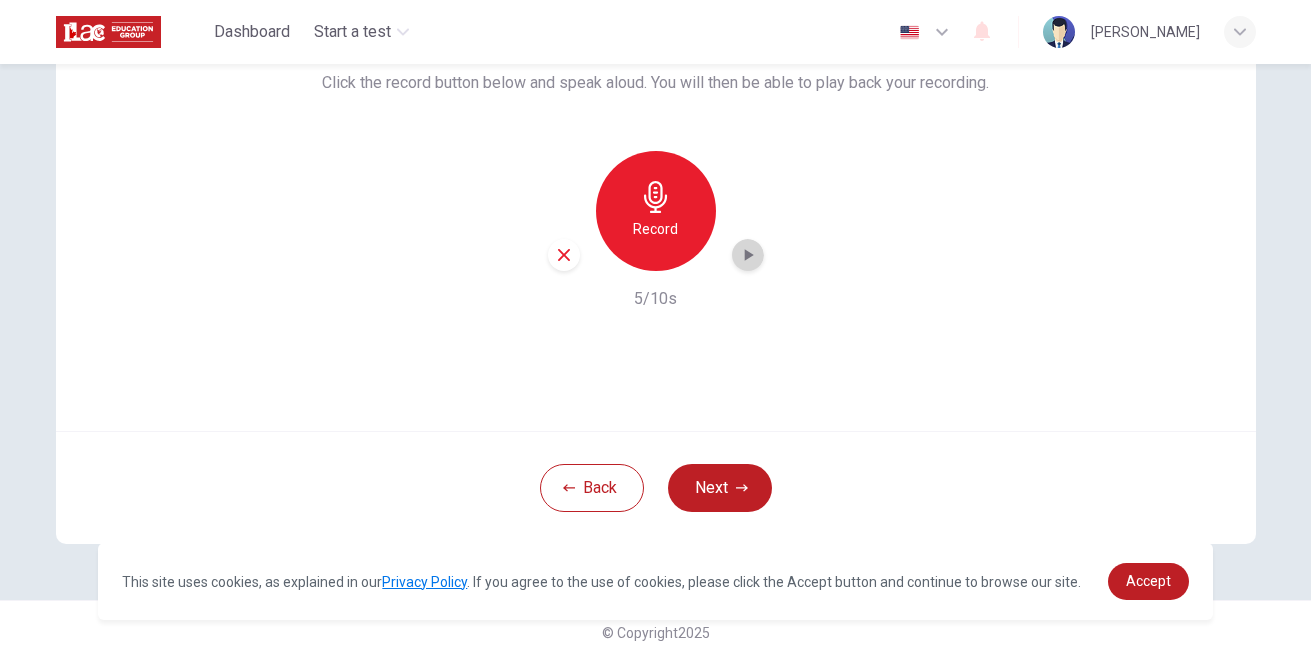 click 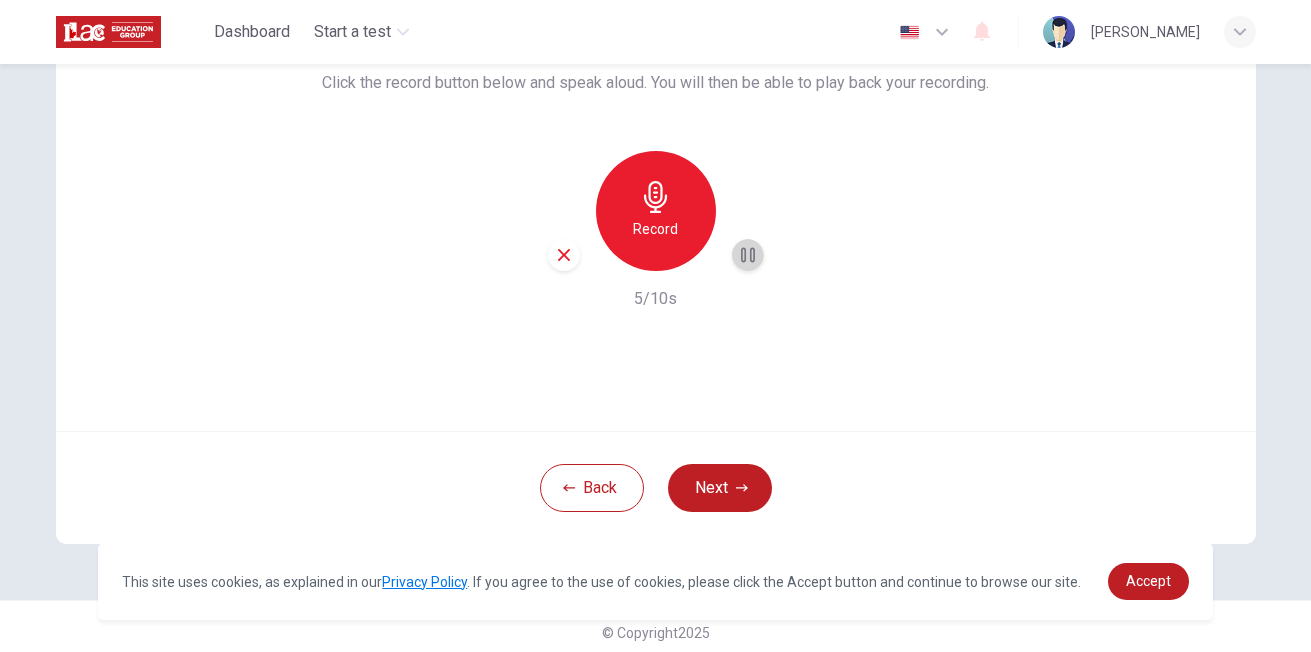 click 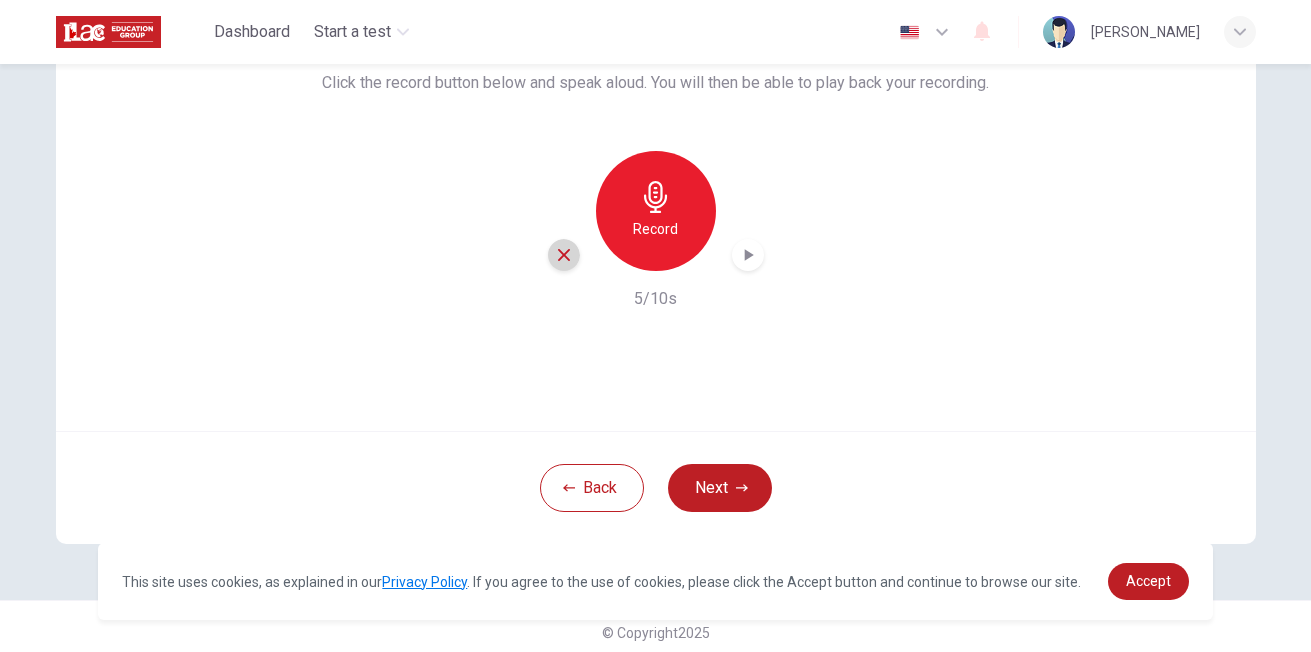 click 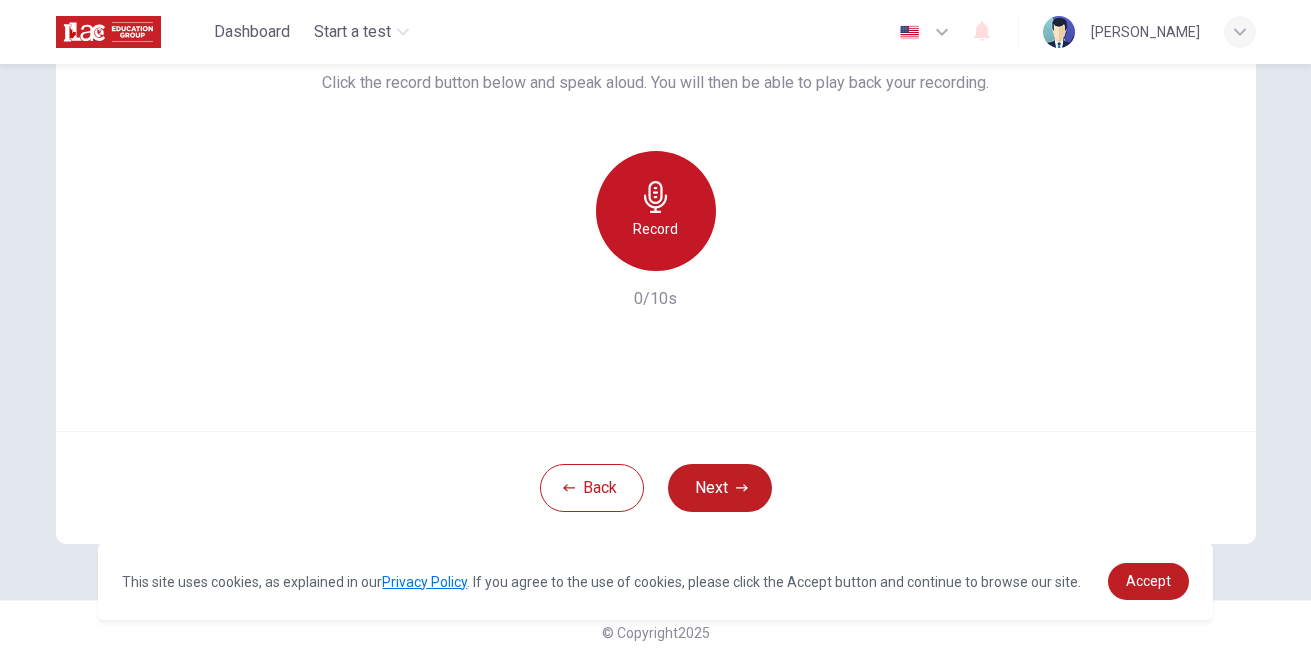 click on "Record" at bounding box center [655, 229] 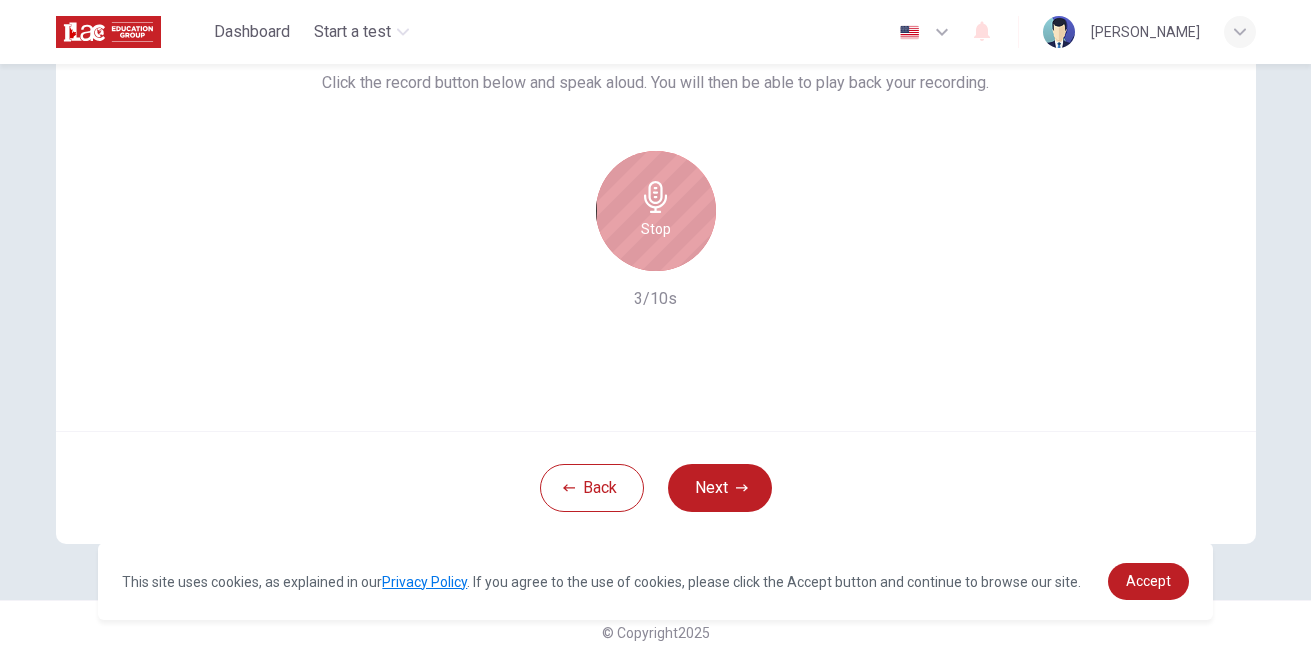 click on "Stop" at bounding box center (656, 211) 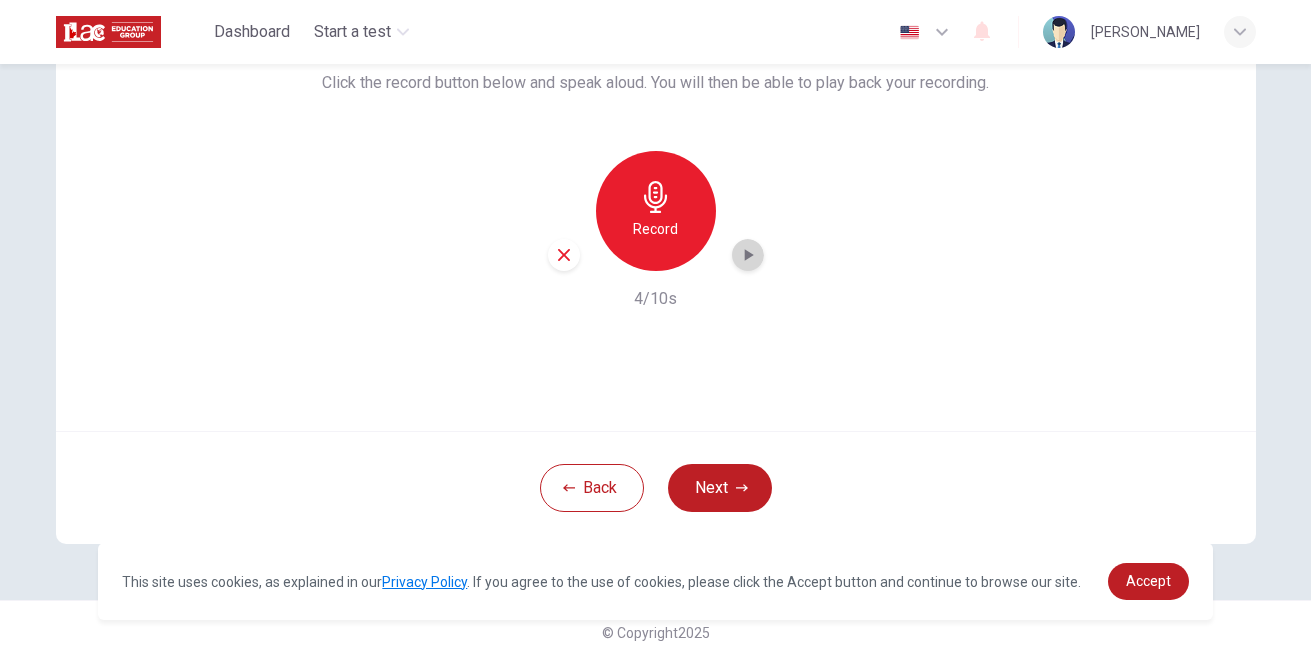 click 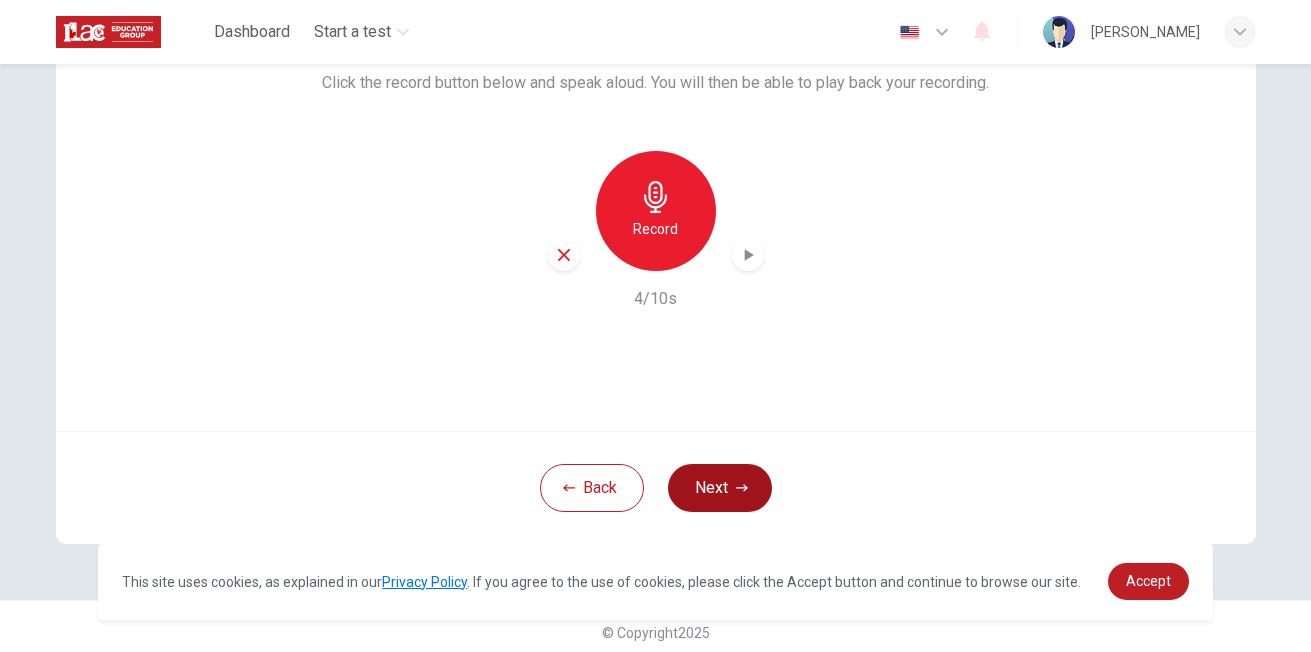click on "Next" at bounding box center (720, 488) 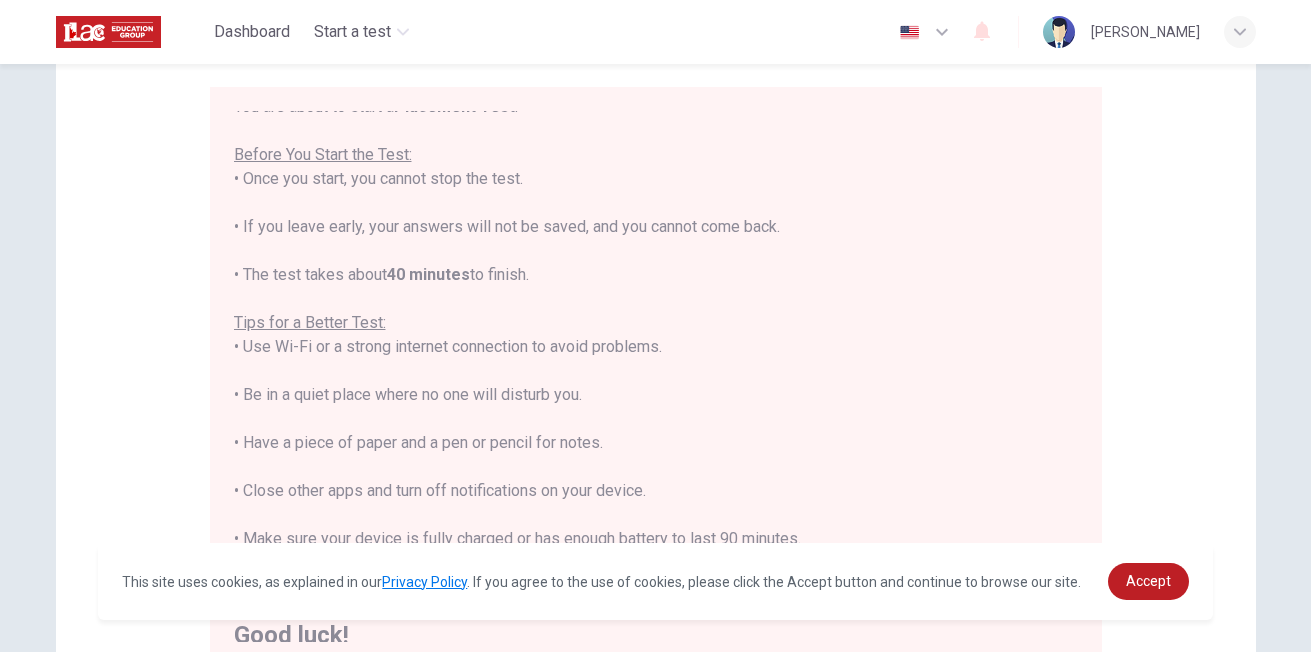 scroll, scrollTop: 23, scrollLeft: 0, axis: vertical 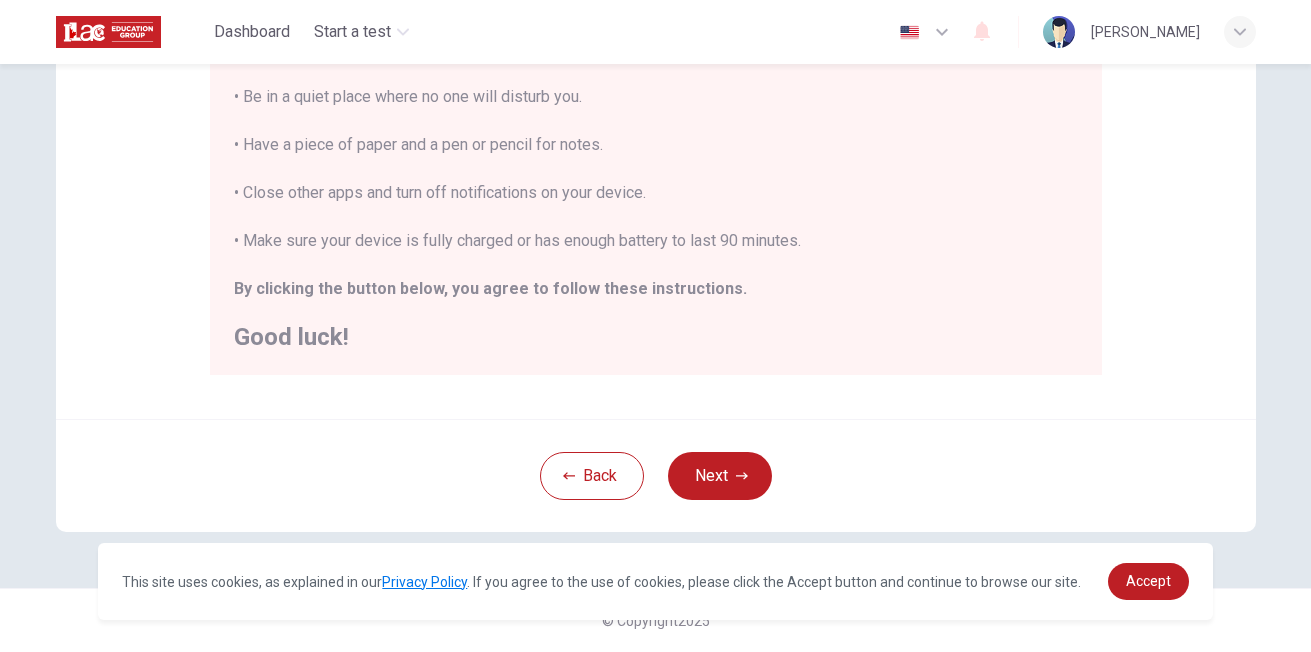 type 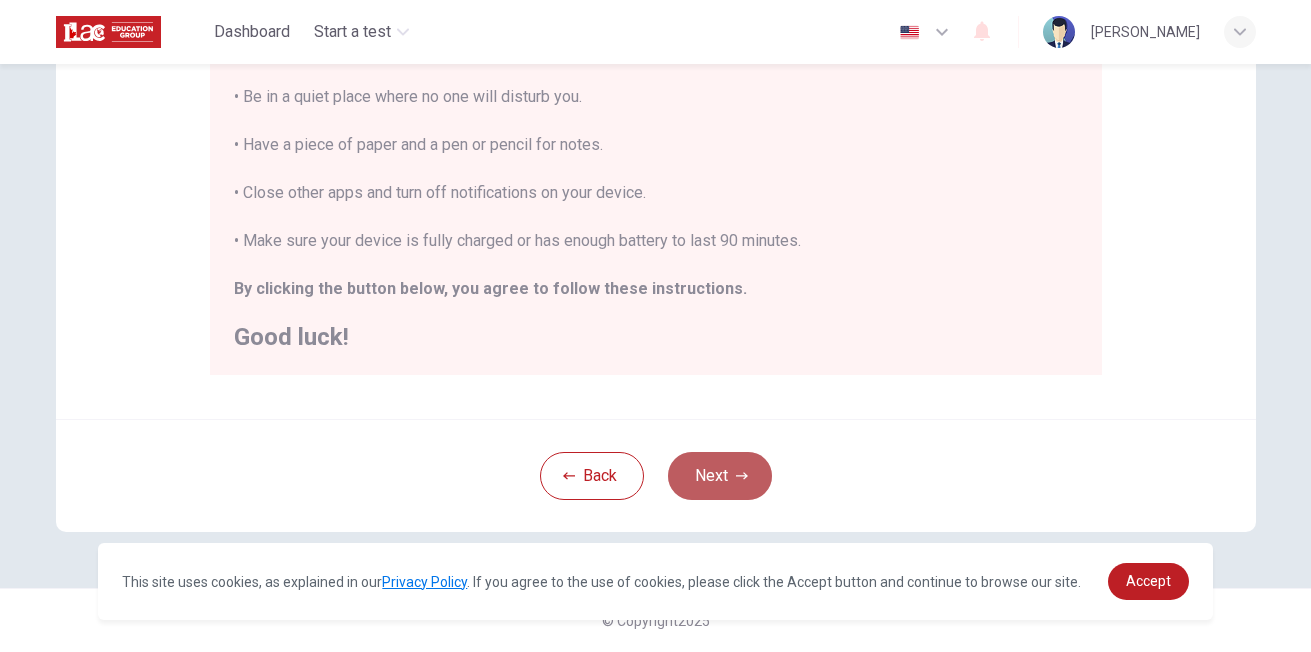 click 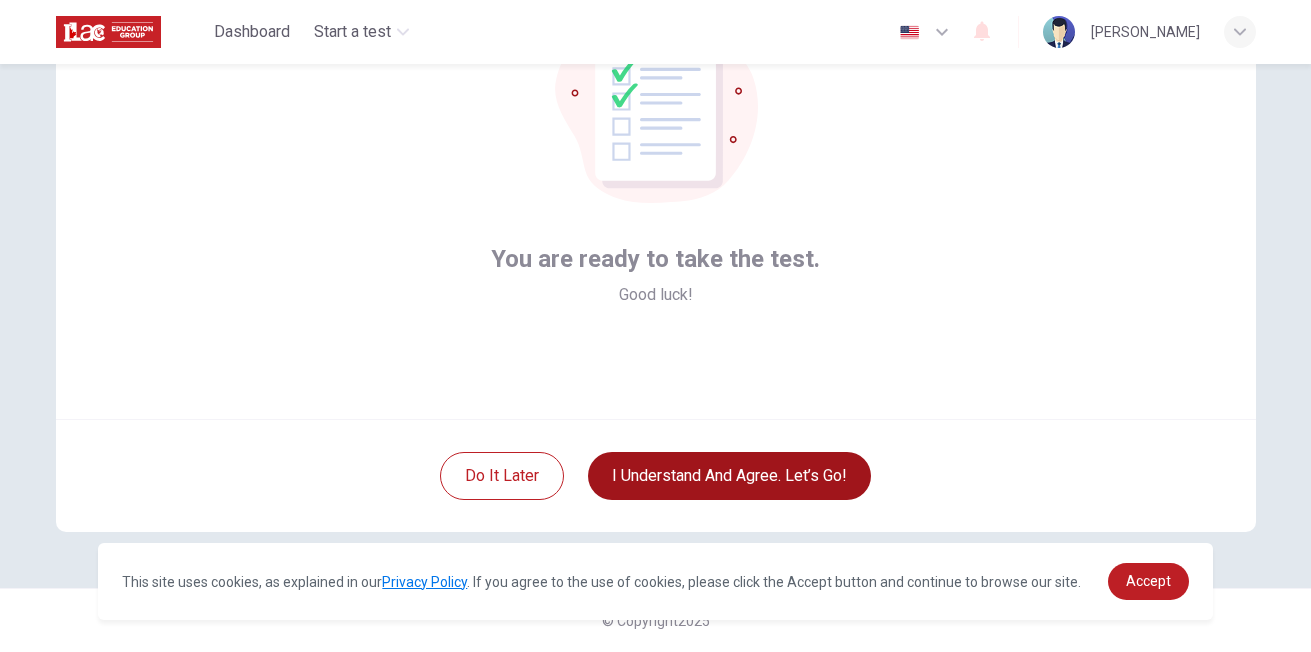 scroll, scrollTop: 181, scrollLeft: 0, axis: vertical 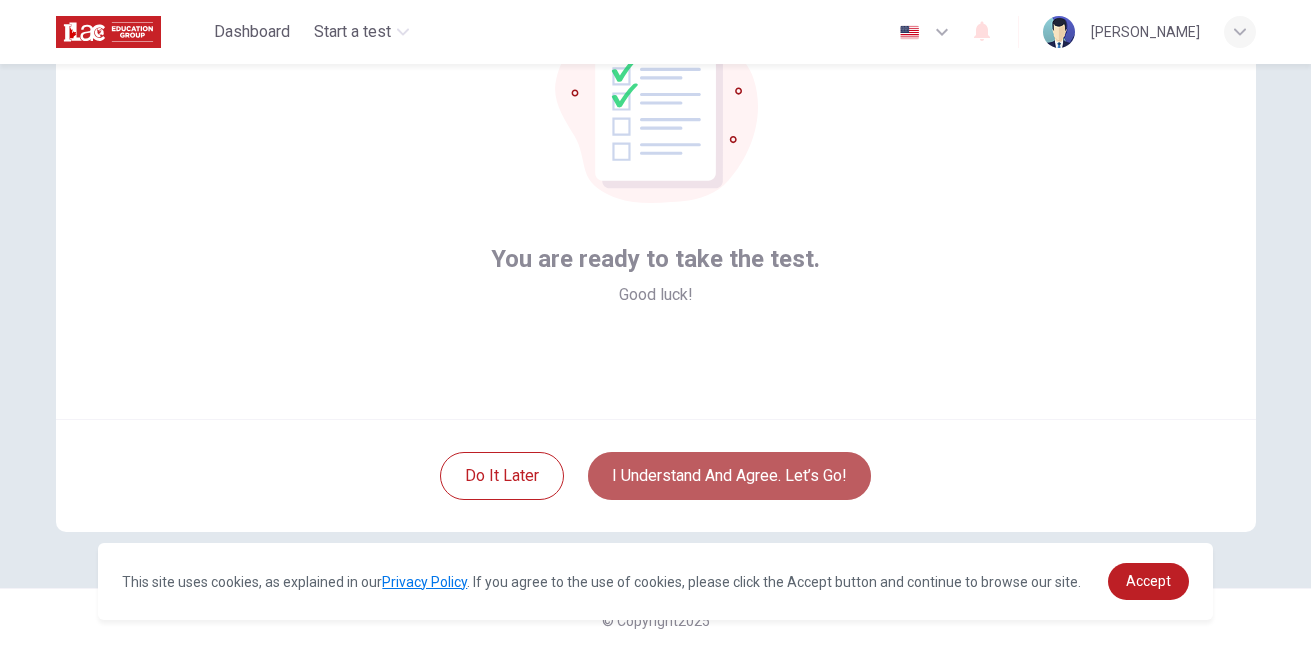 click on "I understand and agree. Let’s go!" at bounding box center [729, 476] 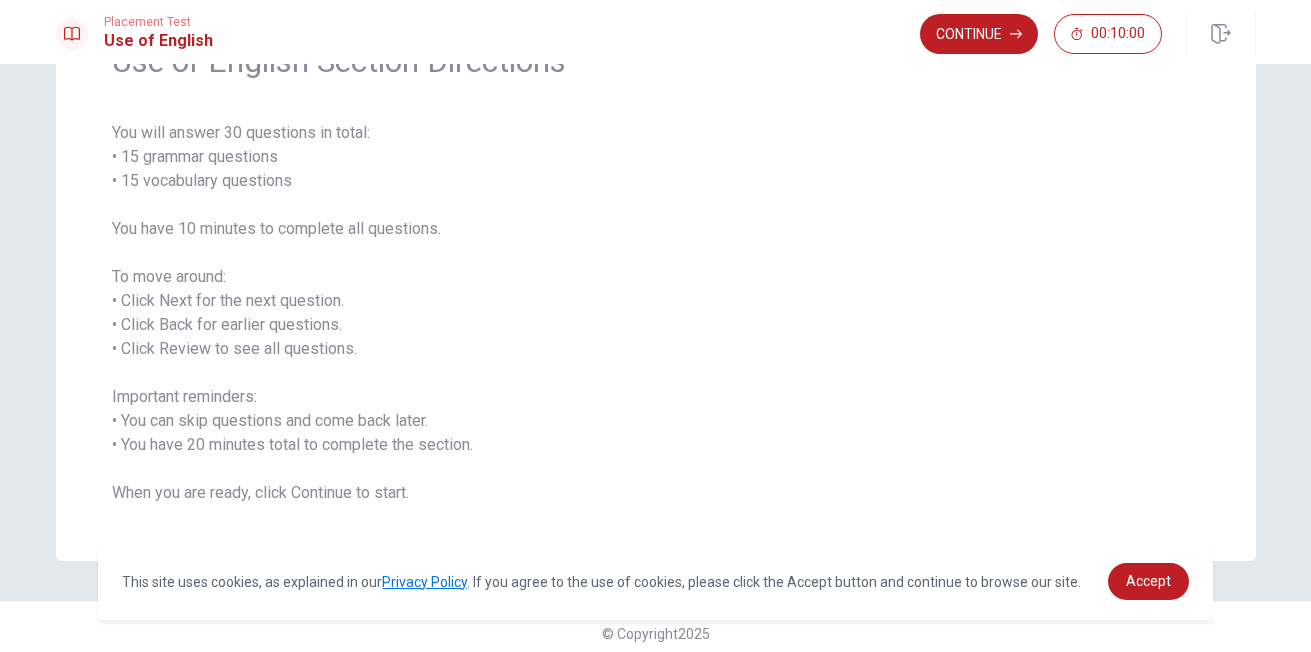 scroll, scrollTop: 132, scrollLeft: 0, axis: vertical 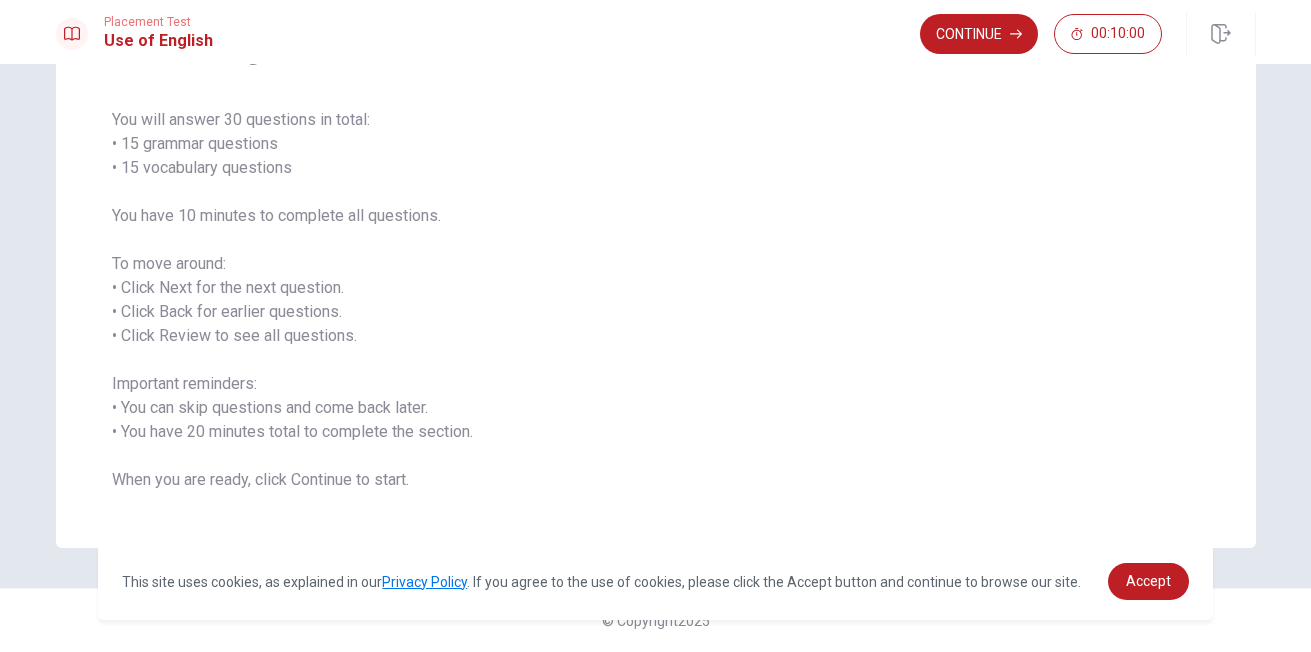 click on "You will answer 30 questions in total:
• 15 grammar questions
• 15 vocabulary questions
You have 10 minutes to complete all questions.
To move around:
• Click Next for the next question.
• Click Back for earlier questions.
• Click Review to see all questions.
Important reminders:
• You can skip questions and come back later.
• You have 20 minutes total to complete the section.
When you are ready, click Continue to start." at bounding box center [656, 300] 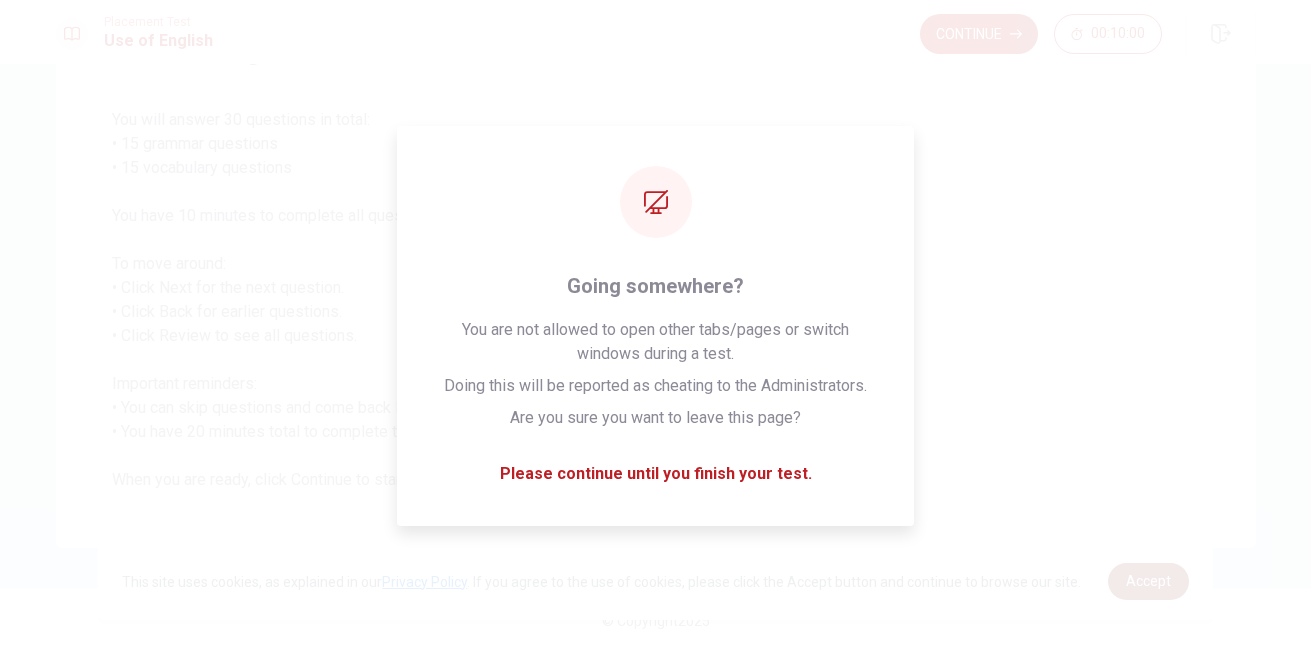 click on "Accept" at bounding box center [1148, 581] 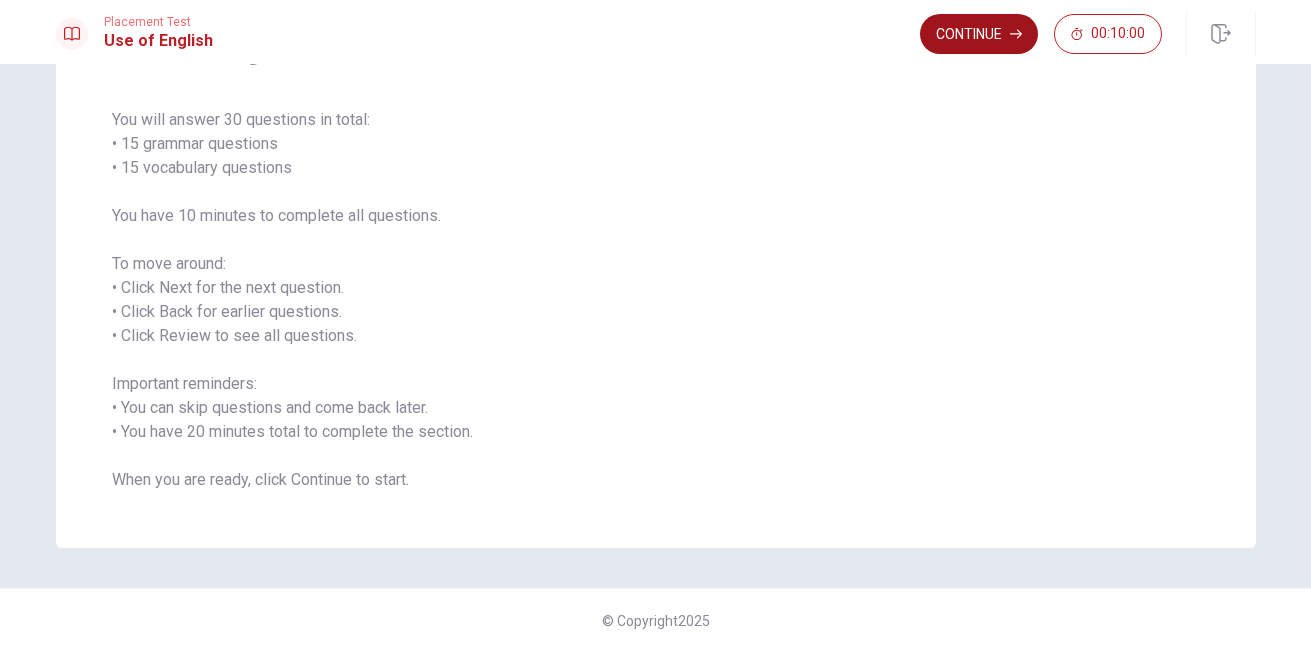 click on "Continue" at bounding box center (979, 34) 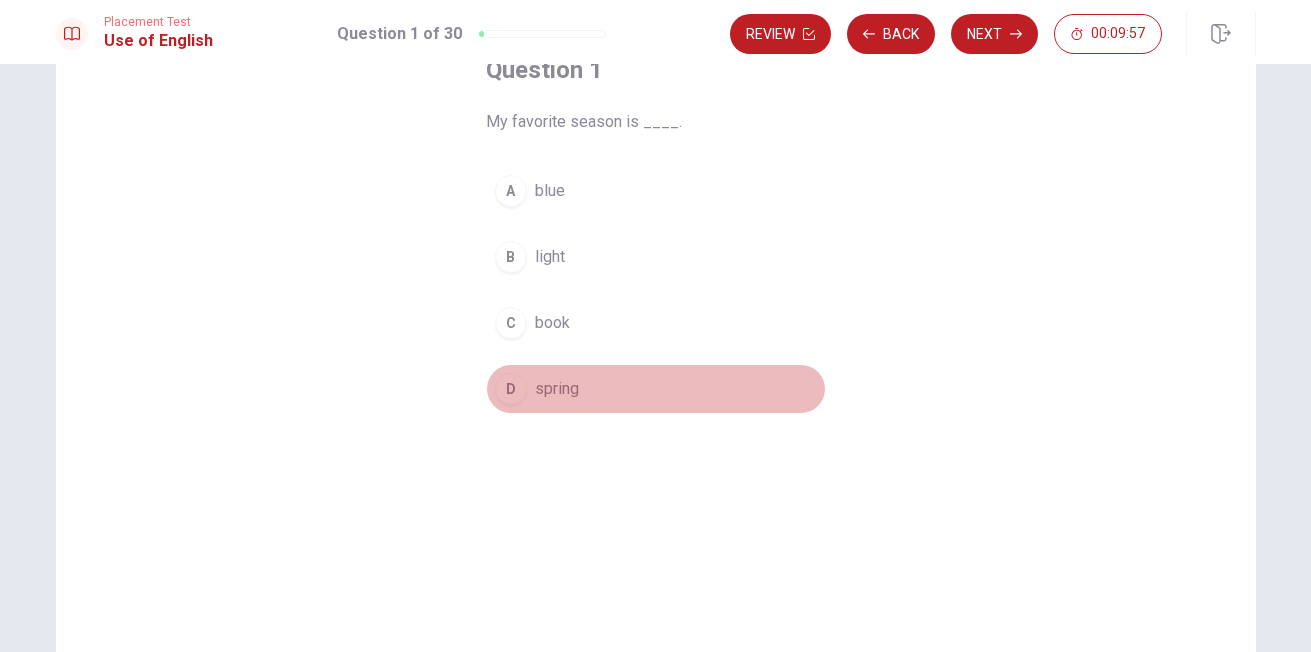 click on "D" at bounding box center (511, 389) 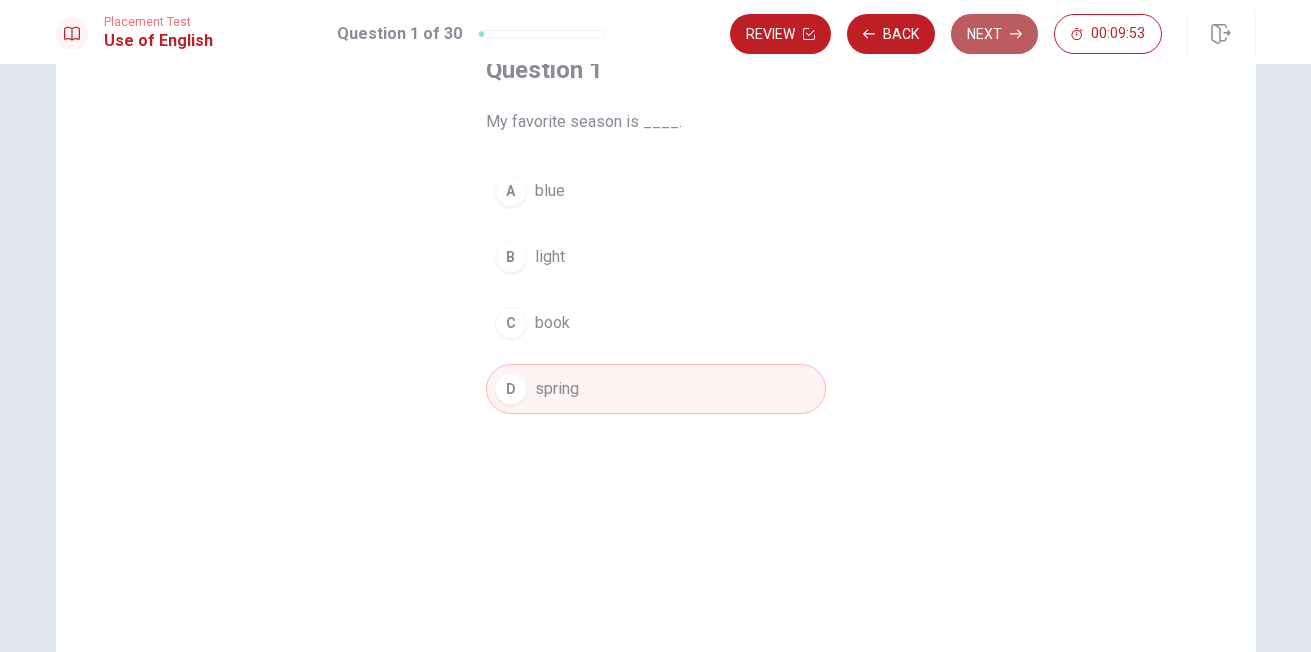 click on "Next" at bounding box center (994, 34) 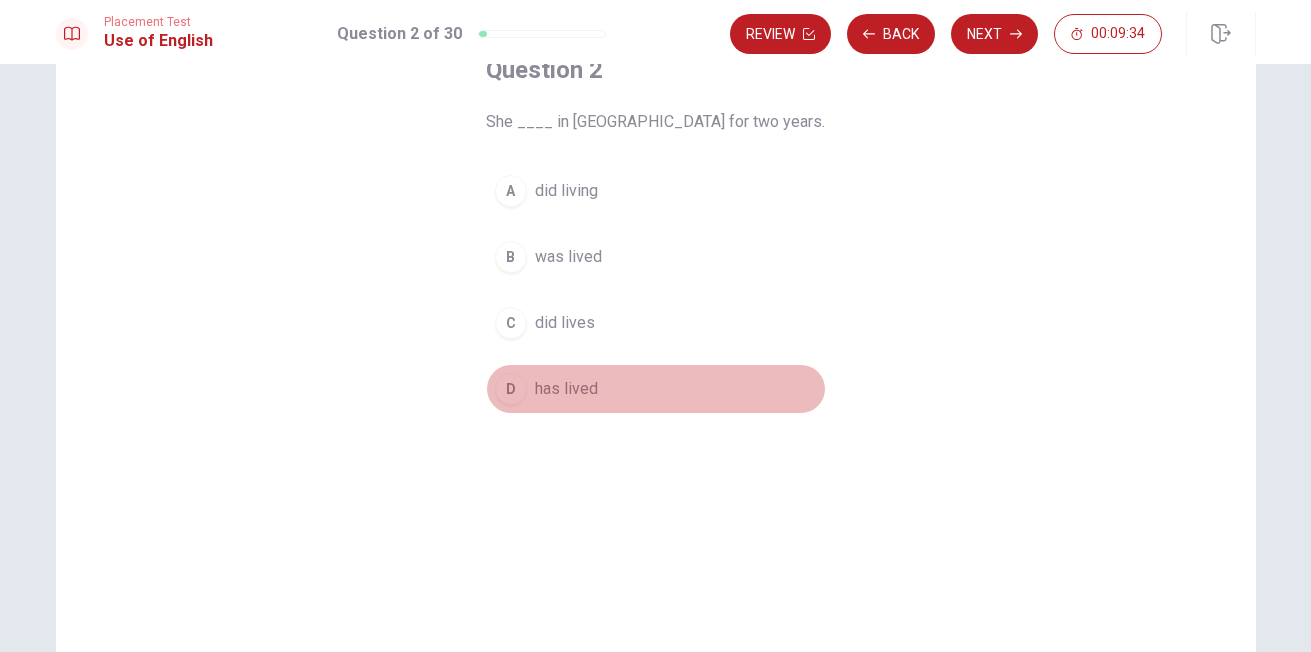 click on "D" at bounding box center [511, 389] 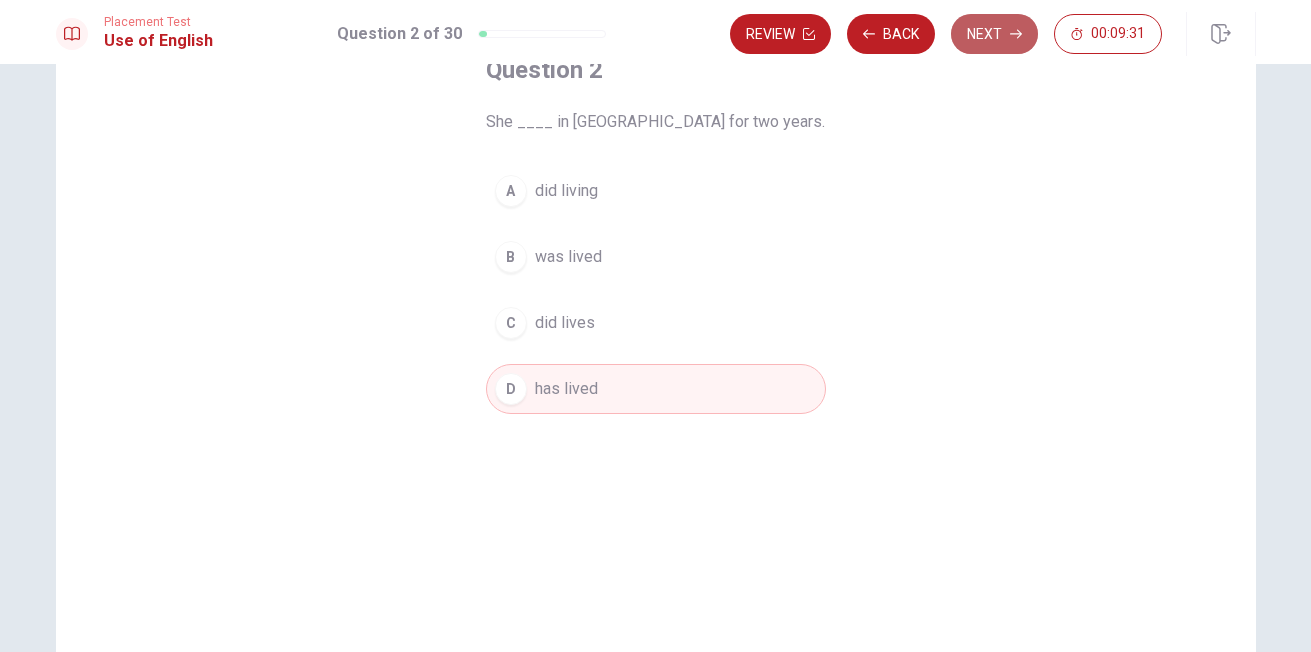 click on "Next" at bounding box center (994, 34) 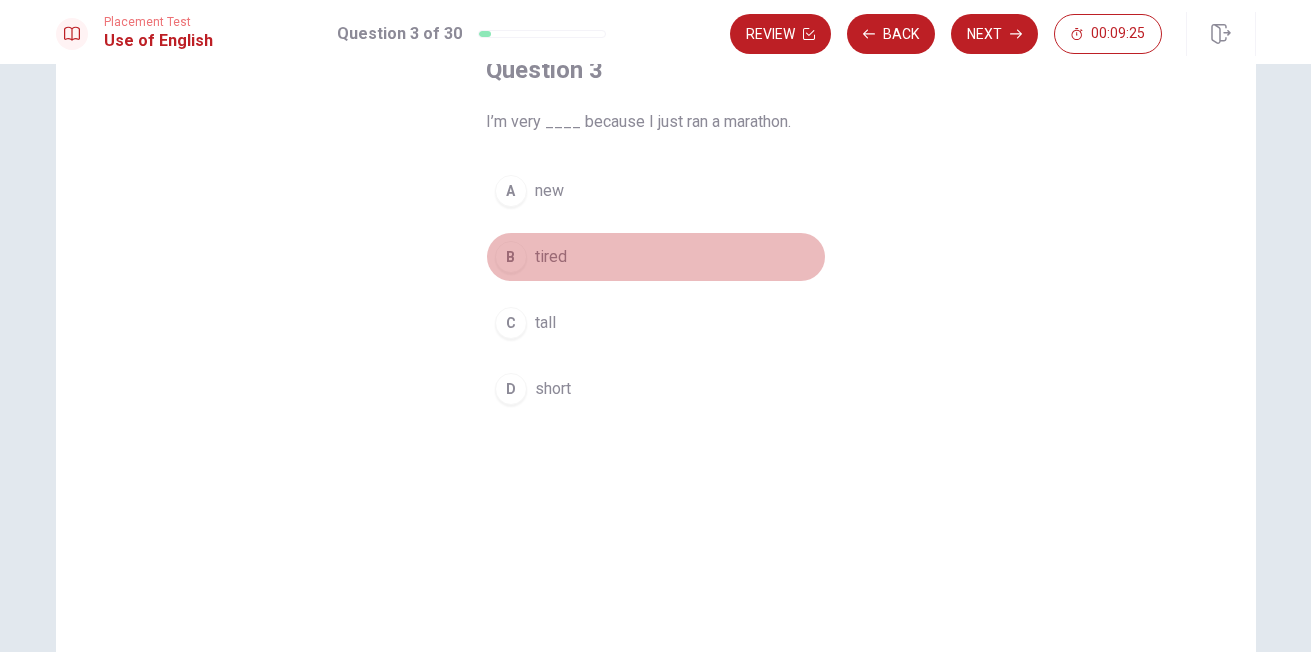 click on "B" at bounding box center [511, 257] 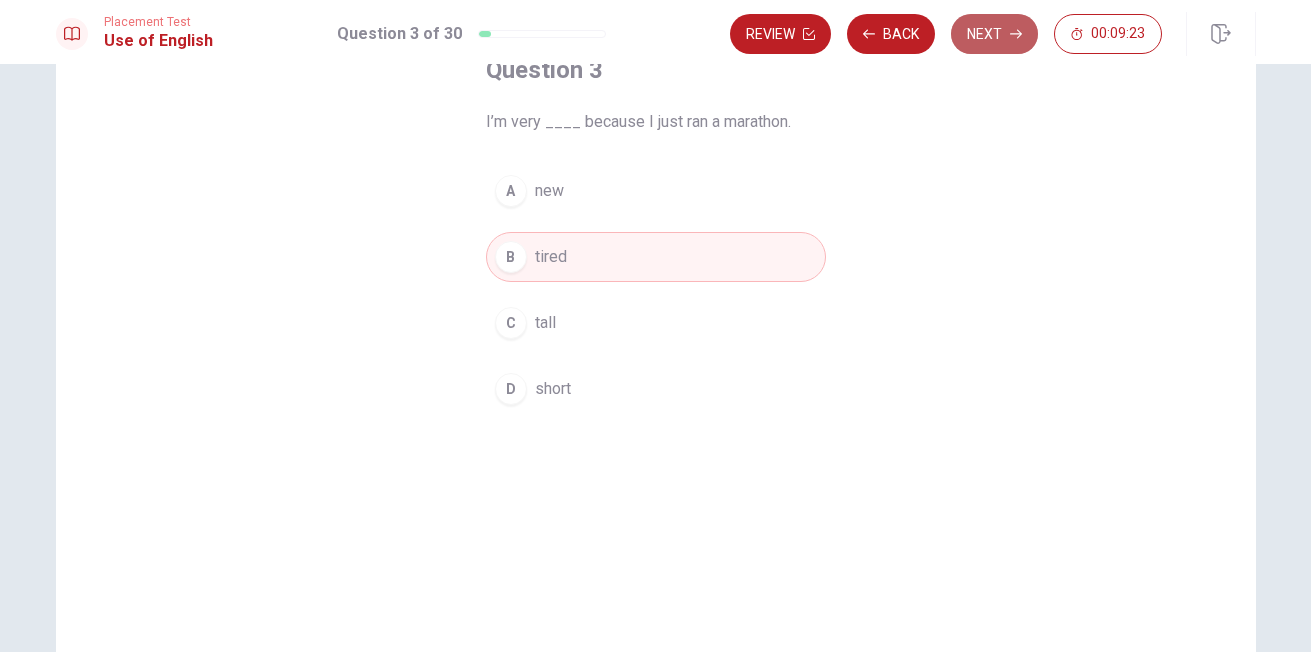 click on "Next" at bounding box center (994, 34) 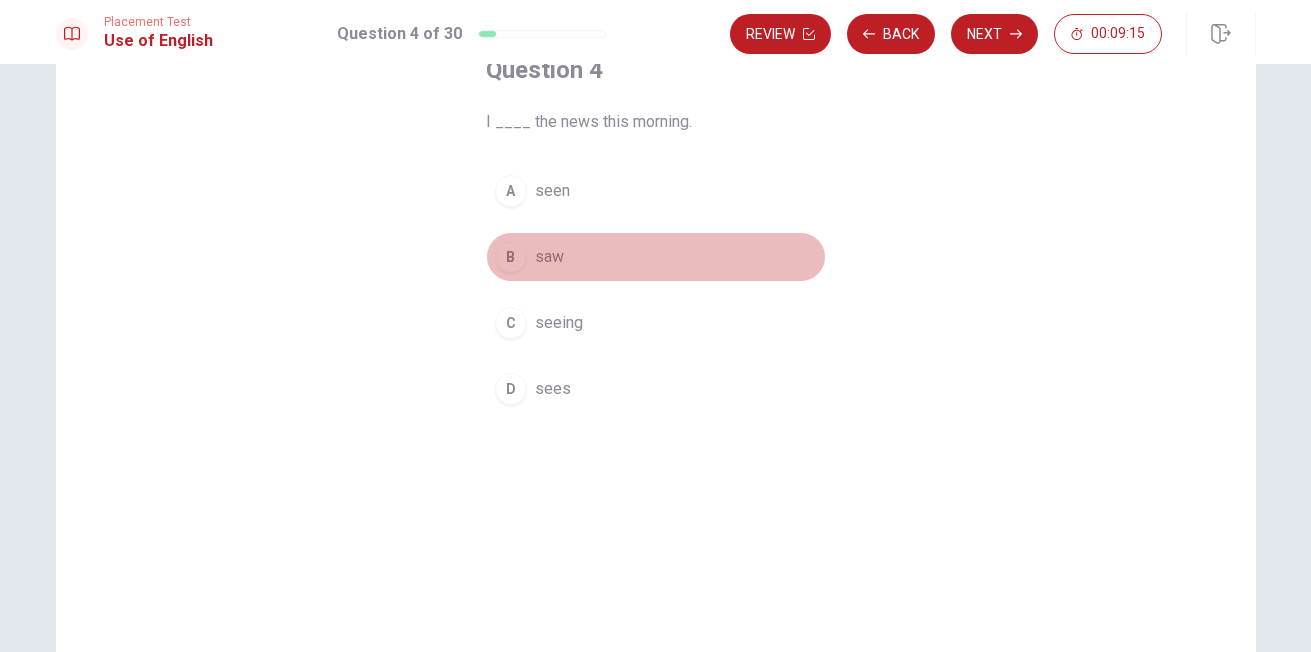 click on "B" at bounding box center (511, 257) 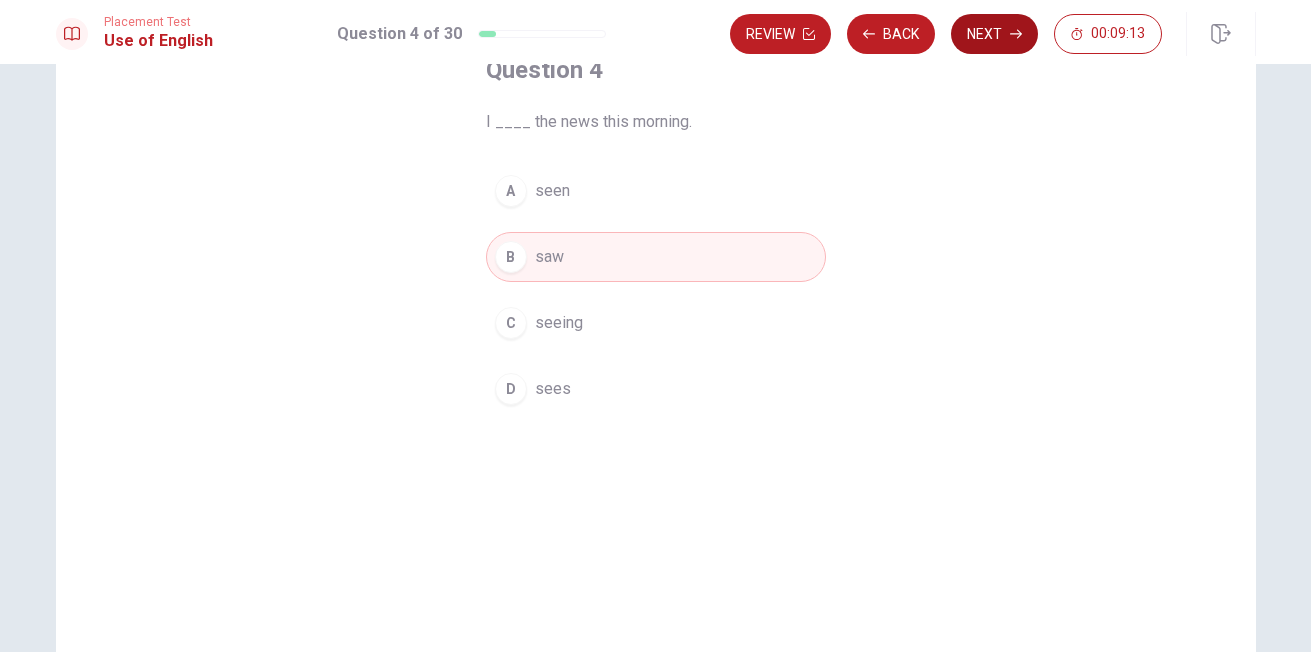 click on "Next" at bounding box center (994, 34) 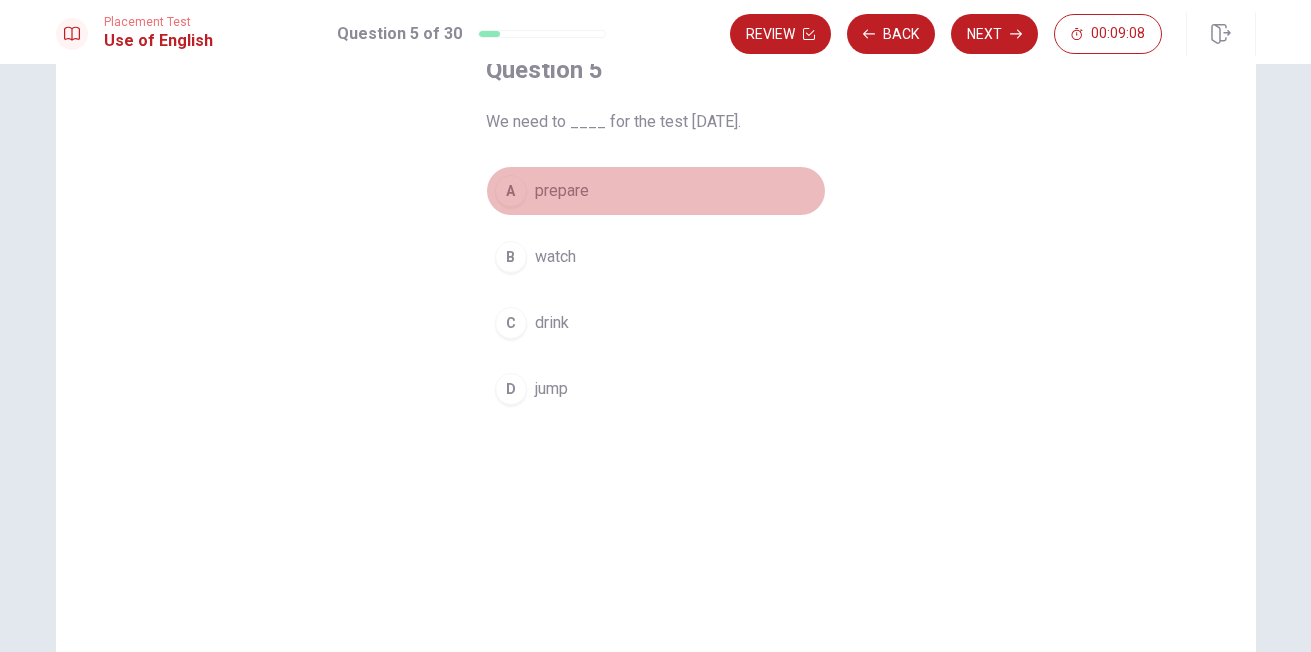 click on "A" at bounding box center (511, 191) 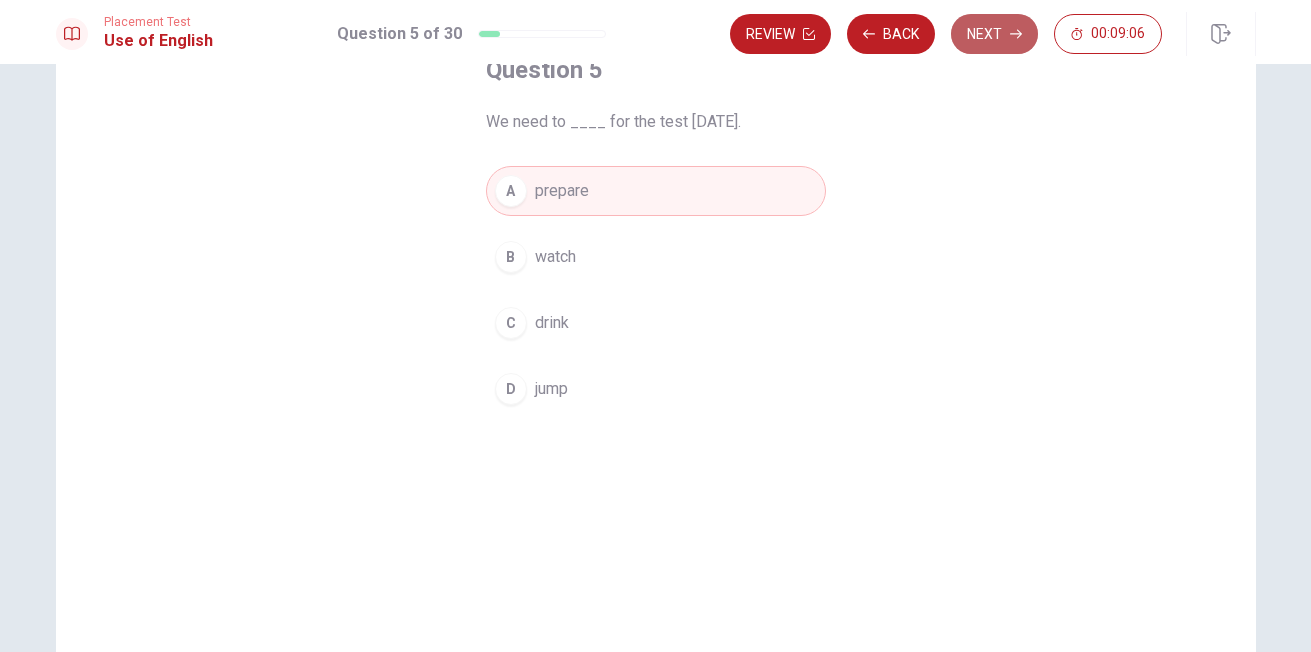 click on "Next" at bounding box center (994, 34) 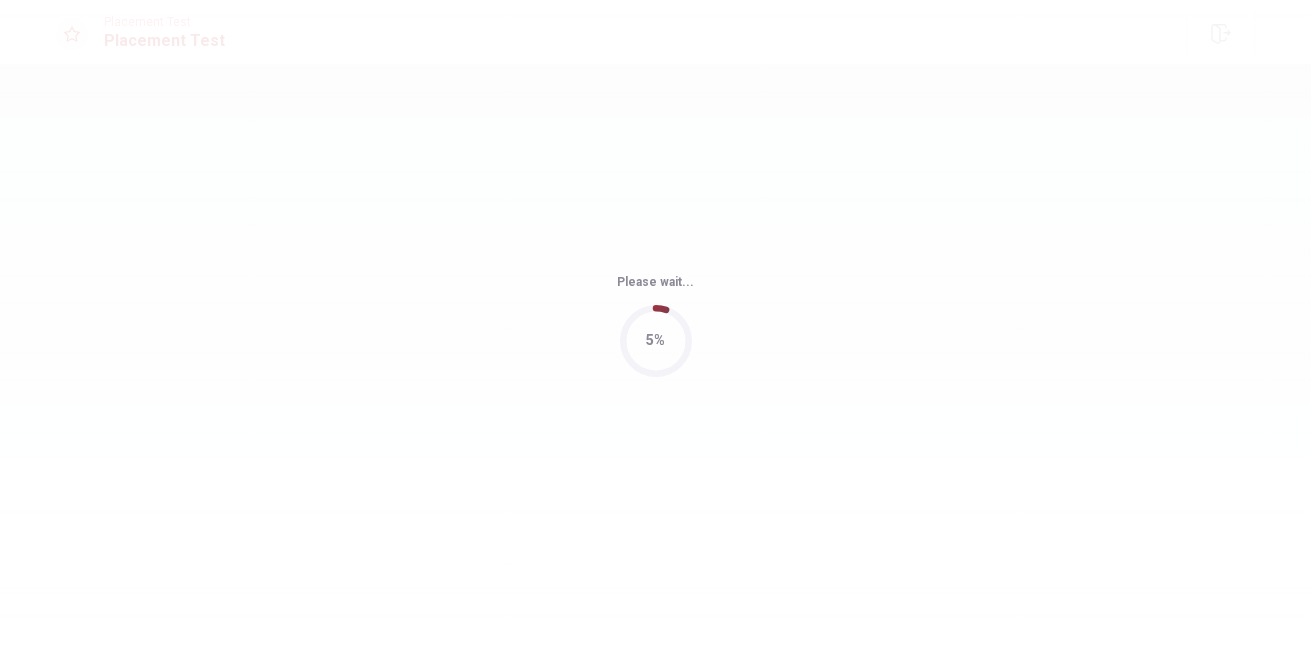 scroll, scrollTop: 0, scrollLeft: 0, axis: both 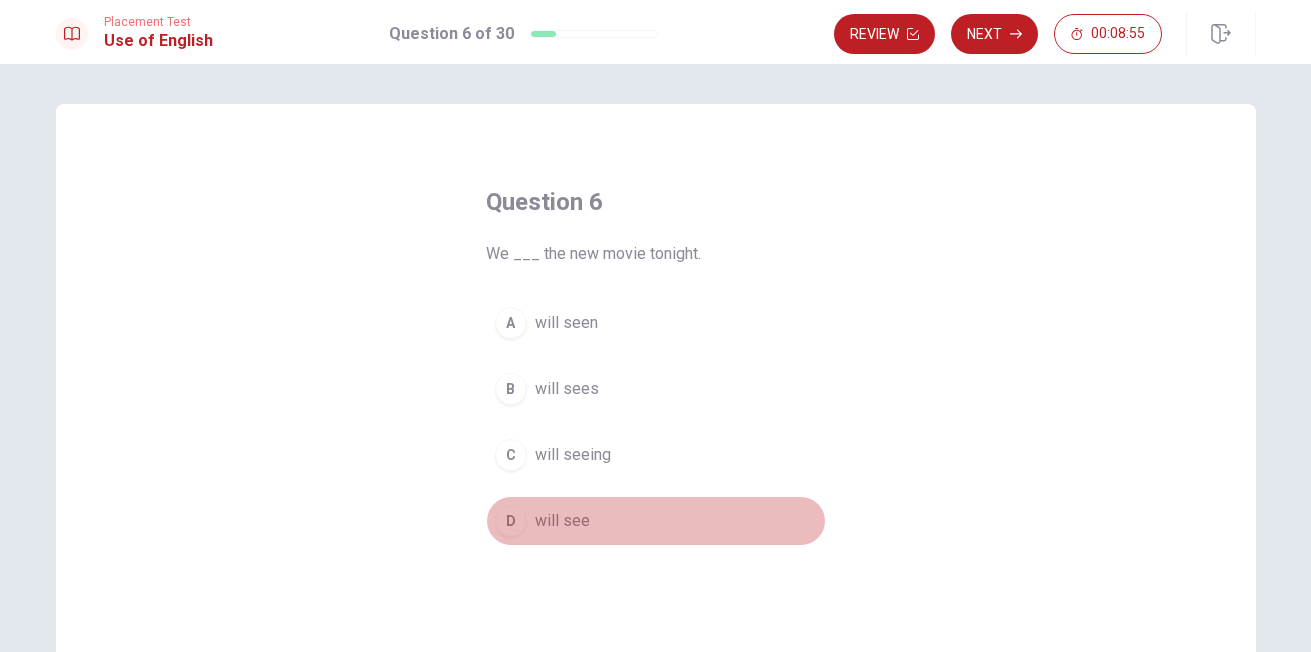 click on "D" at bounding box center [511, 521] 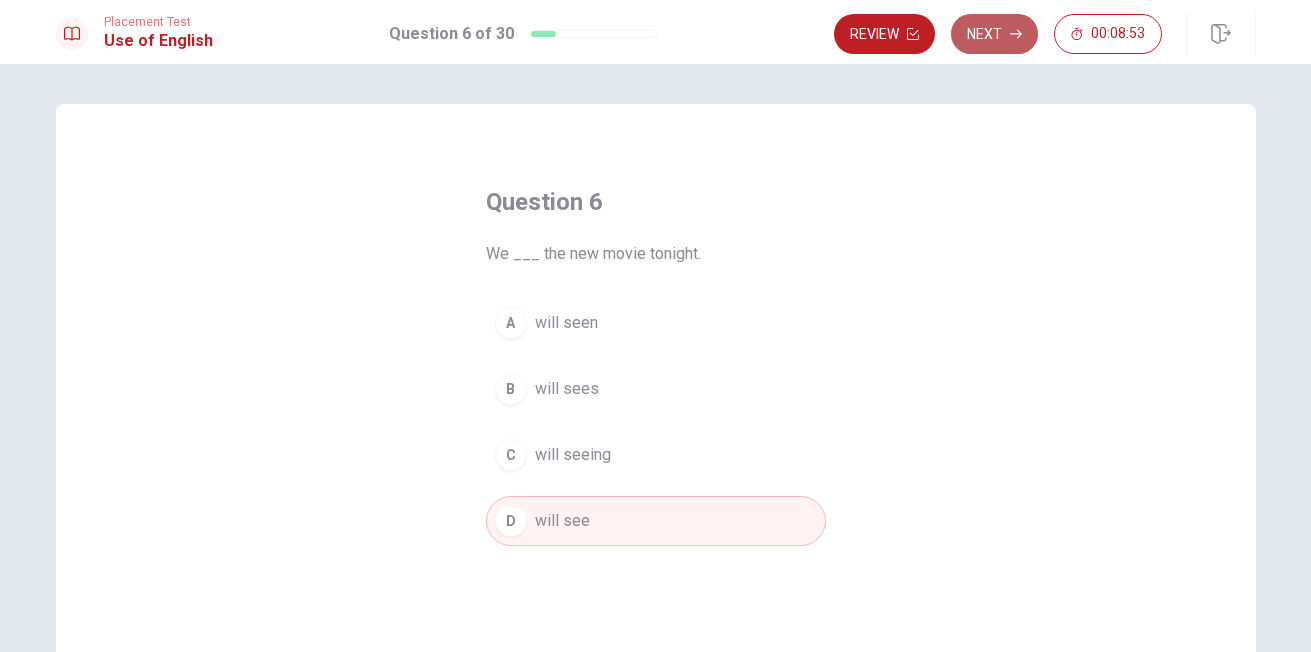 click on "Next" at bounding box center [994, 34] 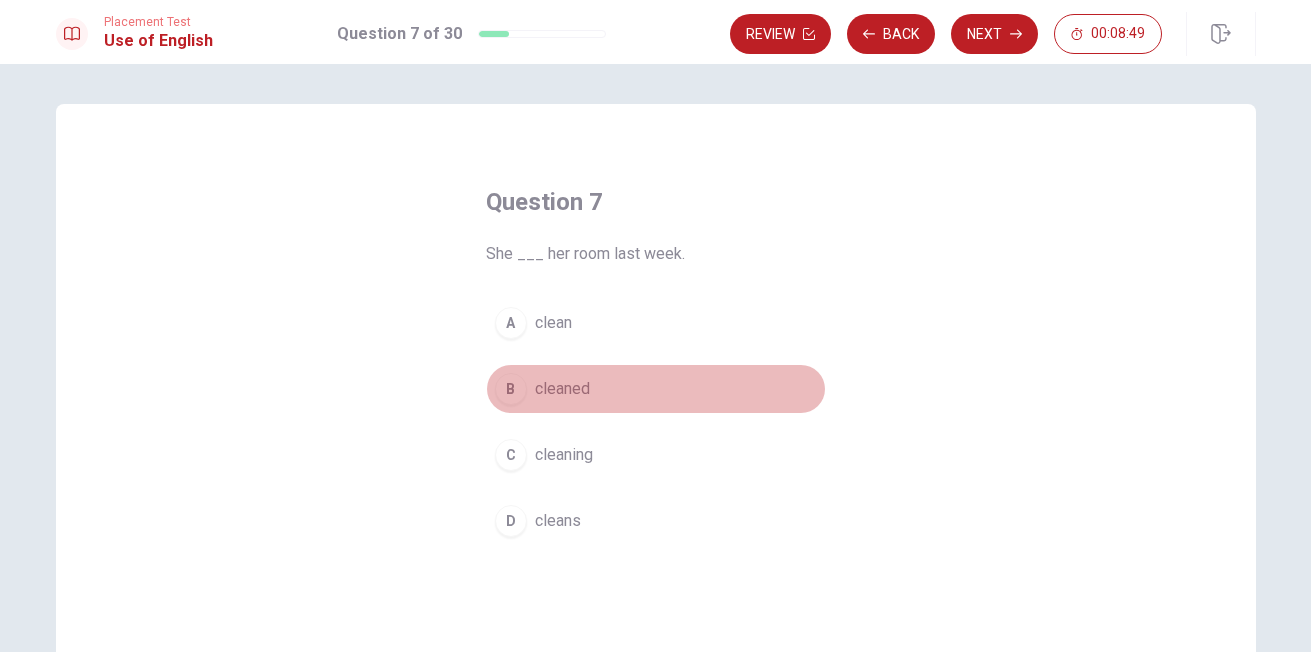 click on "B" at bounding box center (511, 389) 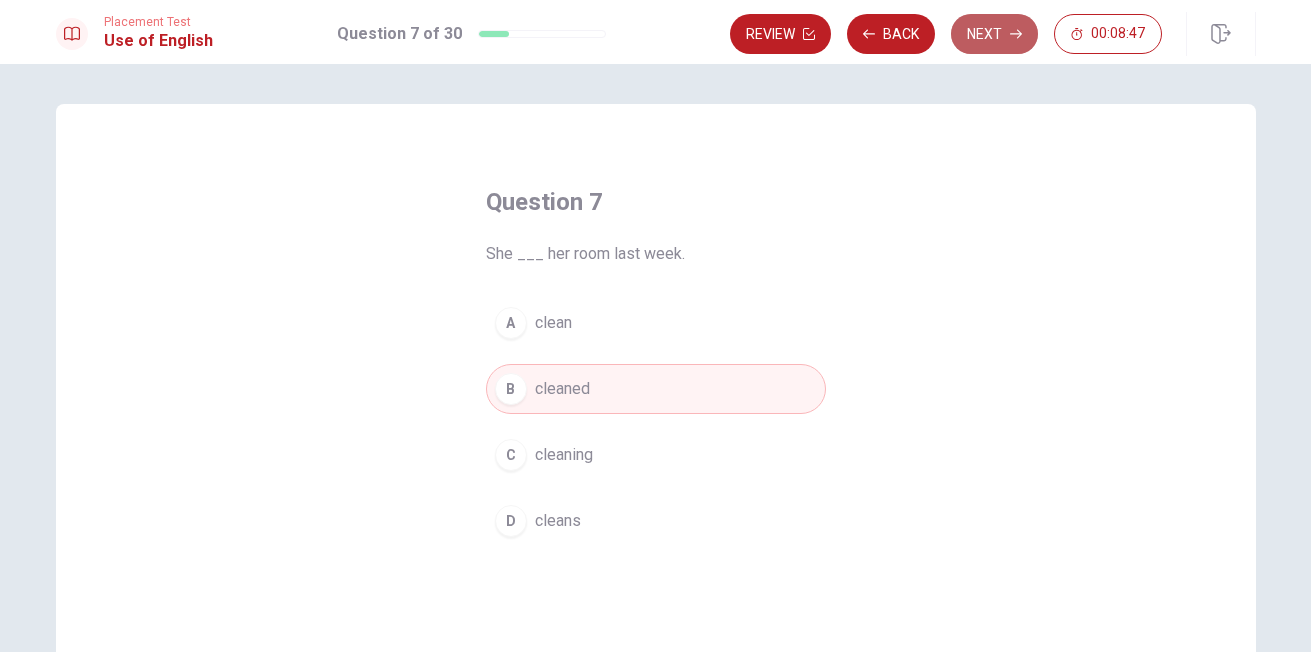 click on "Next" at bounding box center (994, 34) 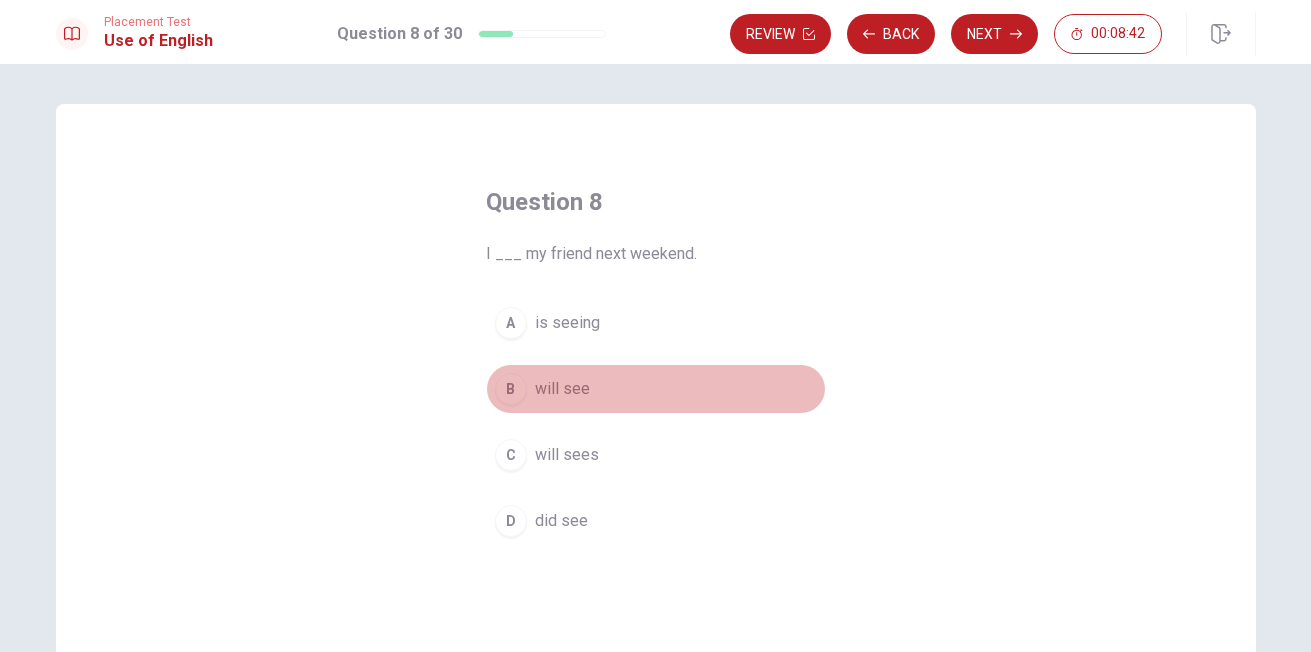 click on "B" at bounding box center [511, 389] 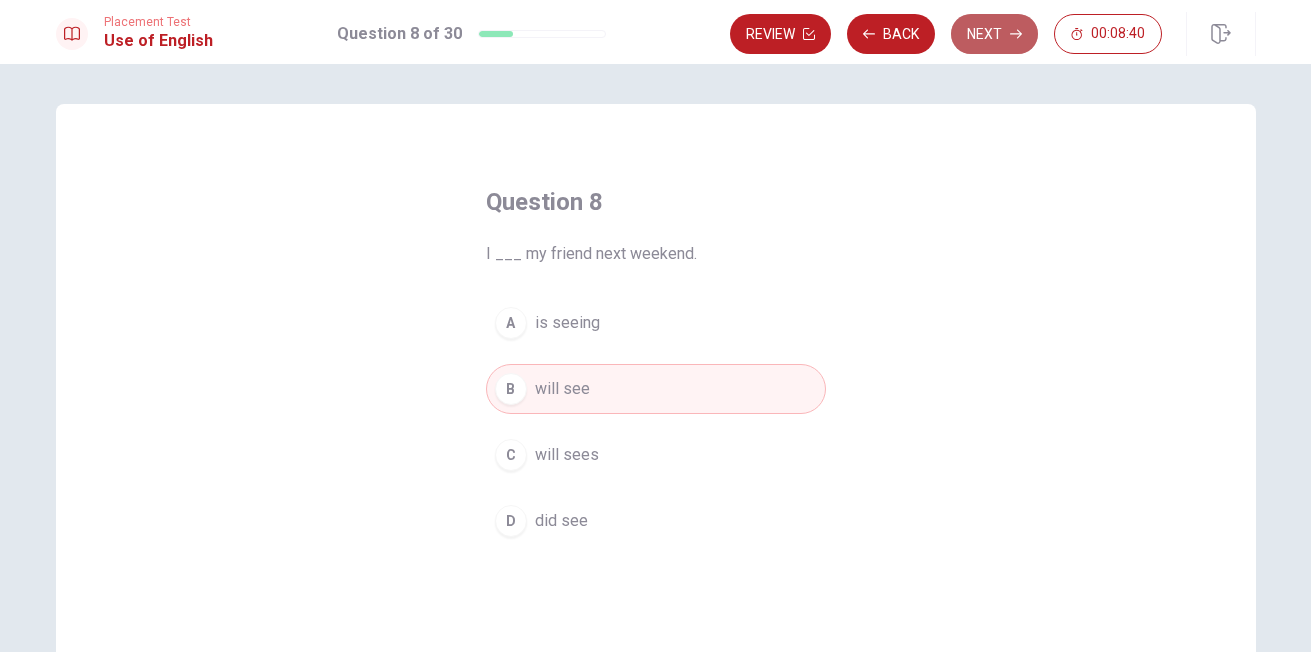 click 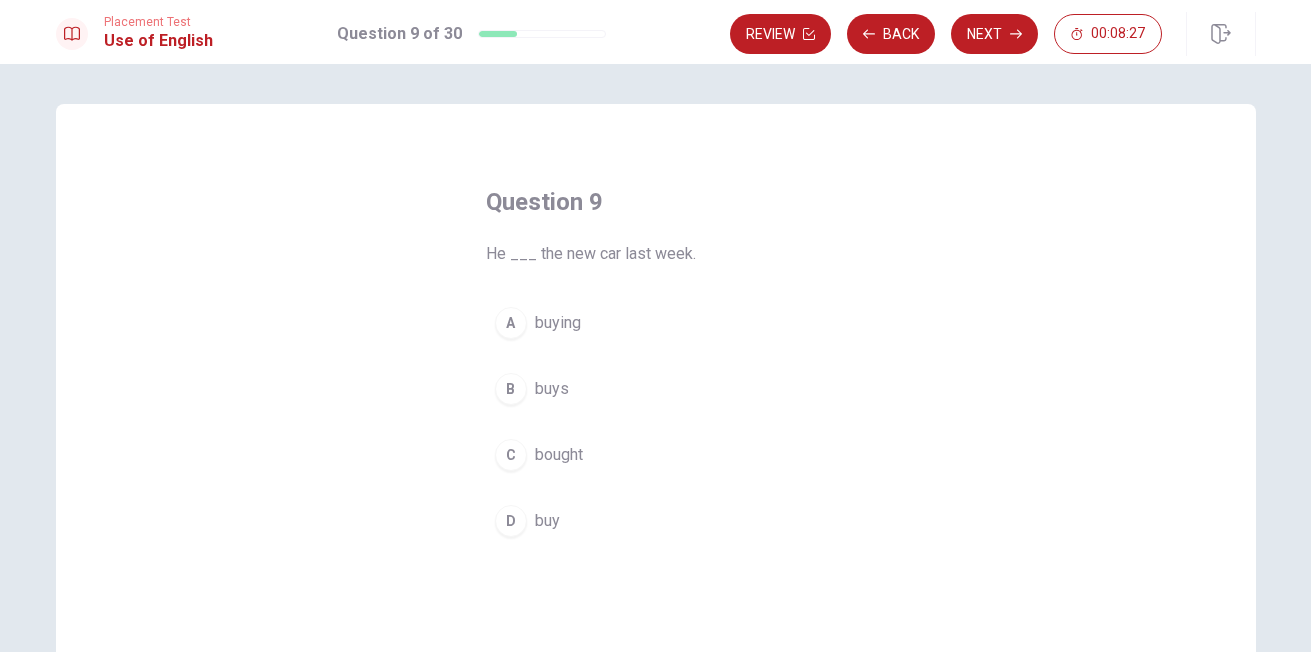 click on "C" at bounding box center (511, 455) 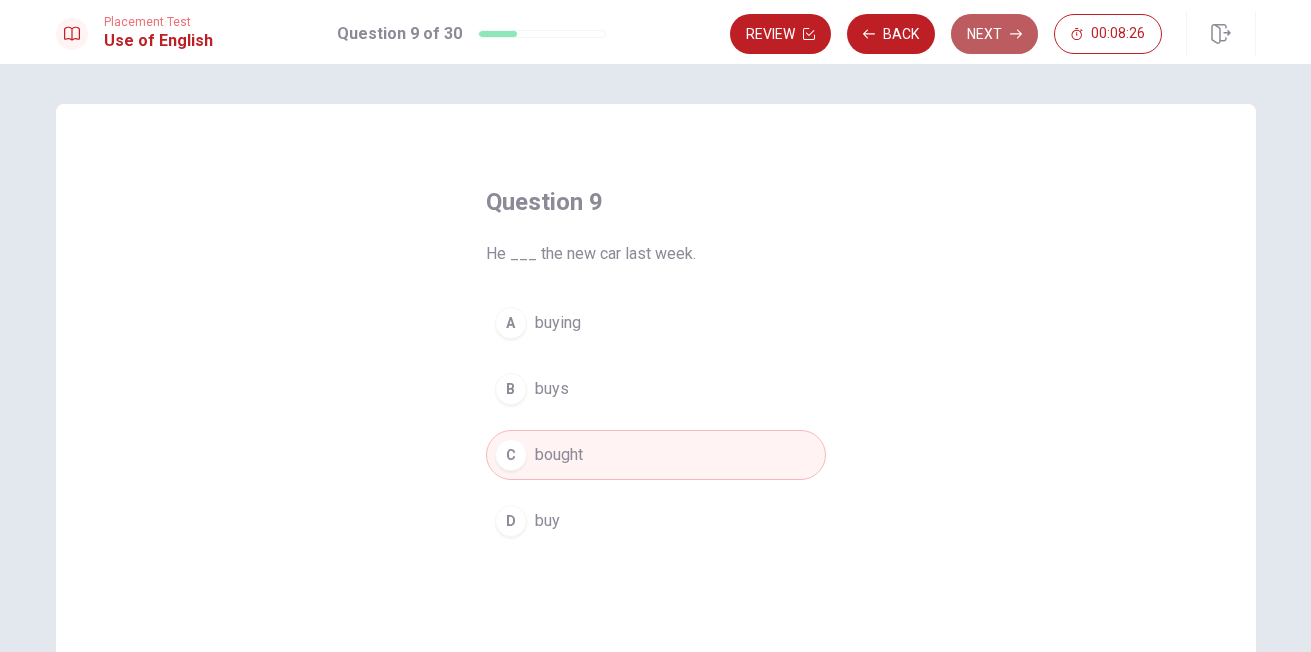 click on "Next" at bounding box center [994, 34] 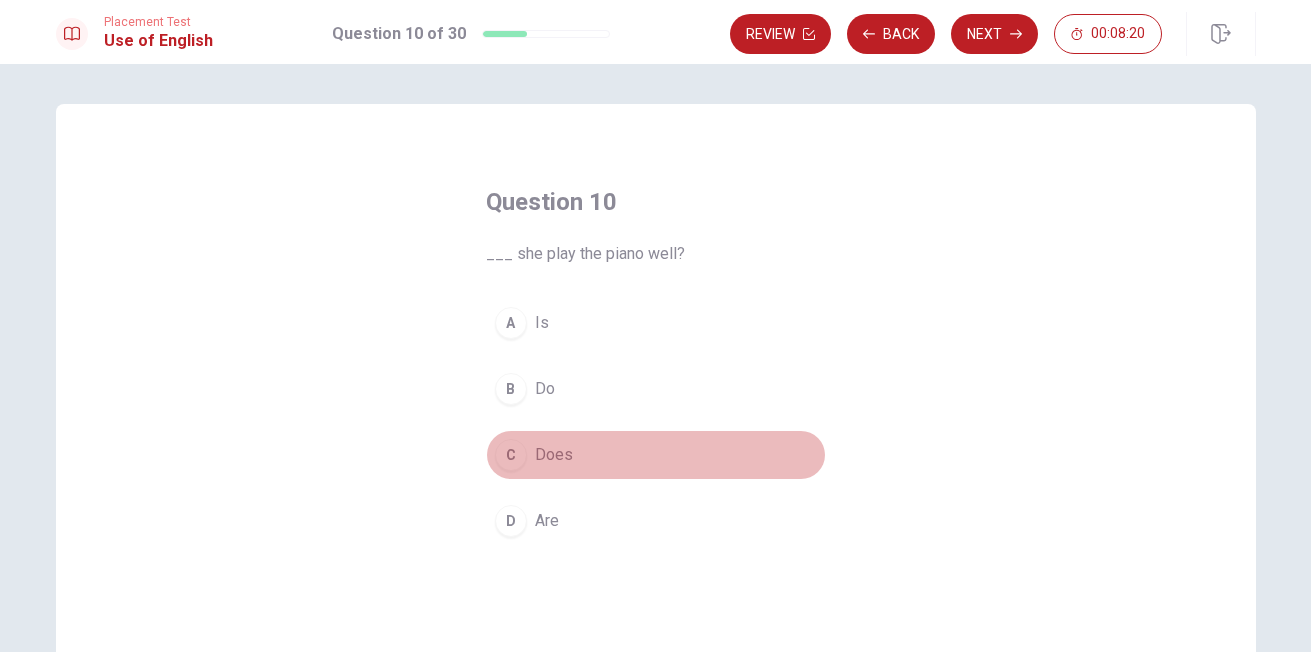 click on "C" at bounding box center [511, 455] 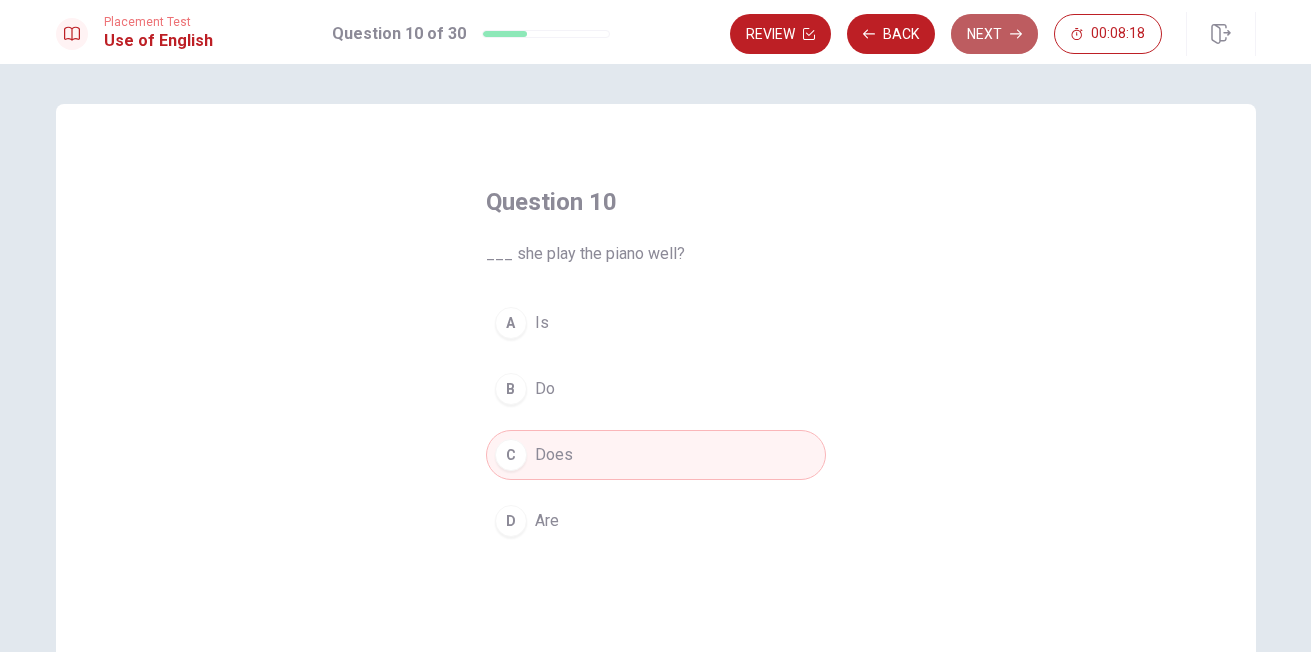 click on "Next" at bounding box center [994, 34] 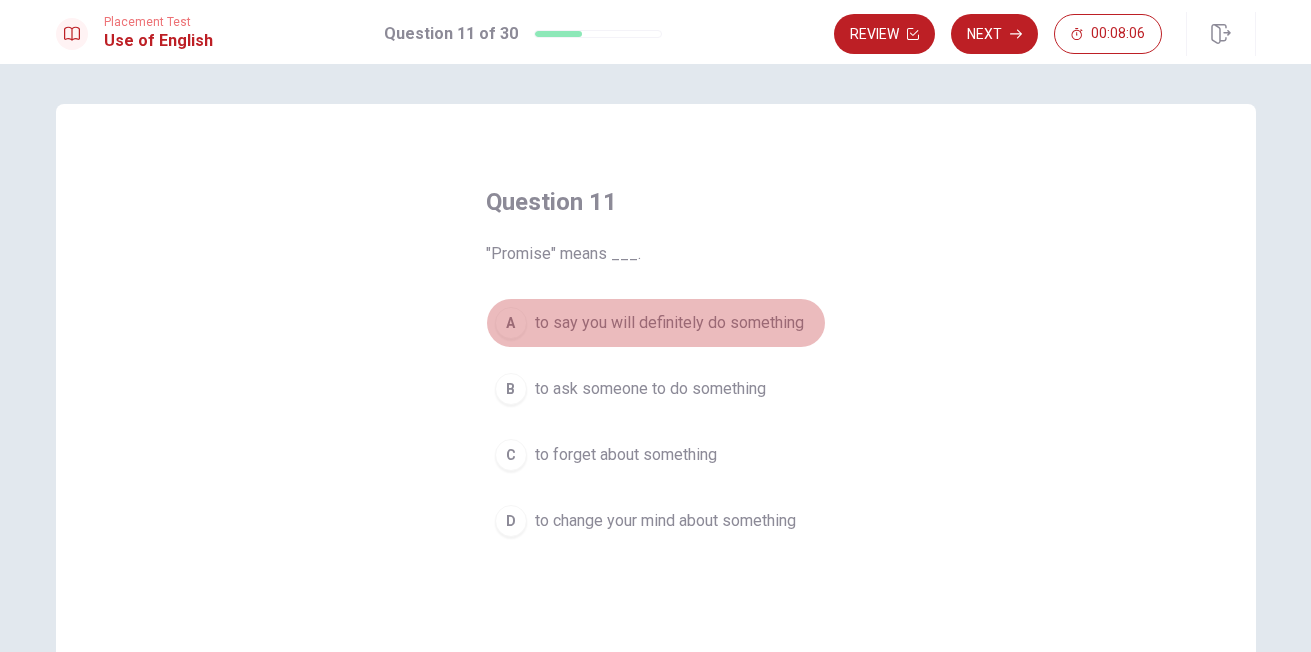 click on "A" at bounding box center [511, 323] 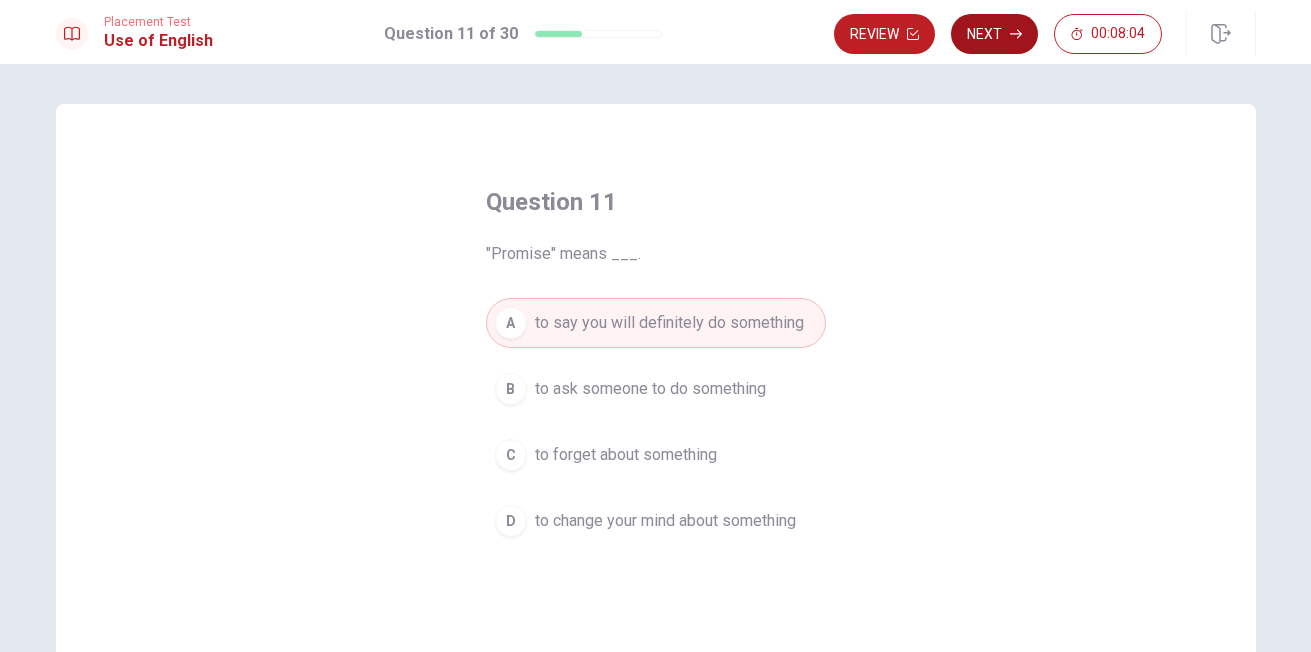 click on "Next" at bounding box center (994, 34) 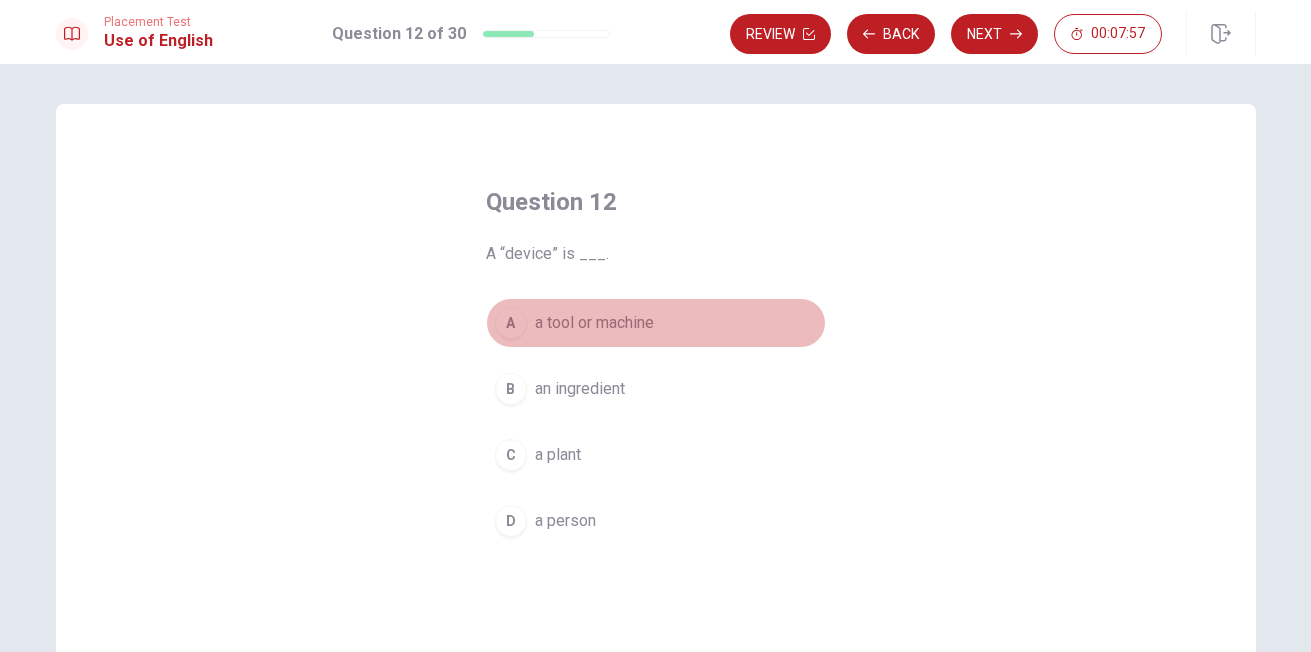 click on "A" at bounding box center (511, 323) 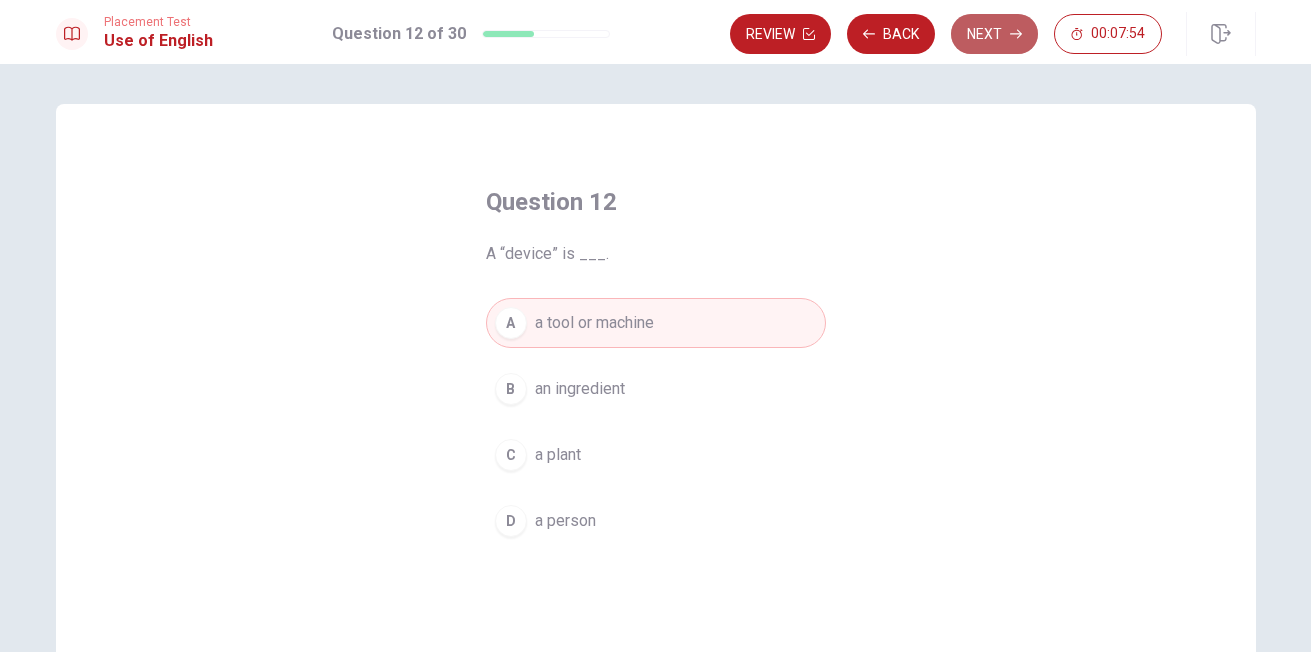 click on "Next" at bounding box center (994, 34) 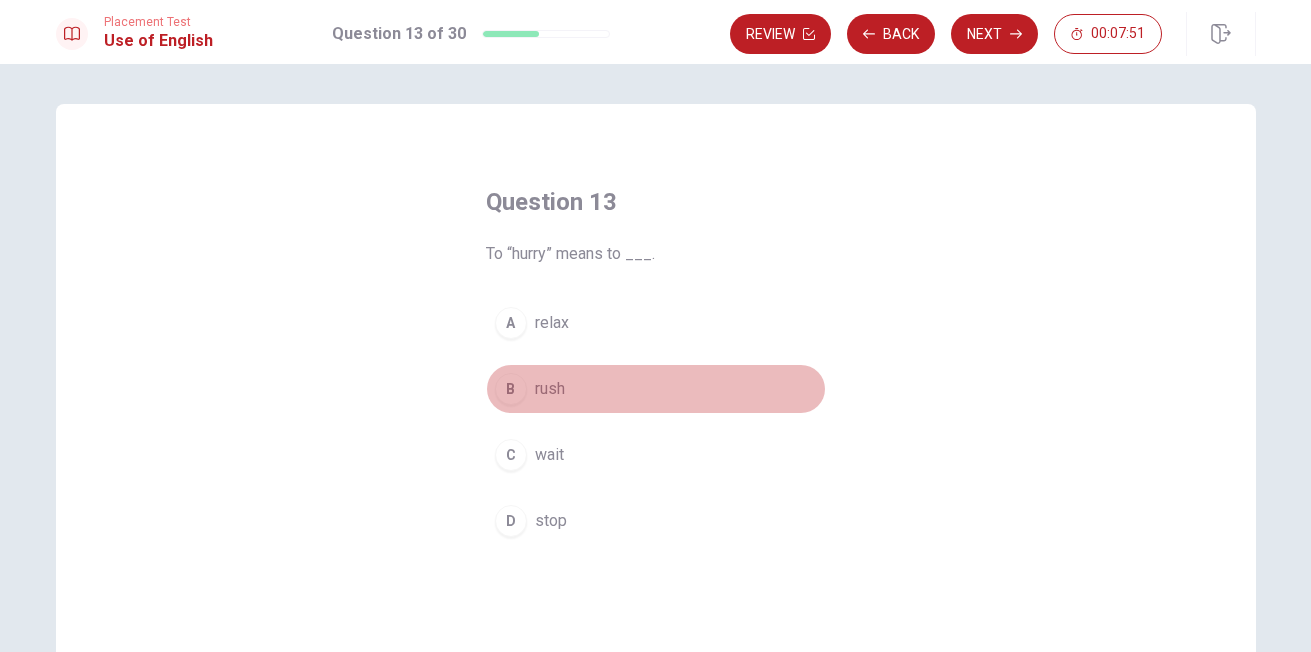 click on "B" at bounding box center [511, 389] 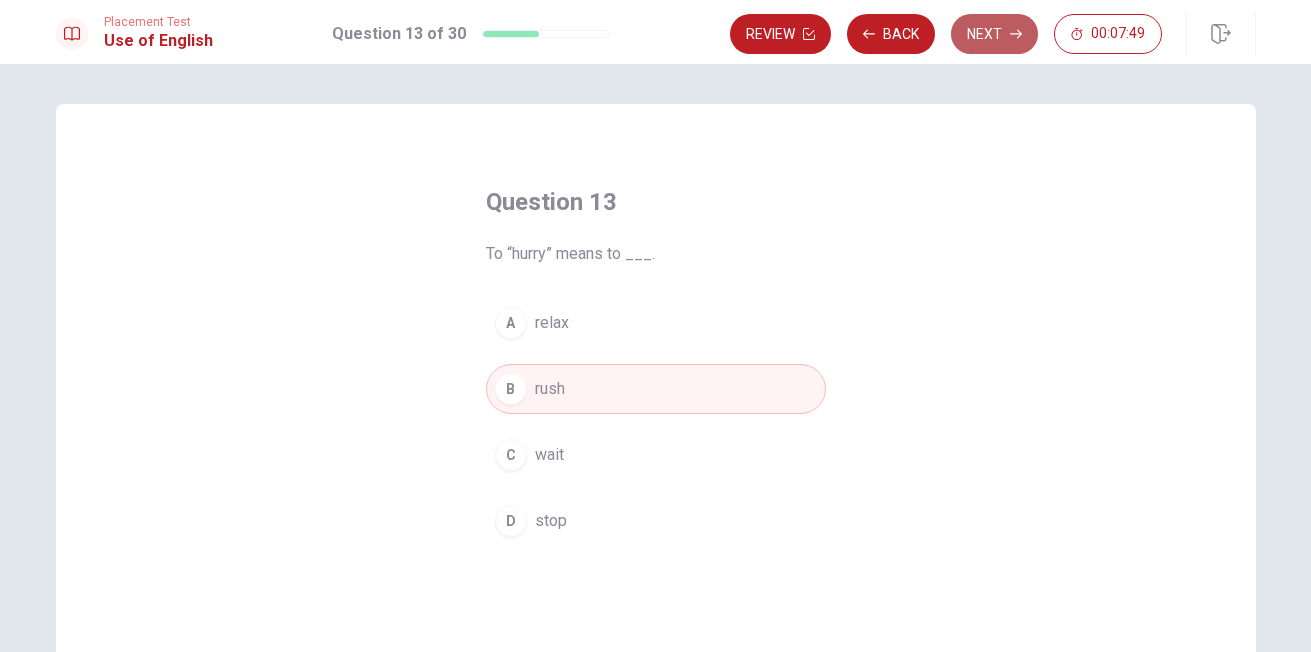 click on "Next" at bounding box center [994, 34] 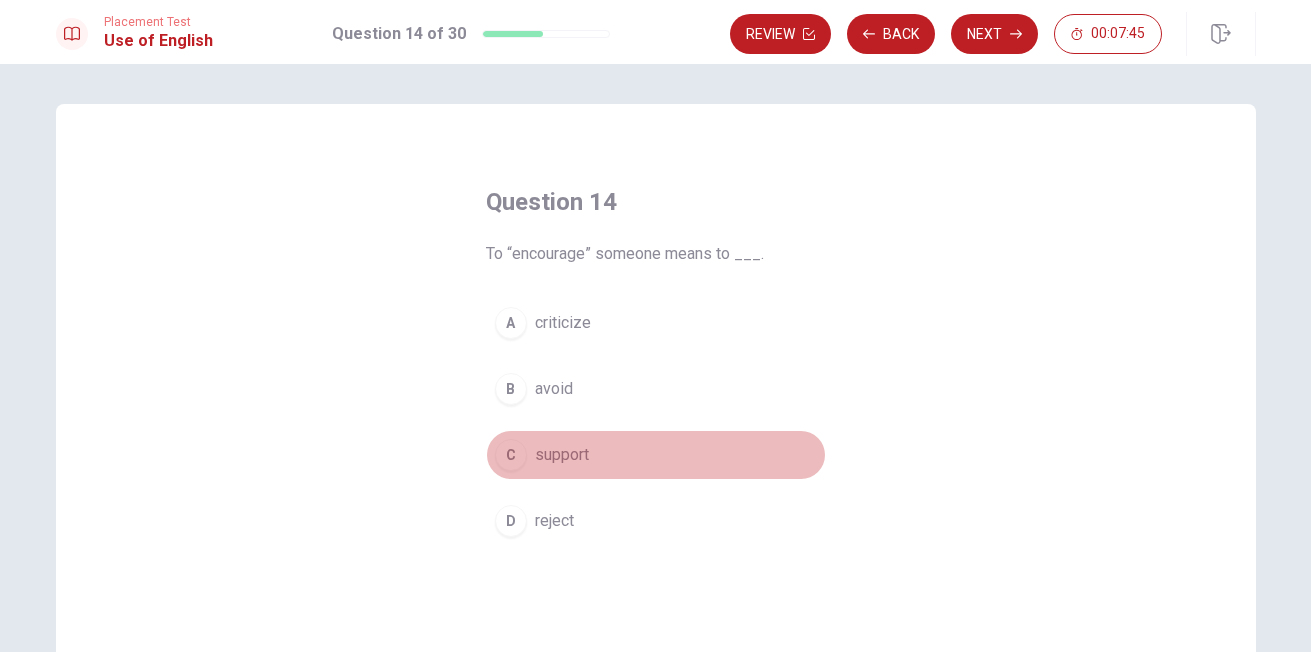 click on "C" at bounding box center [511, 455] 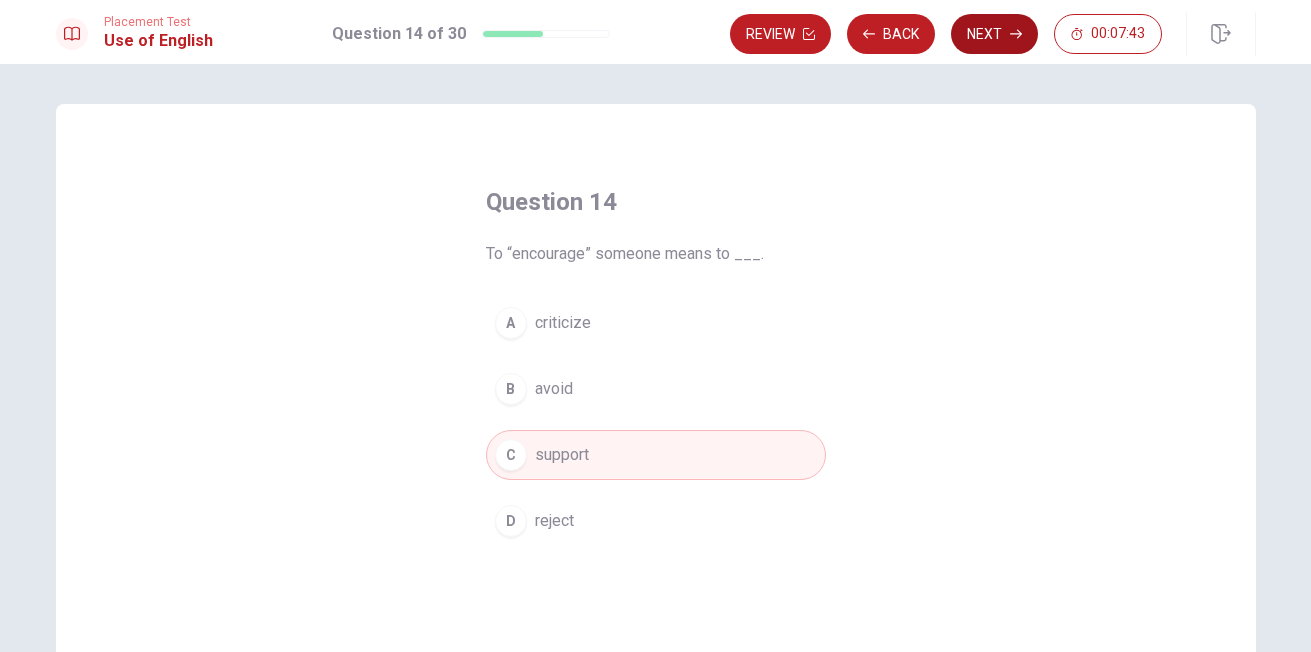click on "Next" at bounding box center (994, 34) 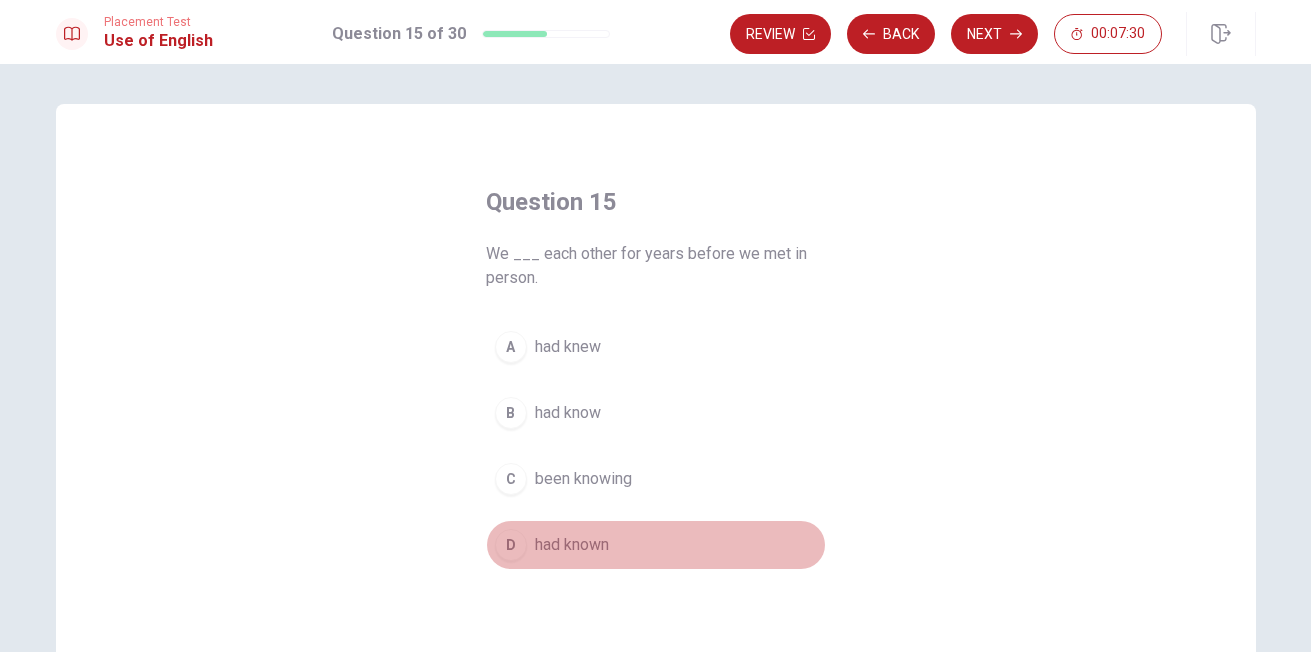 click on "D" at bounding box center [511, 545] 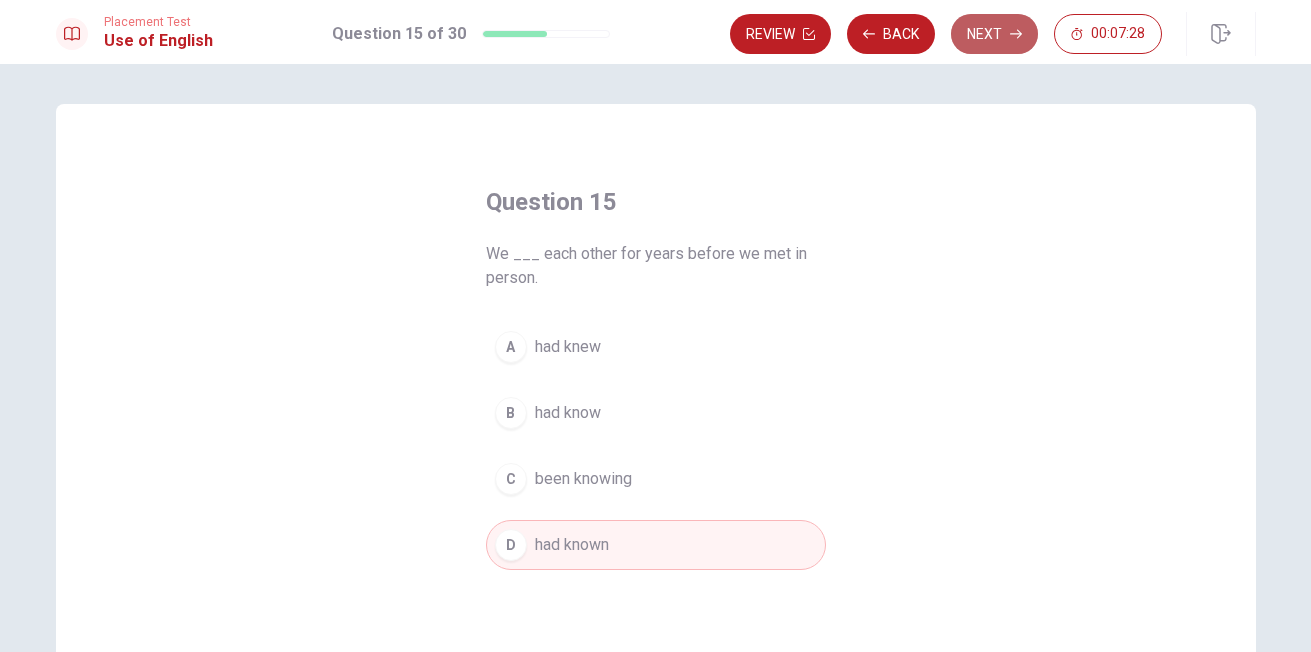 click on "Next" at bounding box center (994, 34) 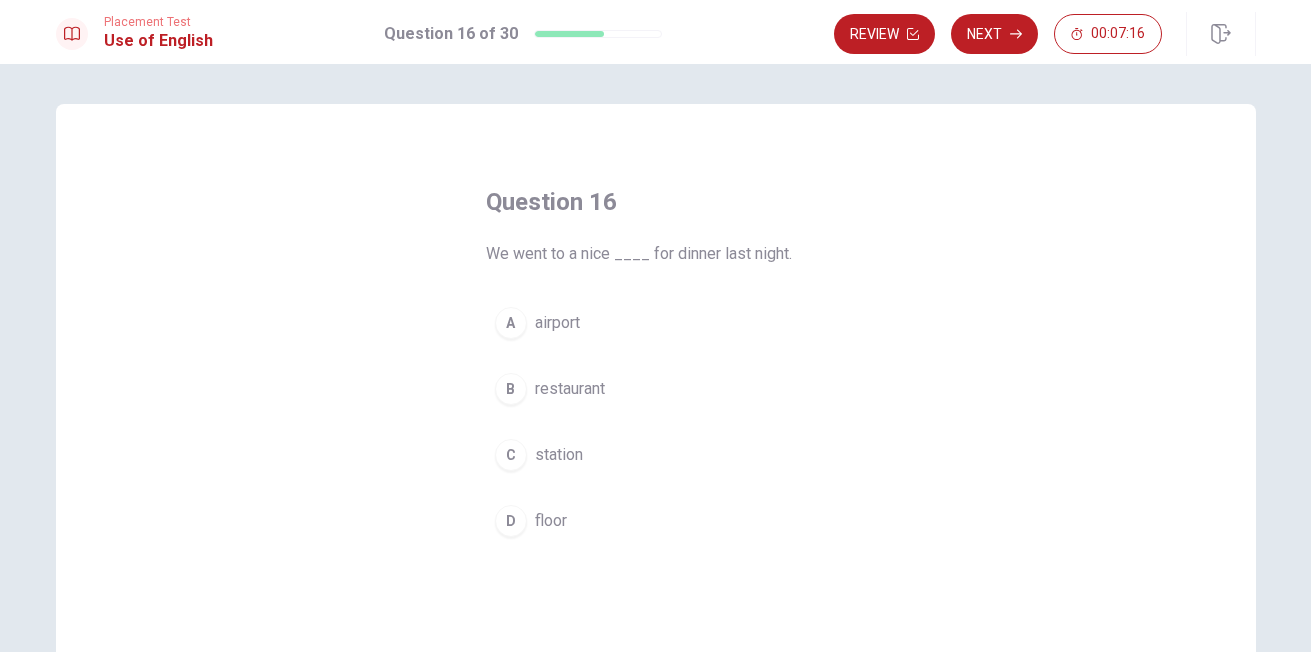 click on "B" at bounding box center (511, 389) 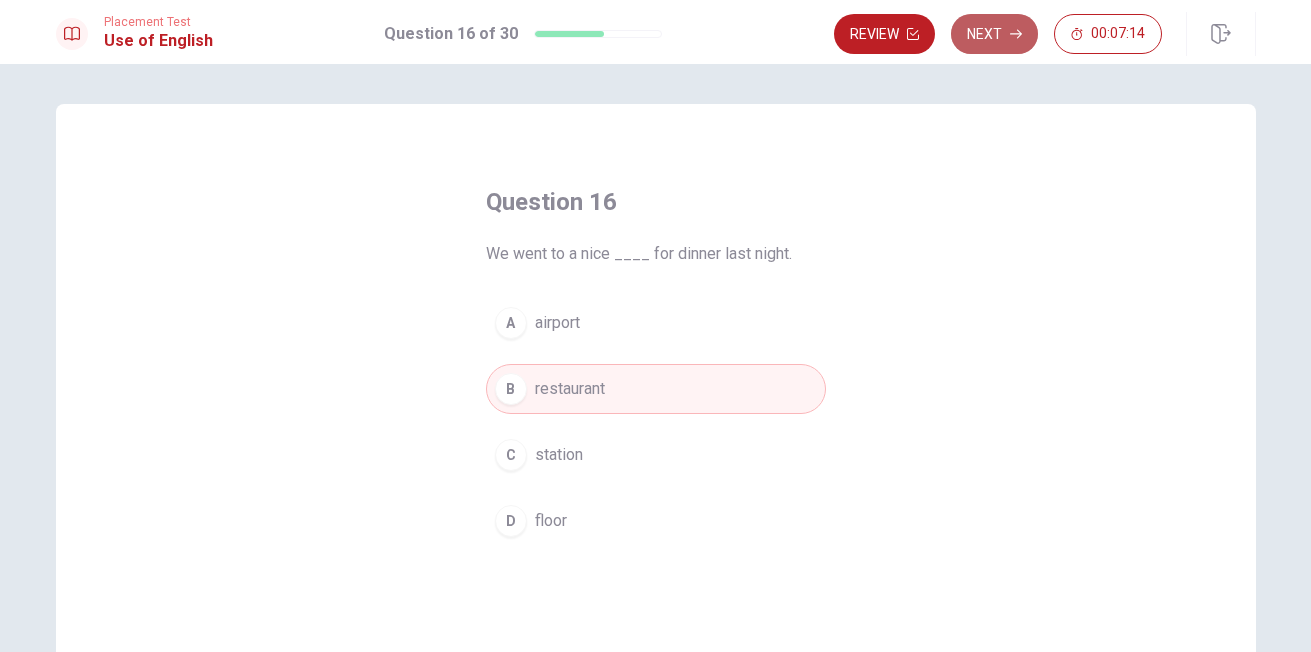 click on "Next" at bounding box center [994, 34] 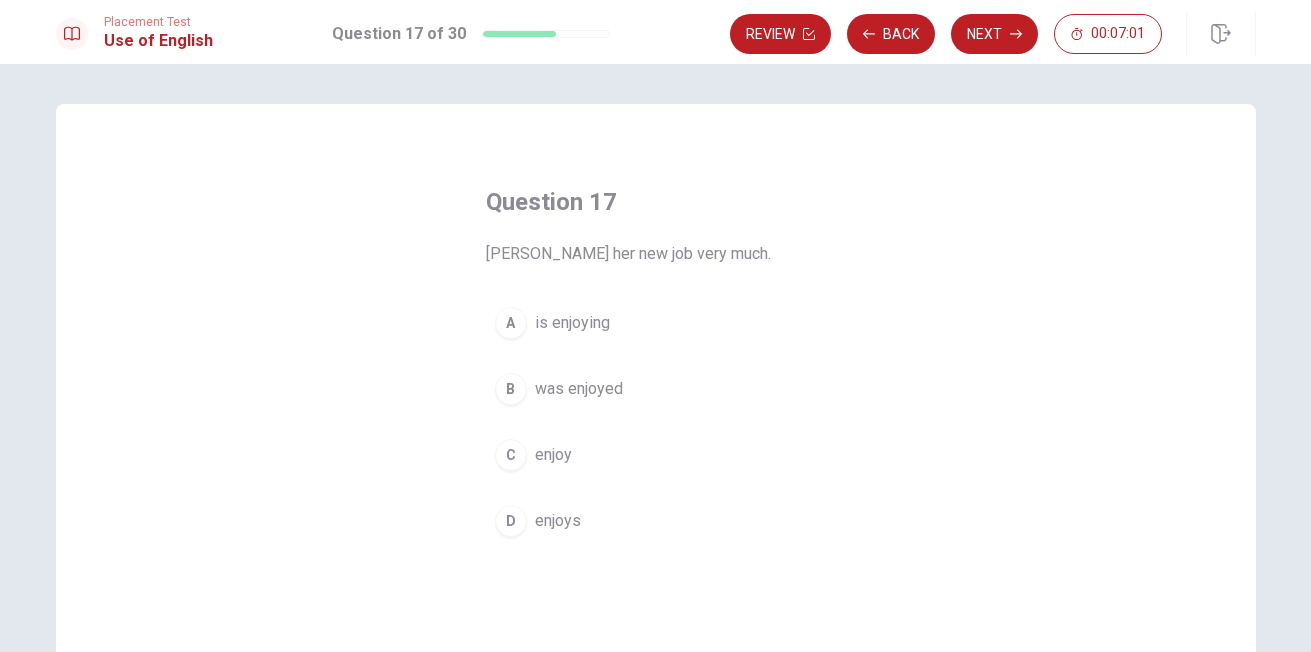 click on "D" at bounding box center (511, 521) 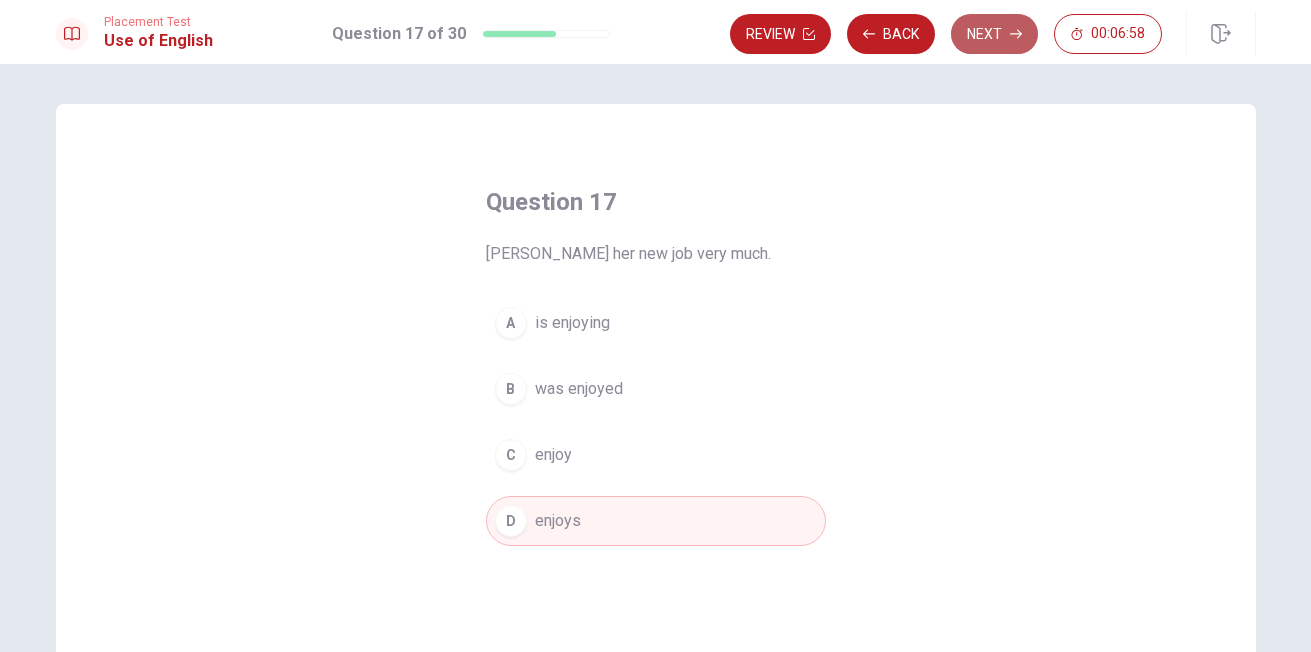 click on "Next" at bounding box center (994, 34) 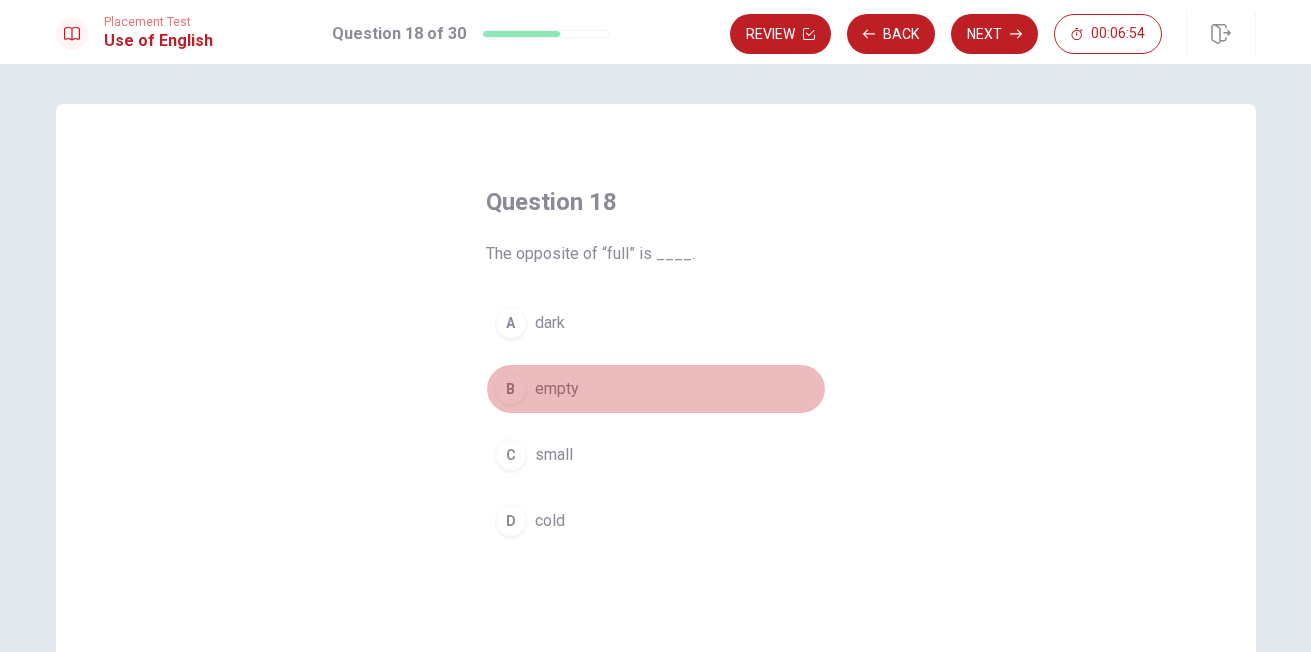 click on "B" at bounding box center (511, 389) 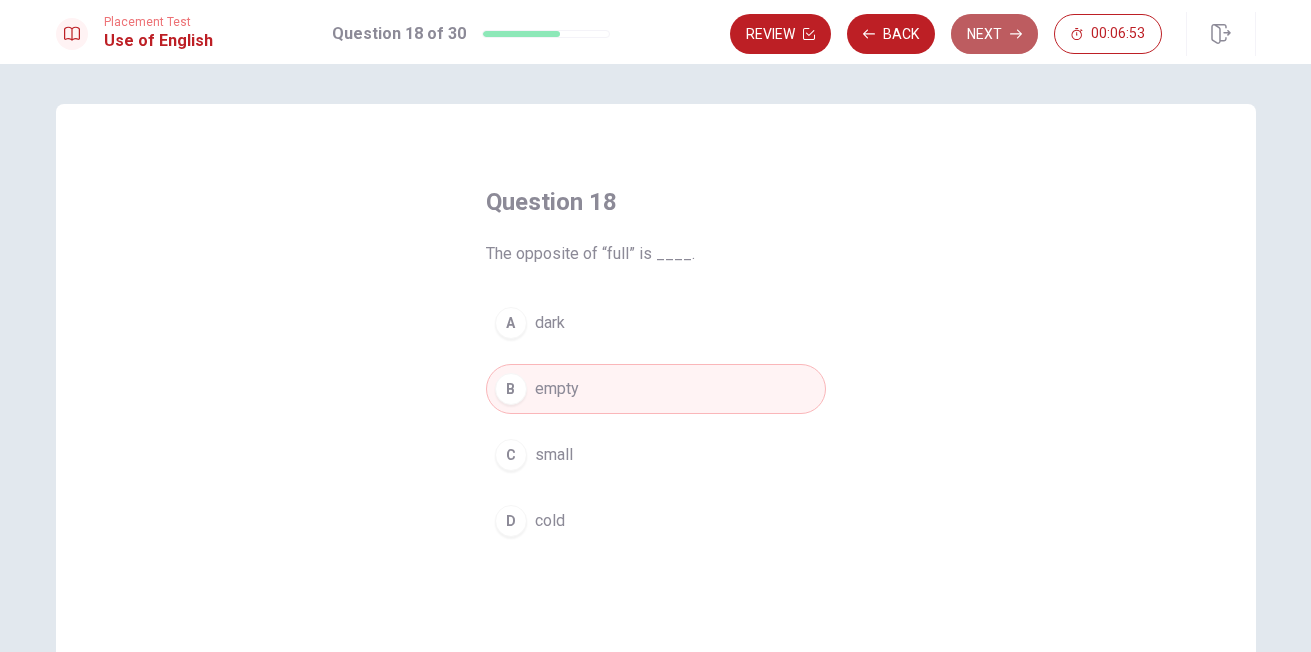 click on "Next" at bounding box center [994, 34] 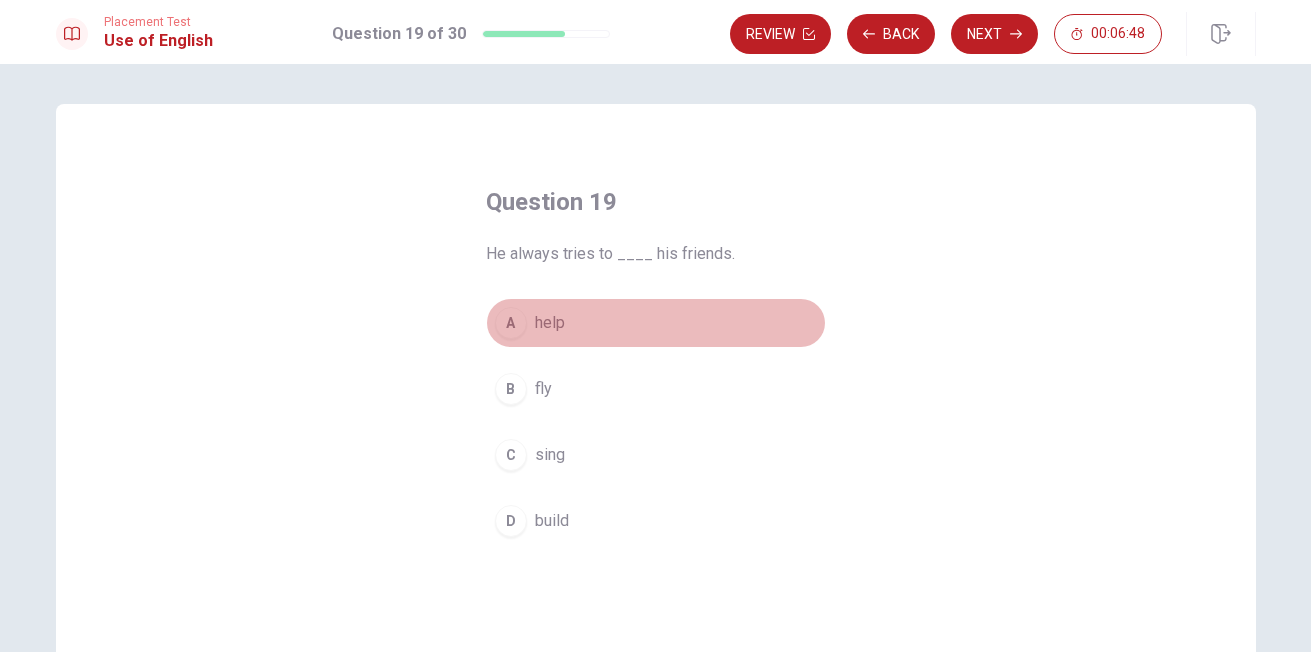 click on "A" at bounding box center (511, 323) 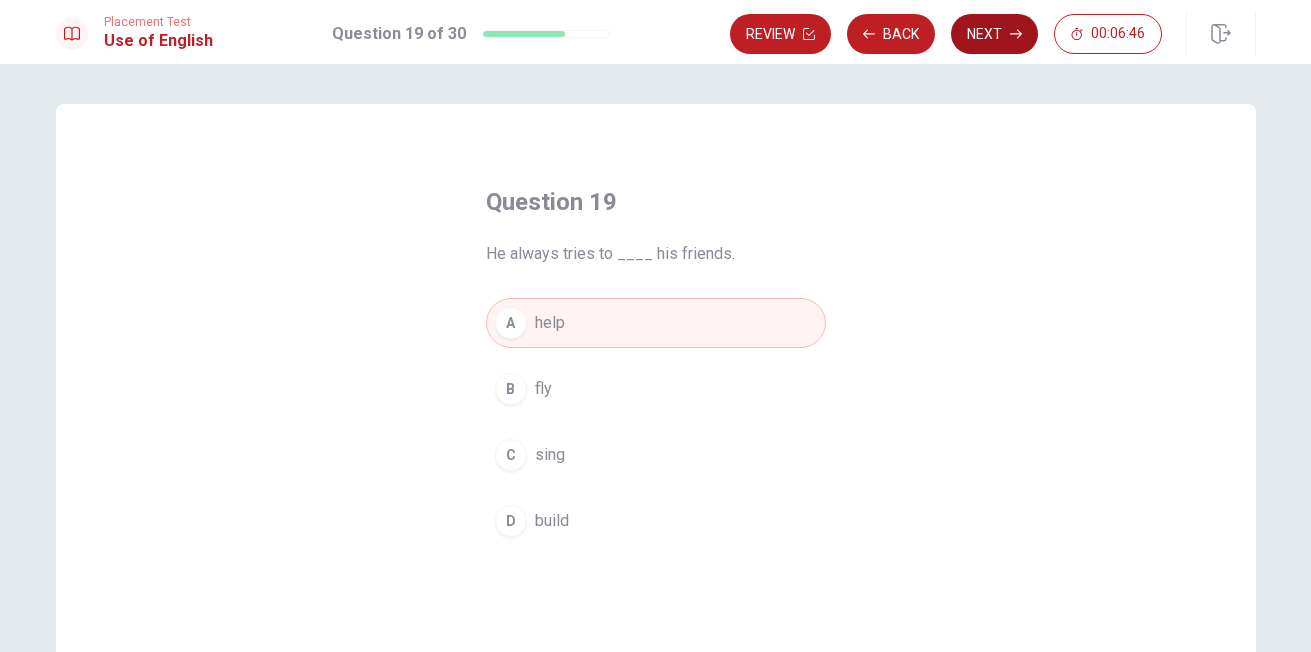 click on "Next" at bounding box center [994, 34] 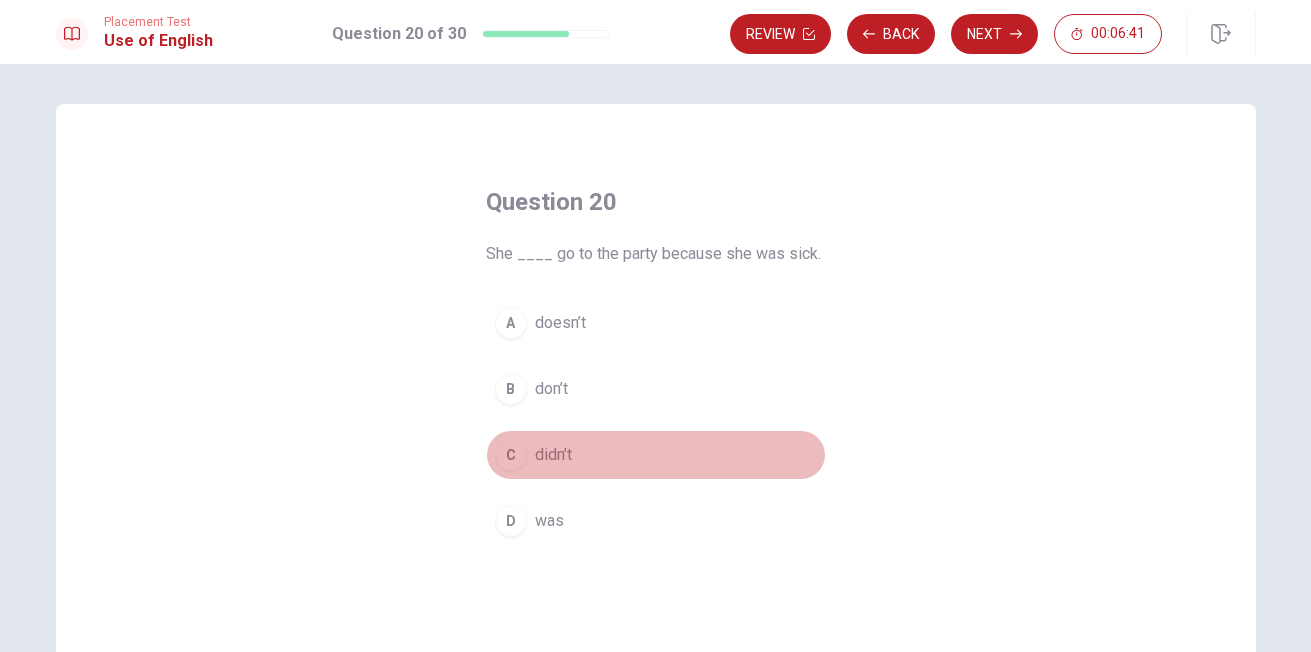 click on "C" at bounding box center (511, 455) 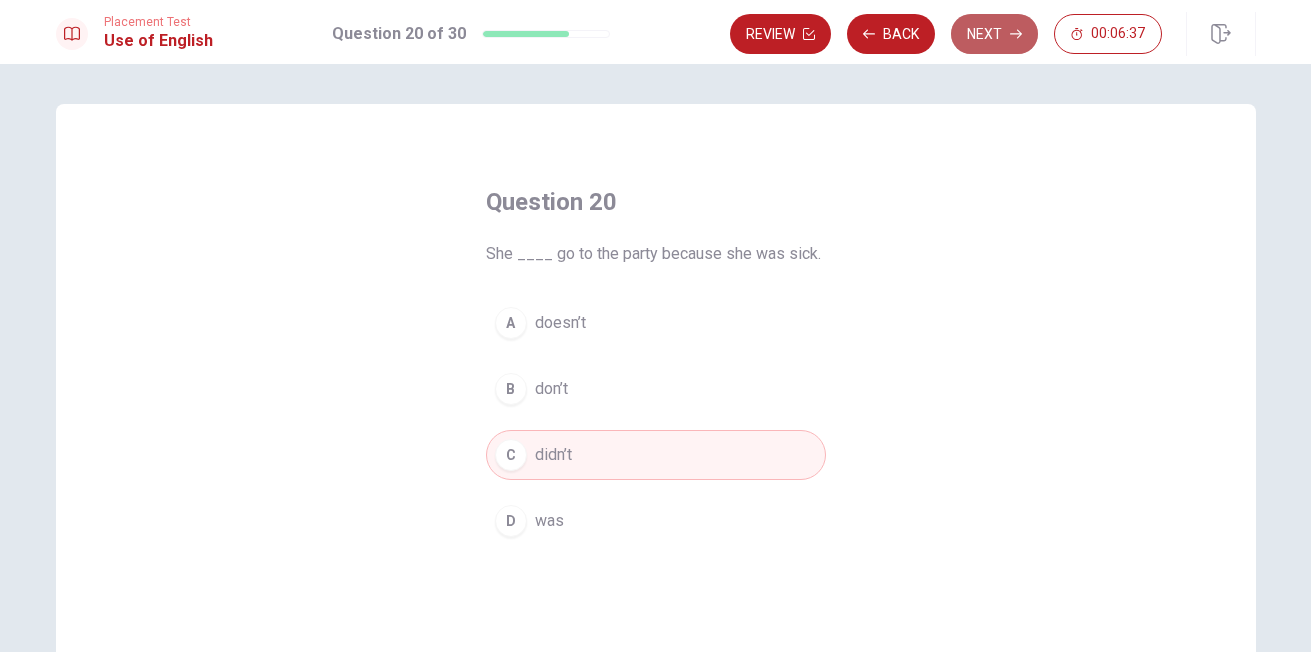 click on "Next" at bounding box center (994, 34) 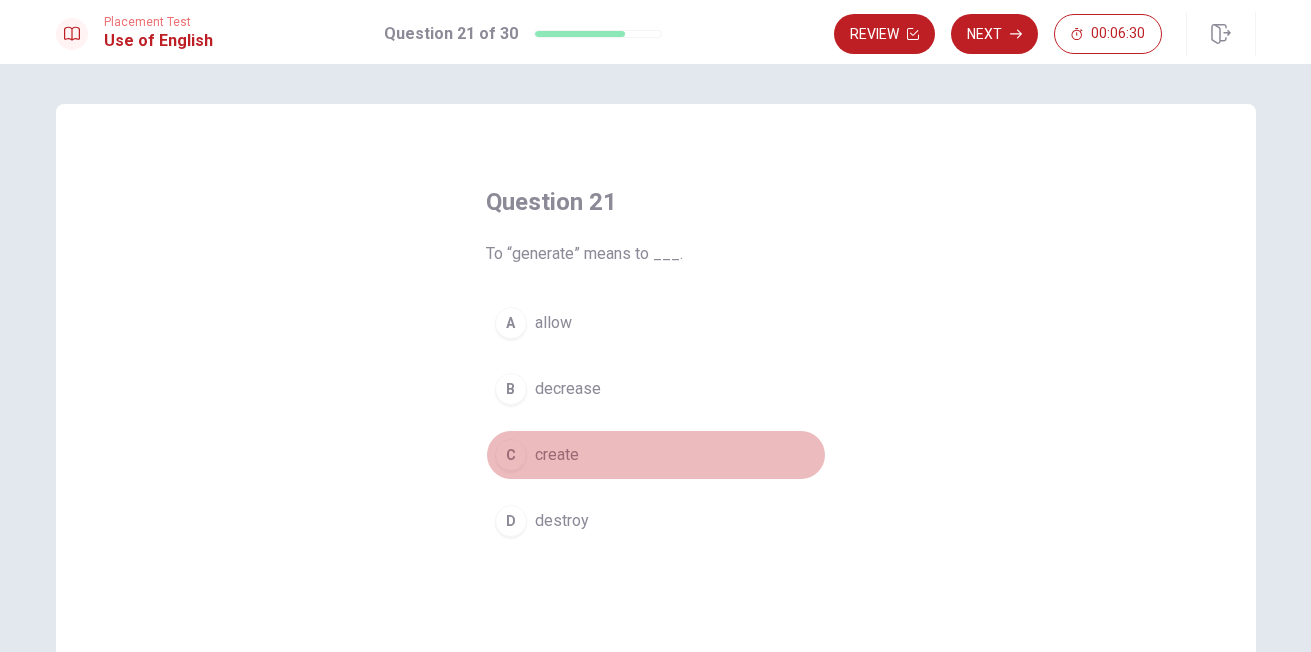 click on "C" at bounding box center (511, 455) 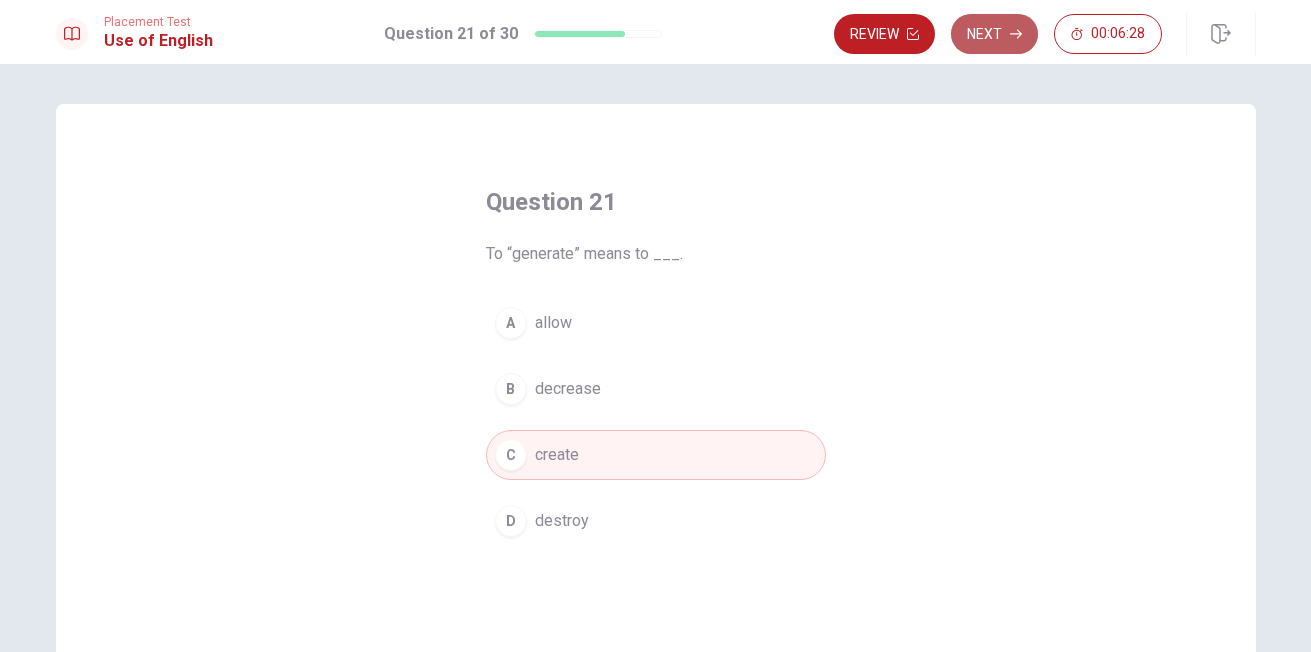 click on "Next" at bounding box center (994, 34) 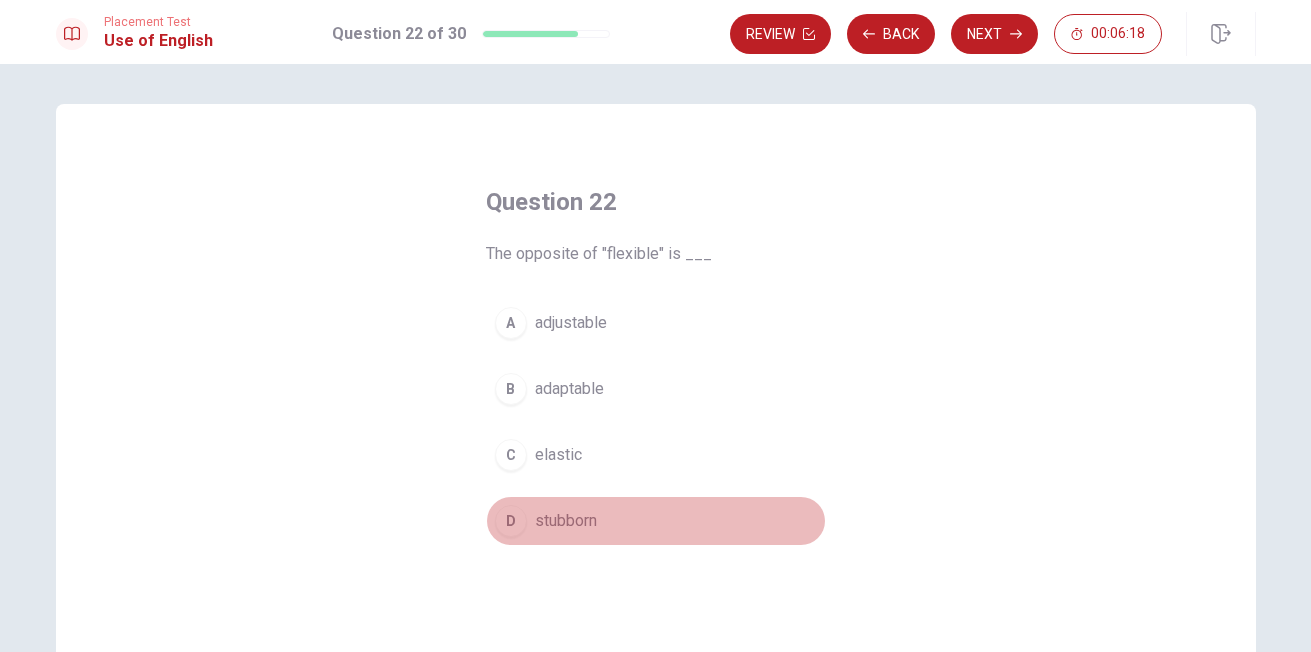click on "D" at bounding box center (511, 521) 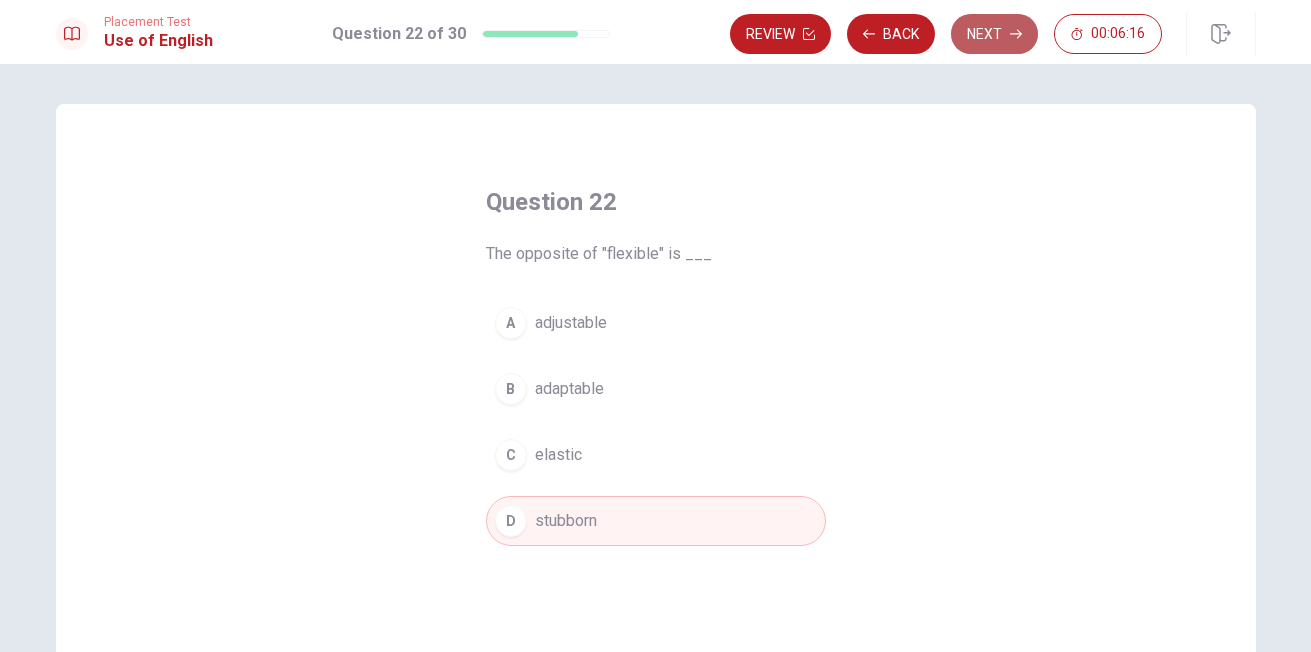 click on "Next" at bounding box center [994, 34] 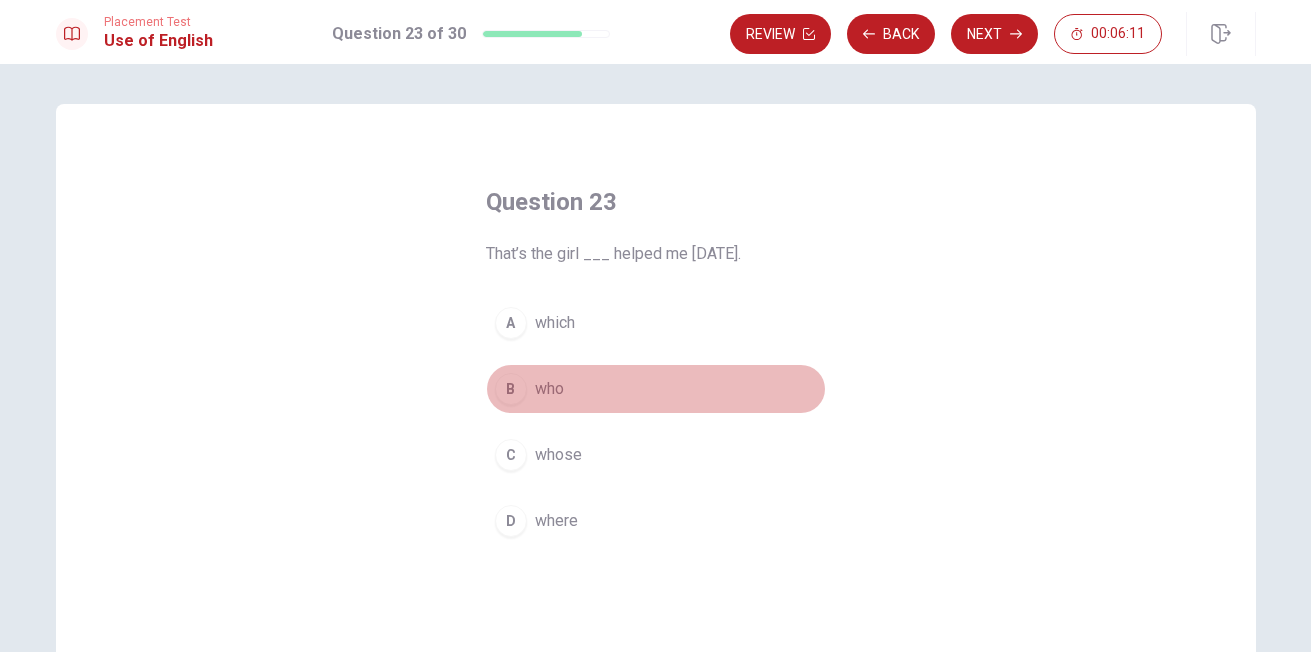 click on "B" at bounding box center [511, 389] 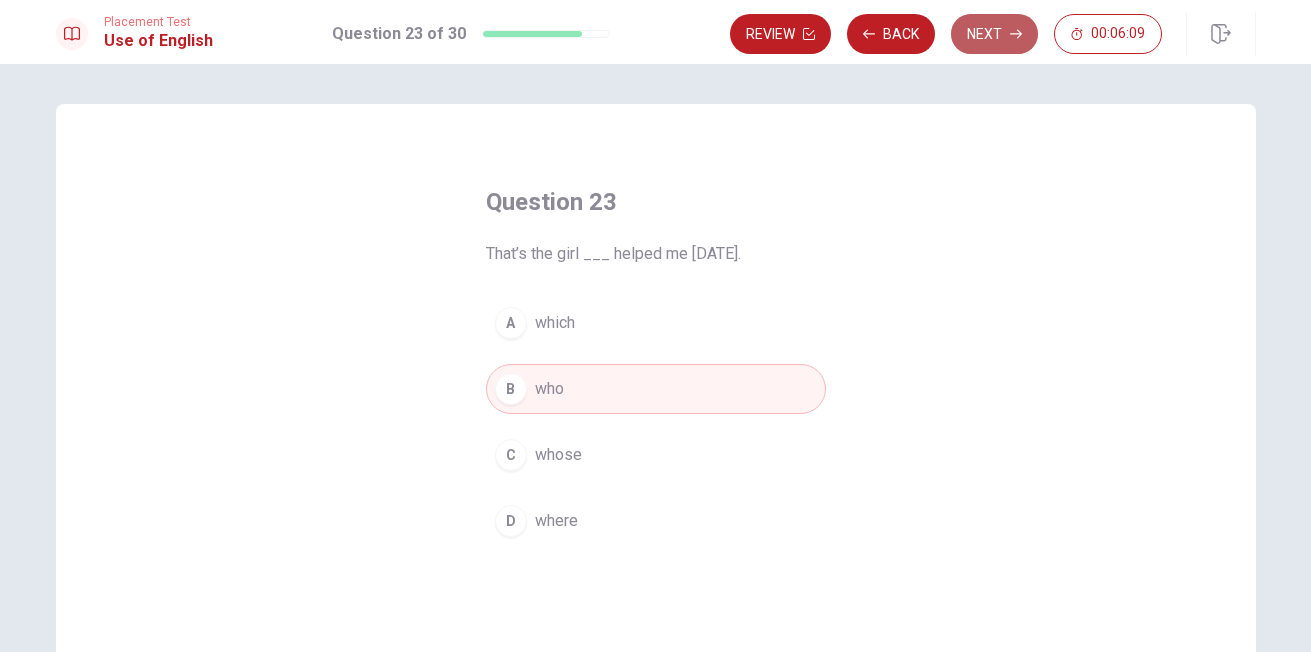 click on "Next" at bounding box center [994, 34] 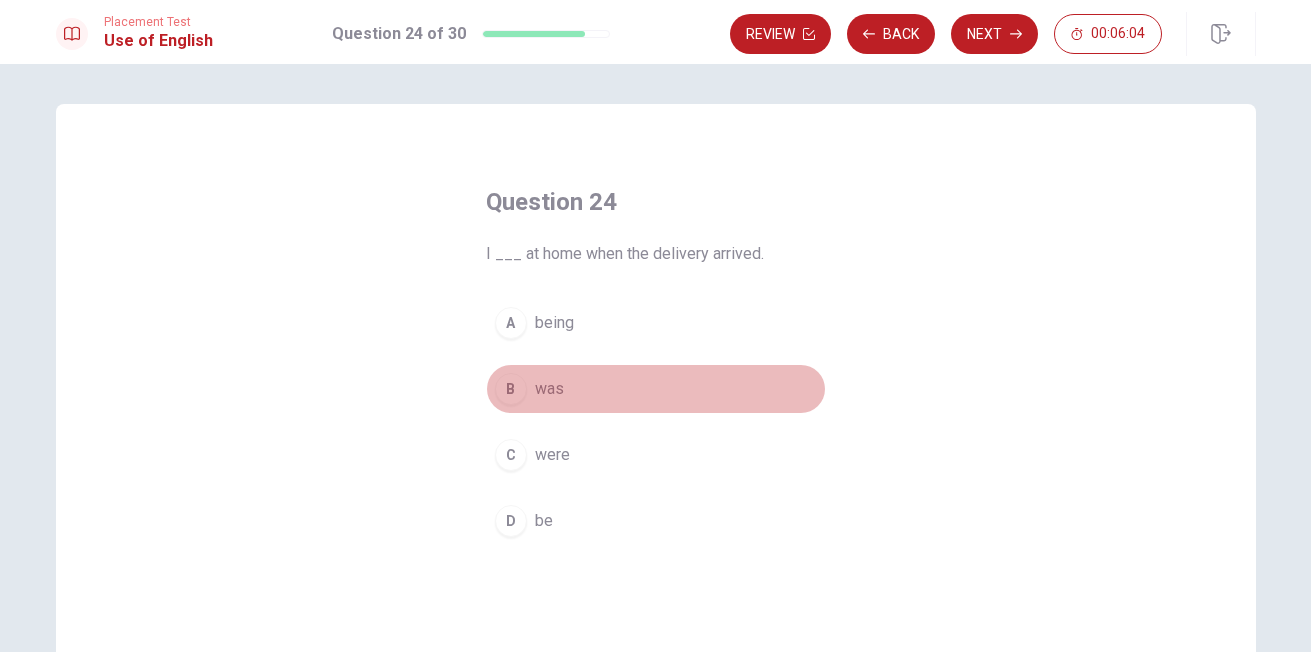 click on "B" at bounding box center (511, 389) 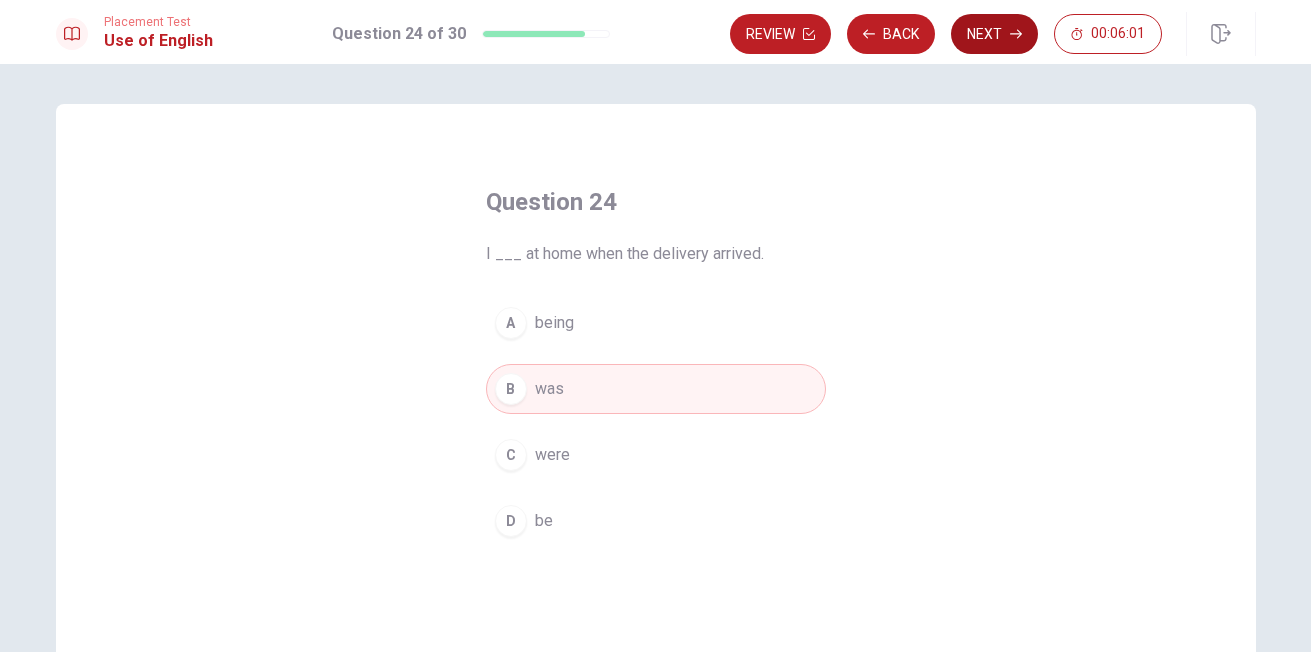 click on "Next" at bounding box center [994, 34] 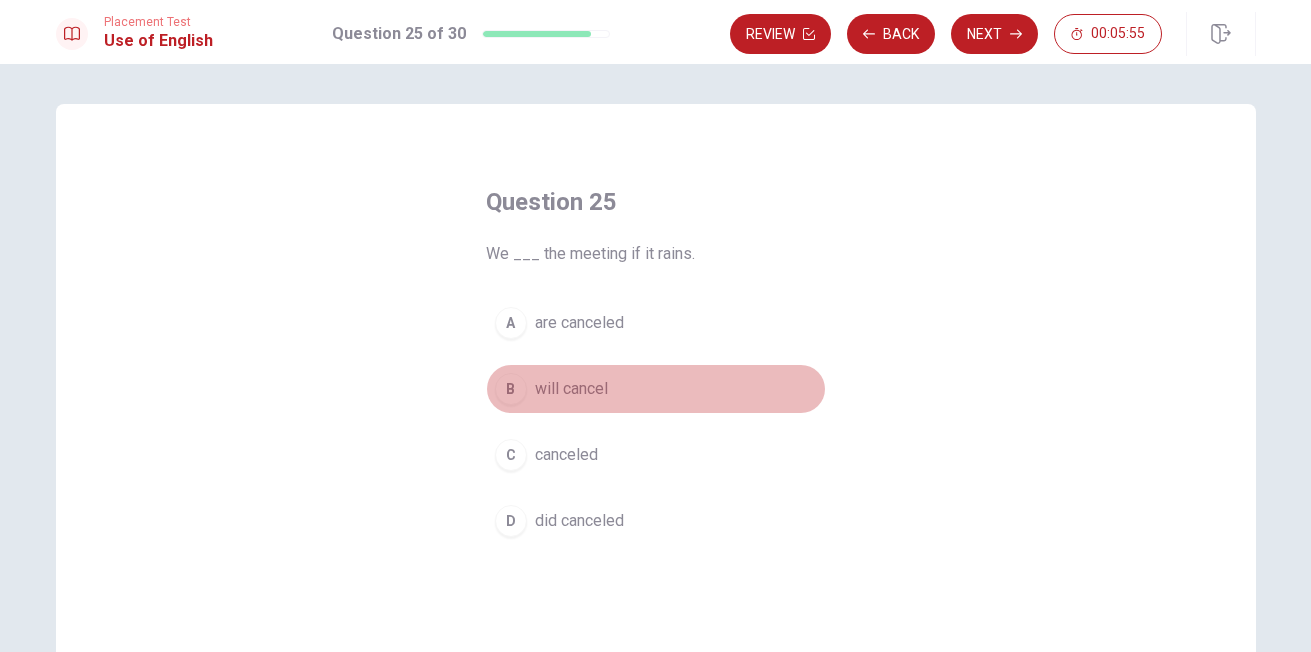 click on "B" at bounding box center (511, 389) 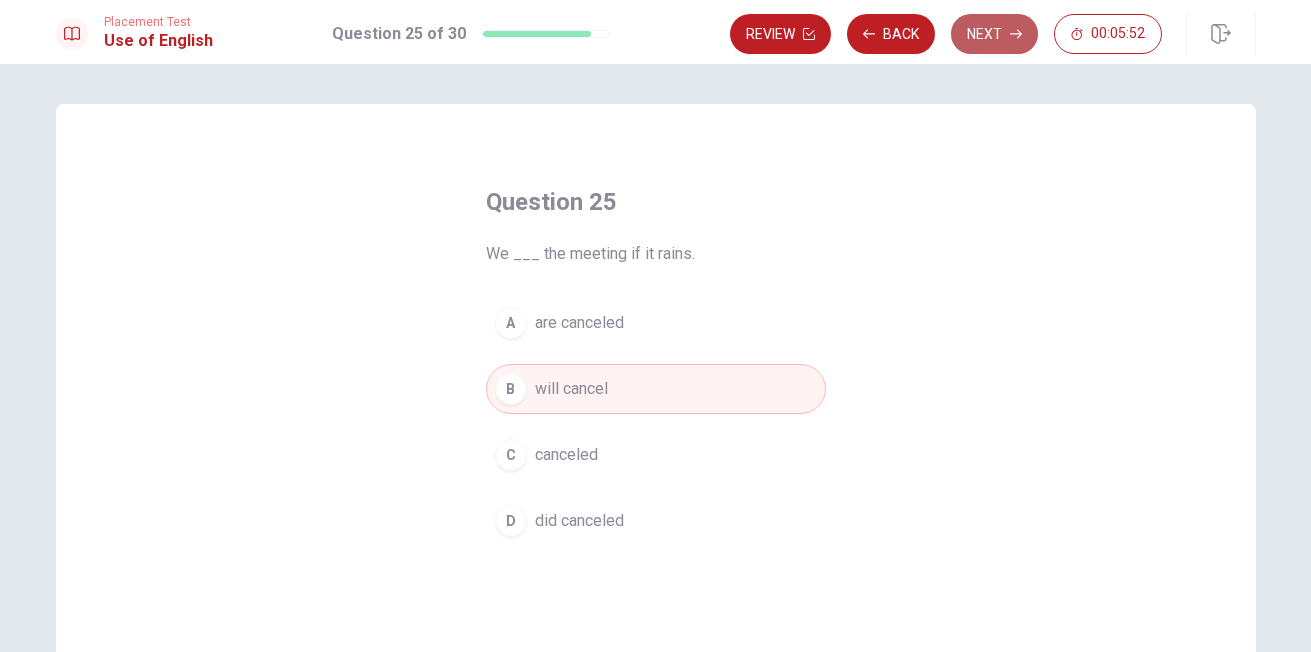 click on "Next" at bounding box center (994, 34) 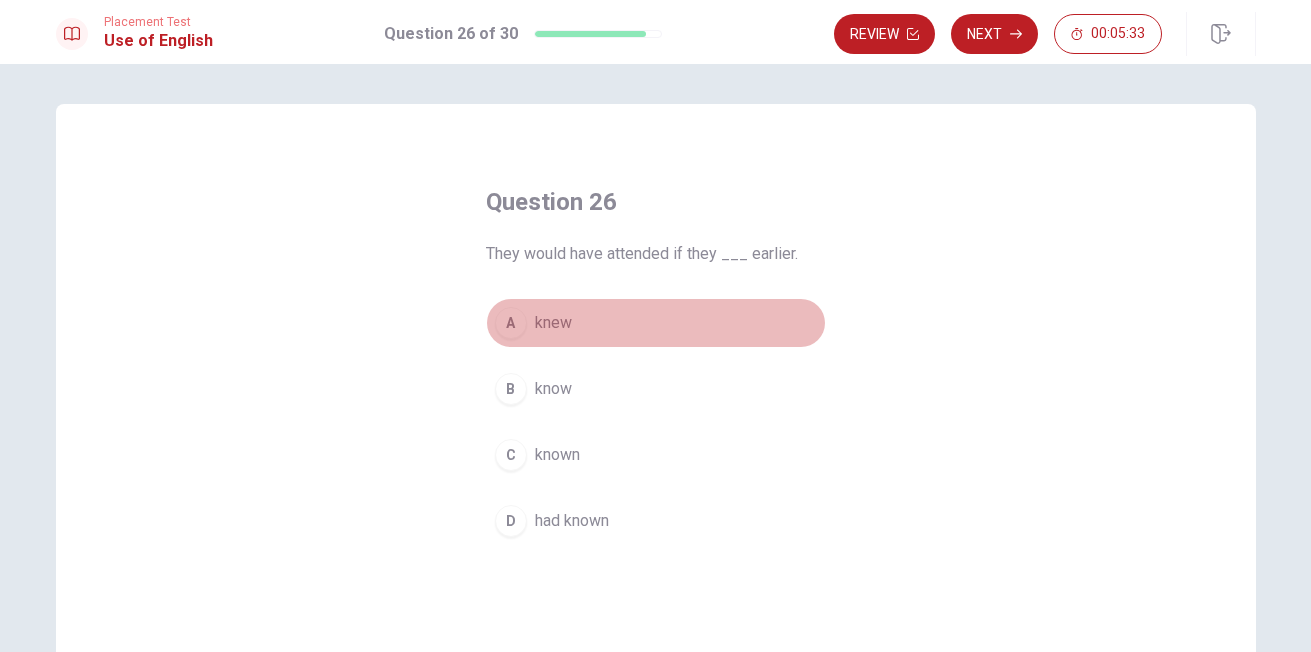 click on "A" at bounding box center [511, 323] 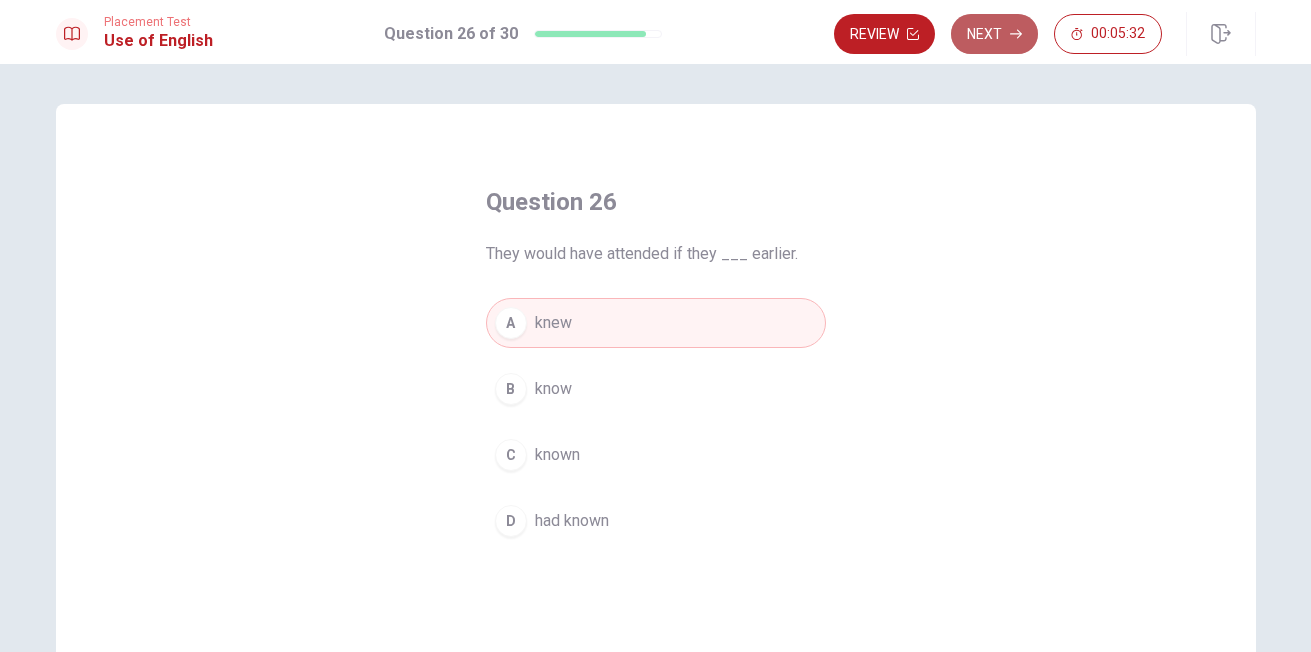 click on "Next" at bounding box center [994, 34] 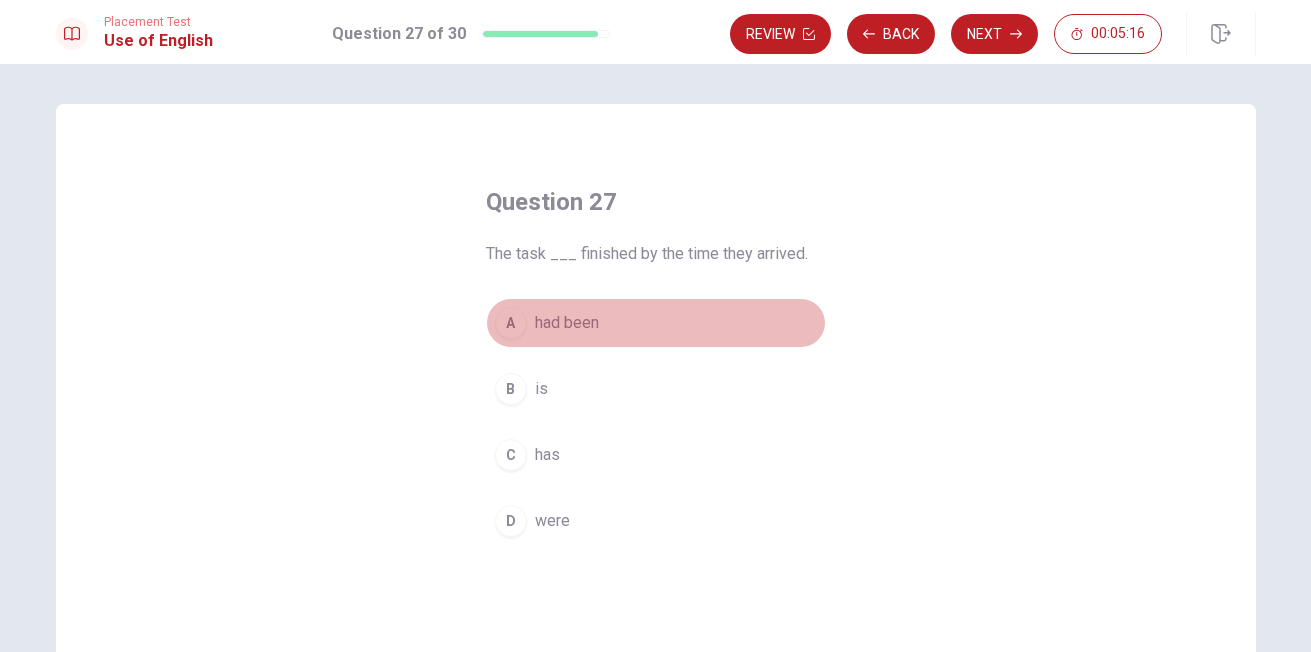 click on "A" at bounding box center (511, 323) 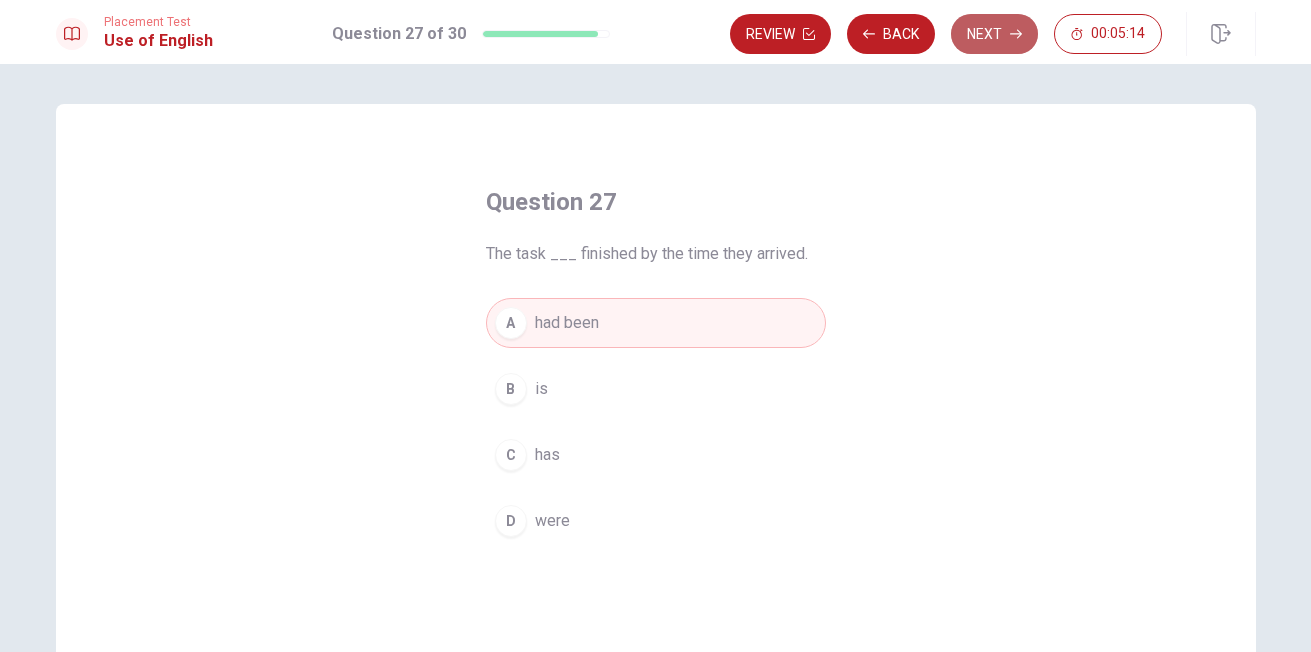 click on "Next" at bounding box center [994, 34] 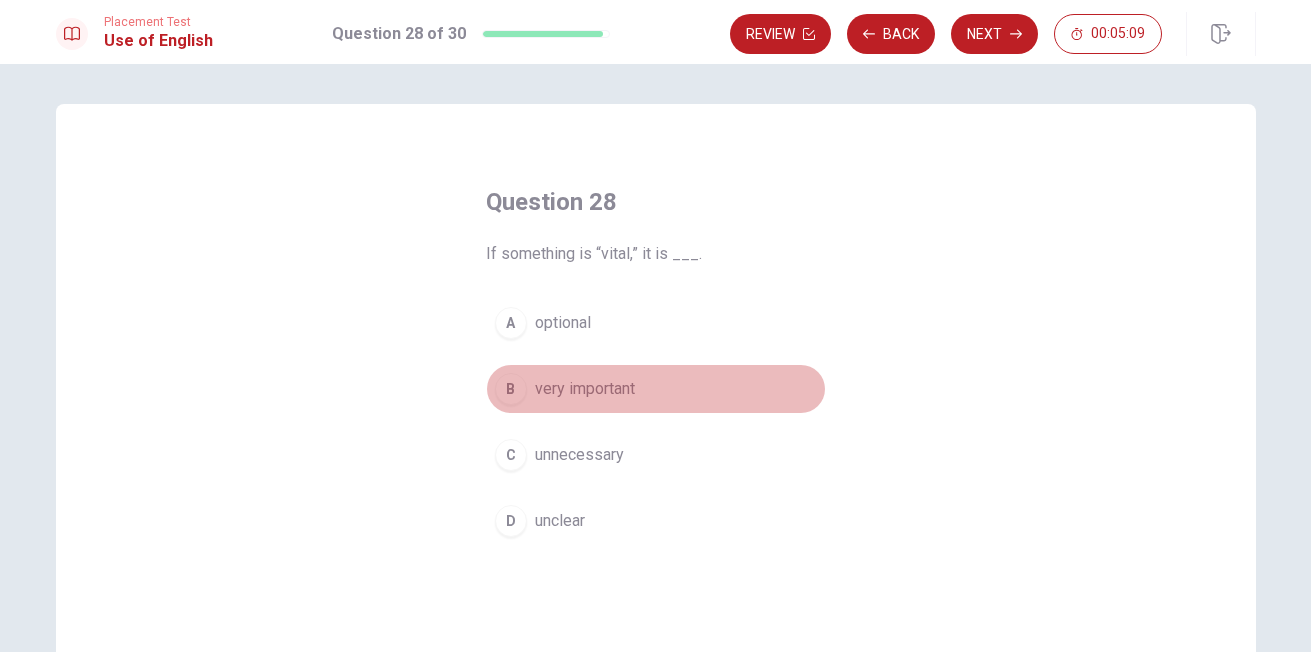 click on "B" at bounding box center (511, 389) 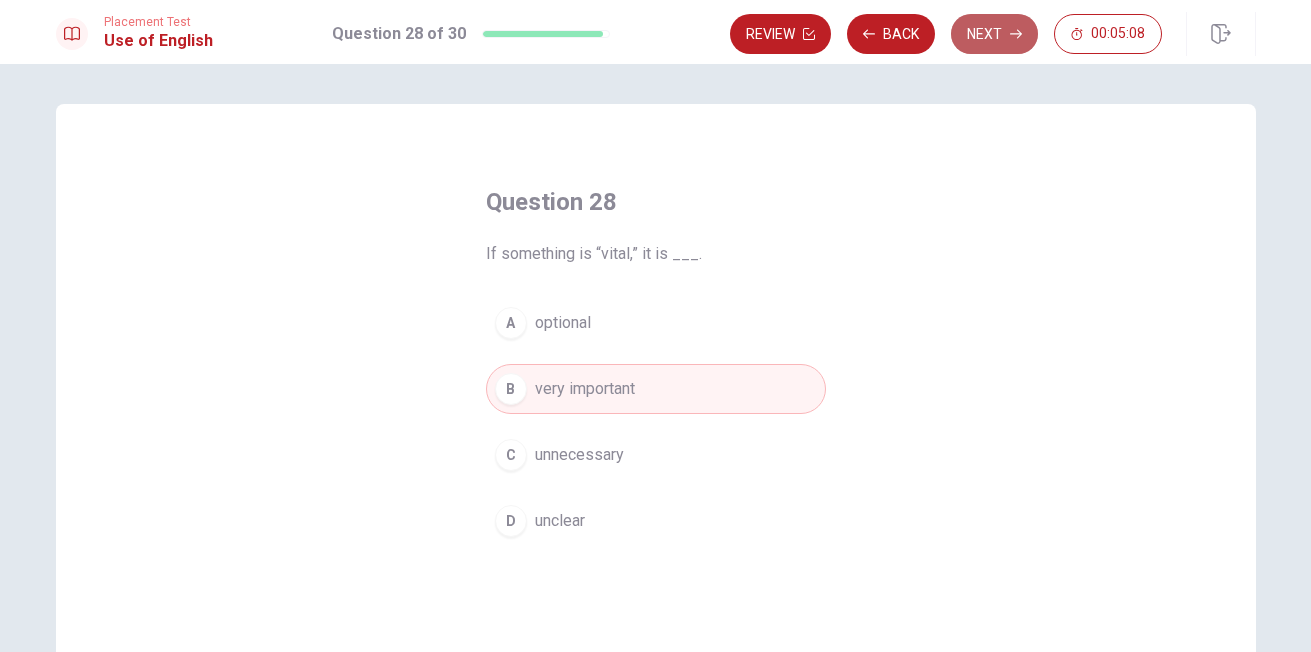 click on "Next" at bounding box center [994, 34] 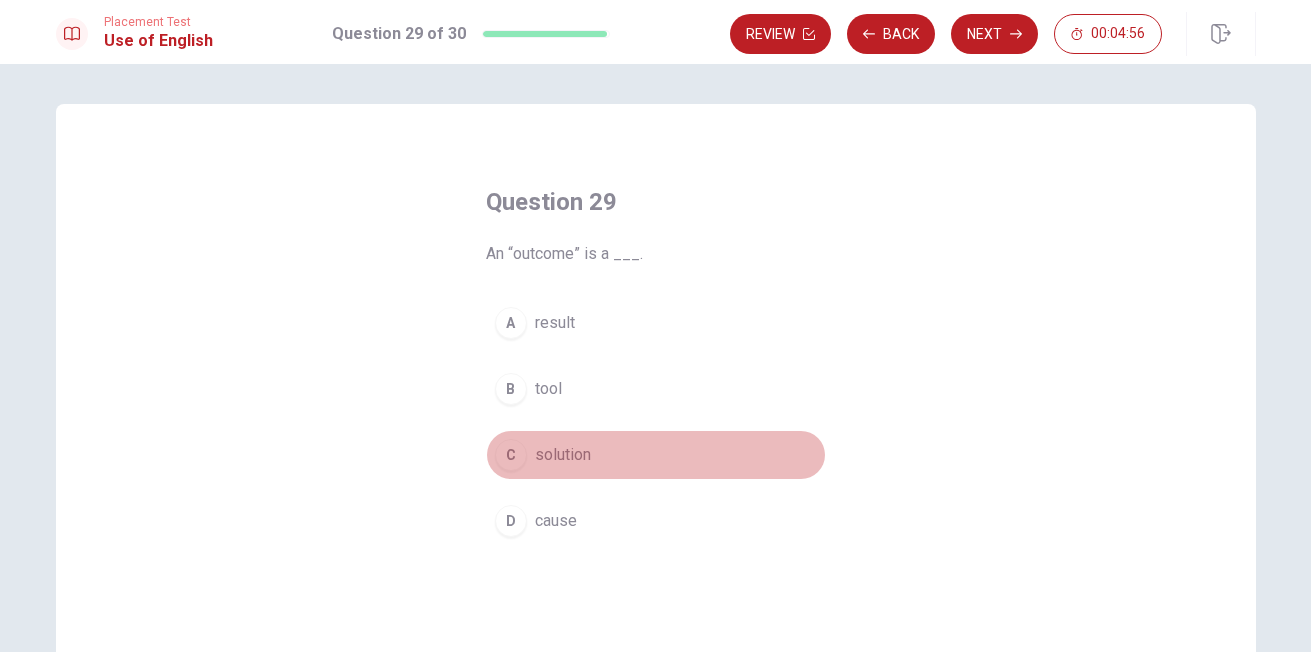 click on "C" at bounding box center (511, 455) 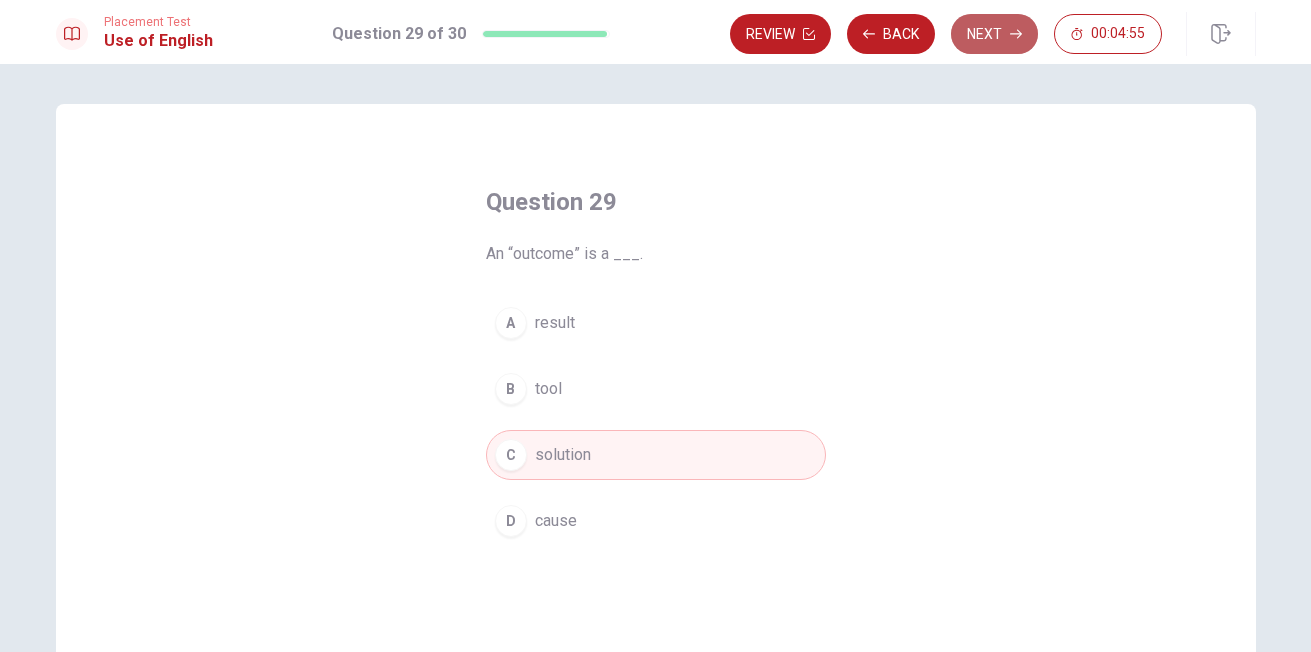 click on "Next" at bounding box center [994, 34] 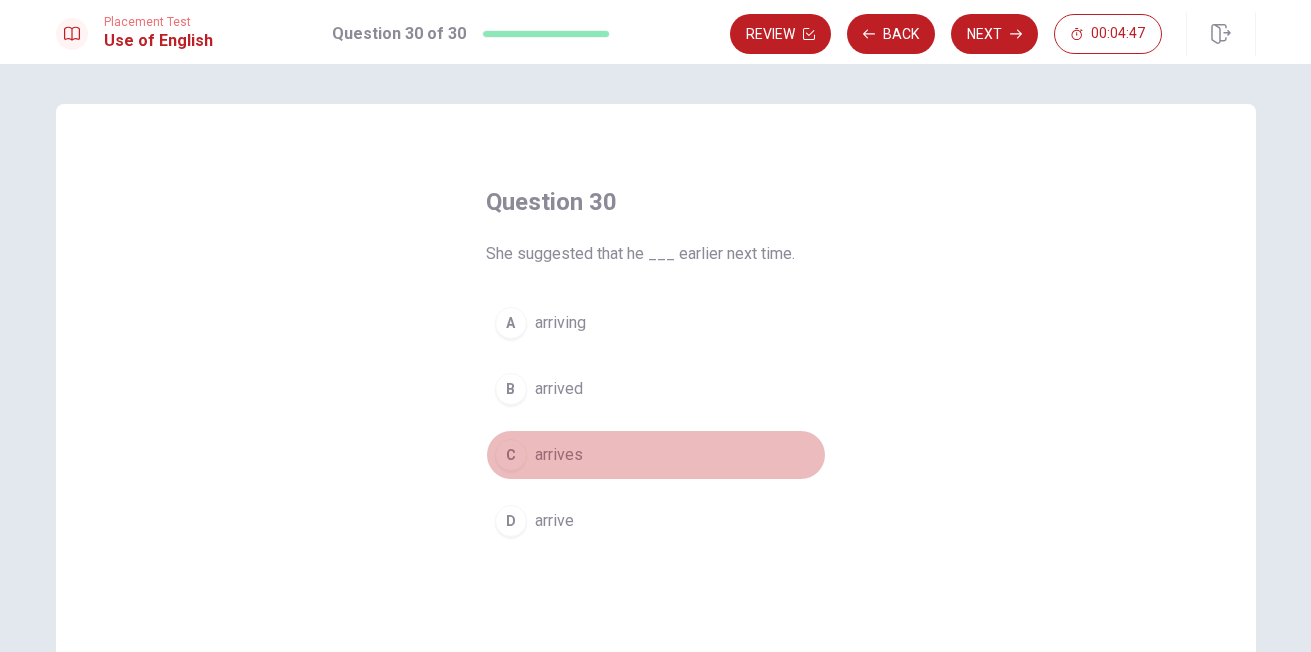 click on "C" at bounding box center (511, 455) 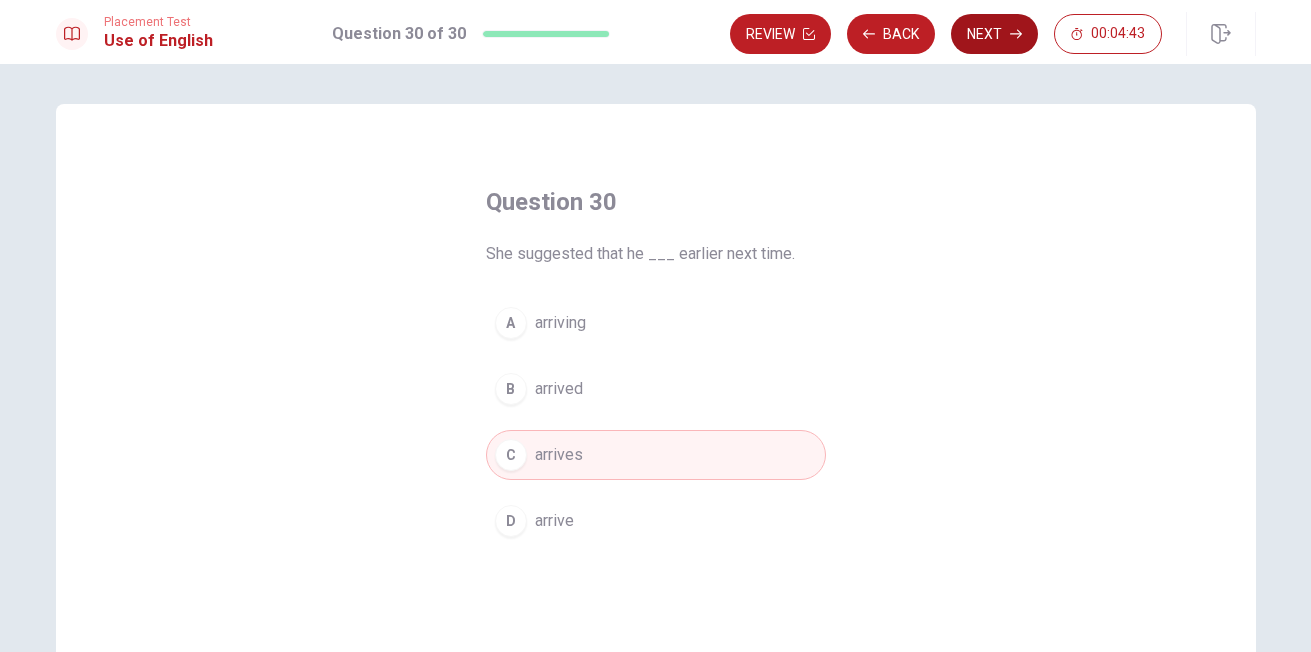 click on "Next" at bounding box center (994, 34) 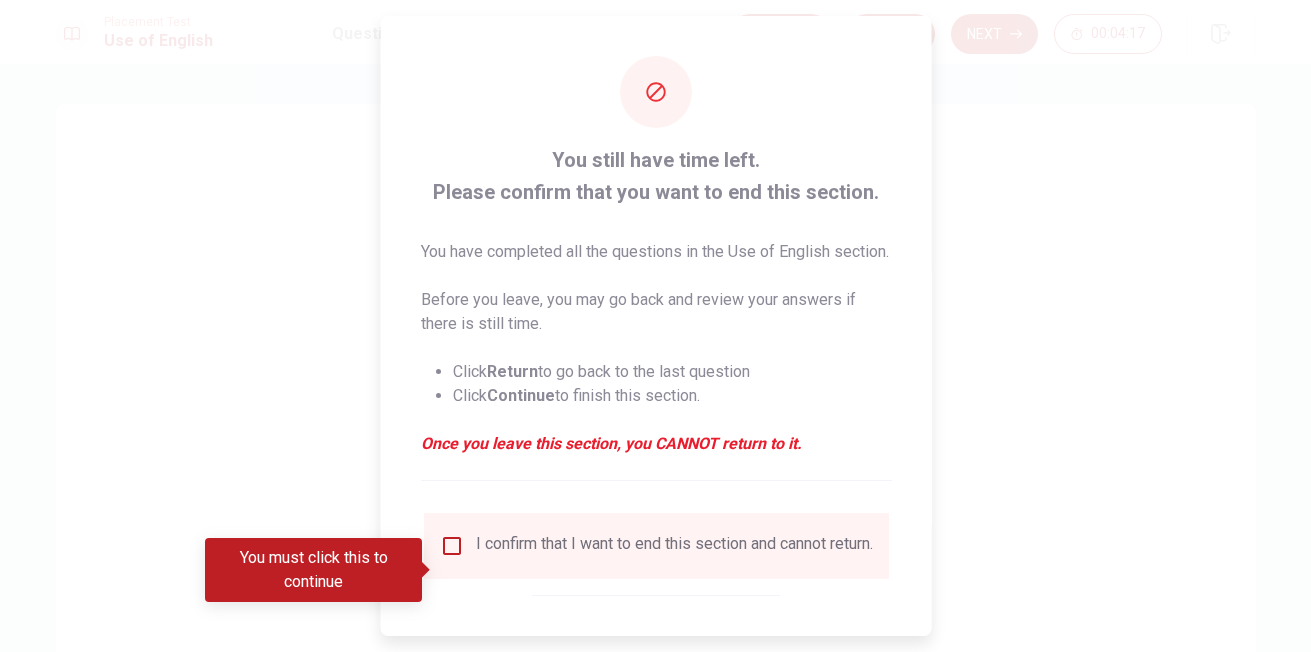 click on "You still have time left.   Please confirm that you want to end this section. You have completed all the questions in the Use of English section. Before you leave, you may go back and review your answers if there is still time. Click  Return  to go back to the last question Click  Continue  to finish this section. Once you leave this section, you CANNOT return to it." at bounding box center (655, 312) 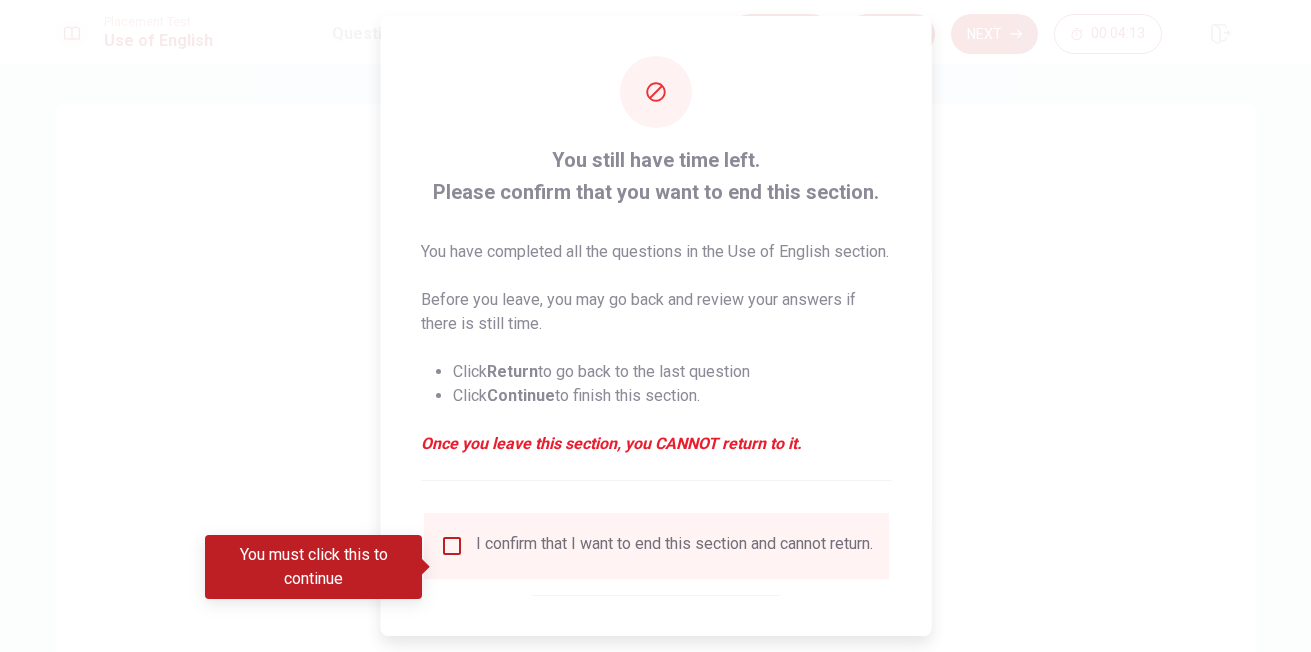 scroll, scrollTop: 118, scrollLeft: 0, axis: vertical 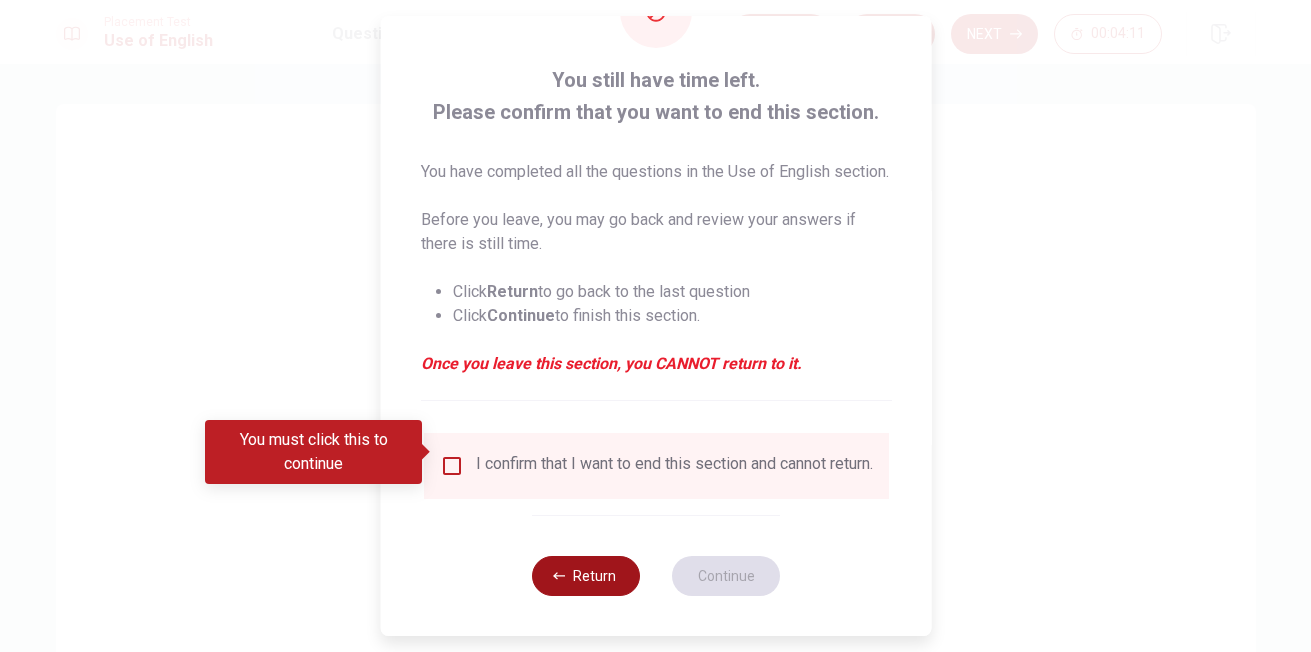 click on "Return" at bounding box center (586, 576) 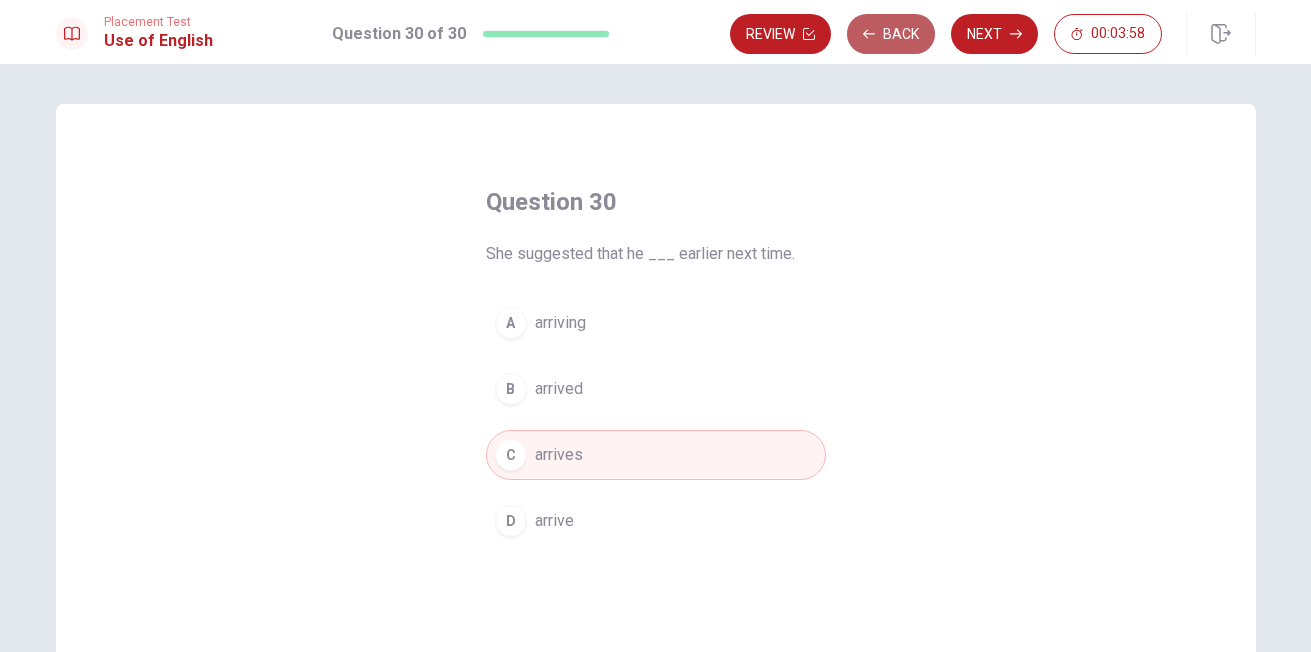 click on "Back" at bounding box center [891, 34] 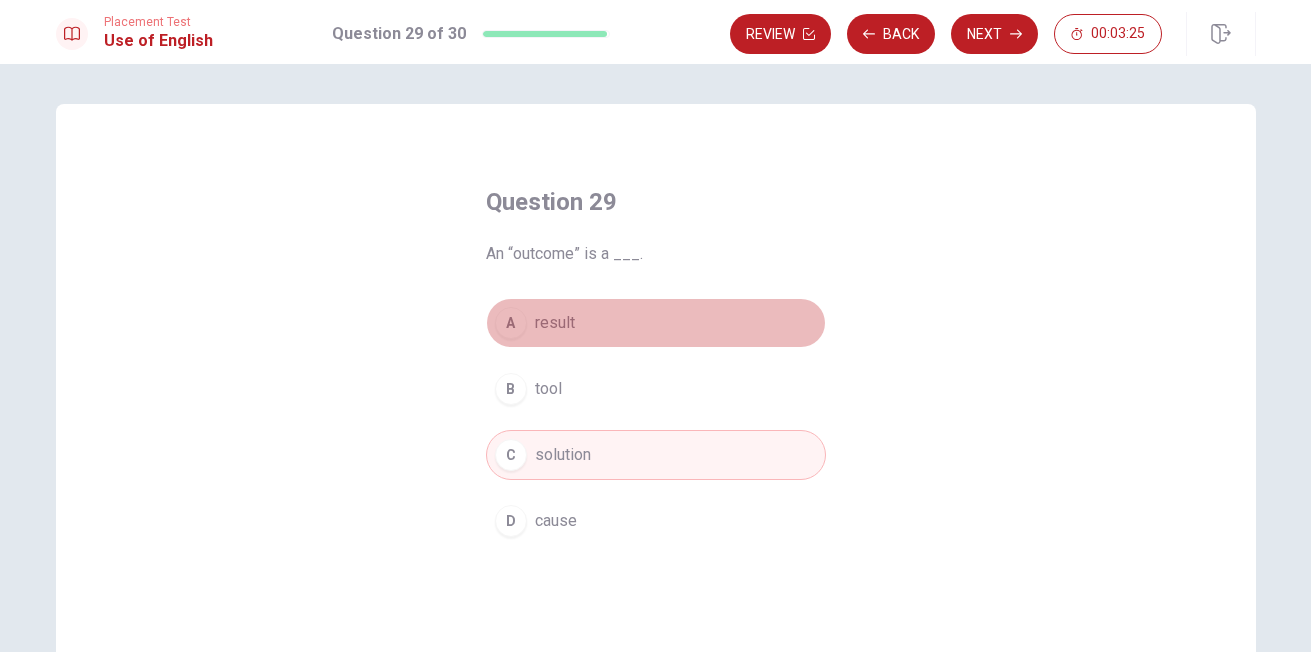 click on "A" at bounding box center (511, 323) 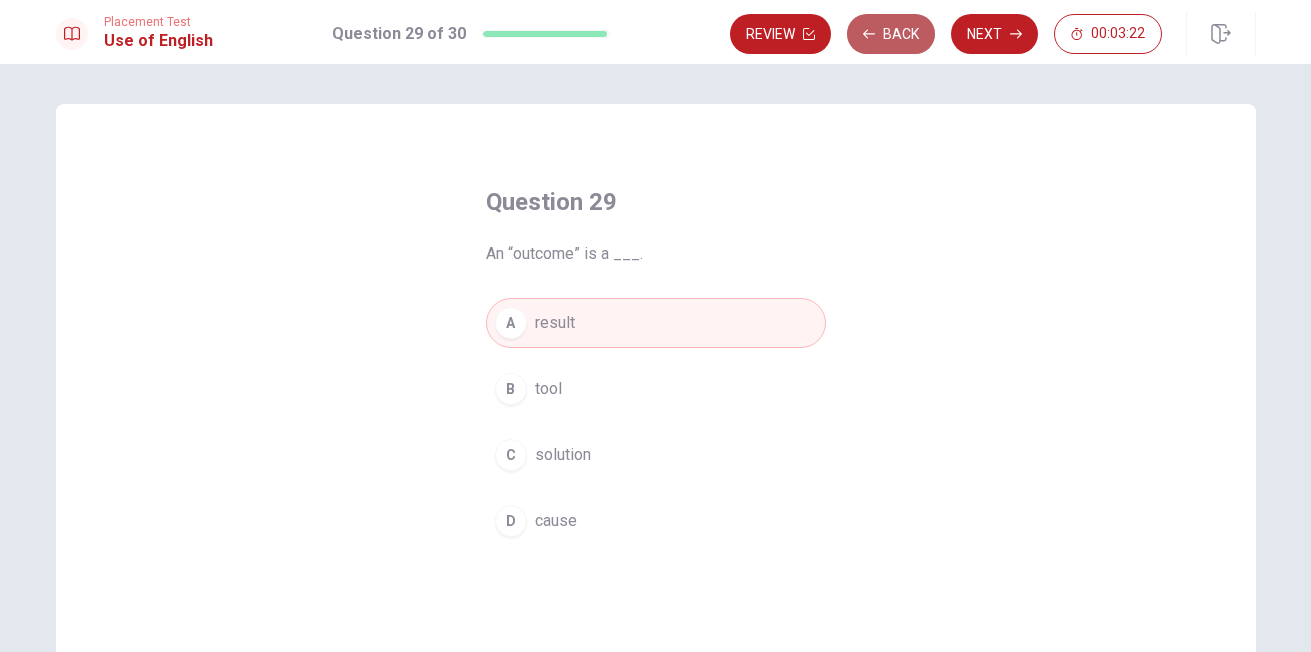 click on "Back" at bounding box center (891, 34) 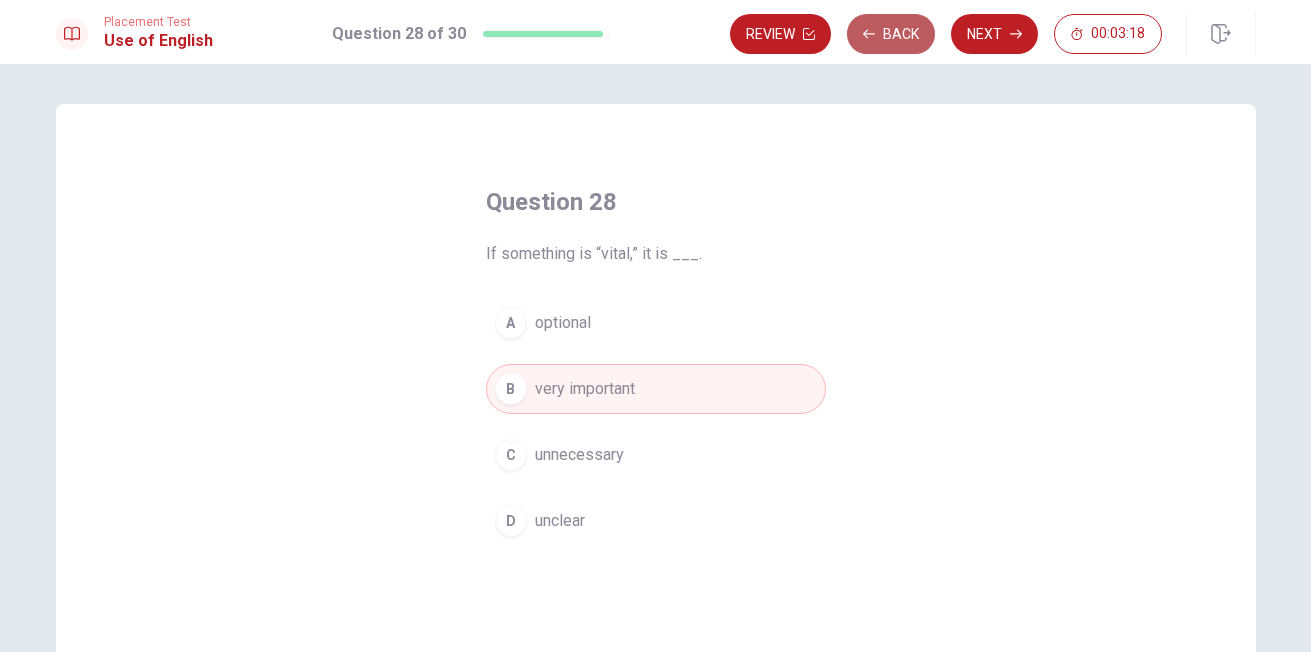click on "Back" at bounding box center [891, 34] 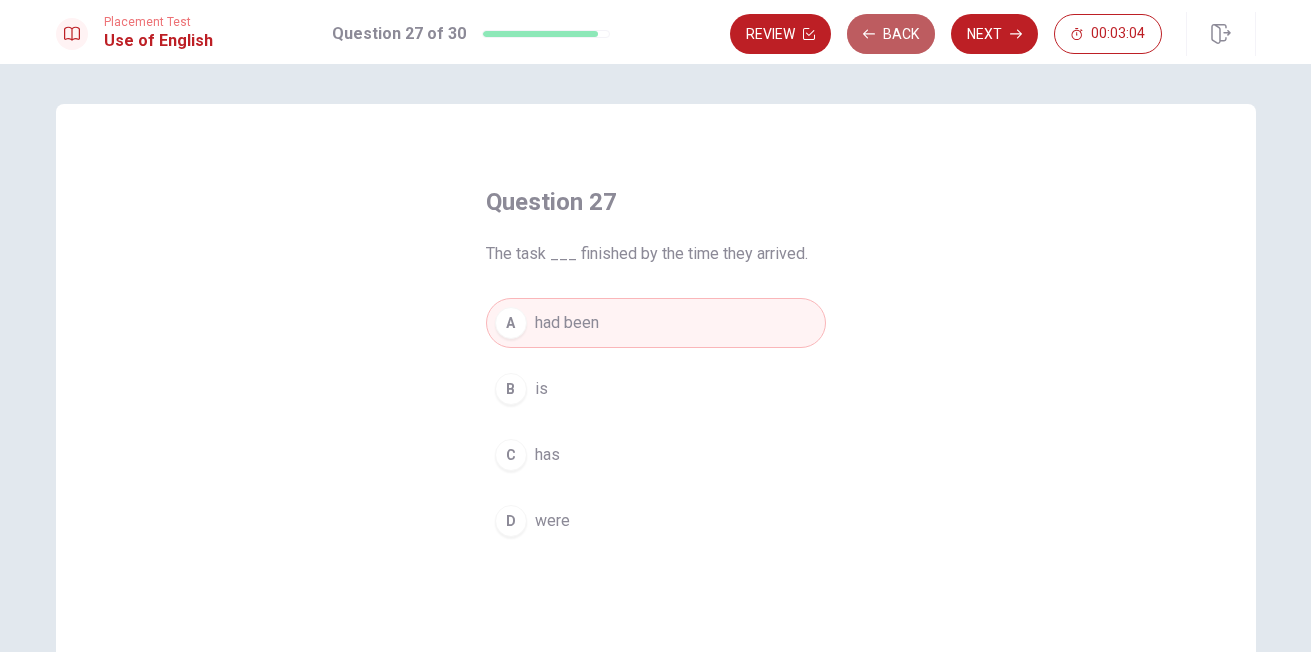 click on "Back" at bounding box center [891, 34] 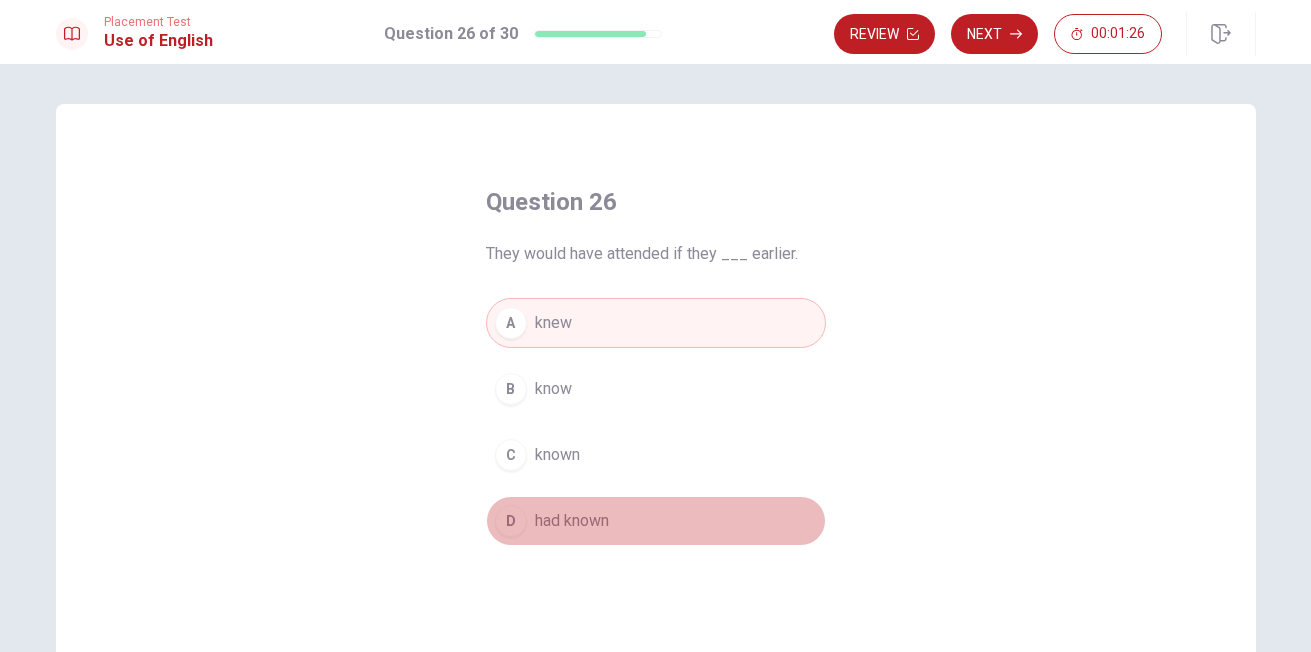 click on "had known" at bounding box center (572, 521) 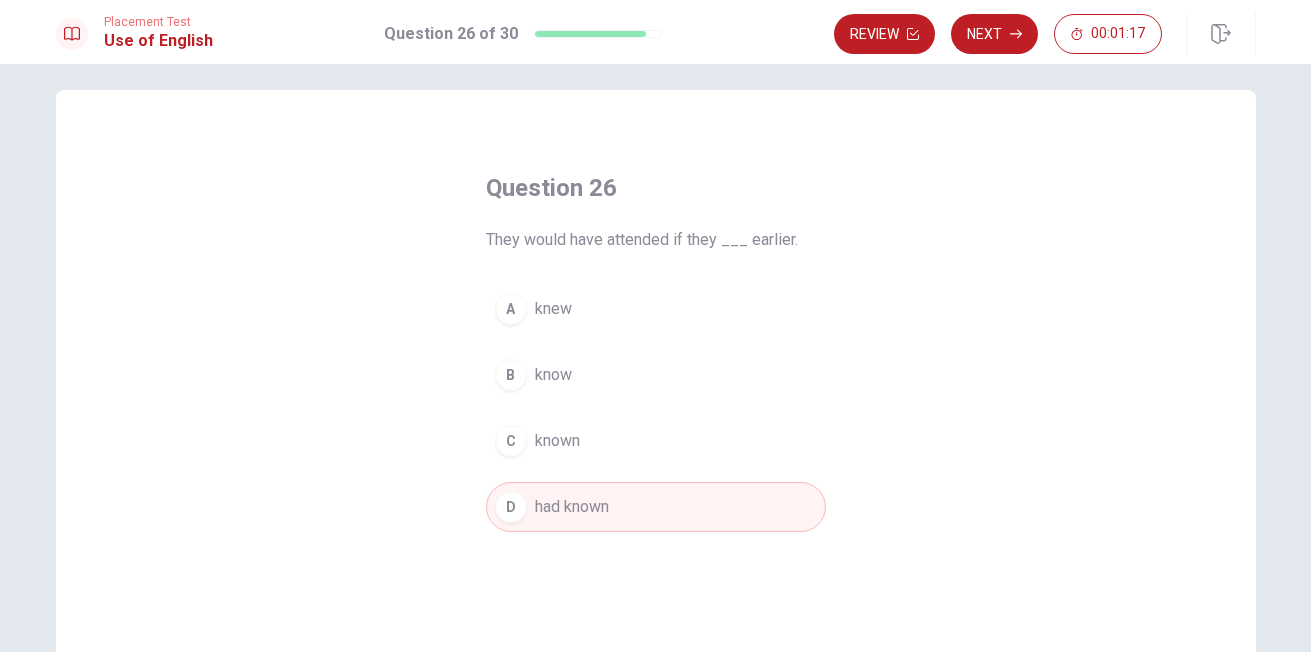 scroll, scrollTop: 0, scrollLeft: 0, axis: both 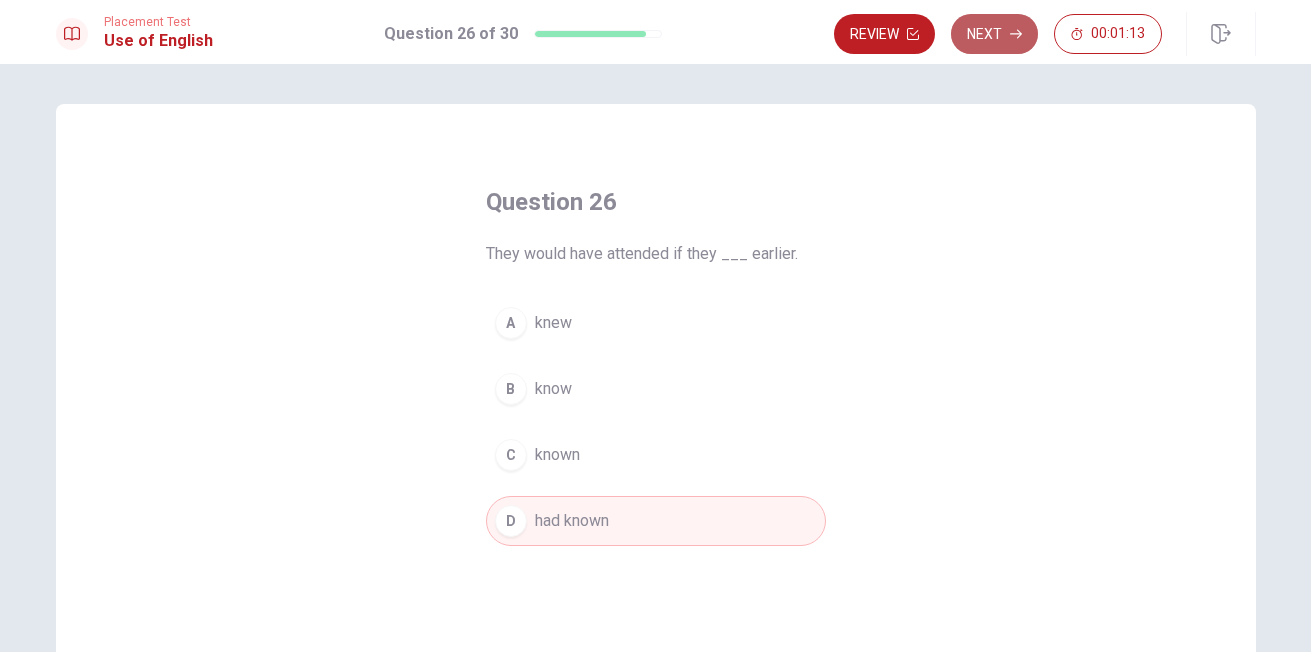 click on "Next" at bounding box center (994, 34) 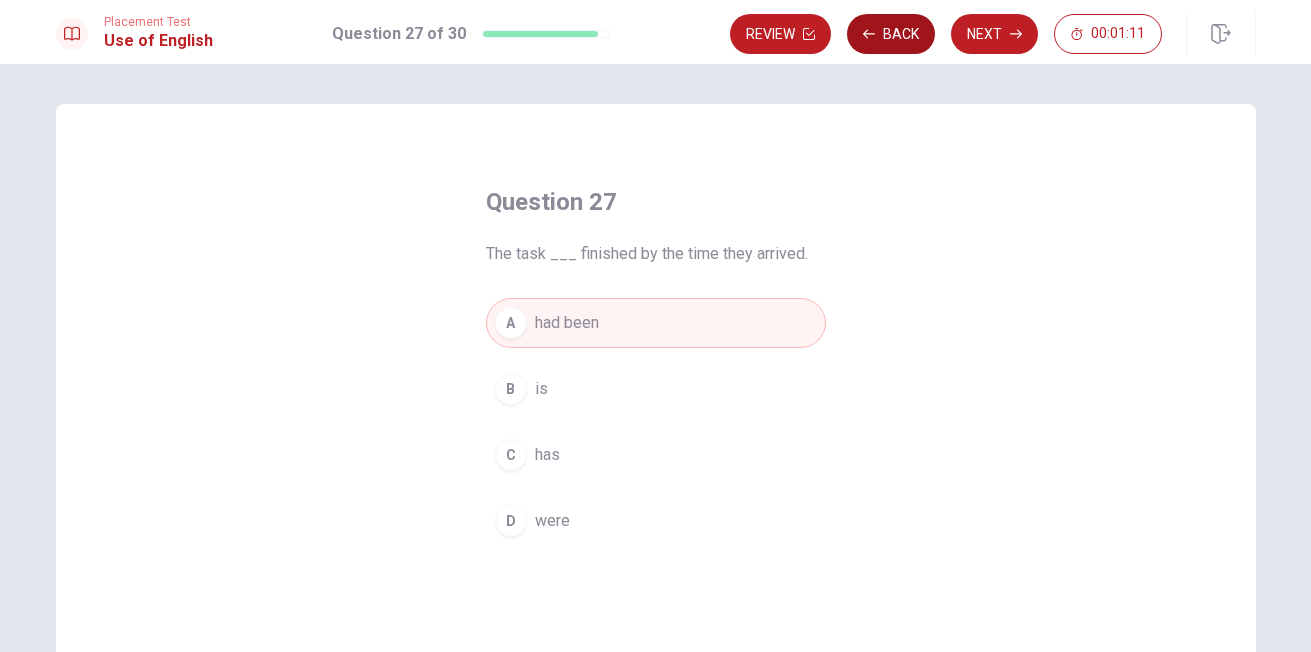 click on "Back" at bounding box center (891, 34) 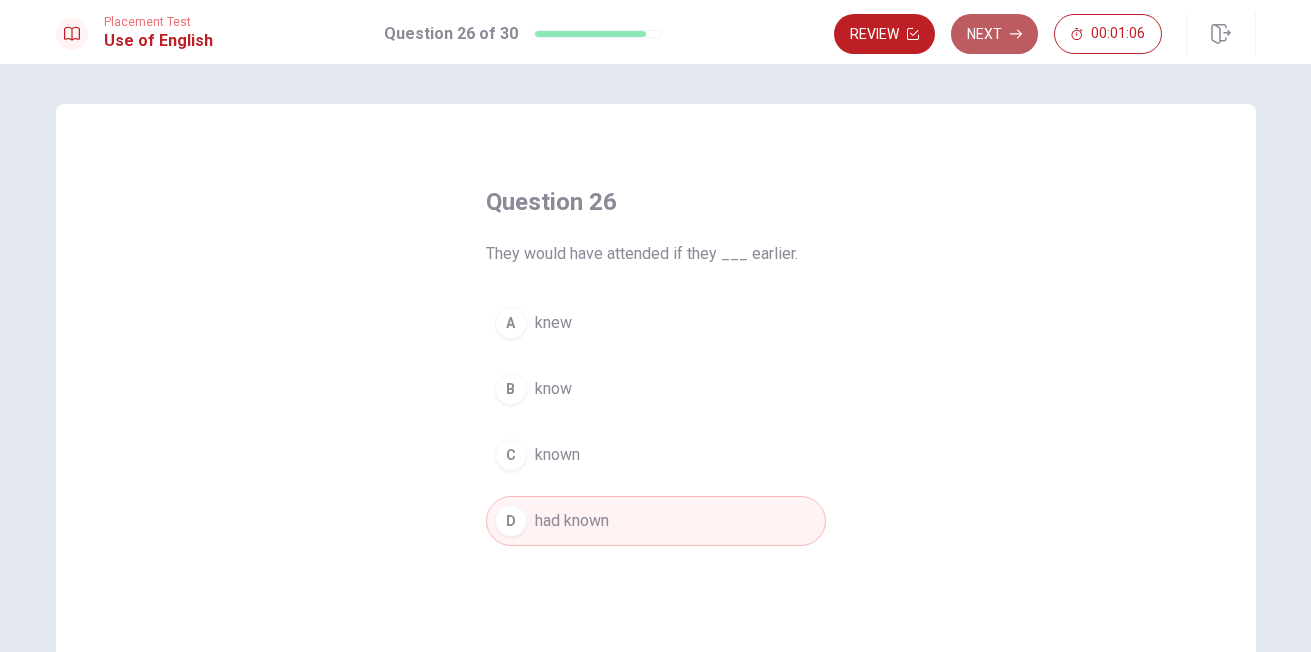click 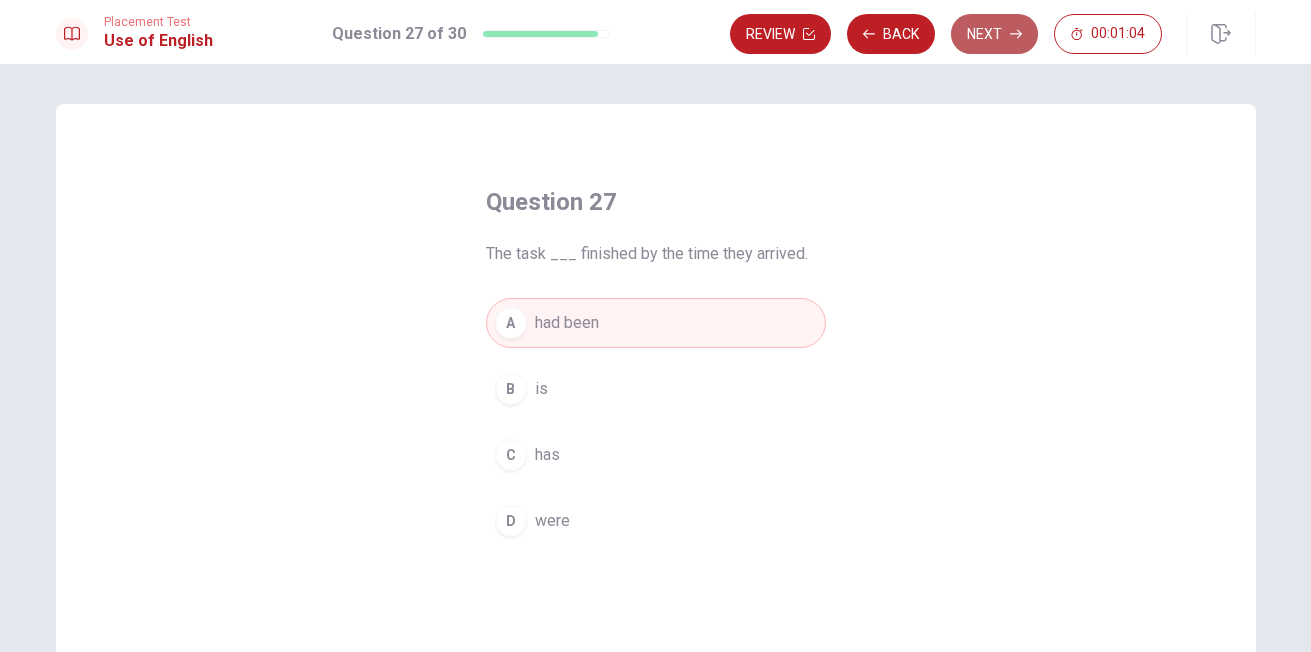 click on "Next" at bounding box center (994, 34) 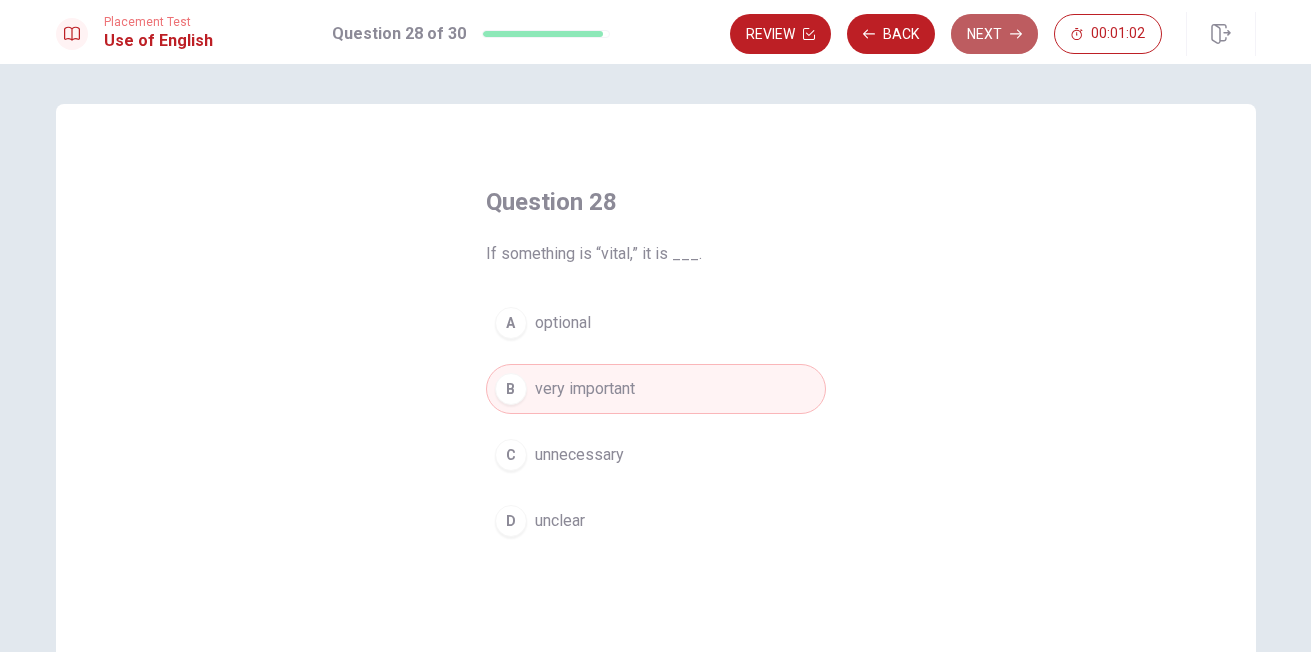 click on "Next" at bounding box center [994, 34] 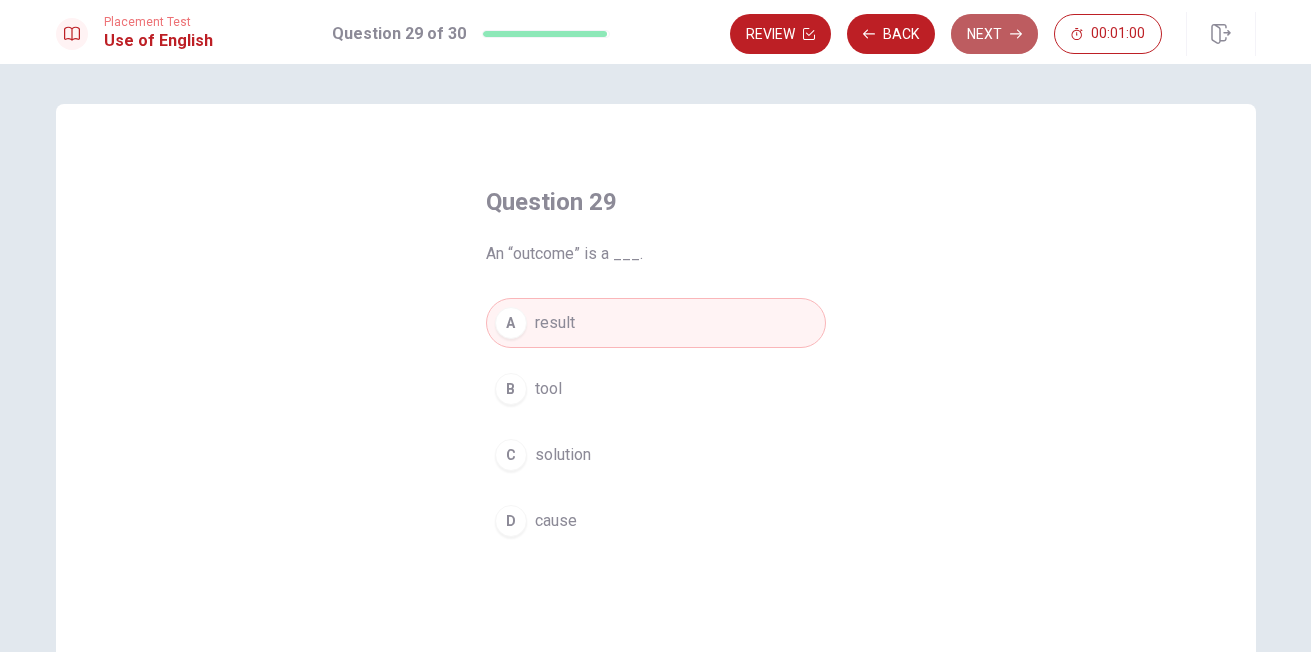 click on "Next" at bounding box center [994, 34] 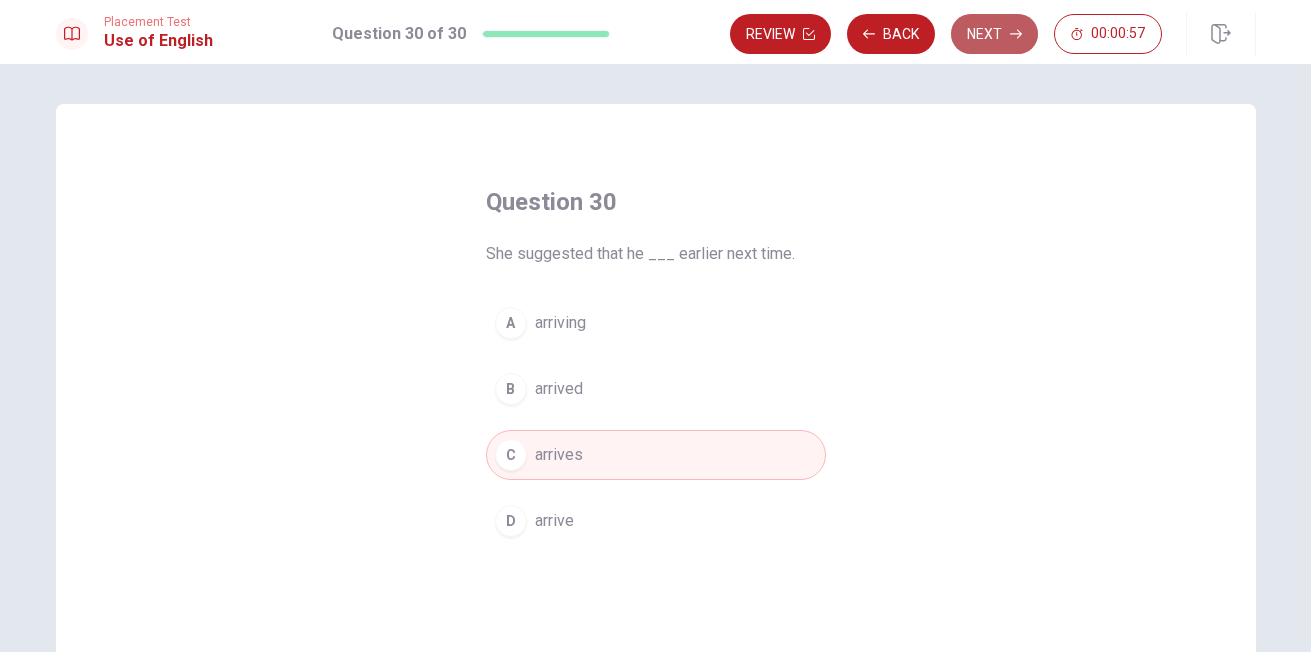 click on "Next" at bounding box center [994, 34] 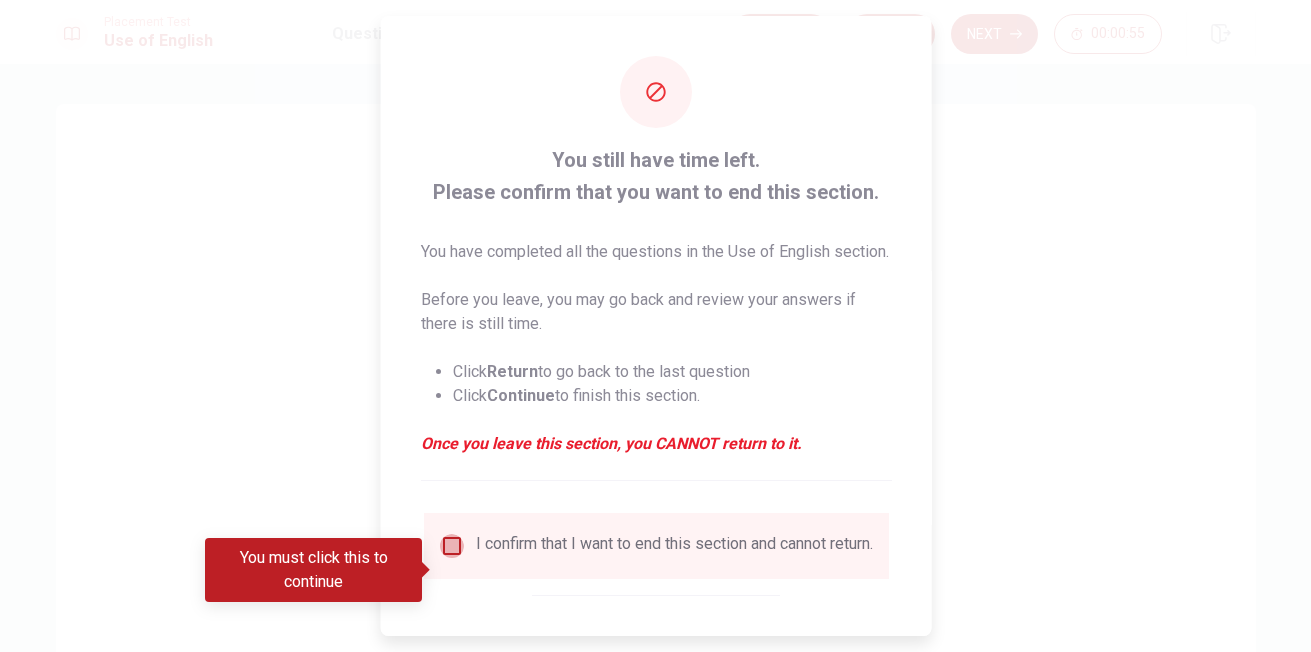 click at bounding box center [451, 546] 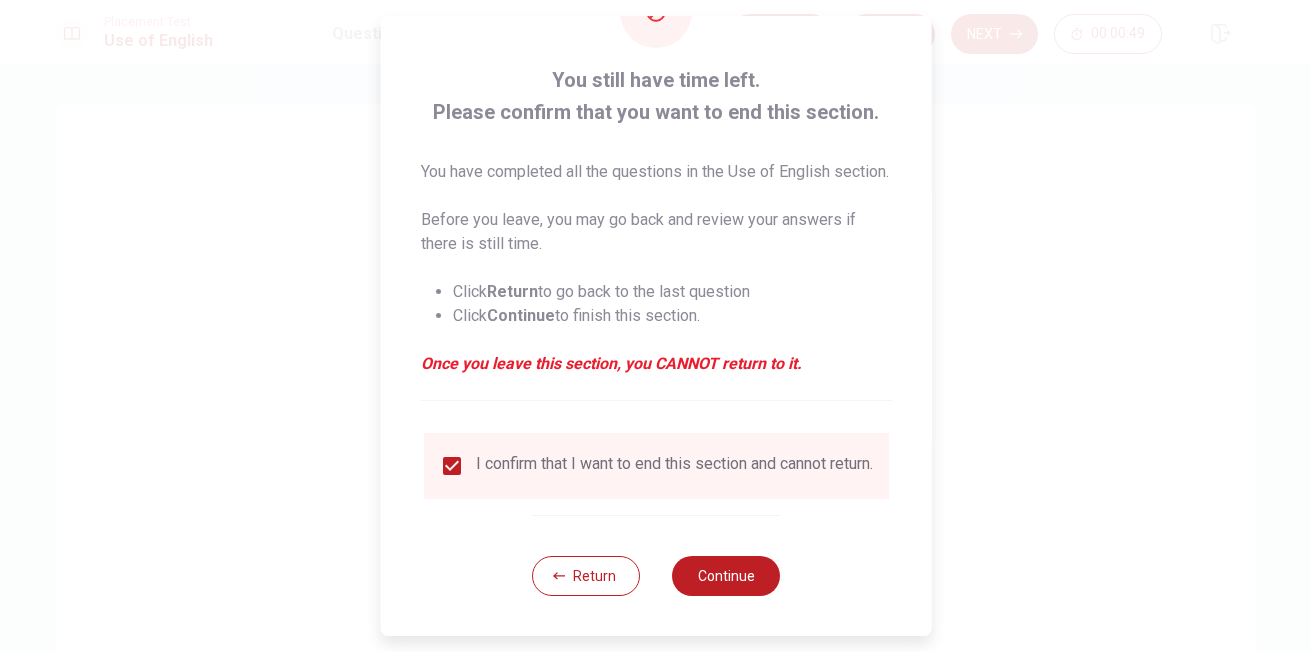 scroll, scrollTop: 118, scrollLeft: 0, axis: vertical 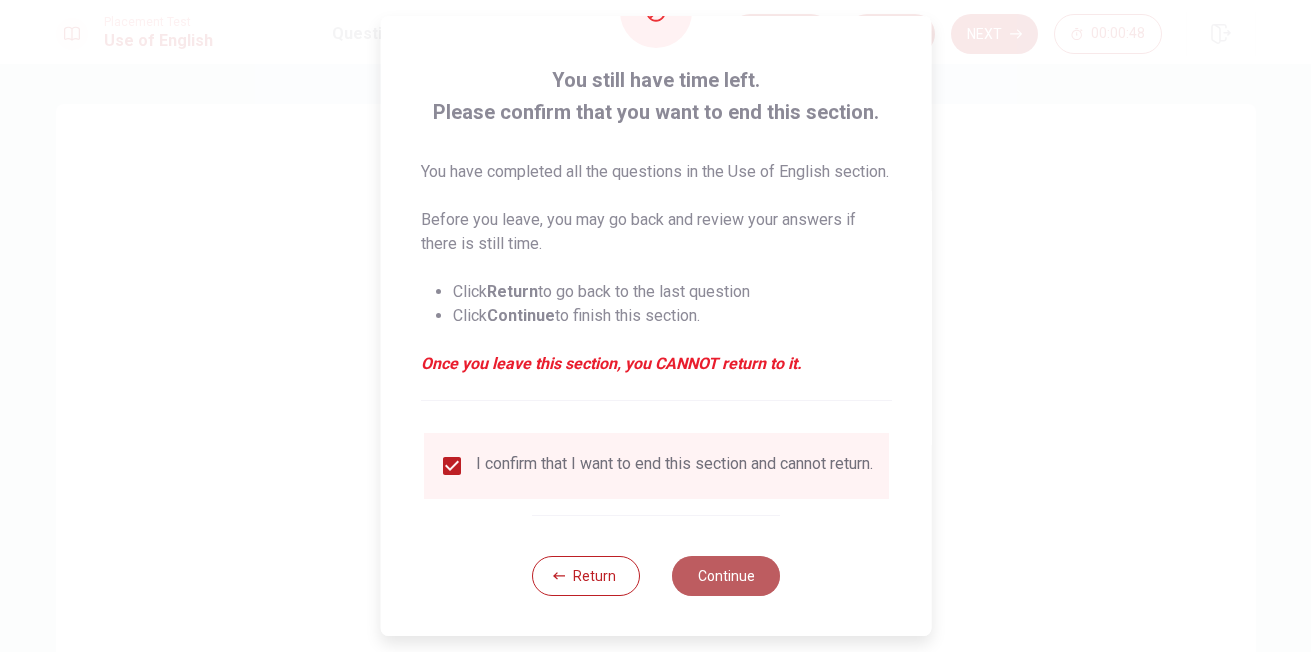 click on "Continue" at bounding box center (726, 576) 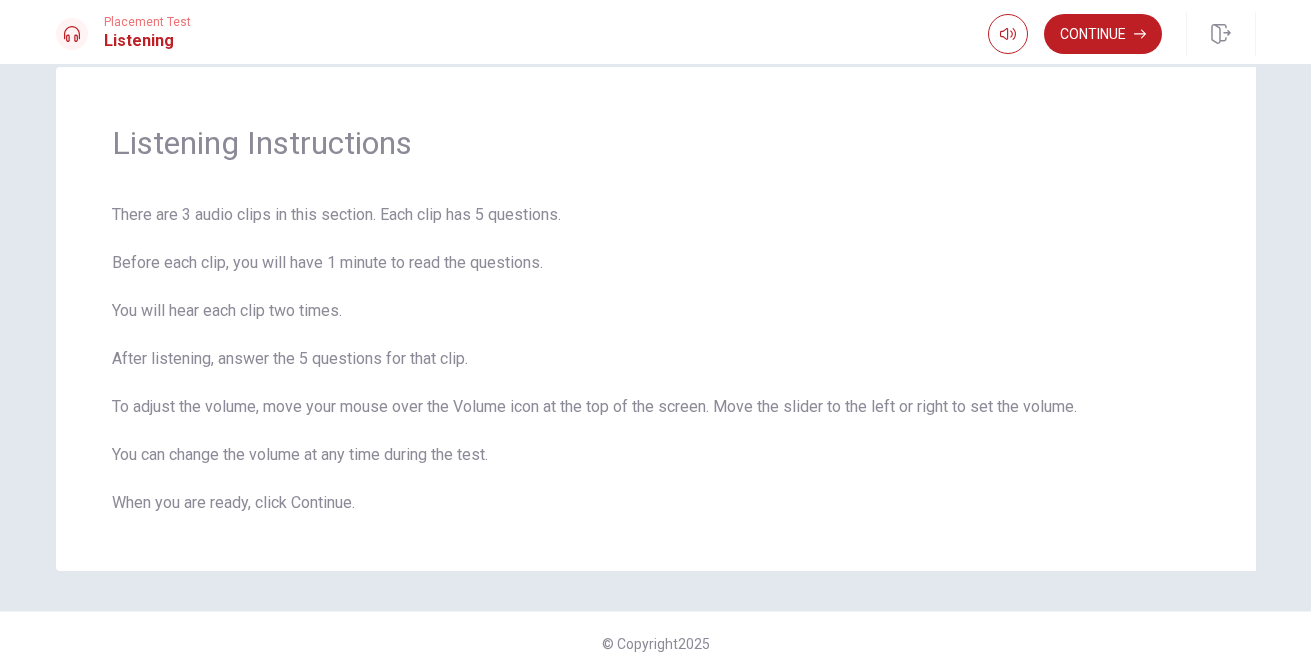 scroll, scrollTop: 39, scrollLeft: 0, axis: vertical 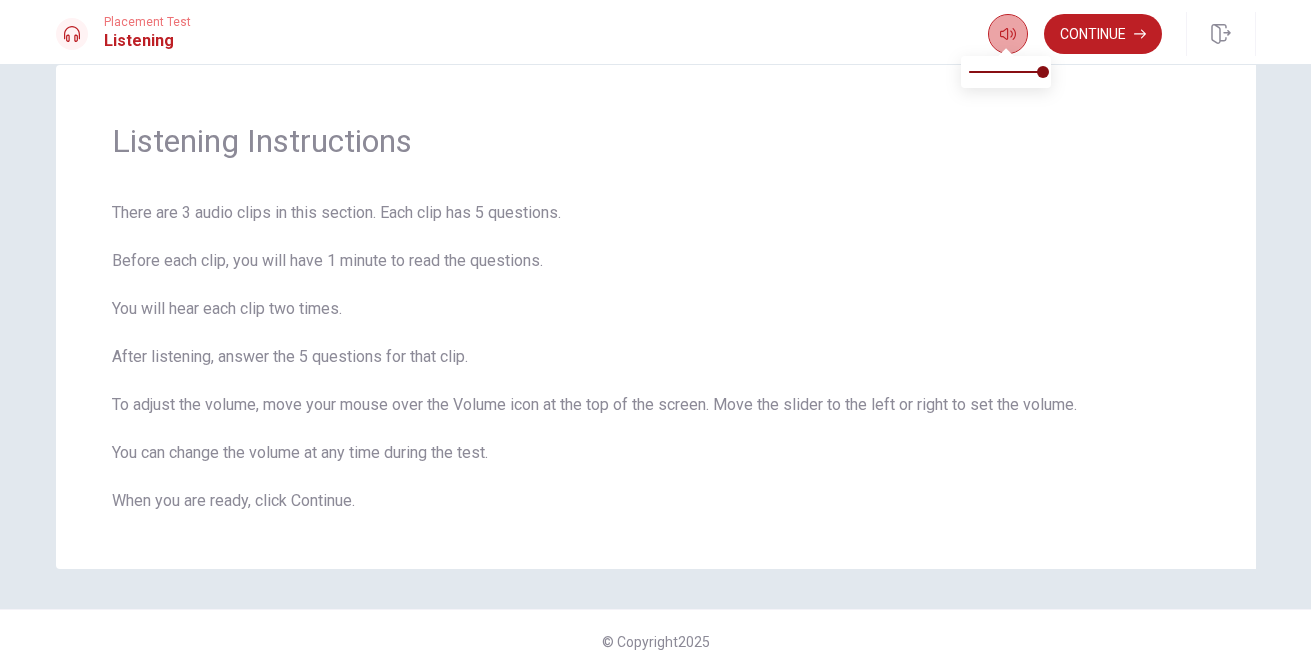 click 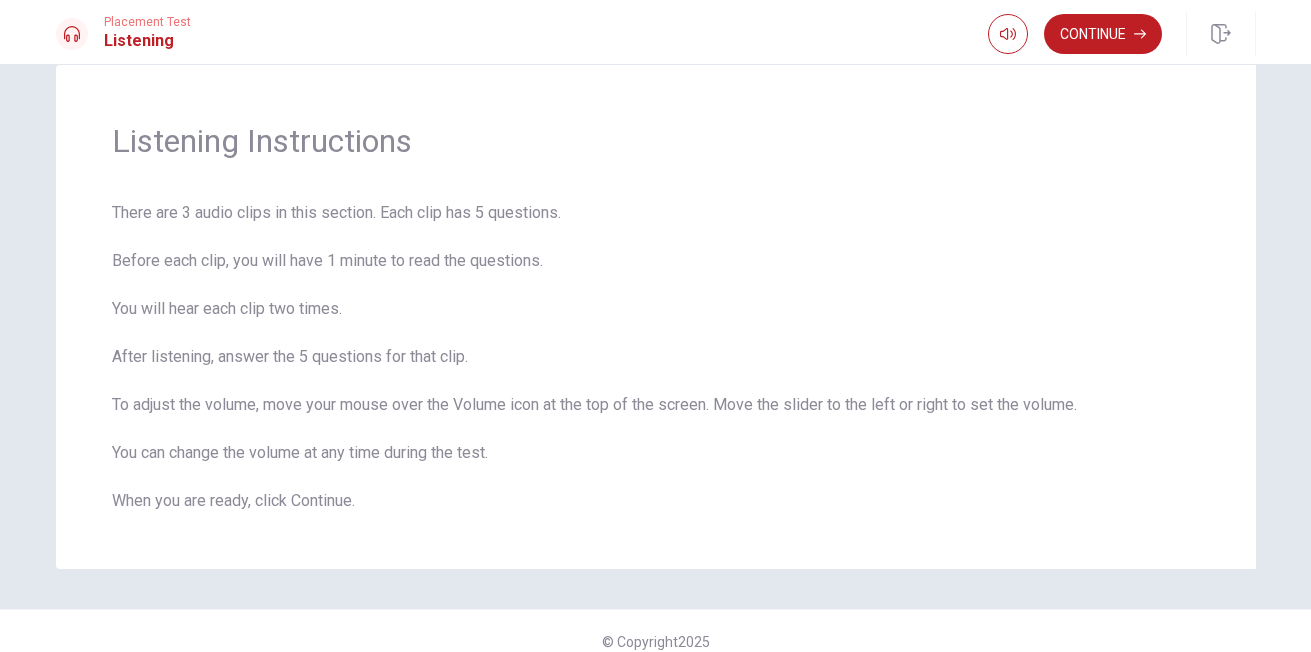 scroll, scrollTop: 0, scrollLeft: 0, axis: both 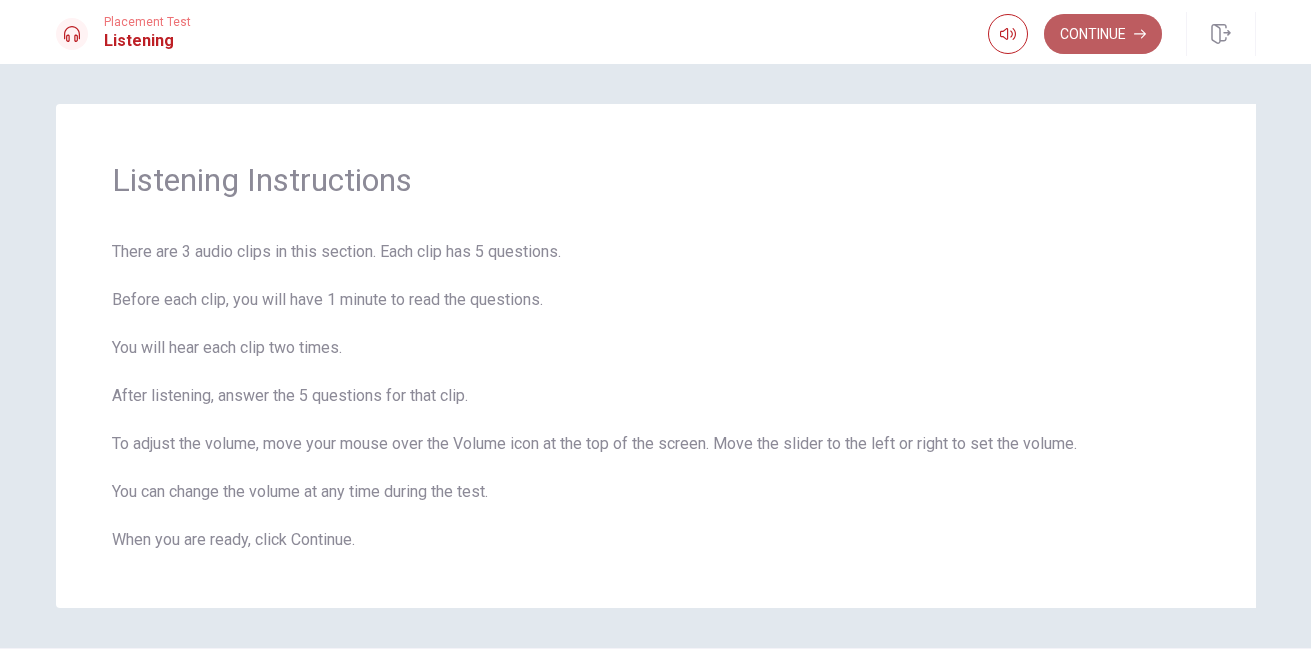 click on "Continue" at bounding box center [1103, 34] 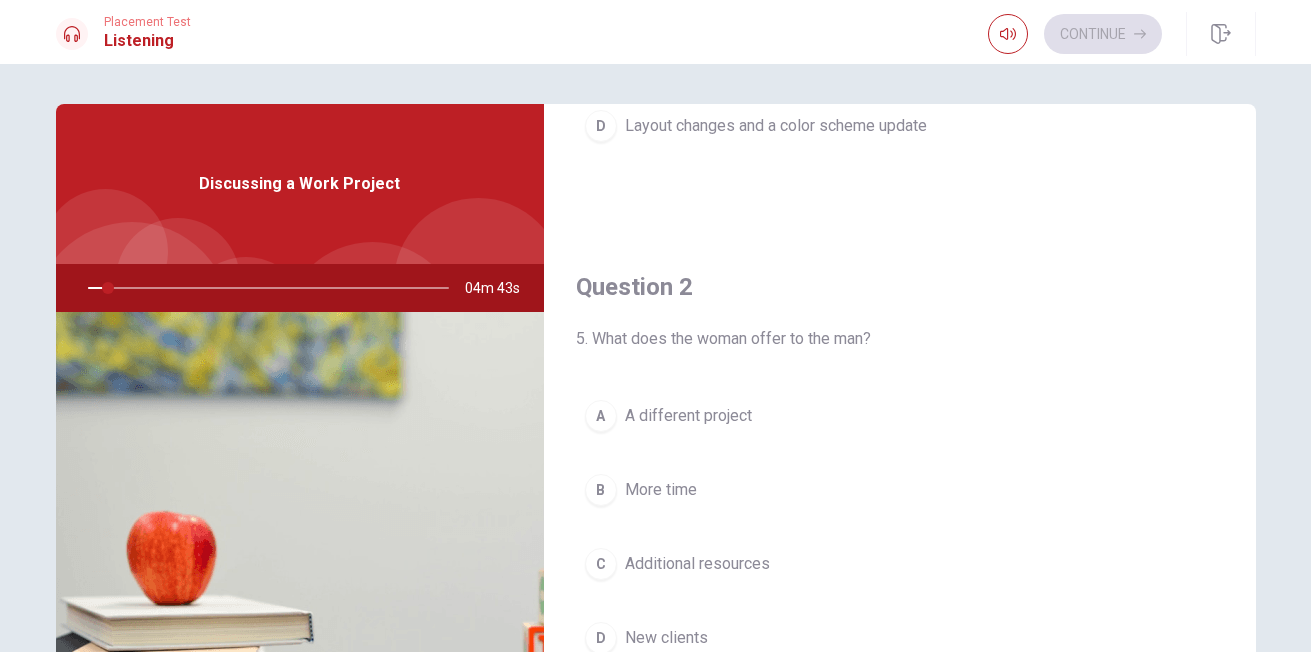 scroll, scrollTop: 416, scrollLeft: 0, axis: vertical 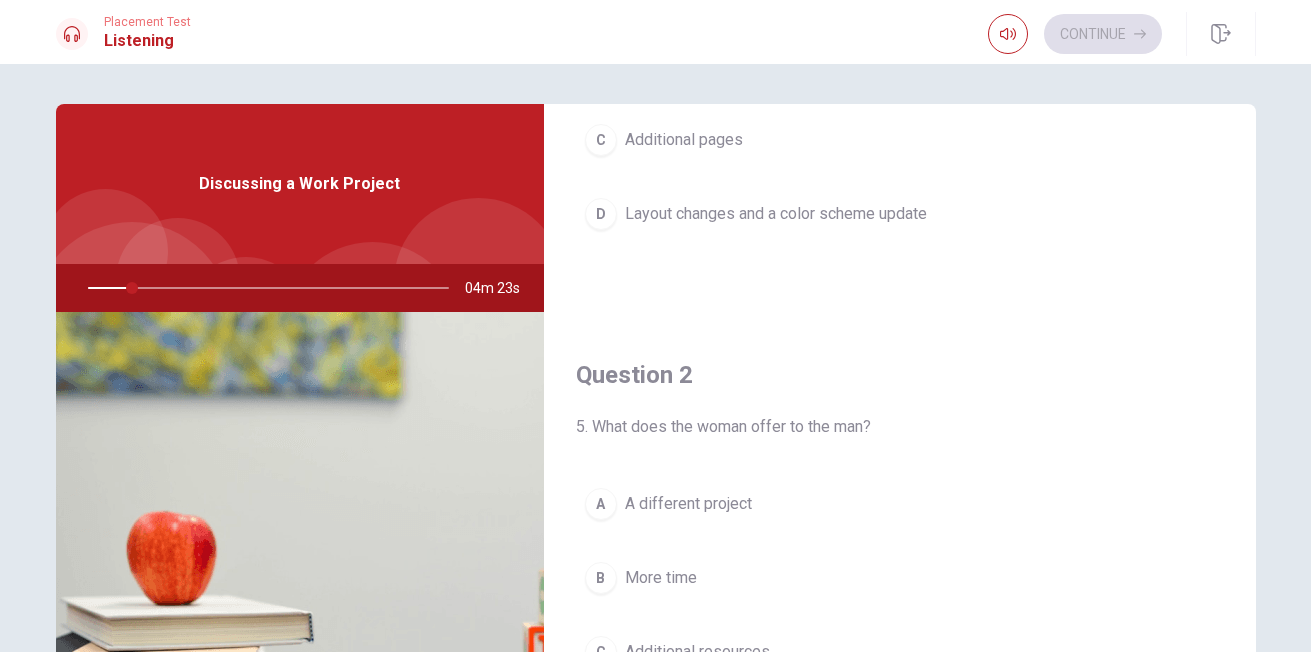 drag, startPoint x: 1245, startPoint y: 616, endPoint x: 1228, endPoint y: 217, distance: 399.362 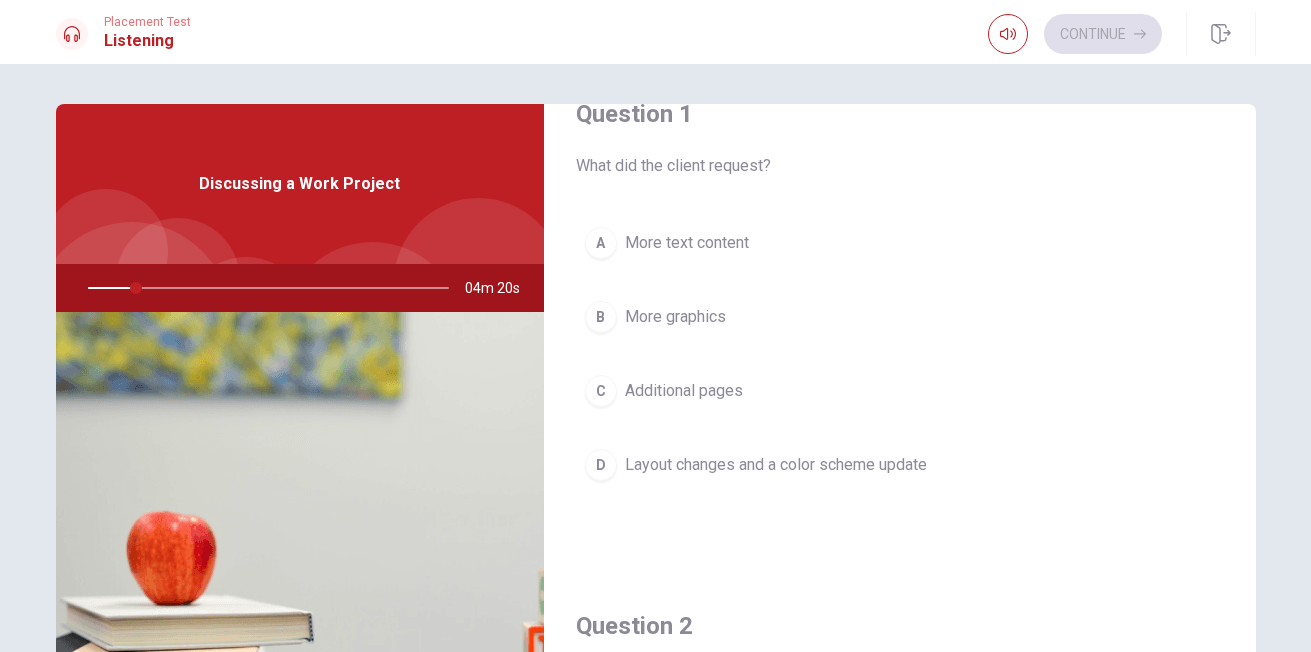 scroll, scrollTop: 0, scrollLeft: 0, axis: both 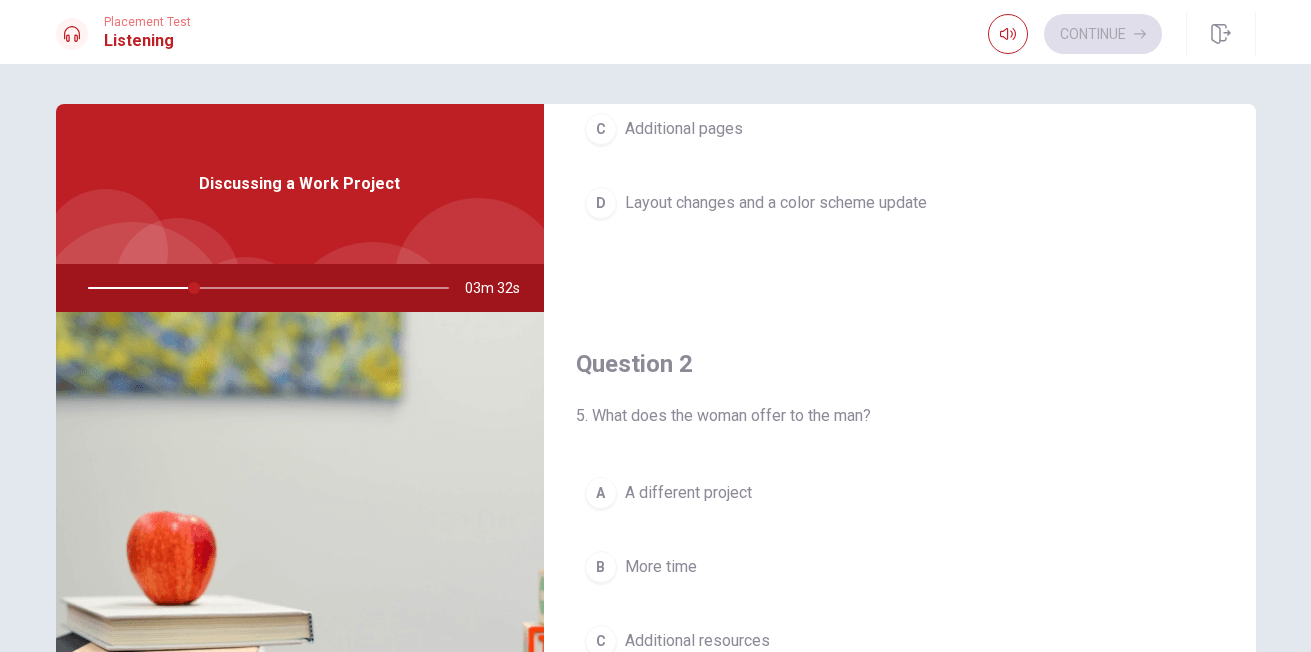 click on "A More text content B More graphics C Additional pages D Layout changes and a color scheme update" at bounding box center (900, 112) 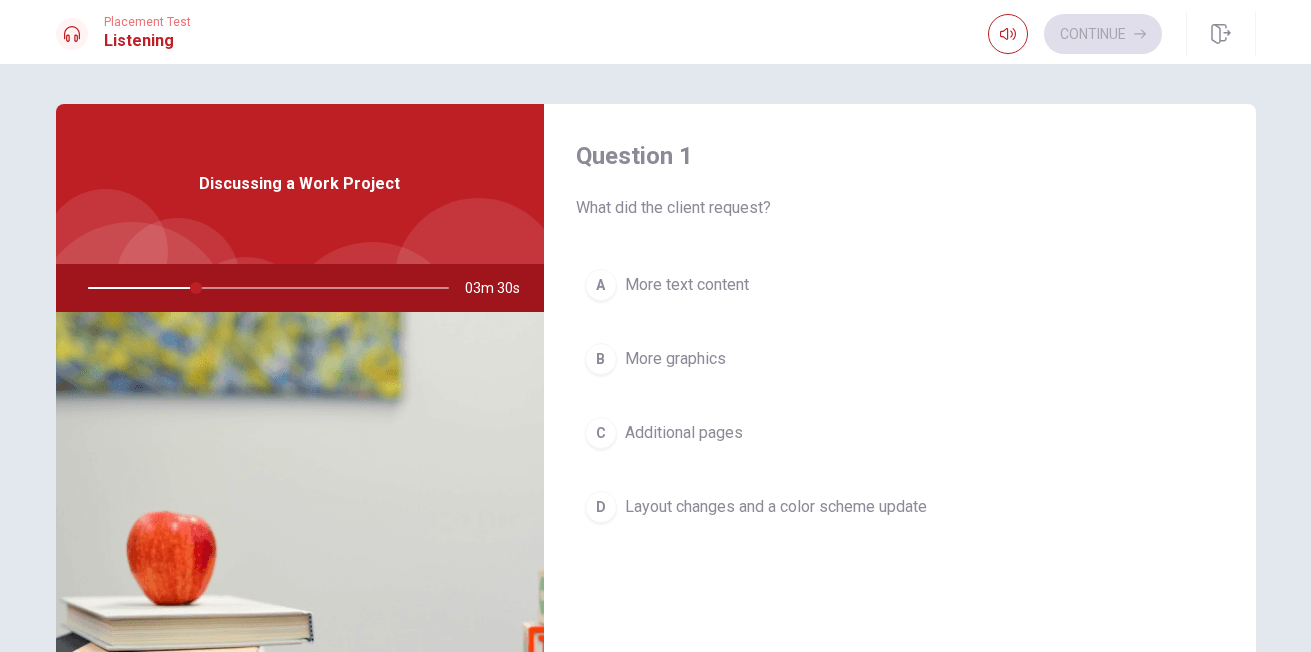 scroll, scrollTop: 0, scrollLeft: 0, axis: both 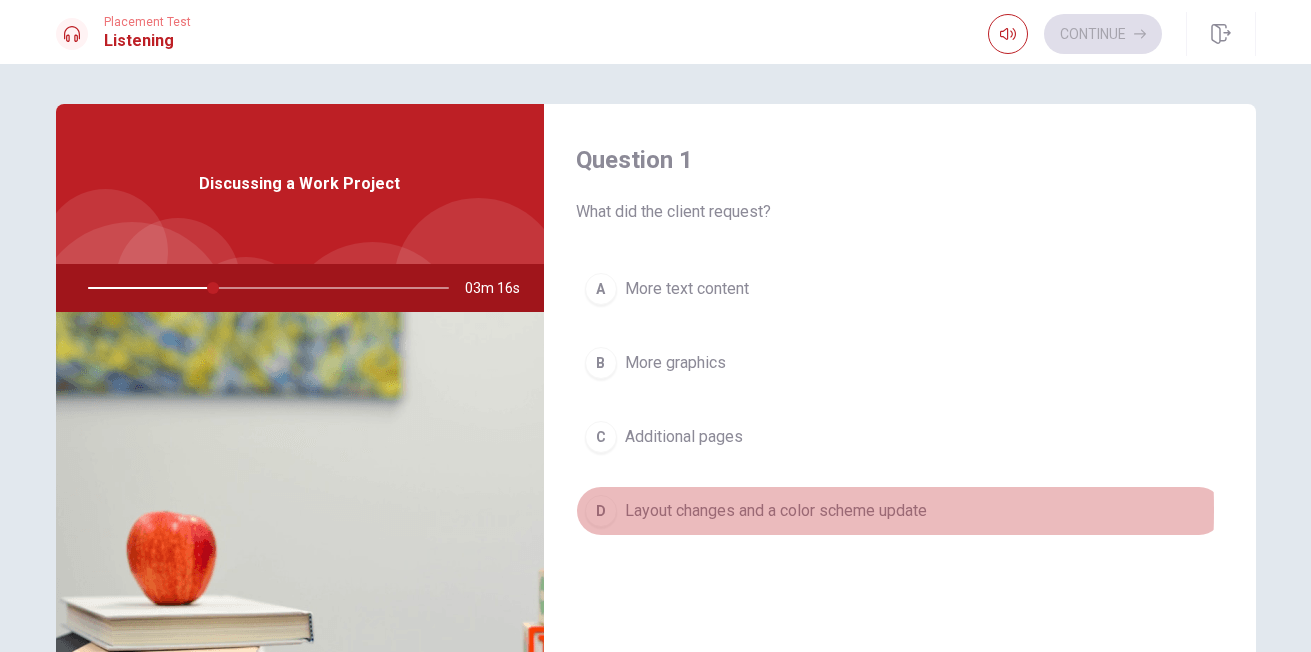 click on "D" at bounding box center (601, 511) 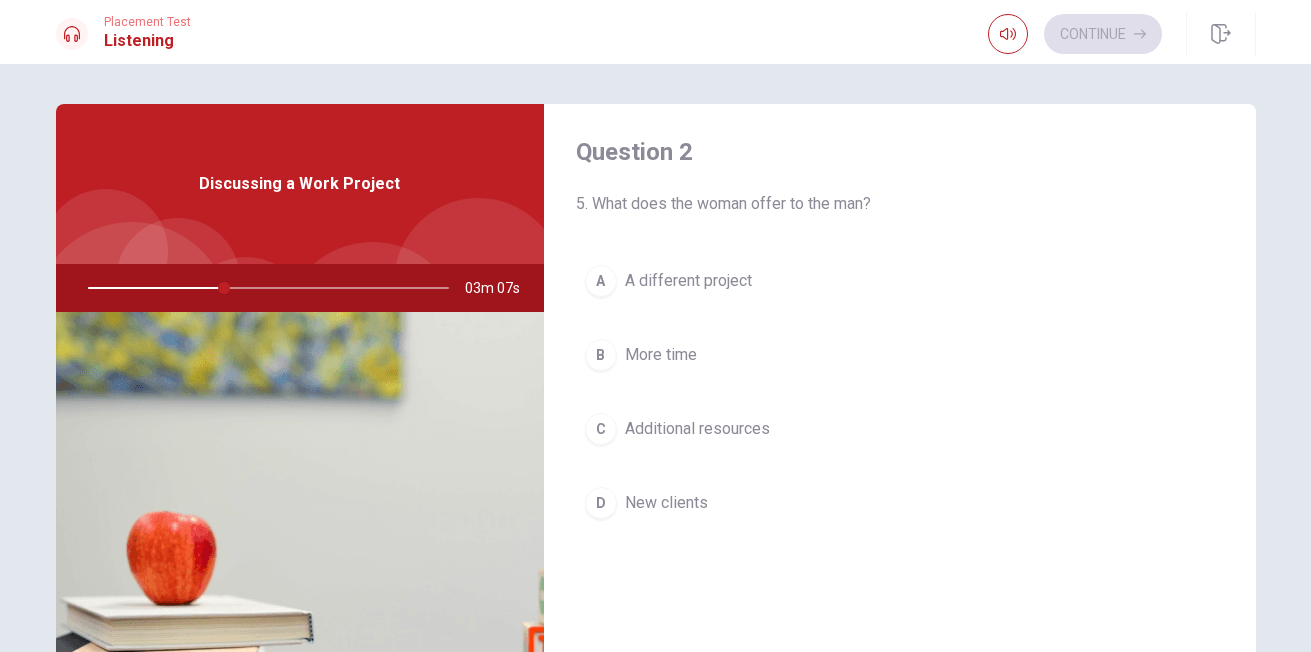 scroll, scrollTop: 528, scrollLeft: 0, axis: vertical 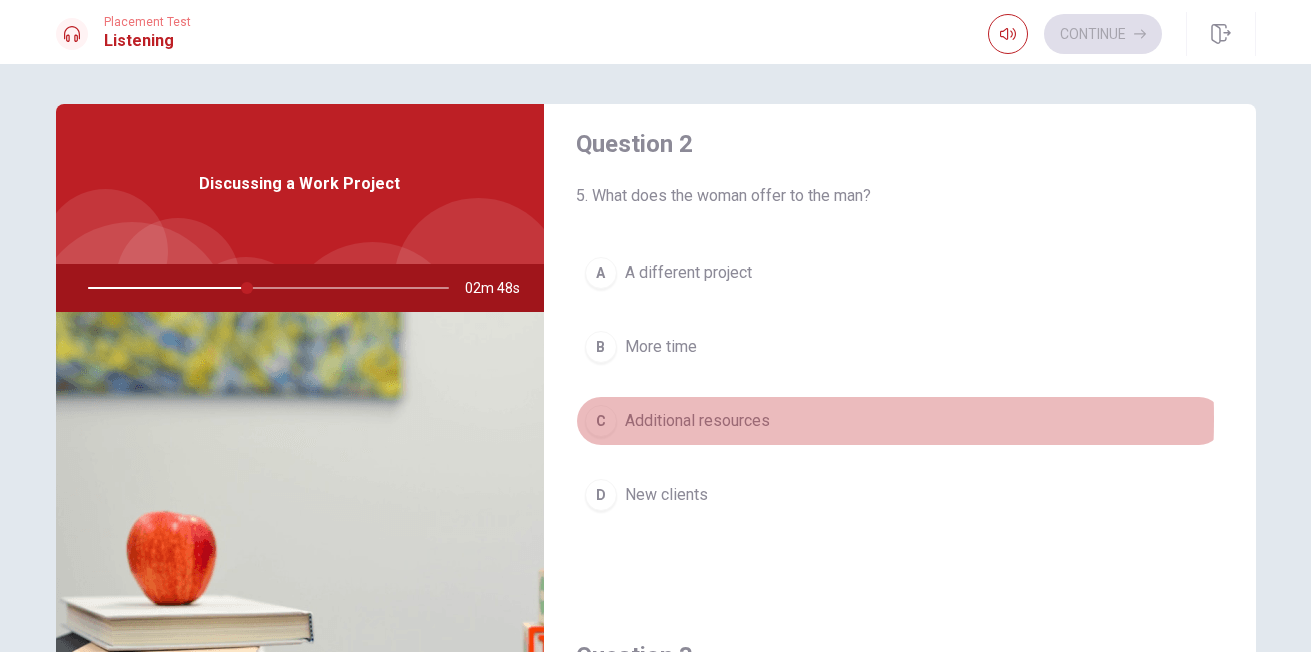 click on "C" at bounding box center (601, 421) 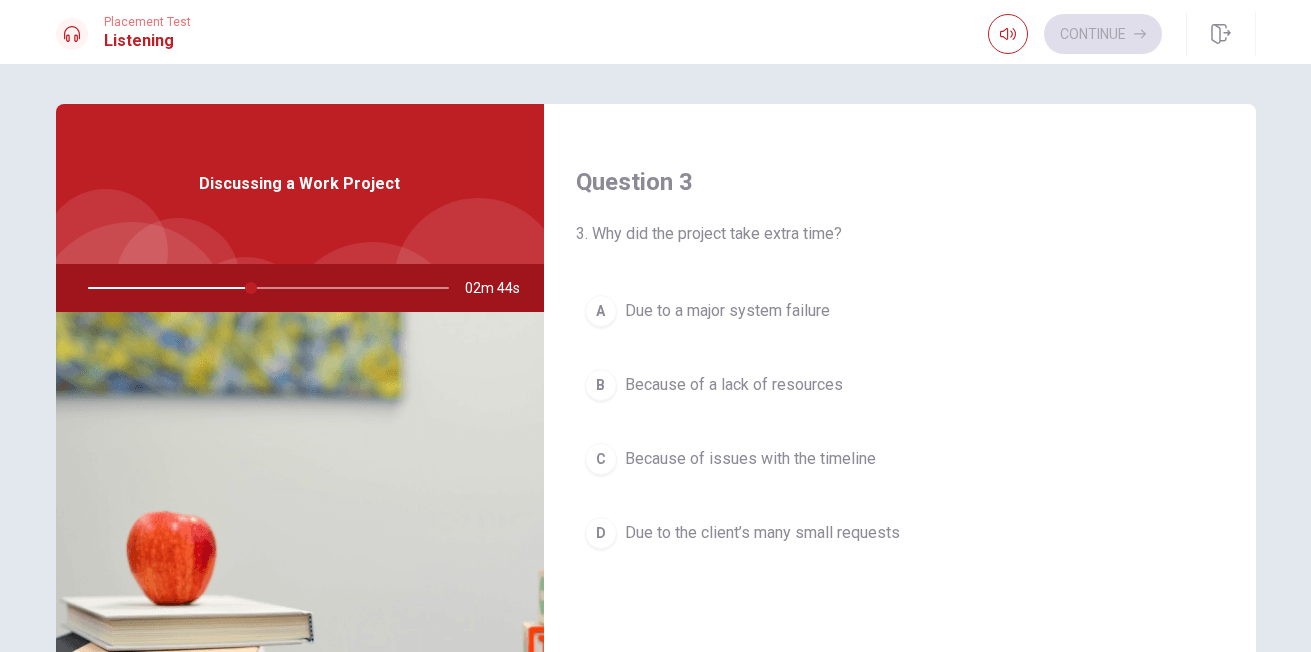 scroll, scrollTop: 1013, scrollLeft: 0, axis: vertical 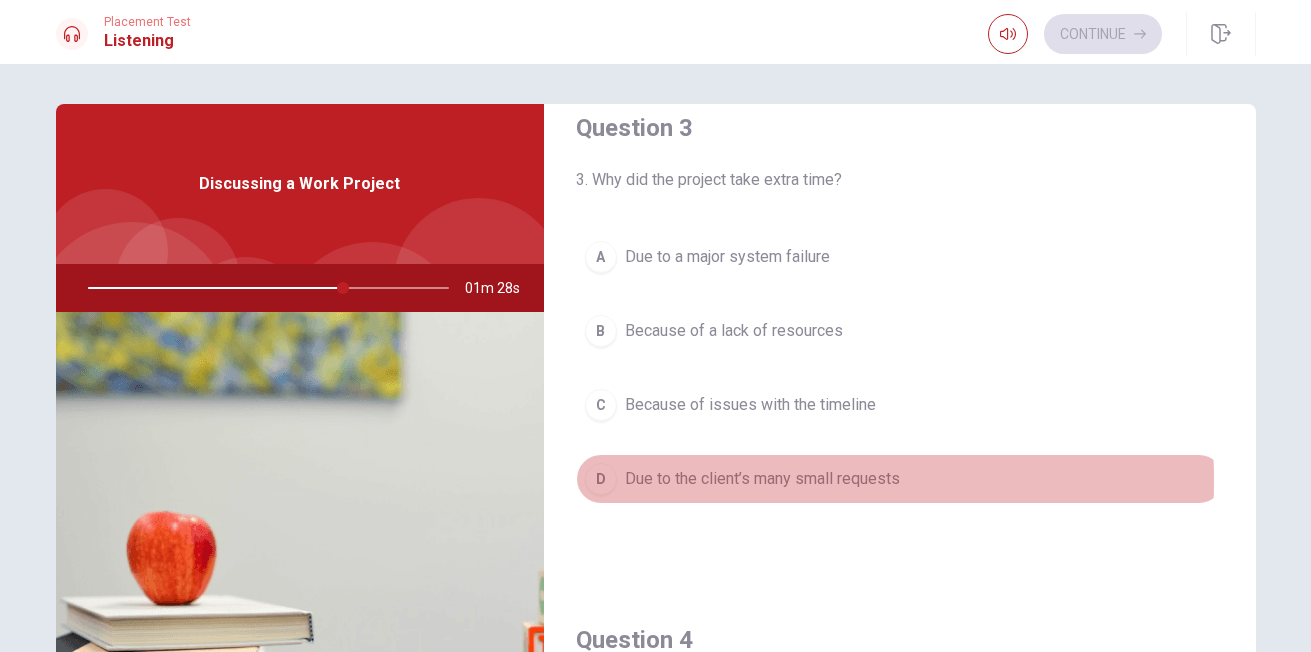 click on "D" at bounding box center [601, 479] 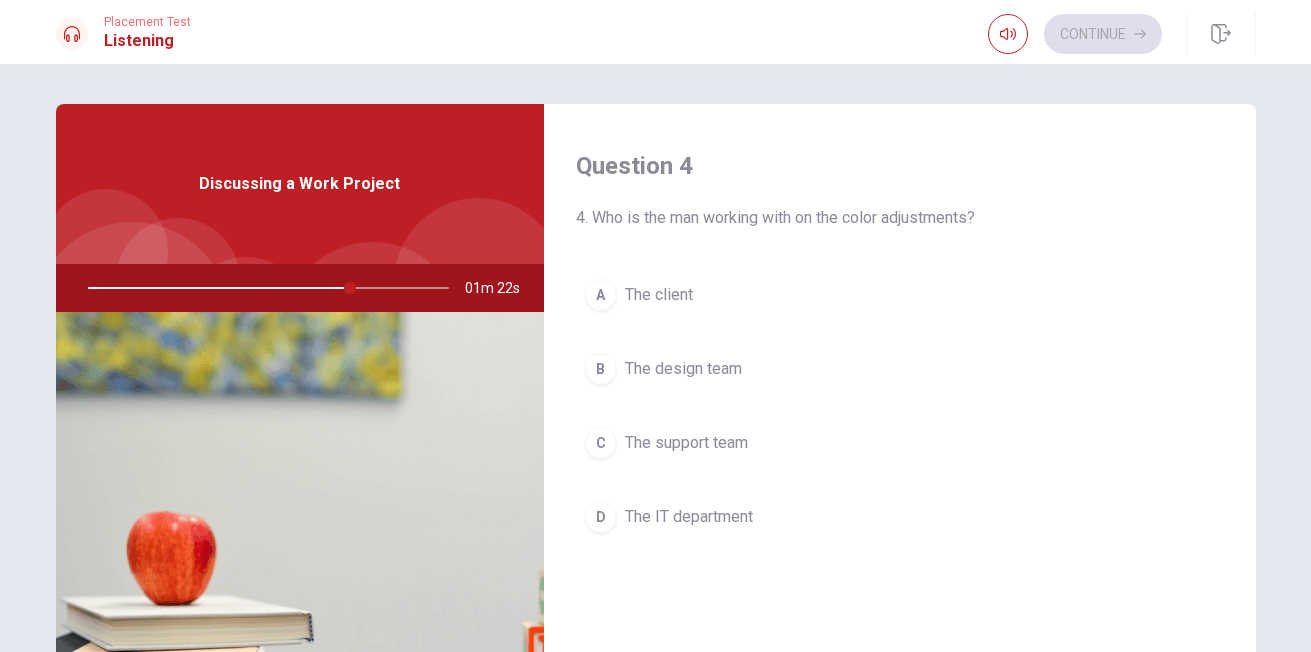 scroll, scrollTop: 1534, scrollLeft: 0, axis: vertical 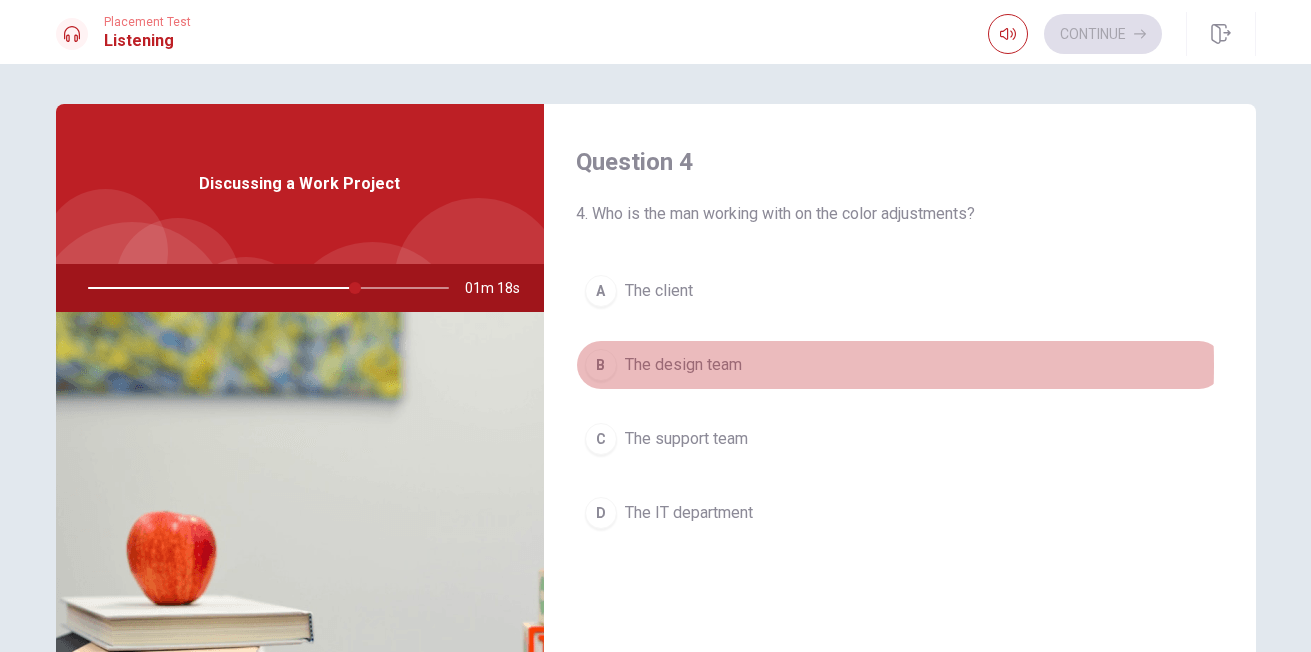 click on "B" at bounding box center [601, 365] 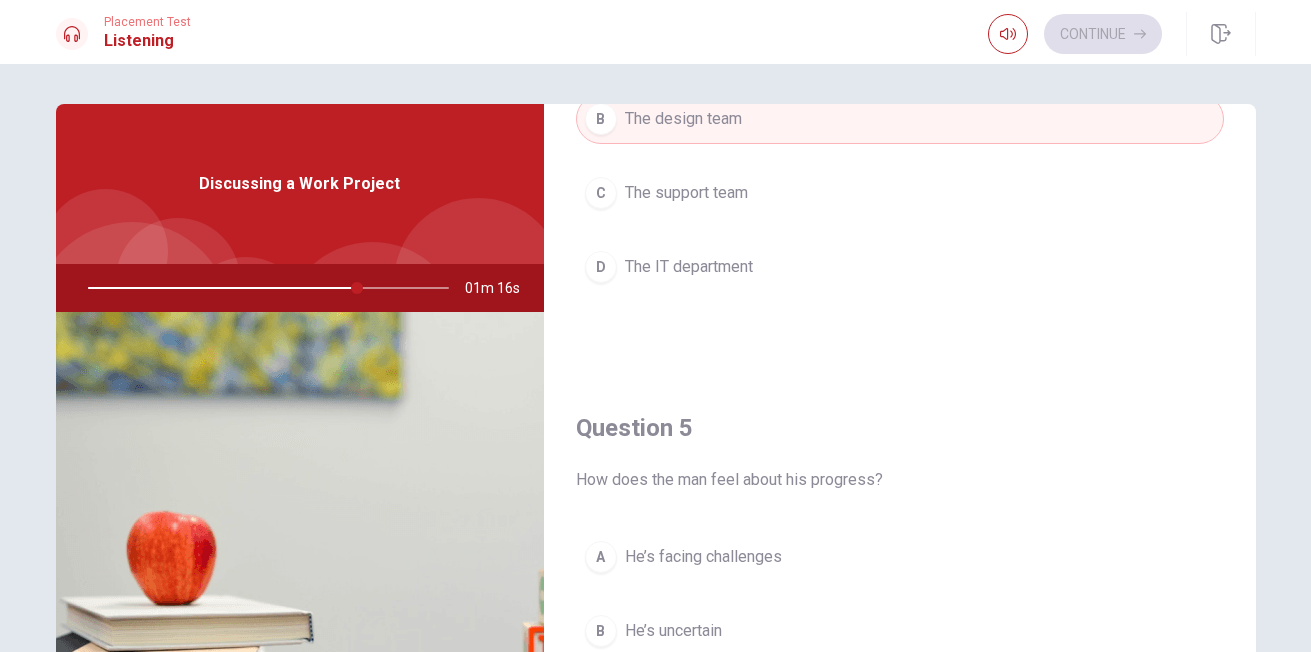 scroll, scrollTop: 1865, scrollLeft: 0, axis: vertical 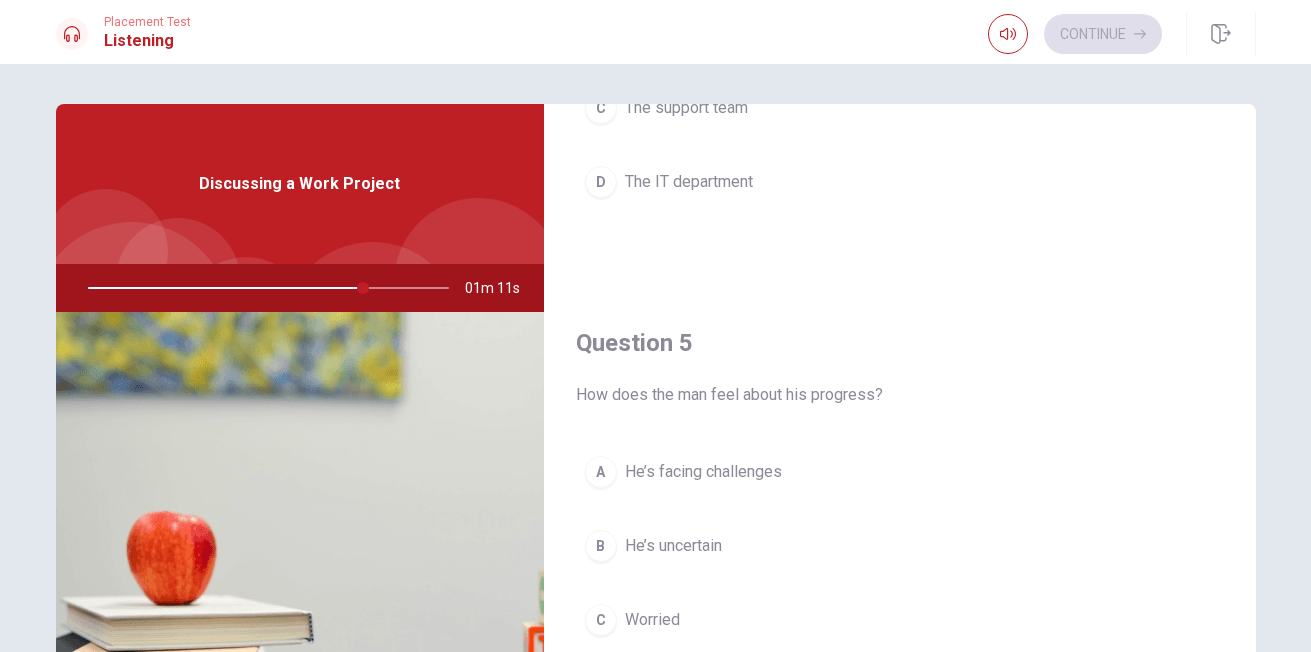 click on "A" at bounding box center [601, 472] 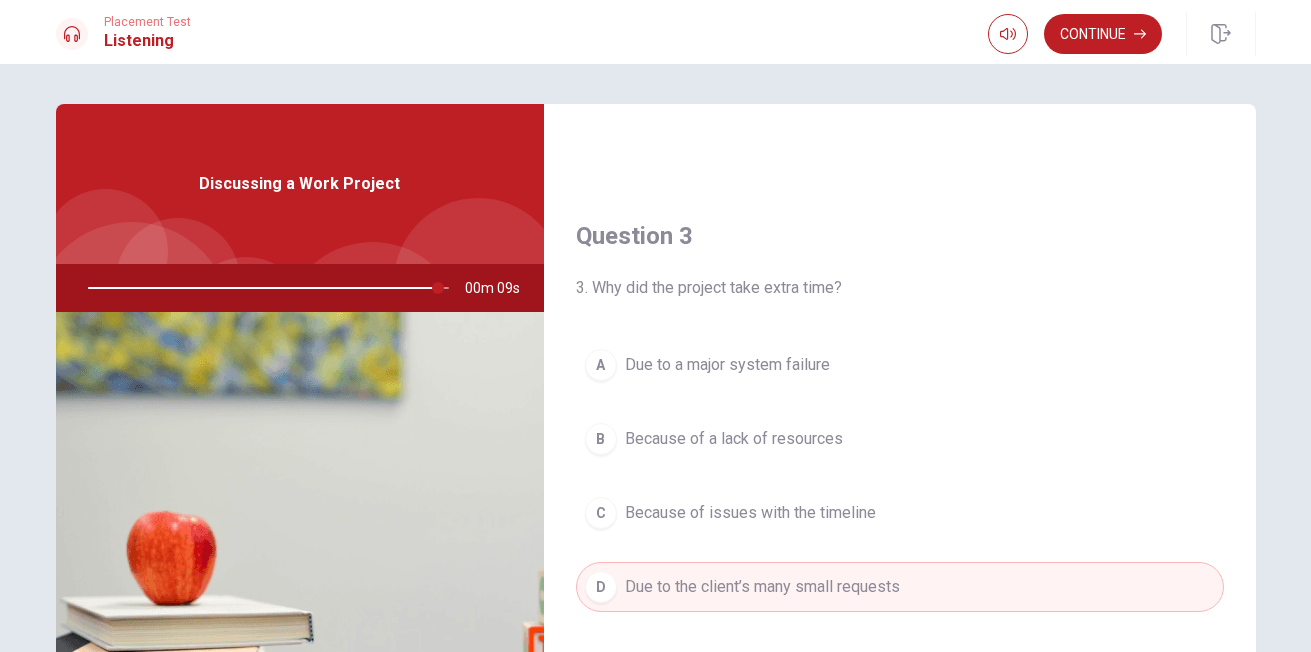 scroll, scrollTop: 940, scrollLeft: 0, axis: vertical 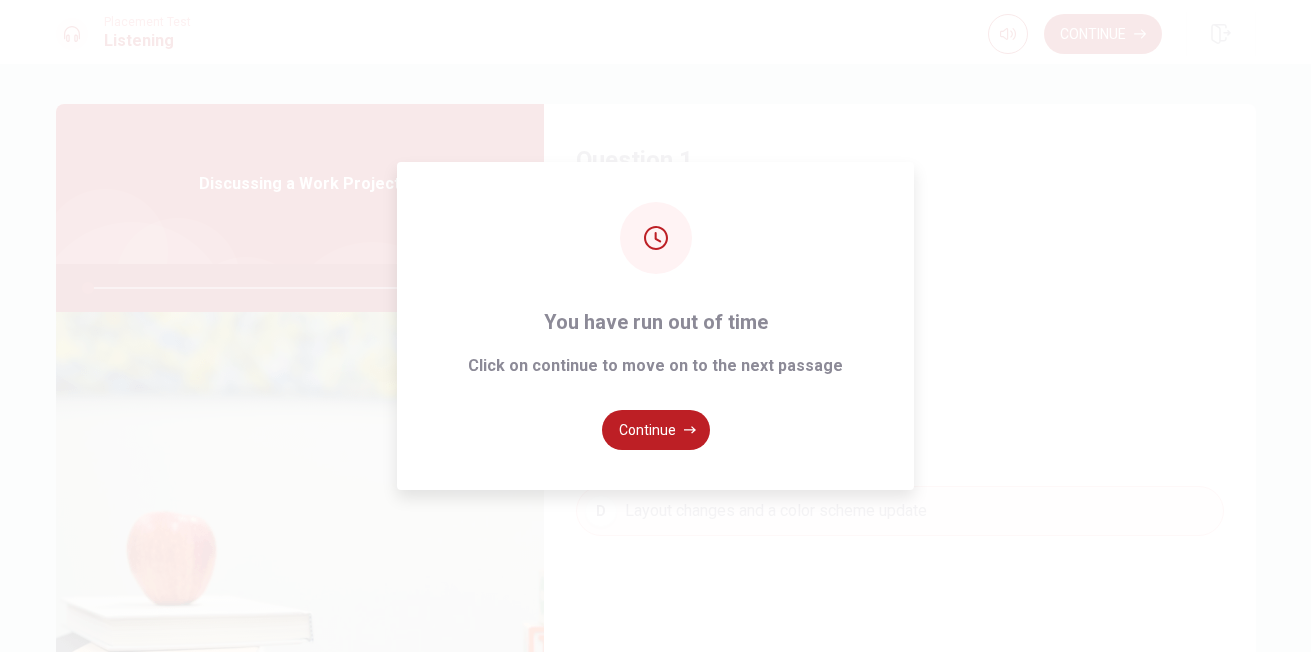 type on "0" 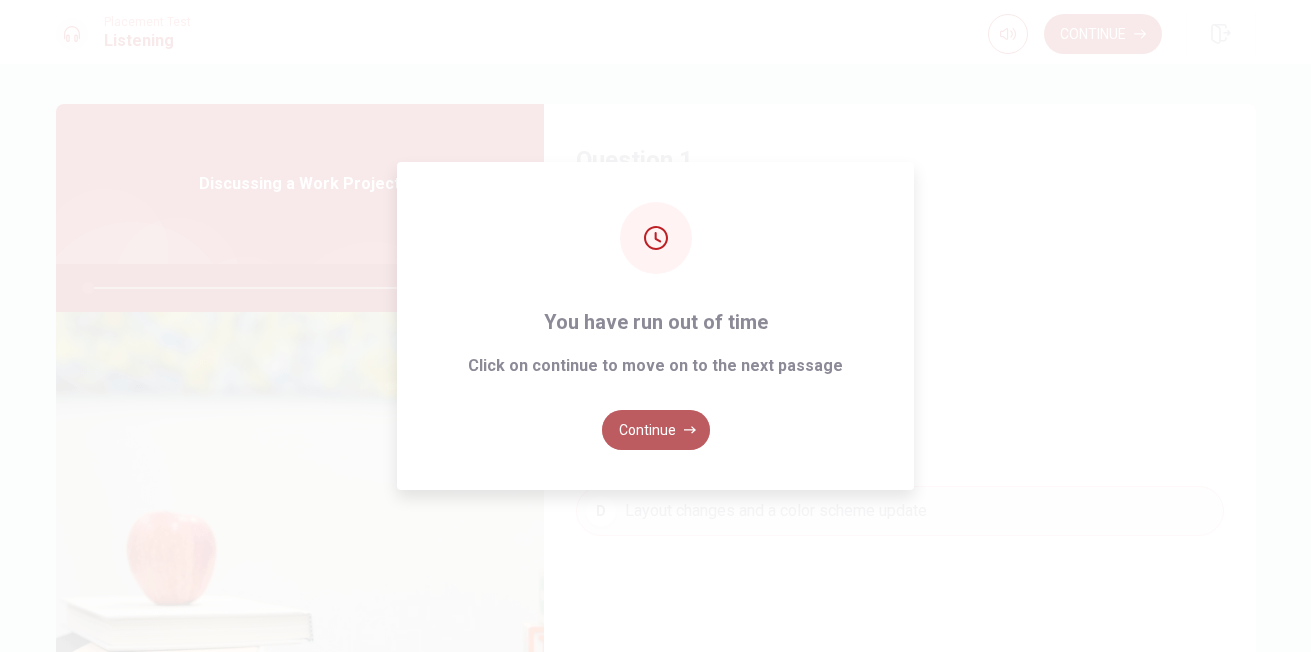 click on "Continue" at bounding box center (656, 430) 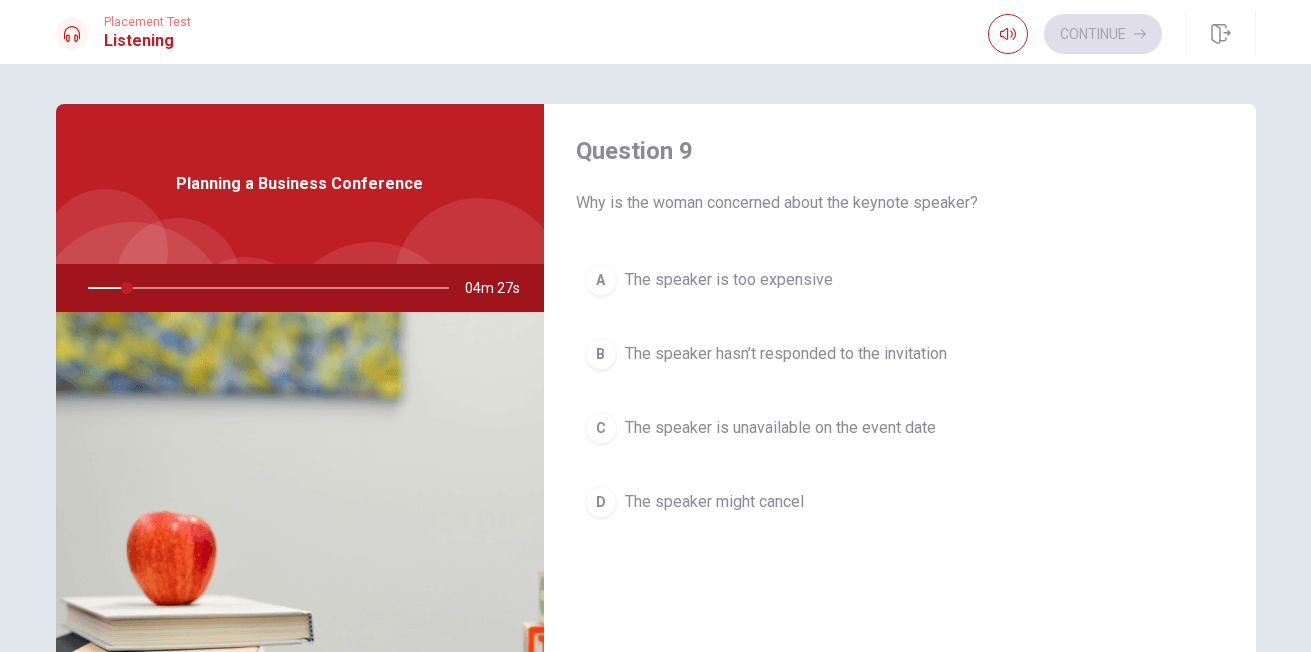 scroll, scrollTop: 1572, scrollLeft: 0, axis: vertical 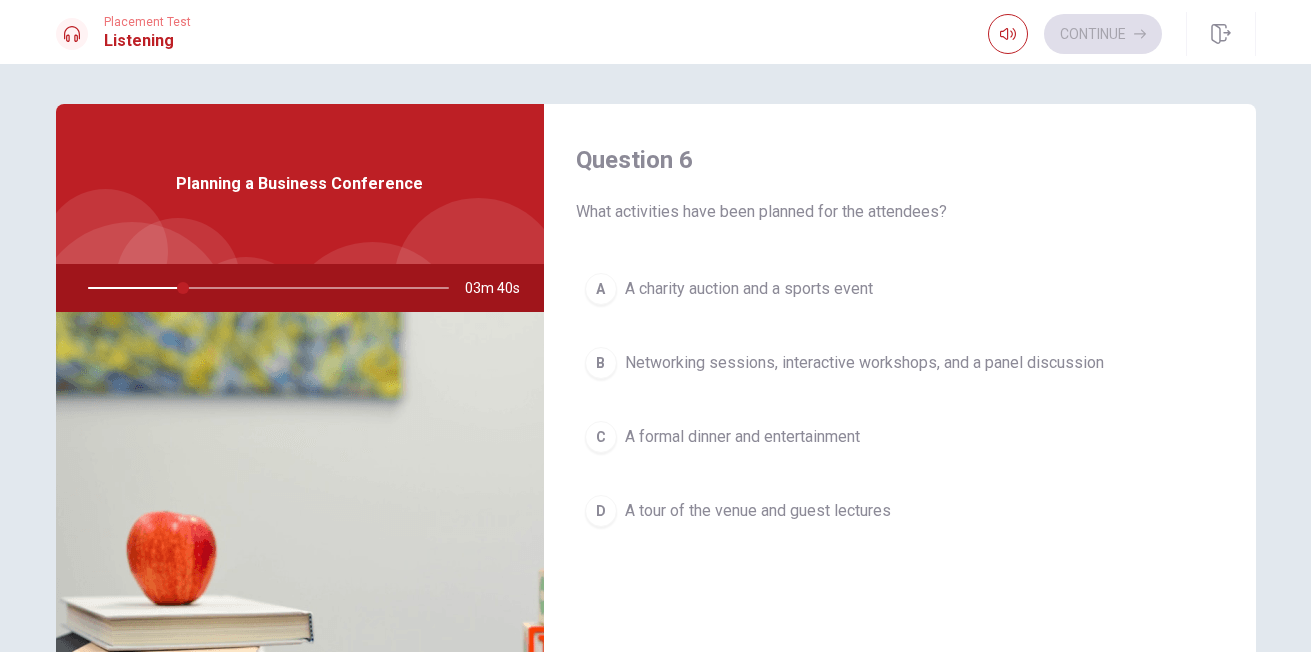 drag, startPoint x: 1245, startPoint y: 292, endPoint x: 1241, endPoint y: 102, distance: 190.0421 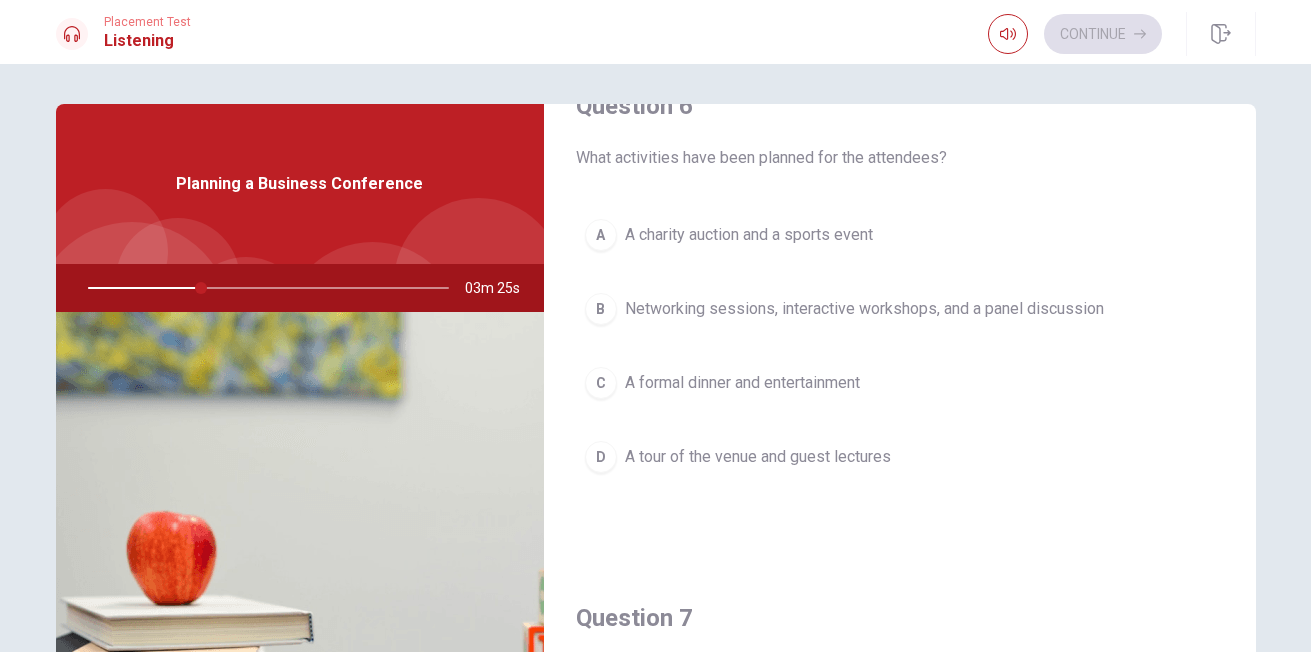 scroll, scrollTop: 66, scrollLeft: 0, axis: vertical 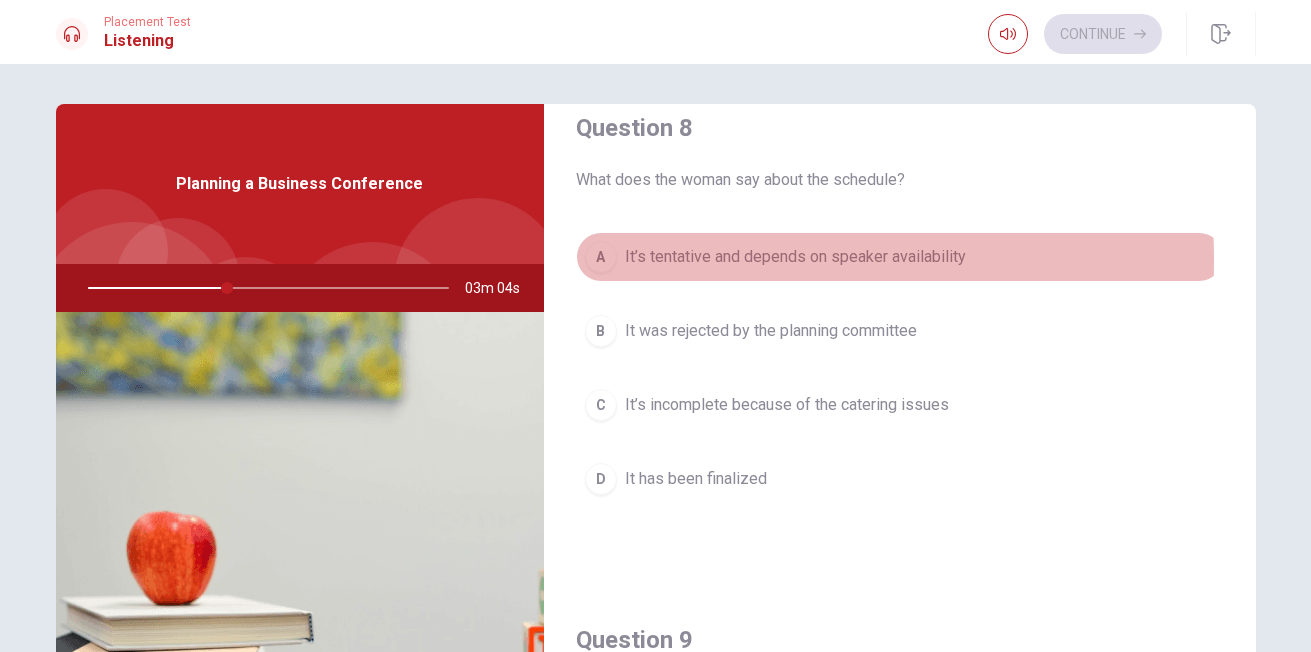click on "A" at bounding box center (601, 257) 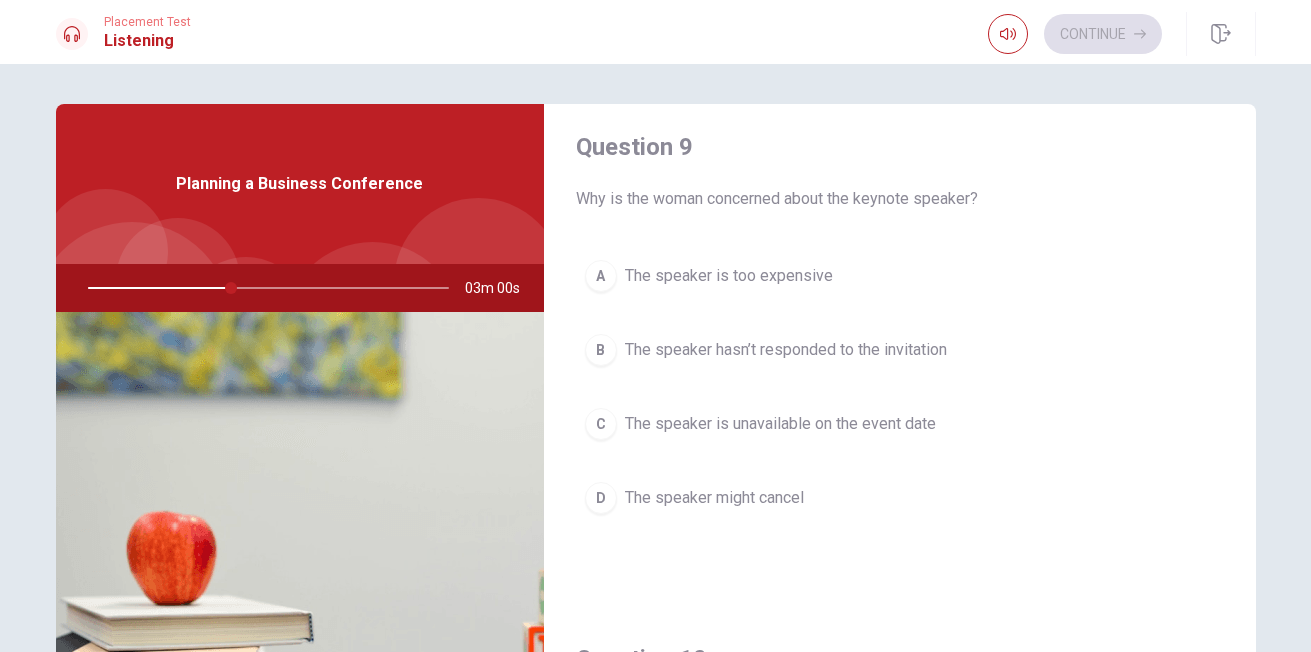 scroll, scrollTop: 1553, scrollLeft: 0, axis: vertical 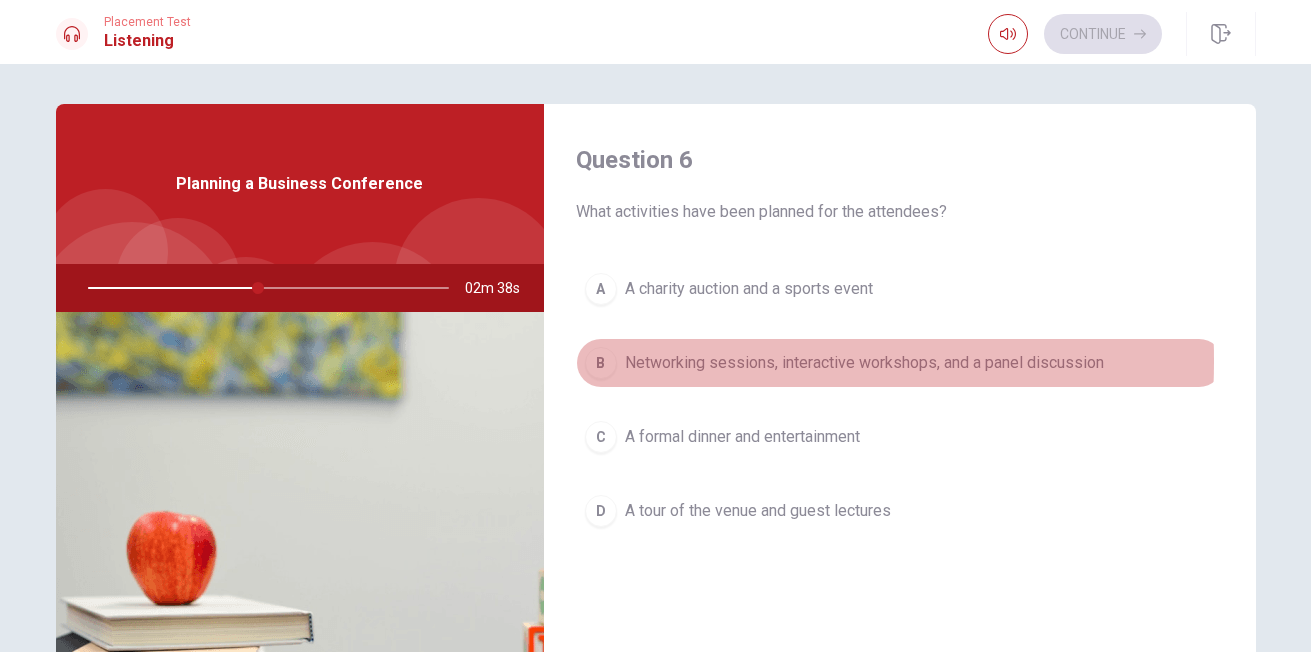 click on "B" at bounding box center (601, 363) 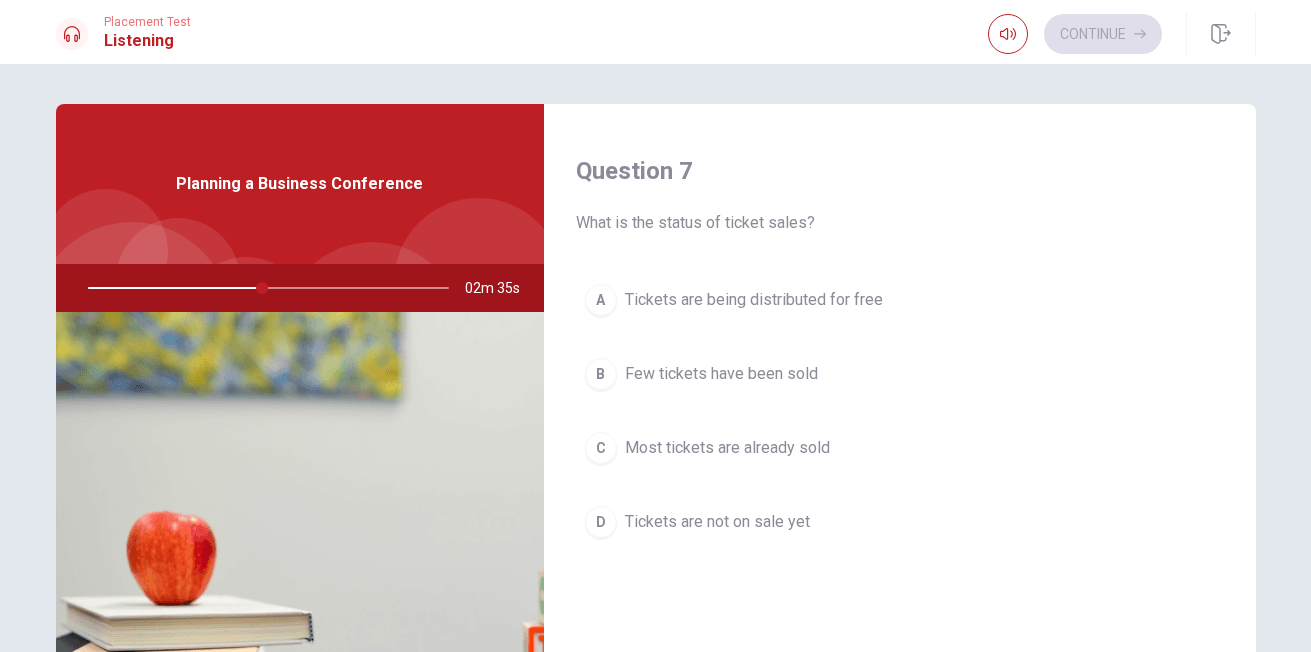 scroll, scrollTop: 512, scrollLeft: 0, axis: vertical 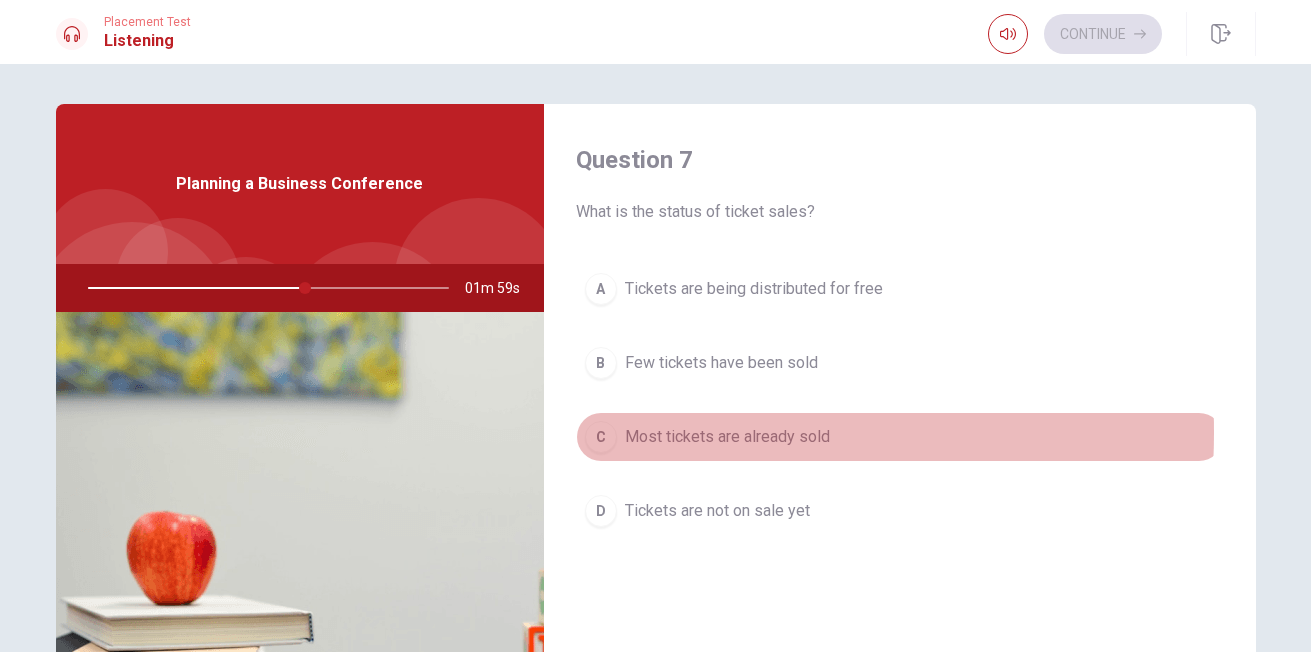 click on "C" at bounding box center [601, 437] 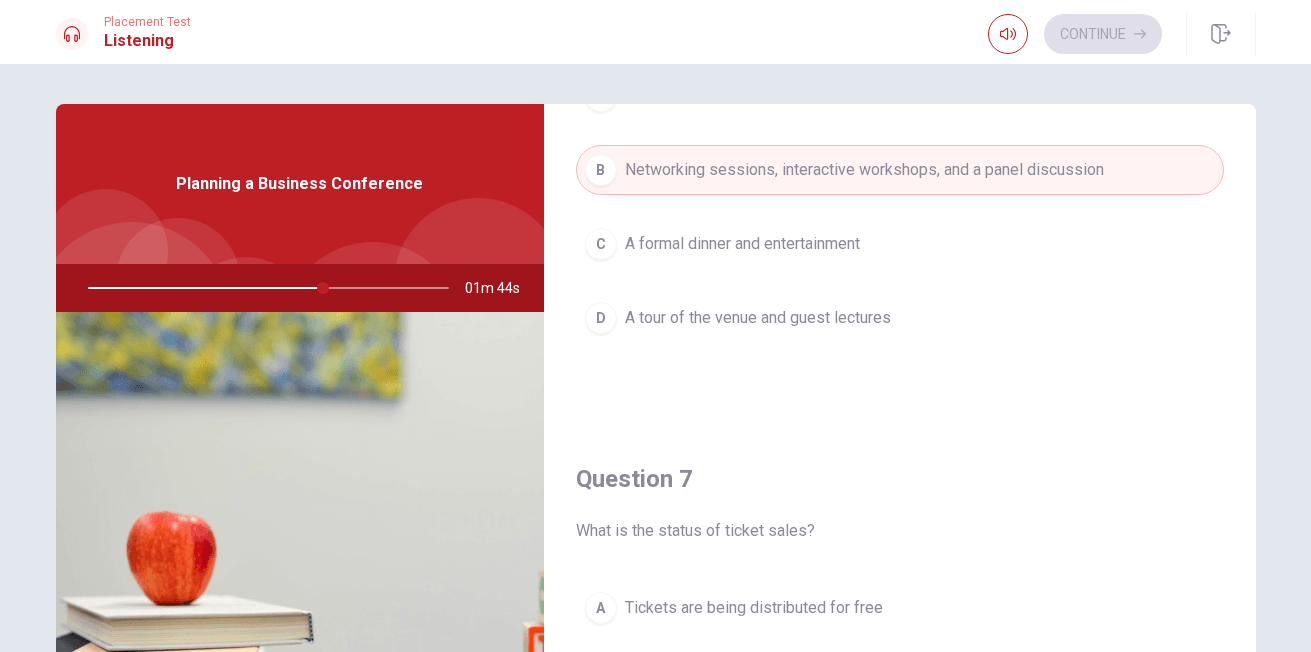 scroll, scrollTop: 0, scrollLeft: 0, axis: both 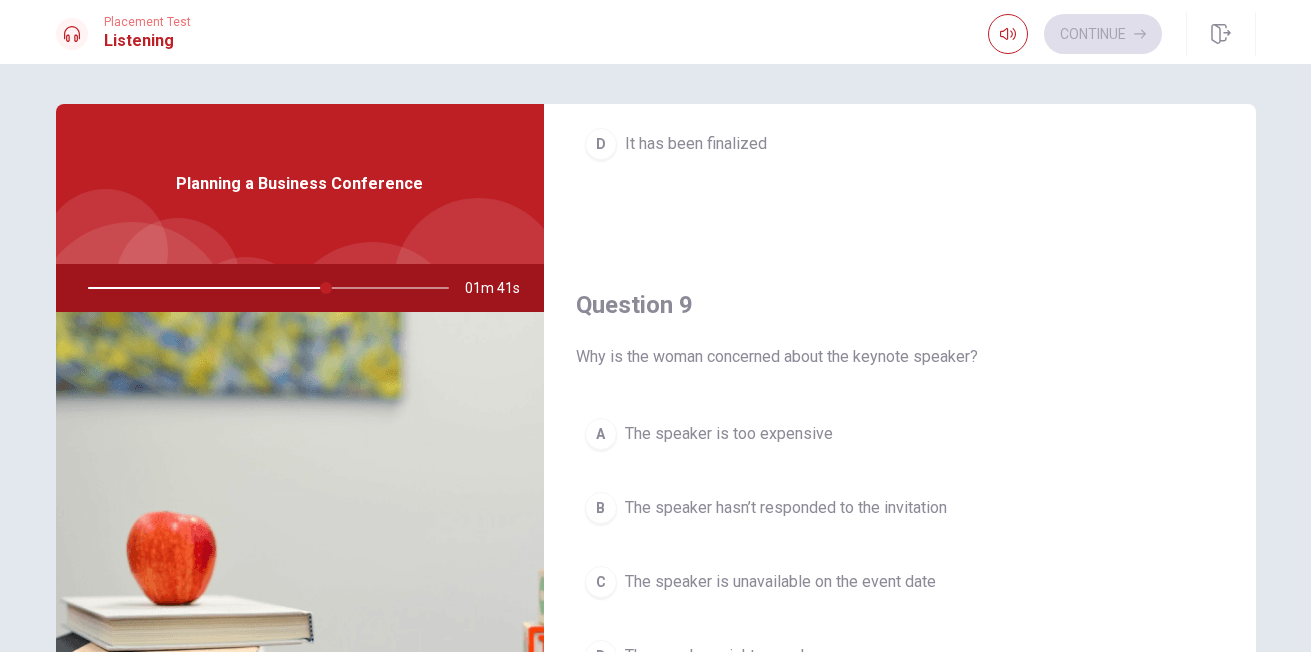 click on "Question 6 What activities have been planned for the attendees? A A charity auction and a sports event B Networking sessions, interactive workshops, and a panel discussion C A formal dinner and entertainment D A tour of the venue and guest lectures Question 7 What is the status of ticket sales? A Tickets are being distributed for free B Few tickets have been sold C Most tickets are already sold D Tickets are not on sale yet Question 8 What does the woman say about the schedule? A It’s tentative and depends on speaker availability B It was rejected by the planning committee C It’s incomplete because of the catering issues D It has been finalized Question 9 Why is the woman concerned about the keynote speaker? A The speaker is too expensive B The speaker hasn’t responded to the invitation C The speaker is unavailable on the event date D The speaker might cancel Question 10 What is not yet confirmed for the conference? A The attendee list B The keynote speaker C The catering D The venue 01m 41s" at bounding box center [656, 451] 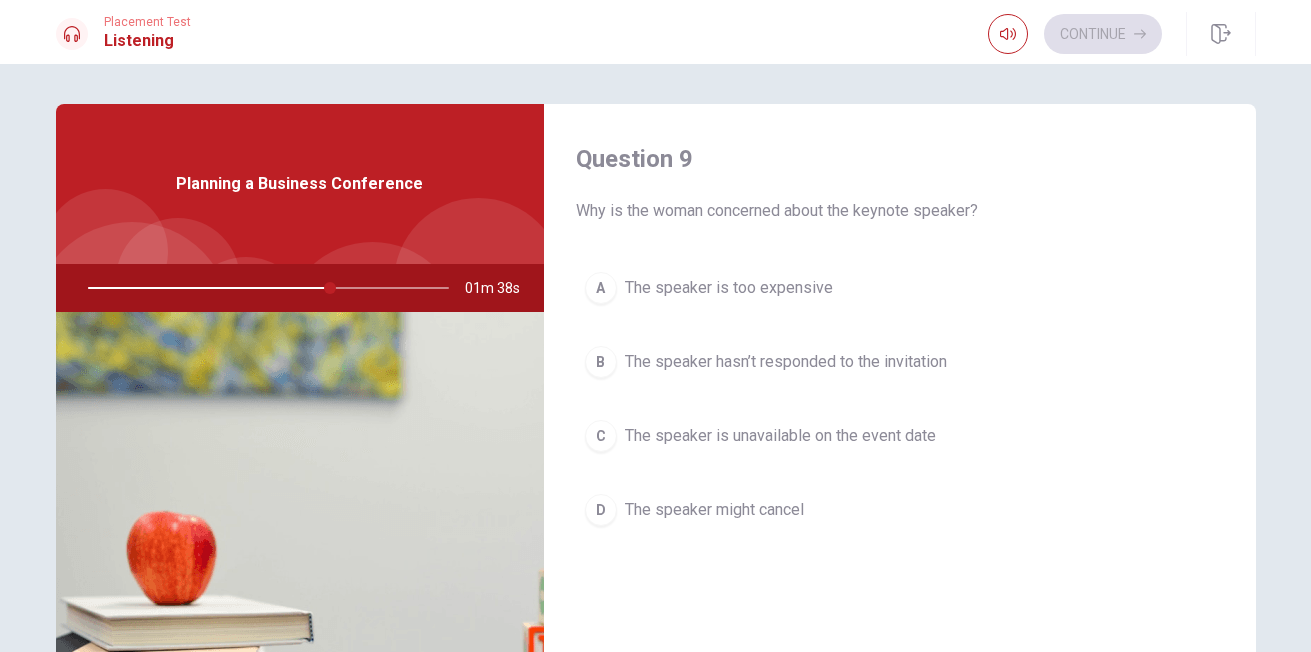 scroll, scrollTop: 1545, scrollLeft: 0, axis: vertical 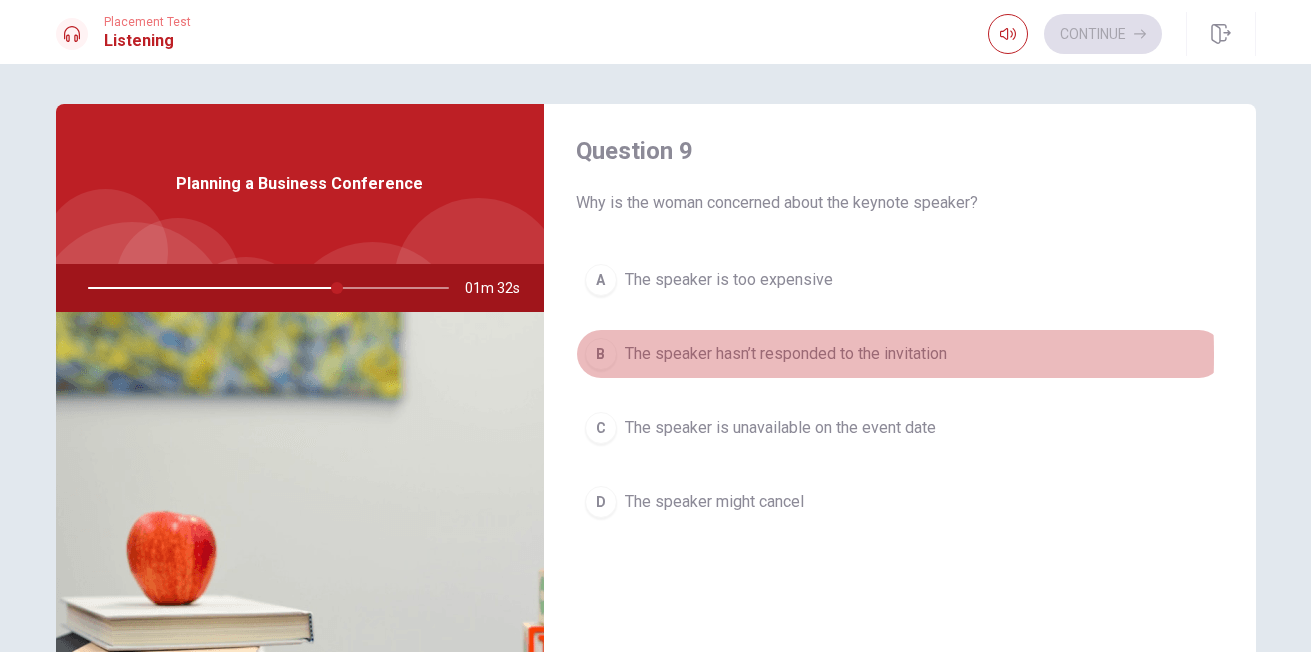 click on "B" at bounding box center [601, 354] 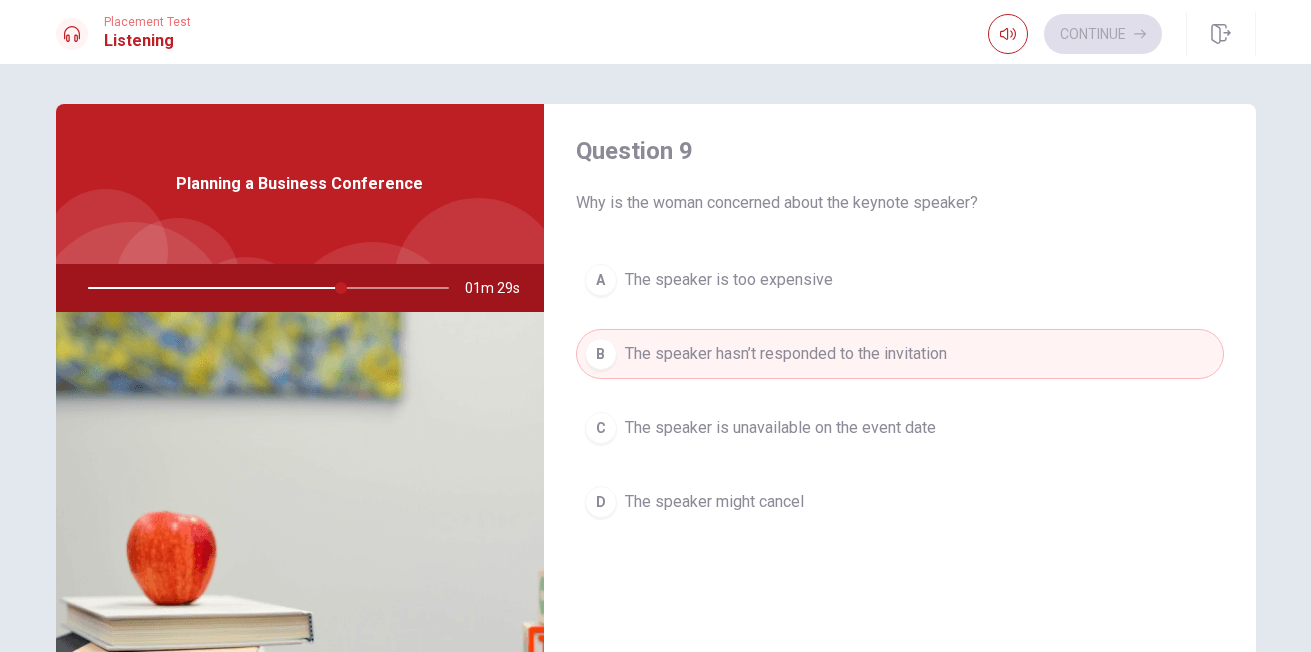 scroll, scrollTop: 1865, scrollLeft: 0, axis: vertical 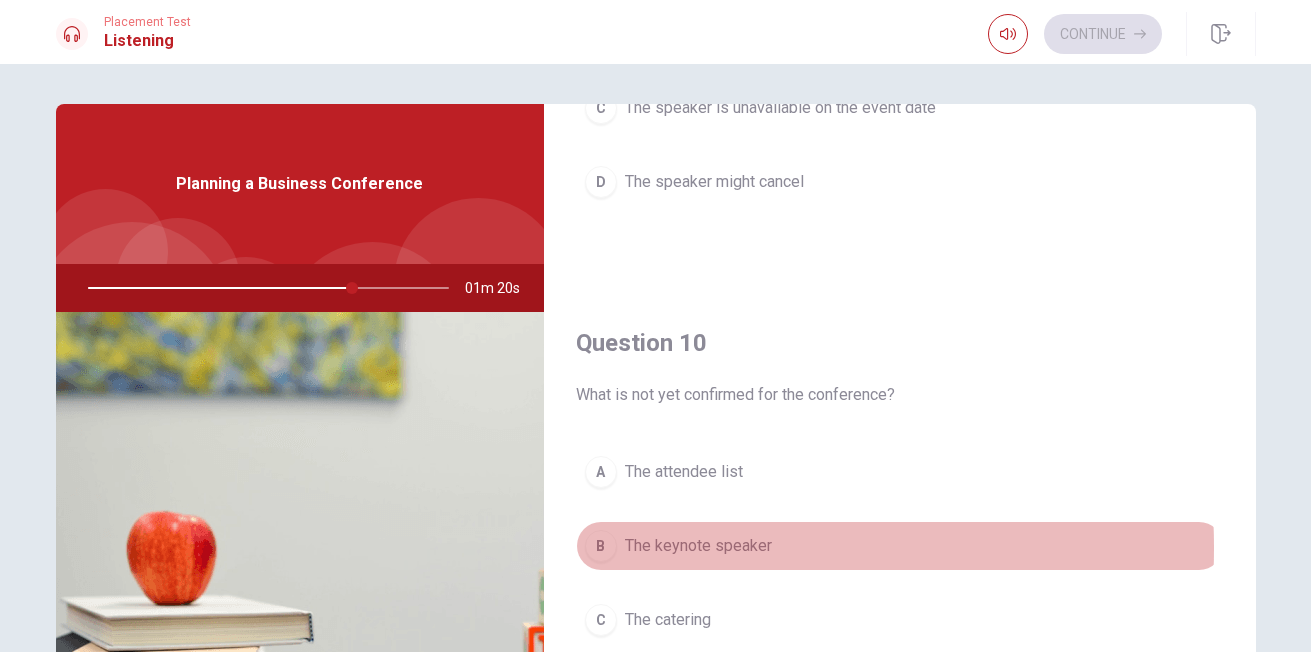 click on "B" at bounding box center [601, 546] 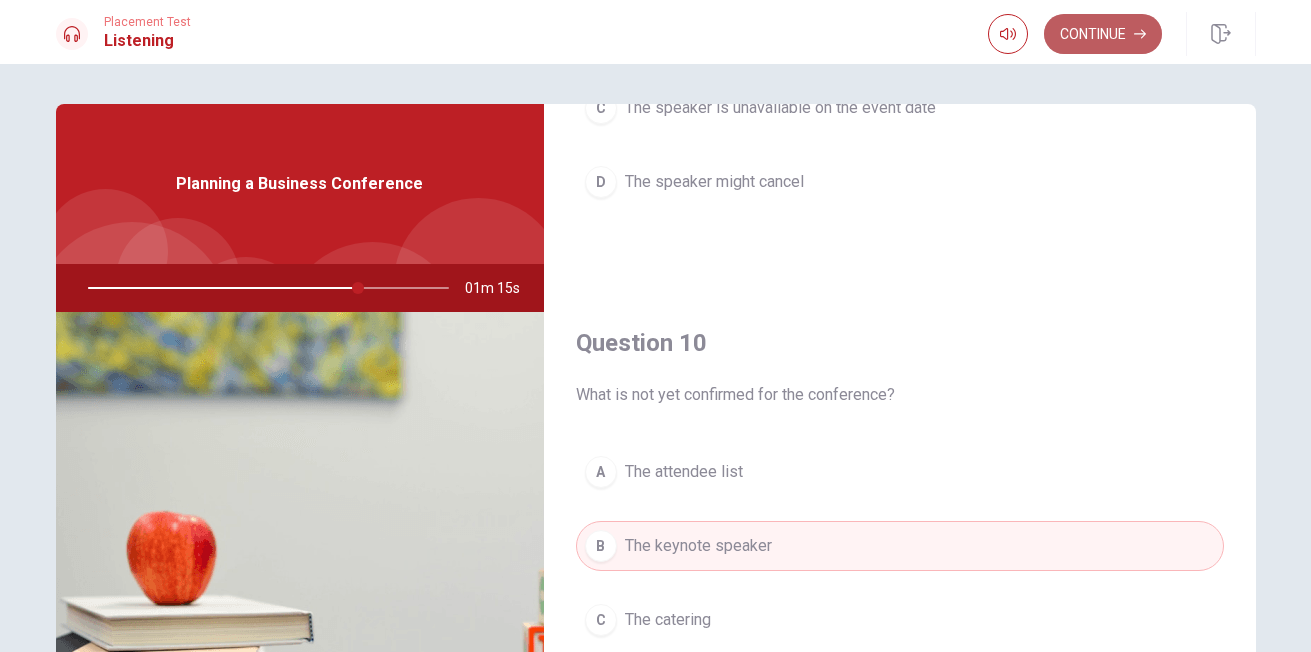 click on "Continue" at bounding box center [1103, 34] 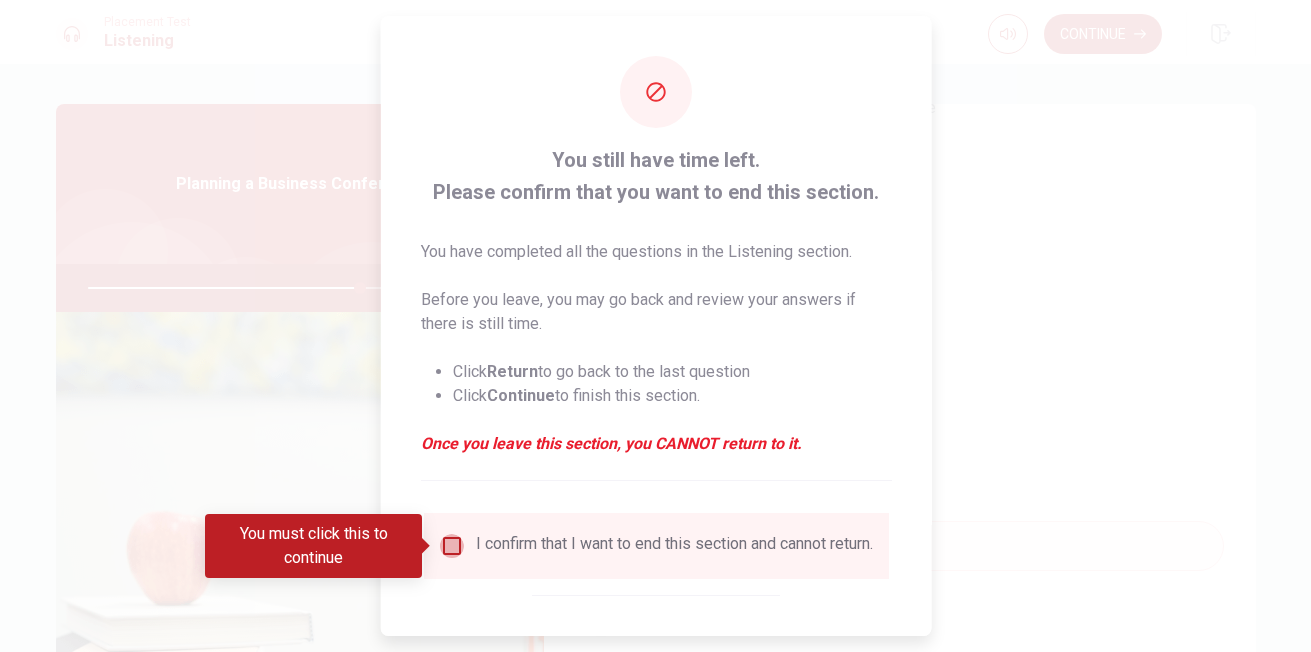 click at bounding box center (451, 546) 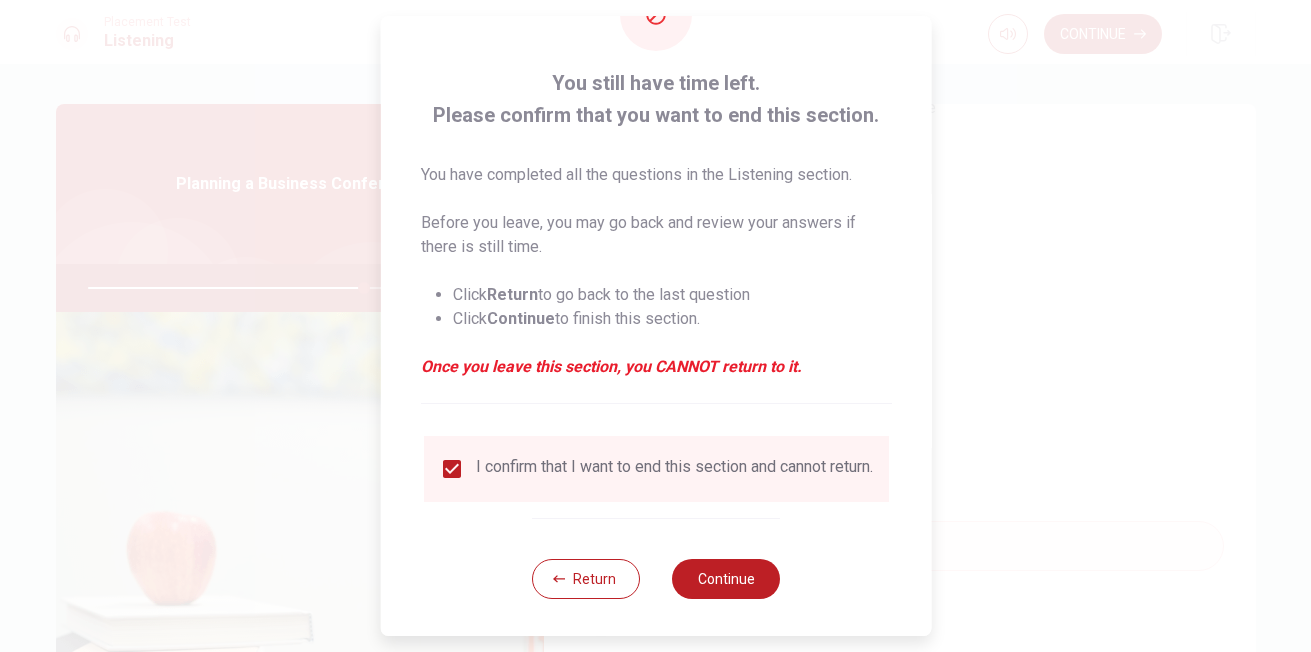 scroll, scrollTop: 94, scrollLeft: 0, axis: vertical 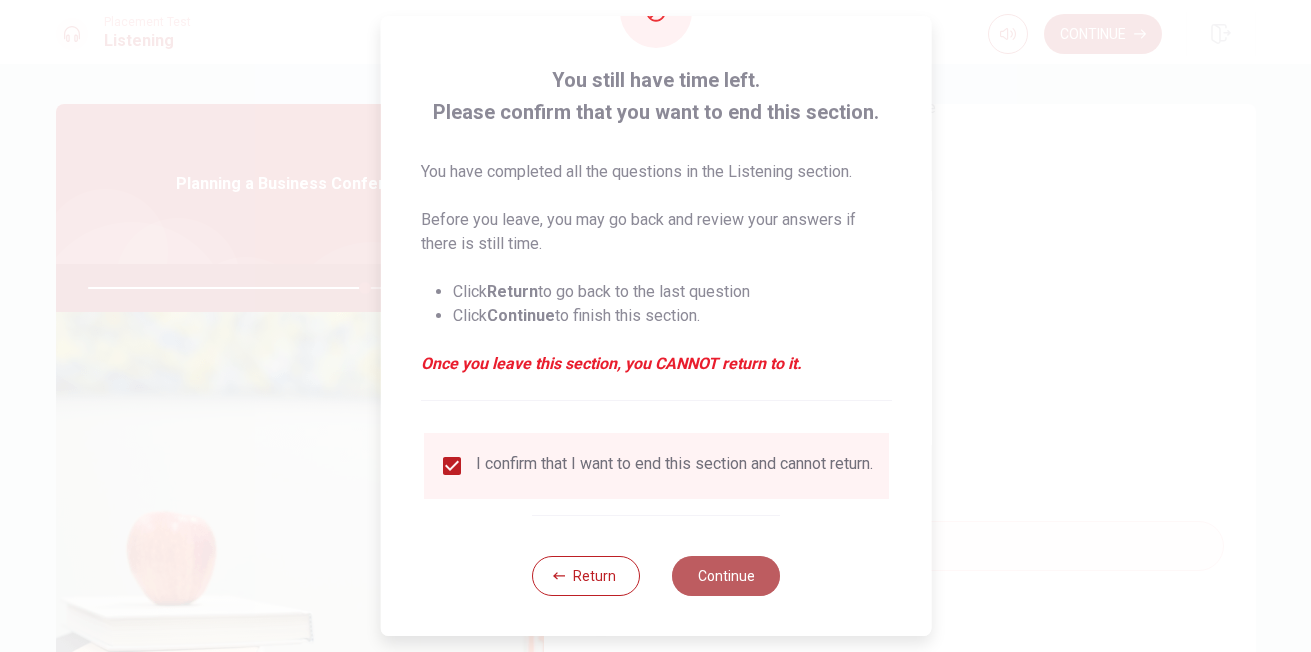 click on "Continue" at bounding box center [726, 576] 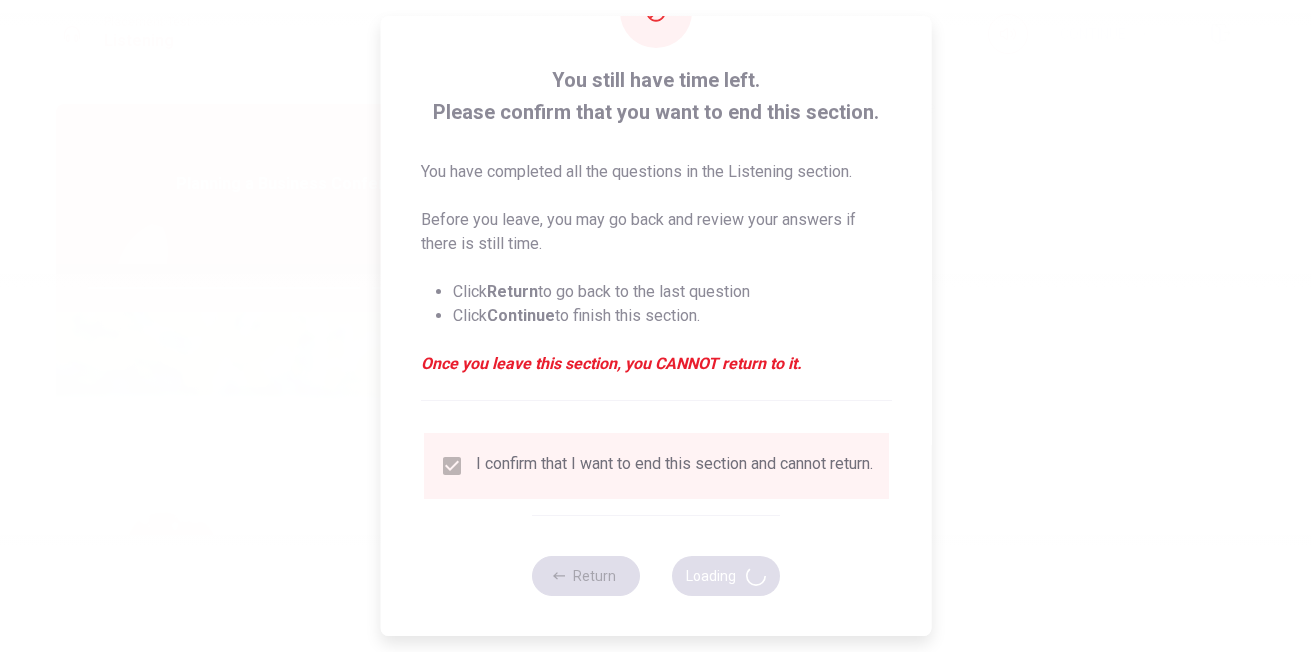 type on "78" 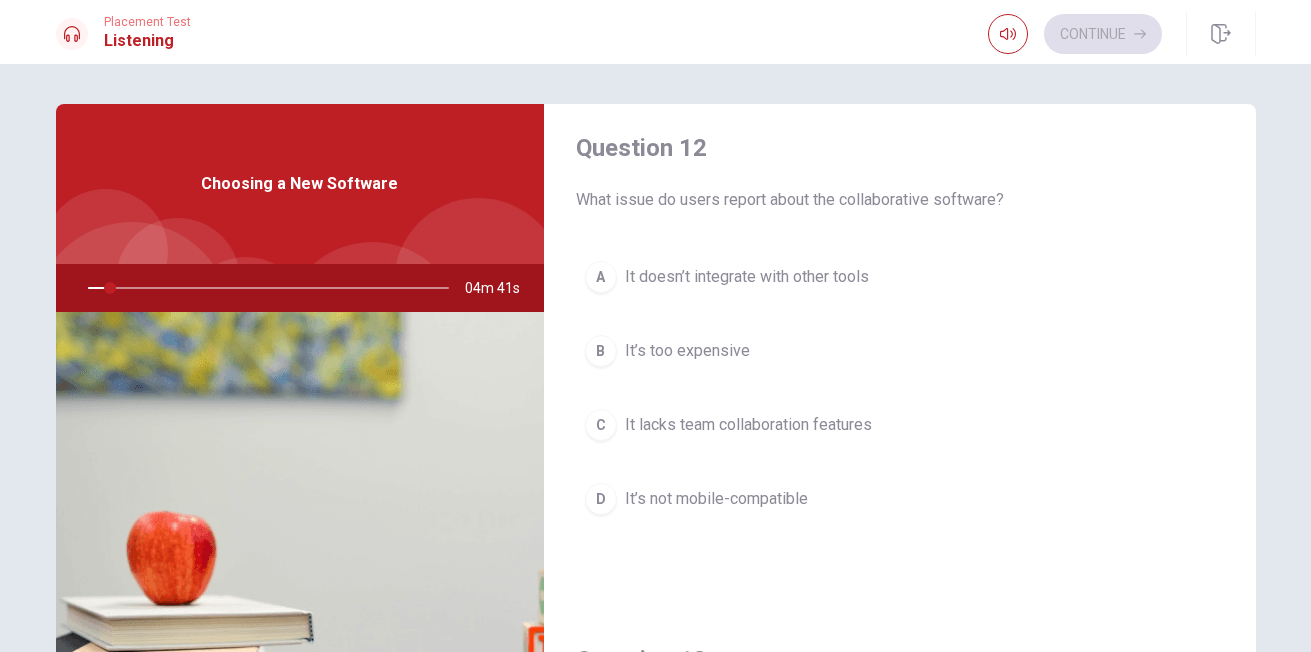 scroll, scrollTop: 528, scrollLeft: 0, axis: vertical 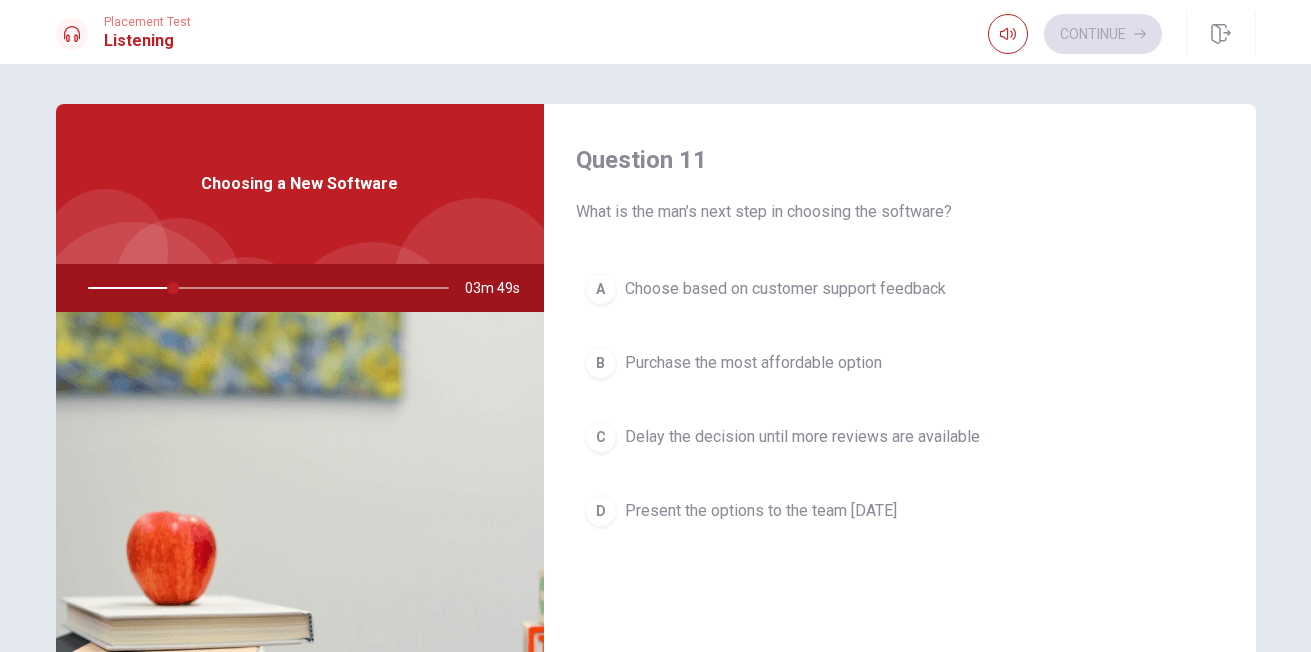drag, startPoint x: 1250, startPoint y: 627, endPoint x: 1253, endPoint y: 113, distance: 514.0087 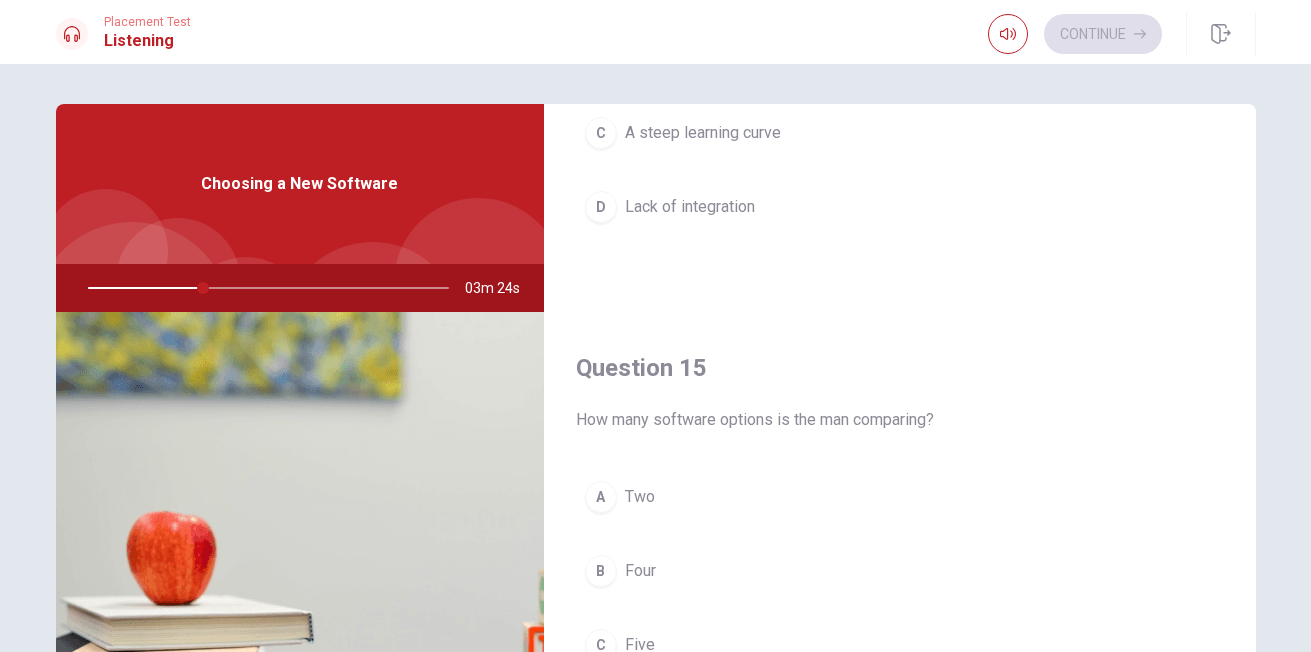 scroll, scrollTop: 1865, scrollLeft: 0, axis: vertical 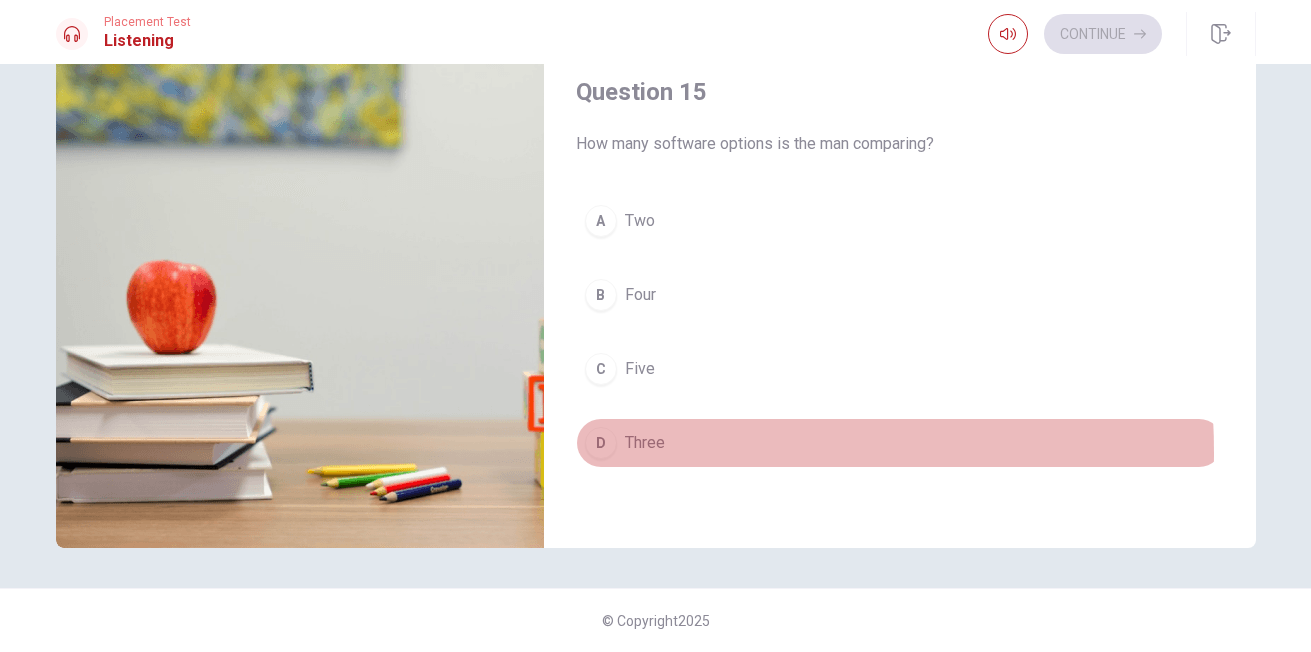 click on "D" at bounding box center [601, 443] 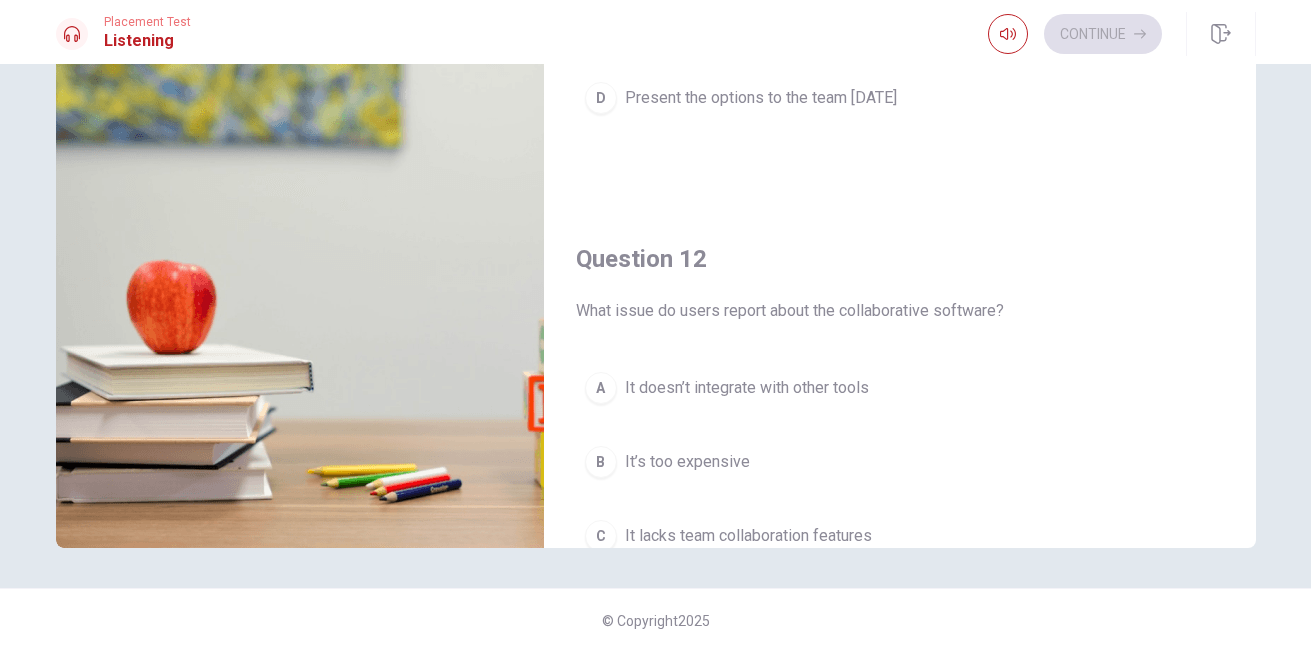 scroll, scrollTop: 166, scrollLeft: 0, axis: vertical 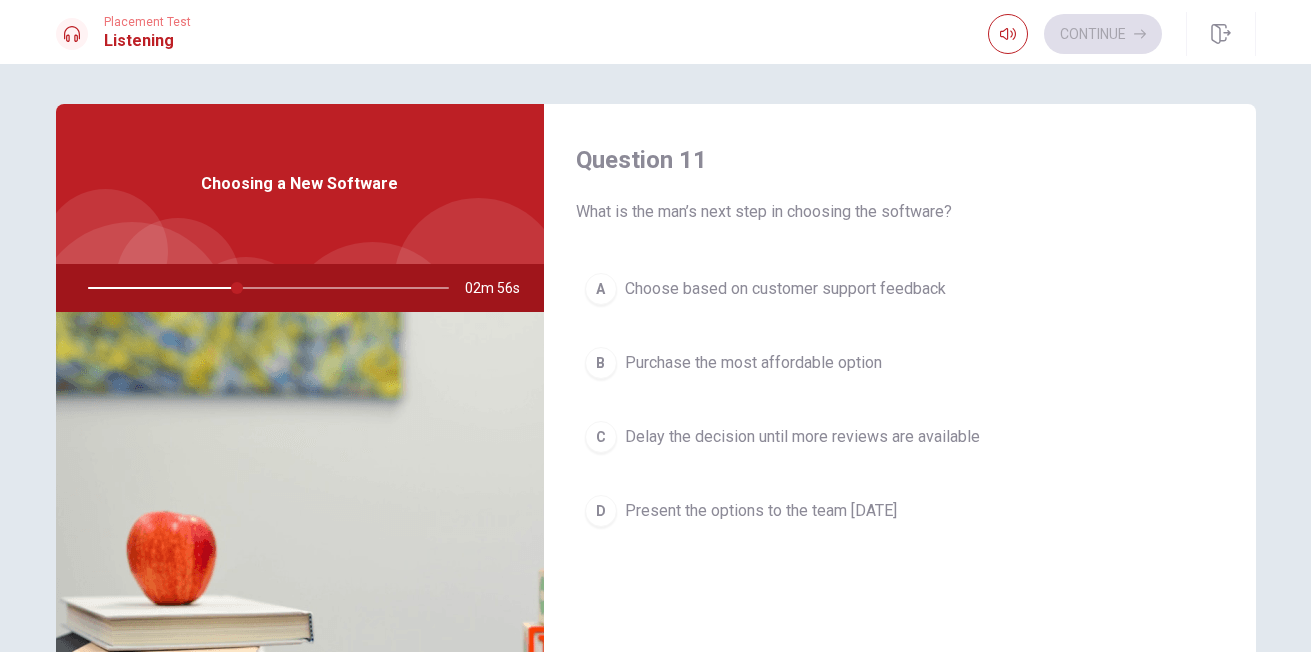type on "42" 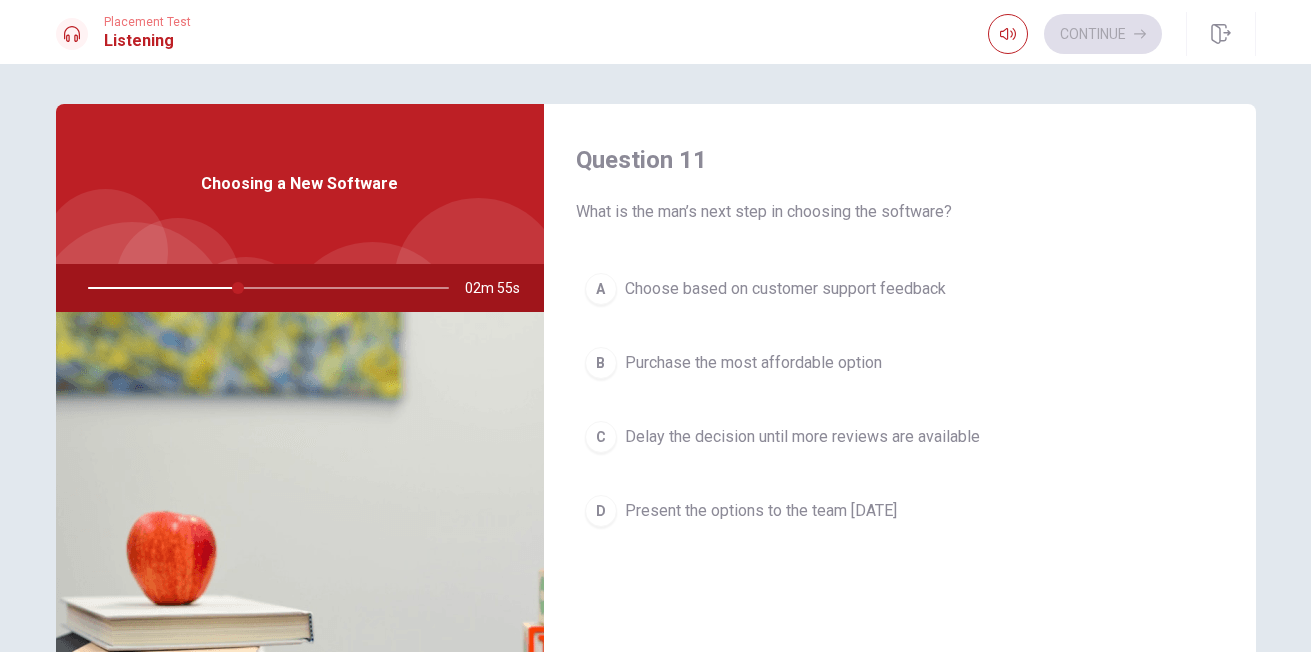 type 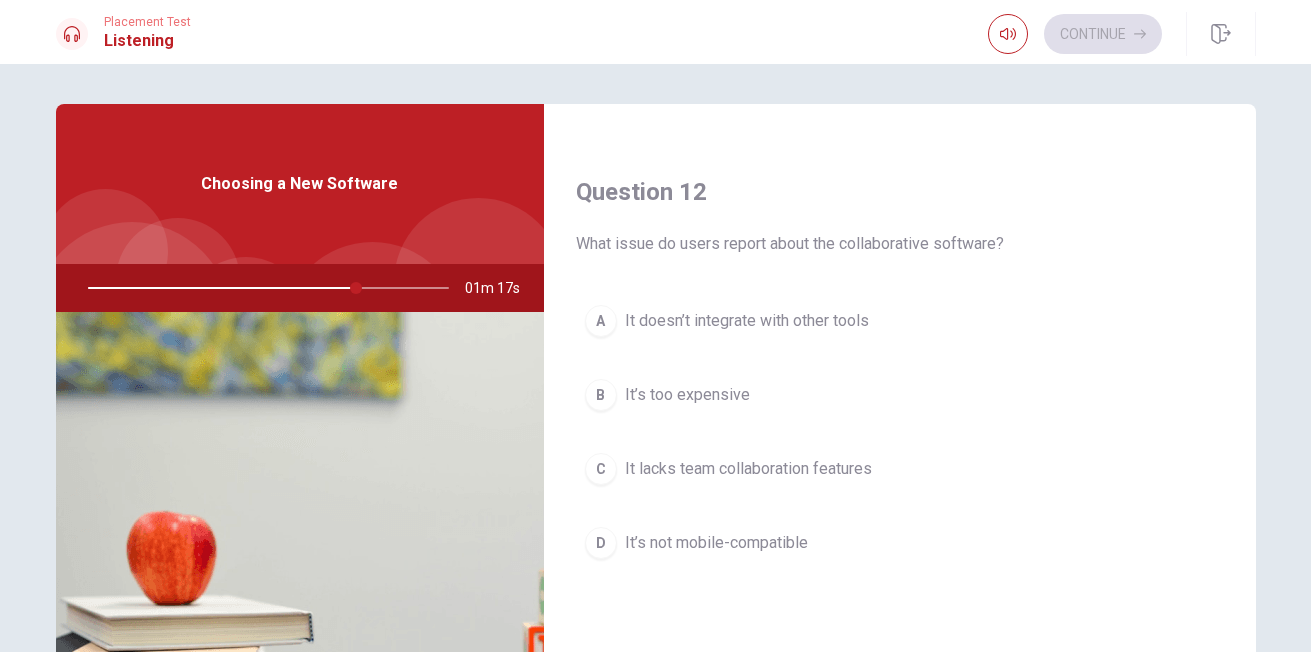 scroll, scrollTop: 520, scrollLeft: 0, axis: vertical 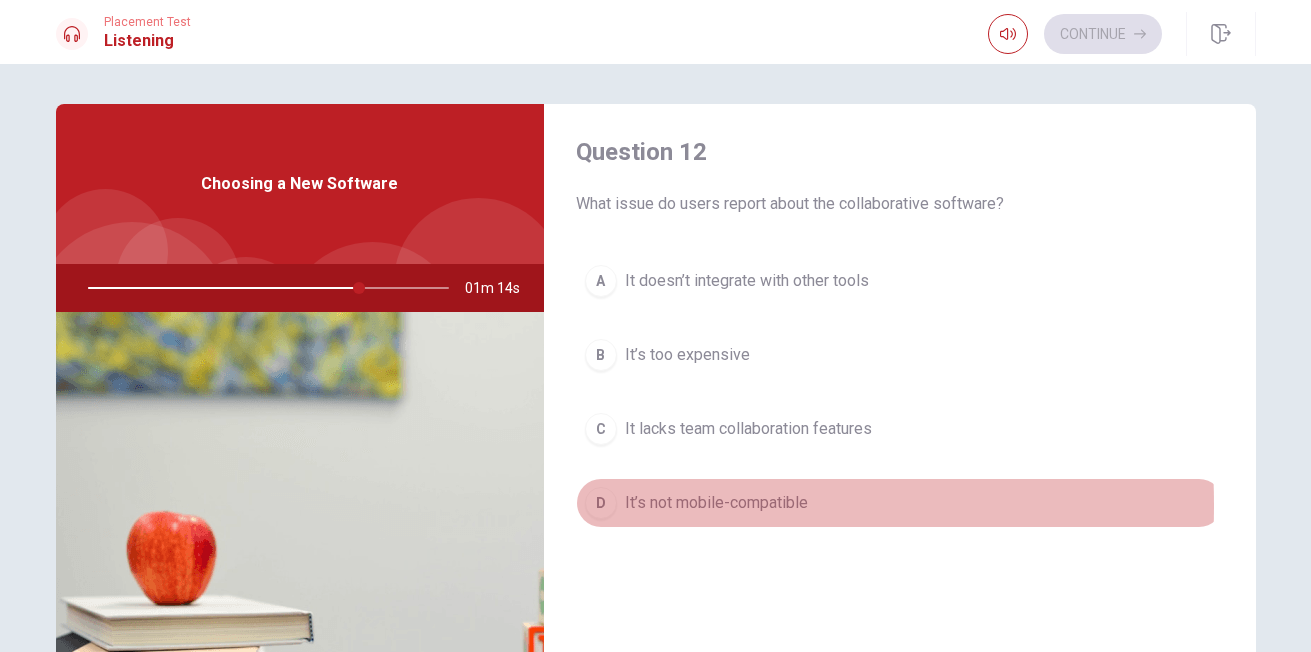 click on "D" at bounding box center (601, 503) 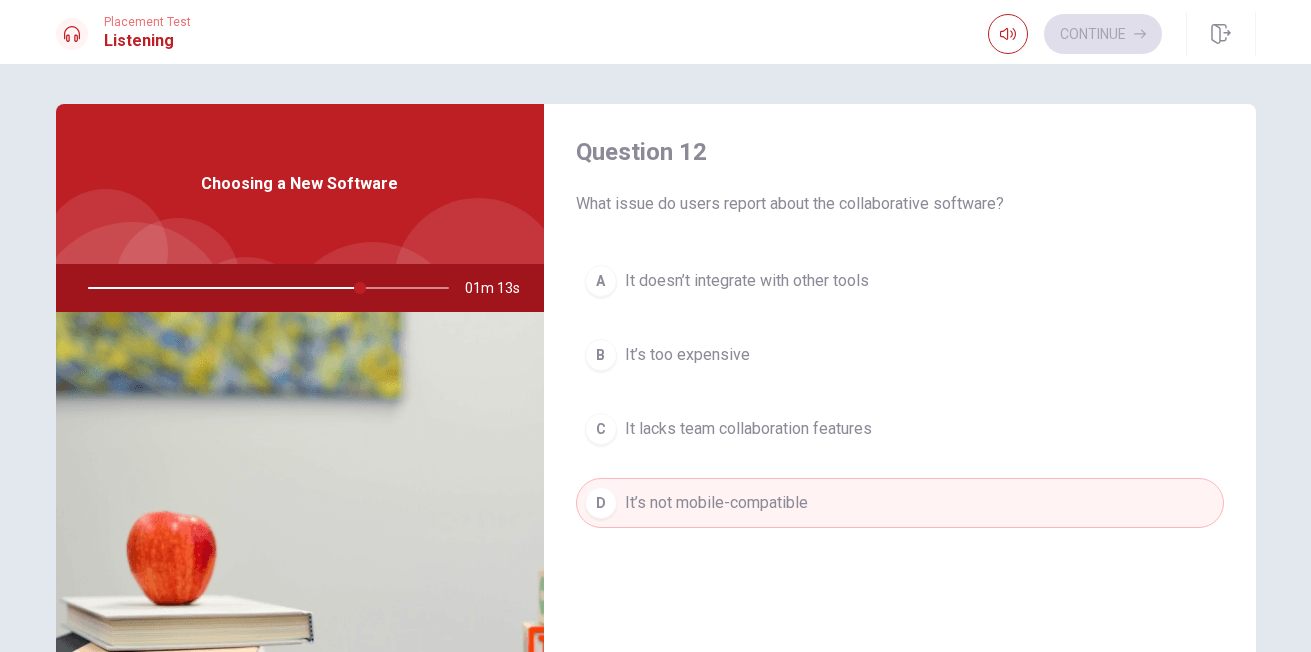 type on "76" 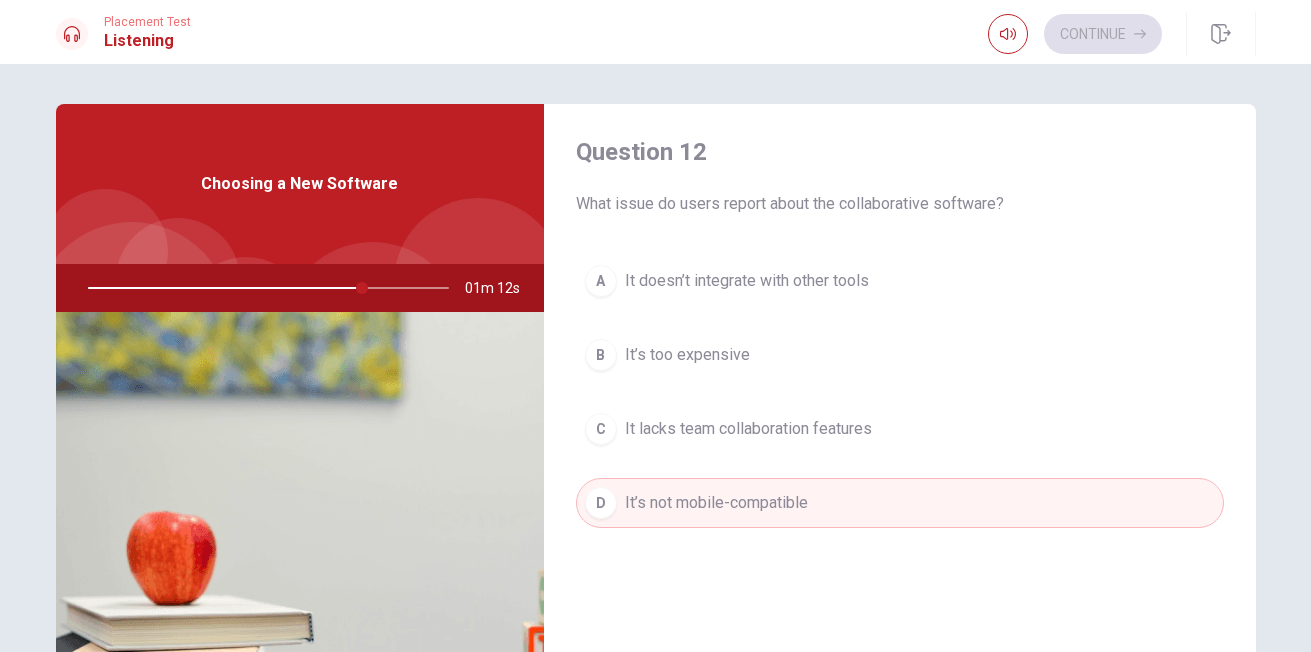 type 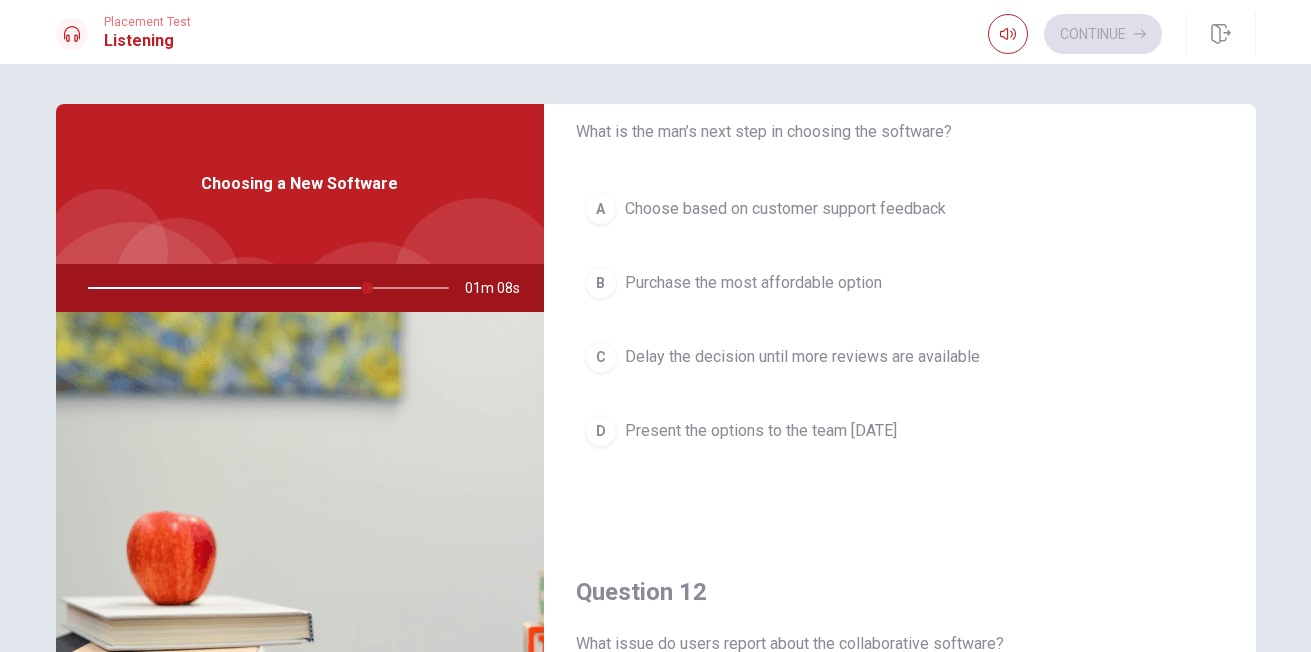 scroll, scrollTop: 40, scrollLeft: 0, axis: vertical 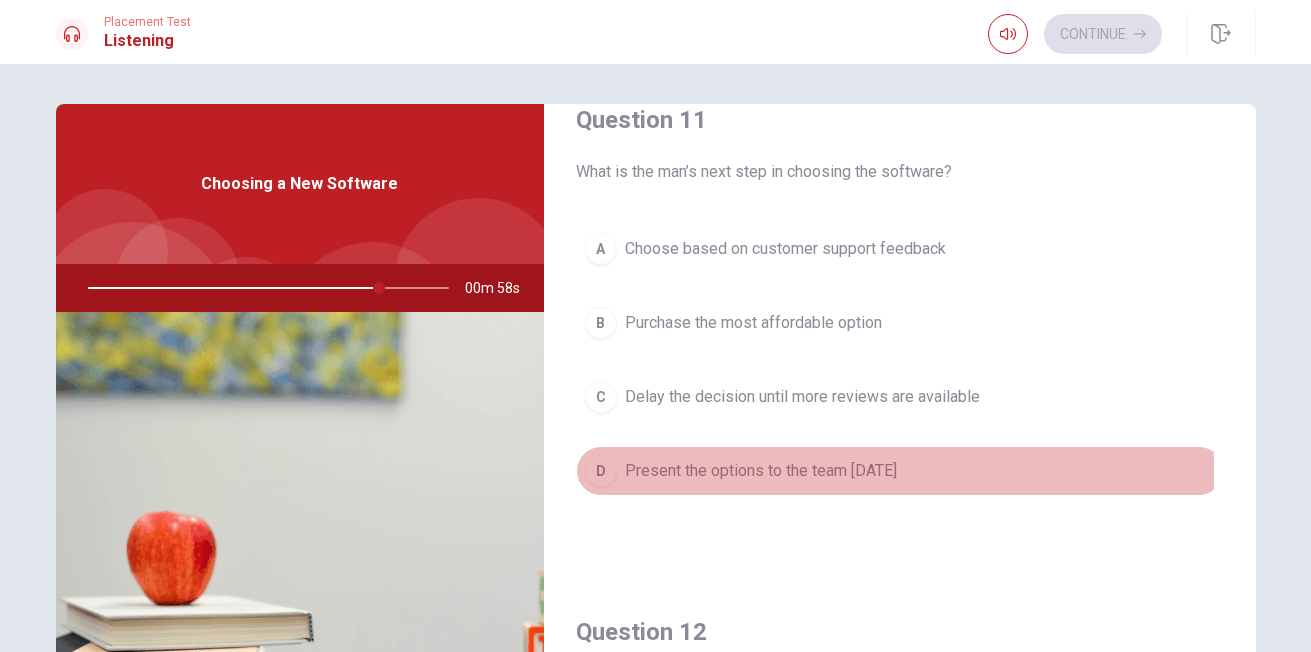 click on "D" at bounding box center (601, 471) 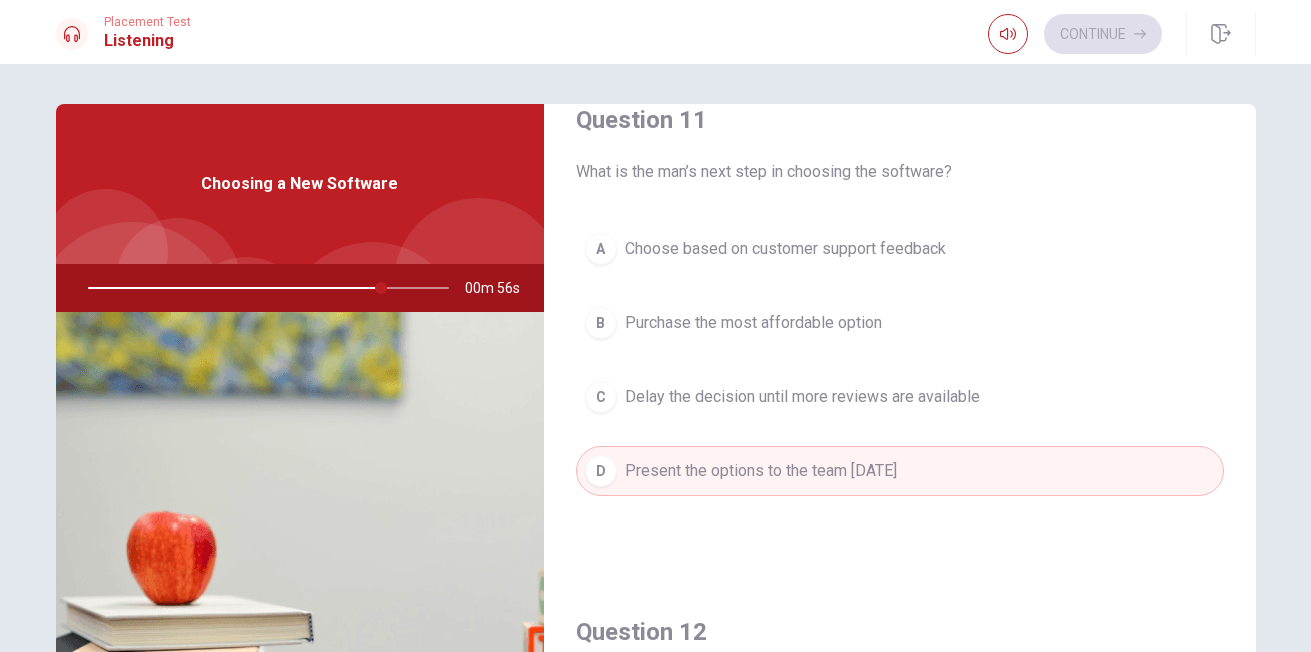 type on "81" 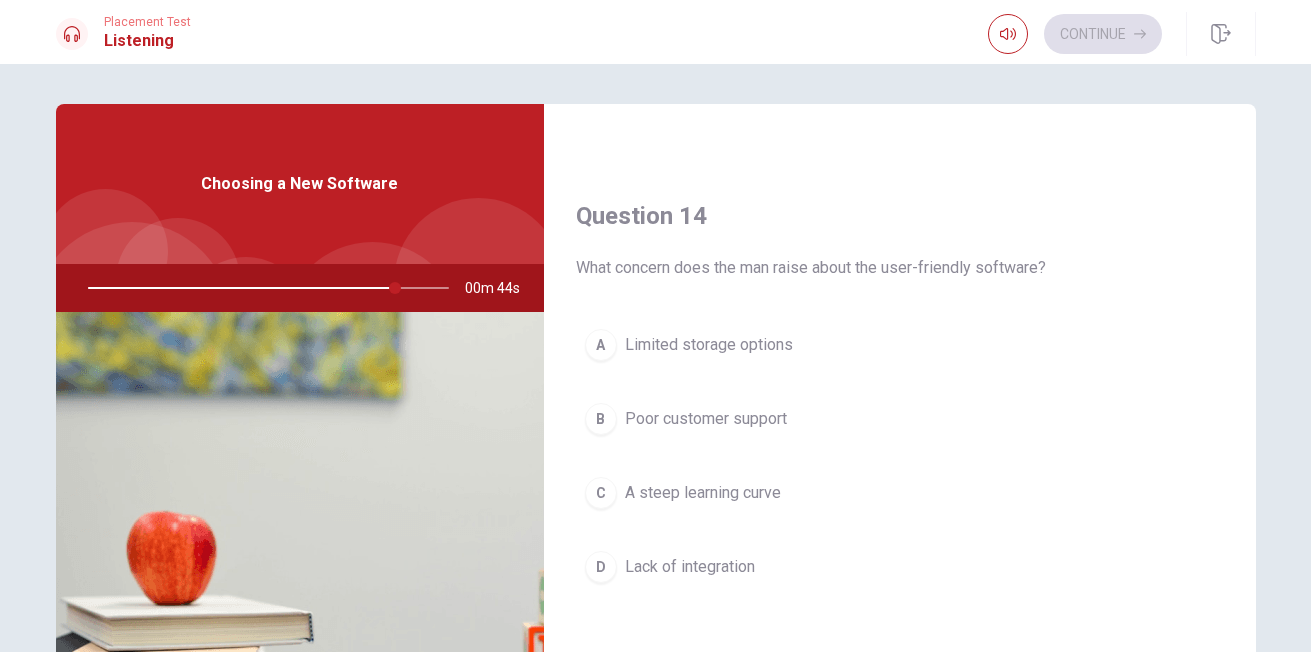 scroll, scrollTop: 1520, scrollLeft: 0, axis: vertical 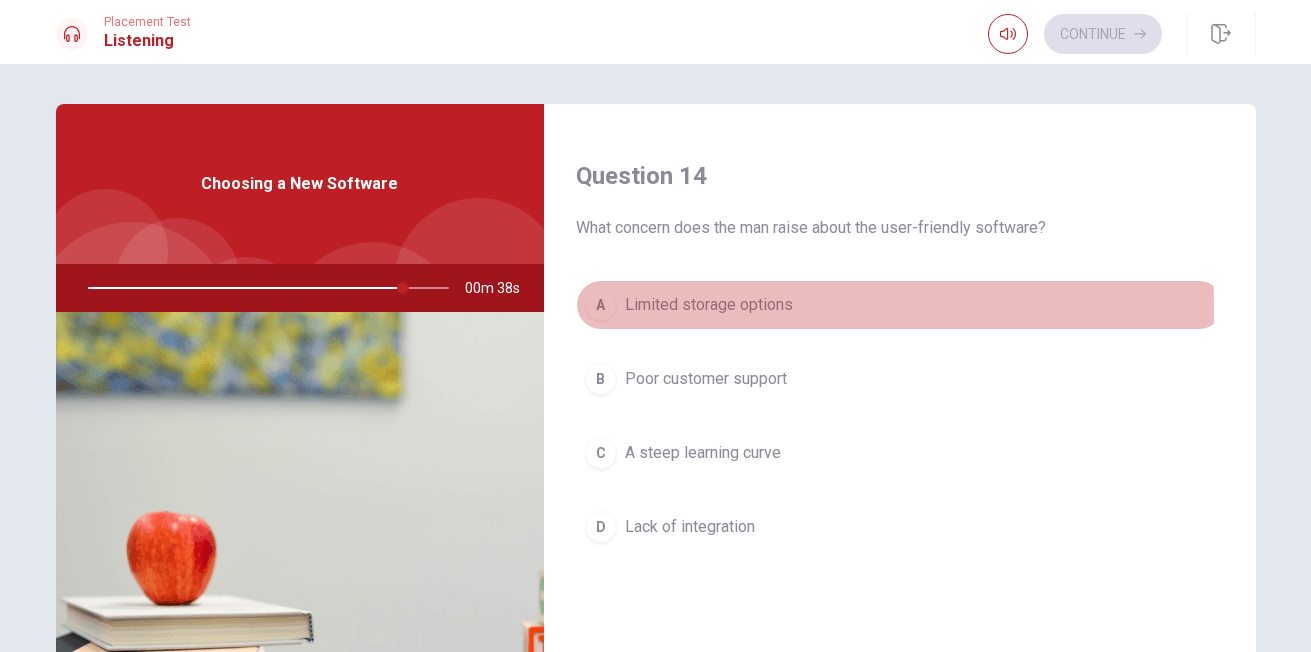 click on "A" at bounding box center [601, 305] 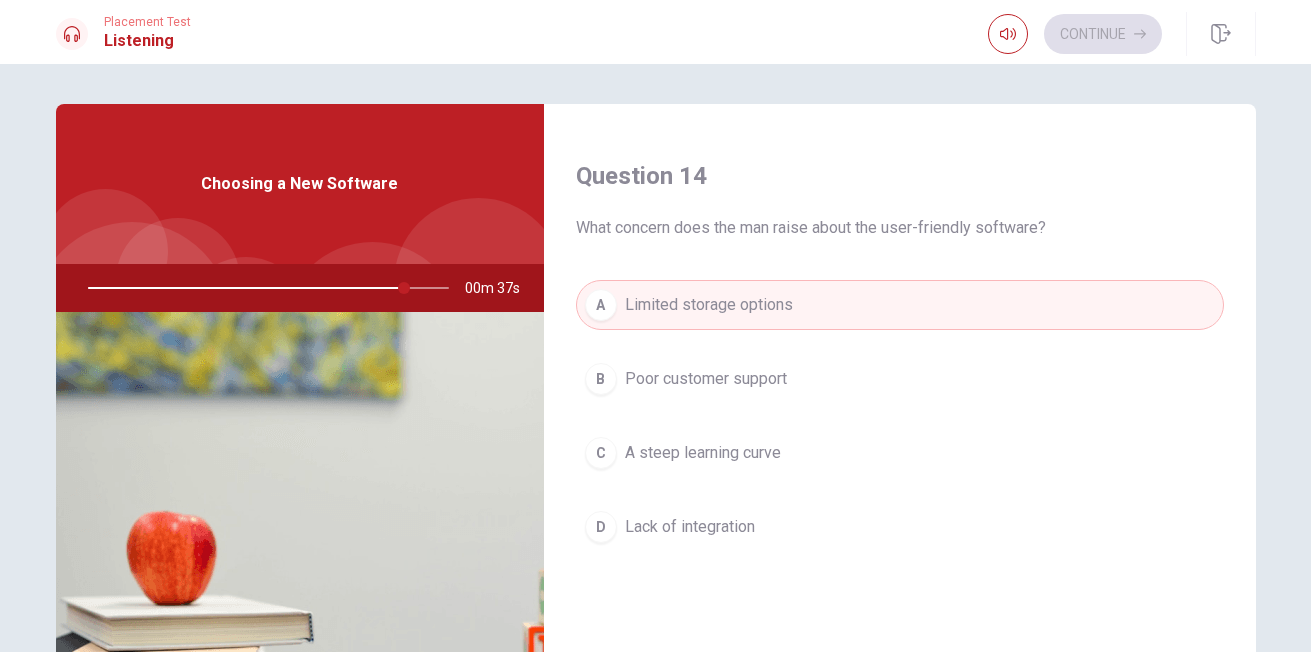 type on "88" 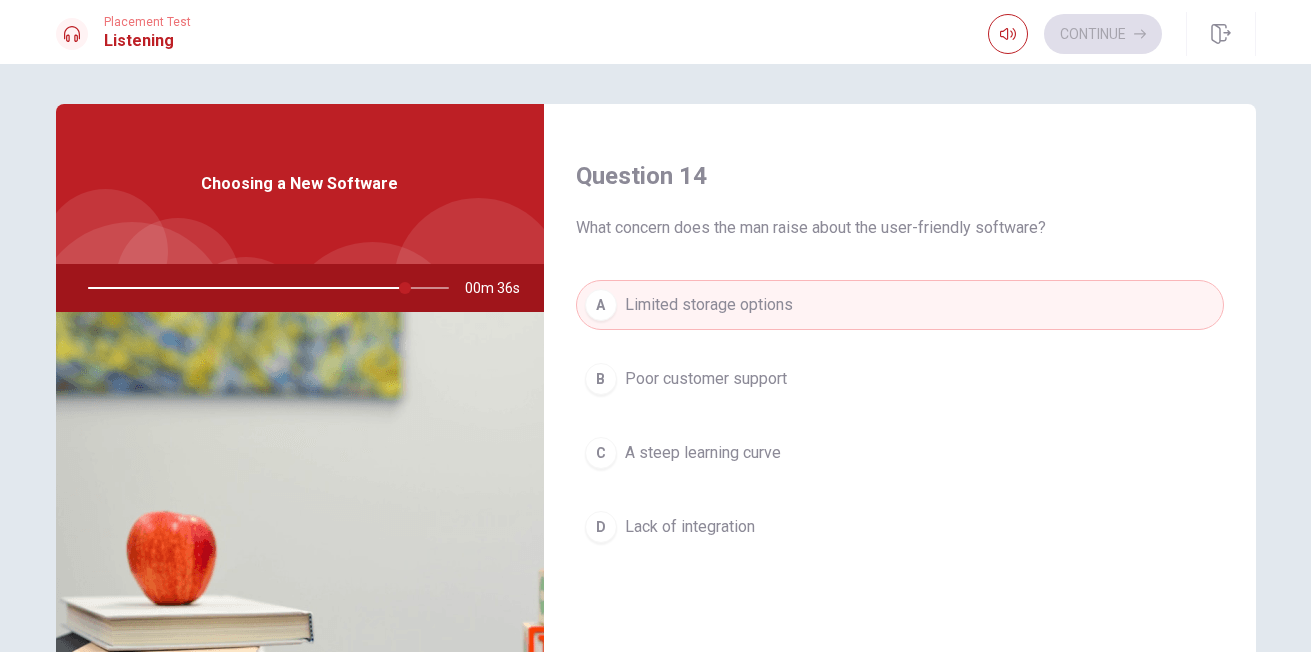 type 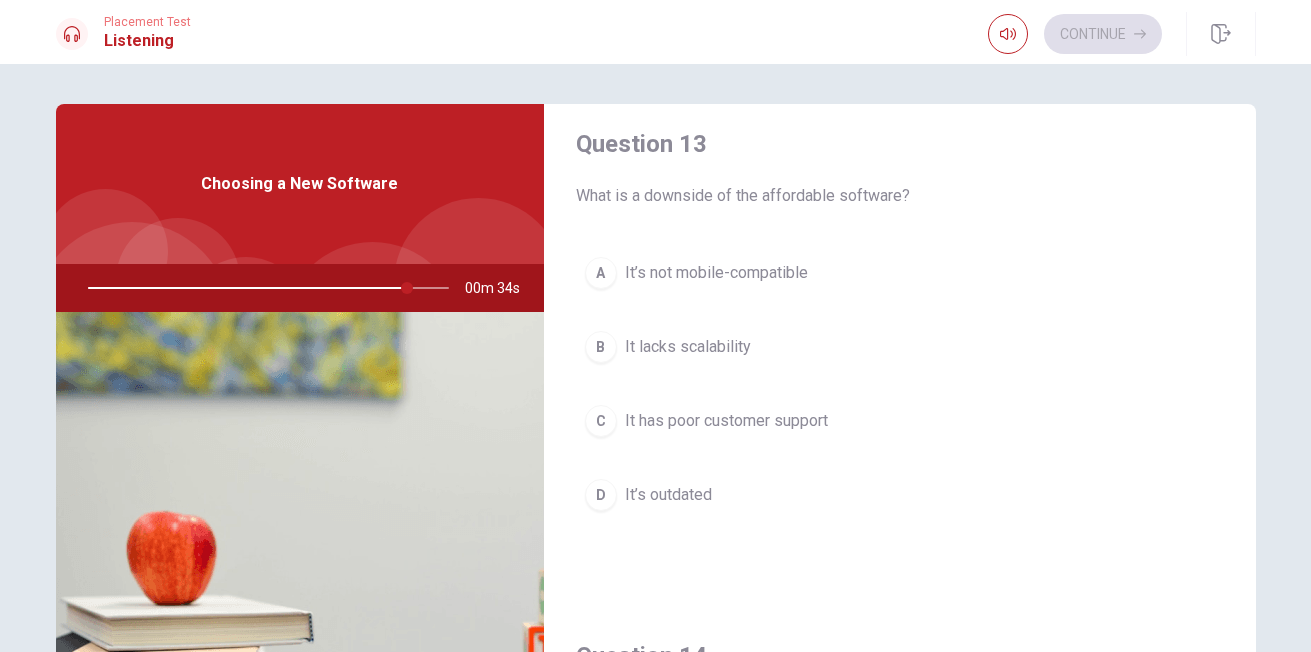 scroll, scrollTop: 1000, scrollLeft: 0, axis: vertical 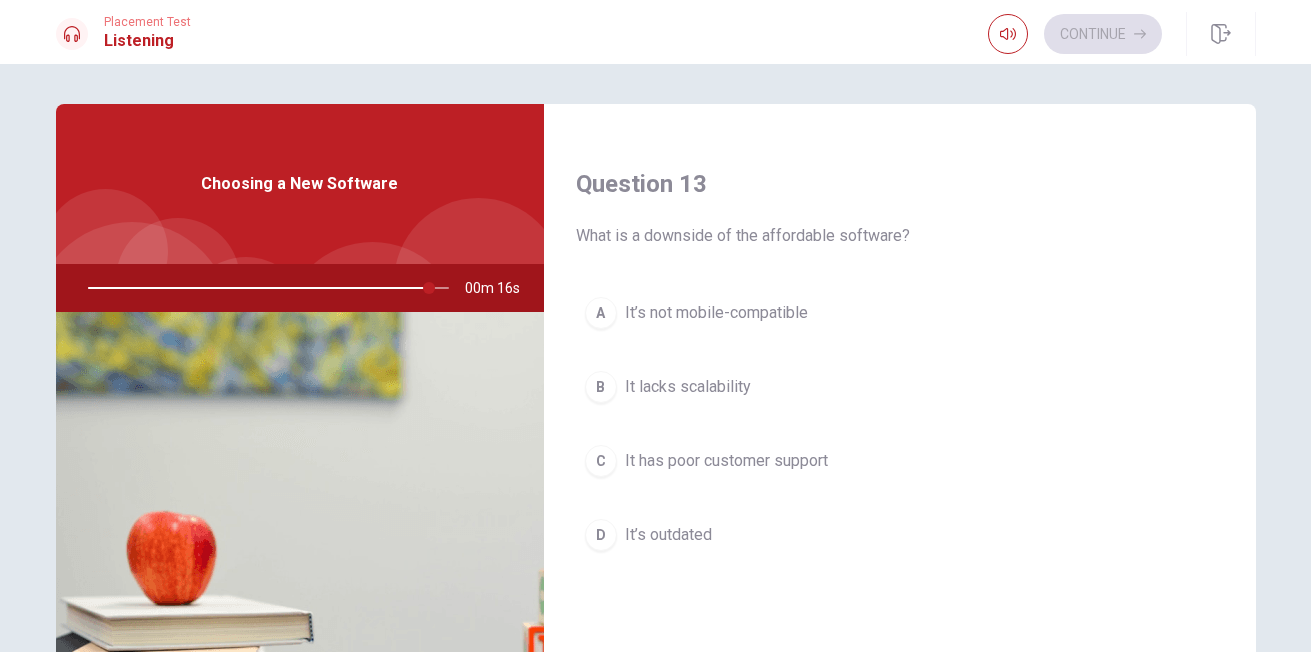 click on "B" at bounding box center (601, 387) 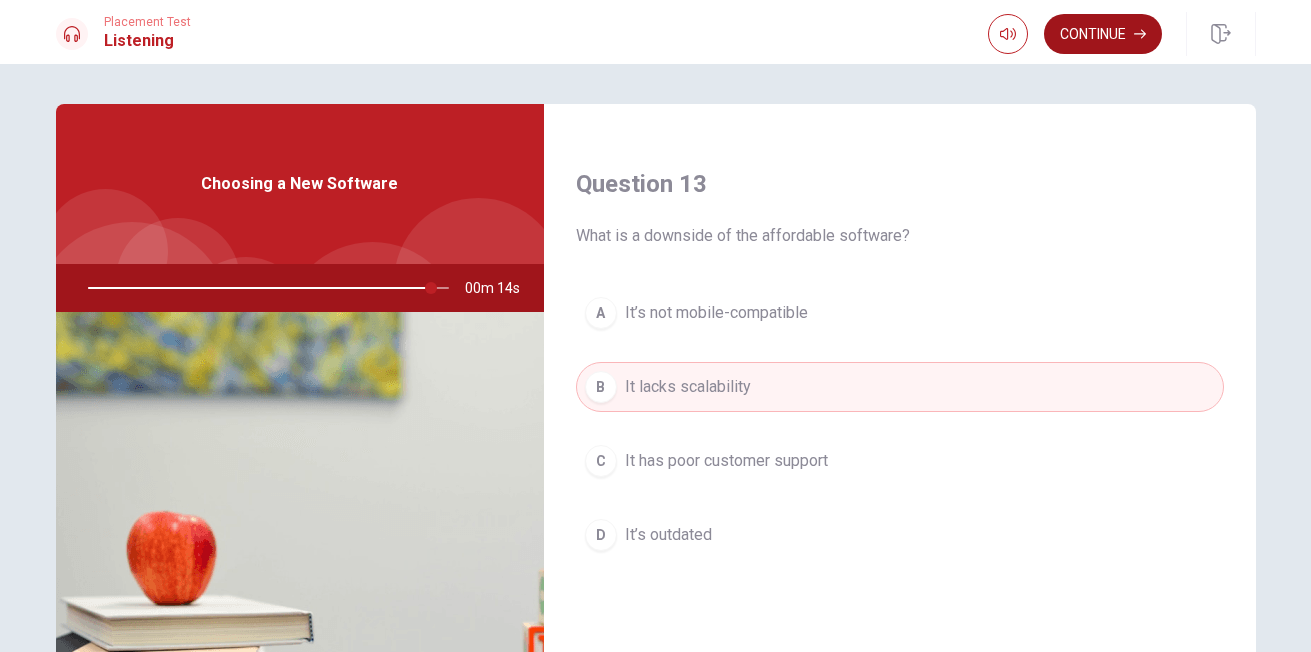 click on "Continue" at bounding box center (1103, 34) 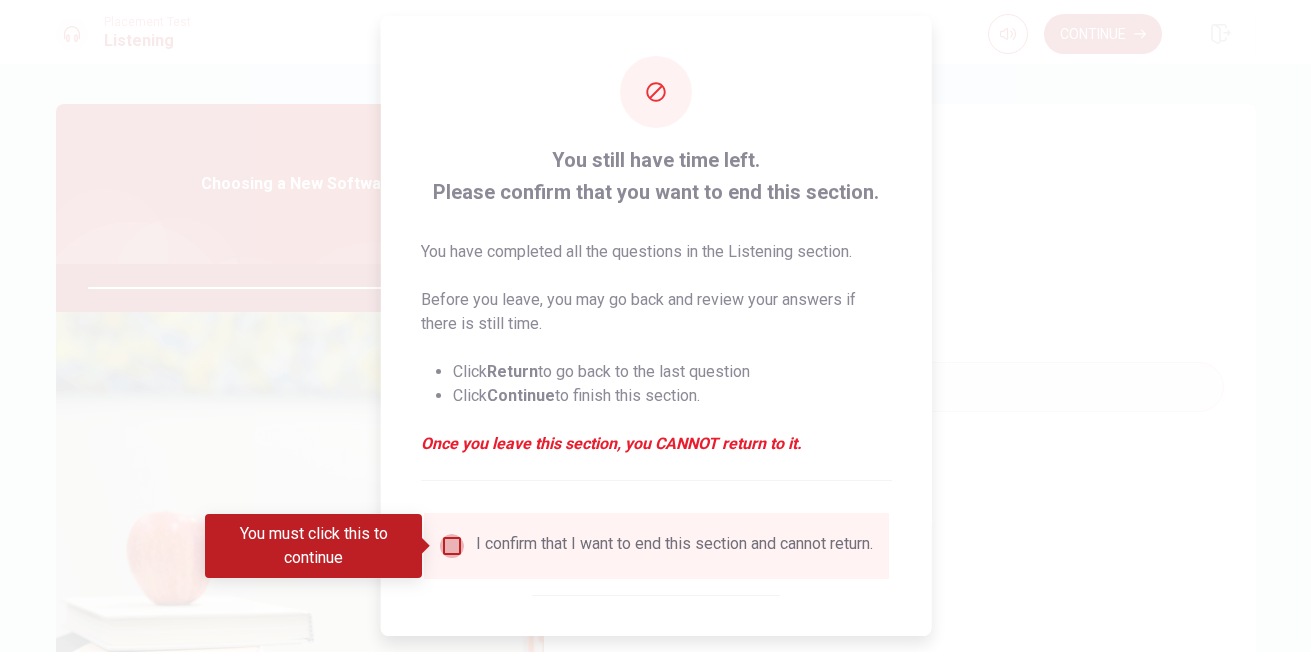 click at bounding box center (451, 546) 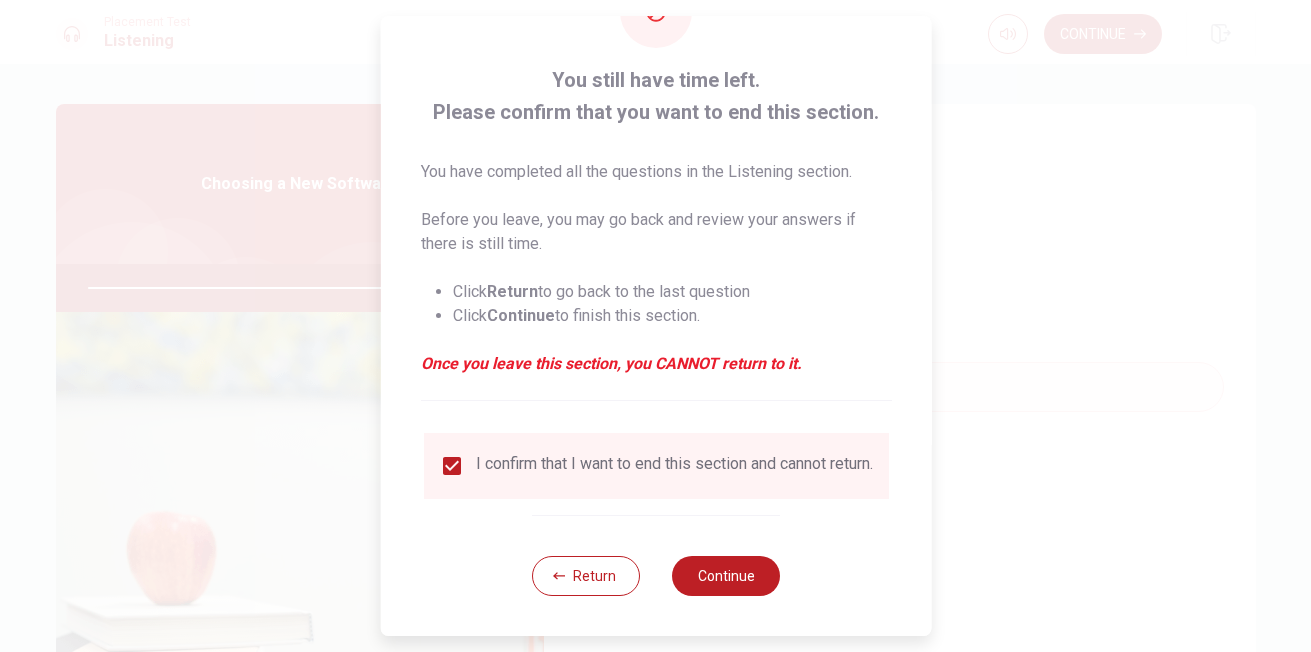 scroll, scrollTop: 94, scrollLeft: 0, axis: vertical 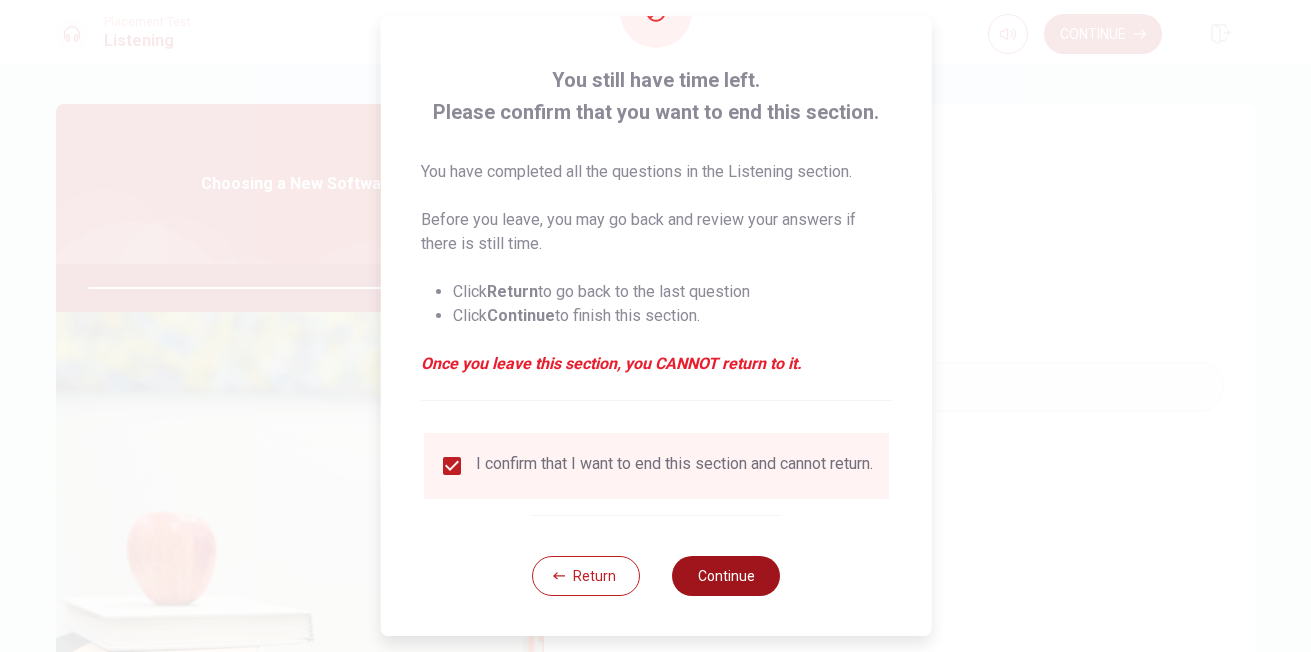 click on "Continue" at bounding box center (726, 576) 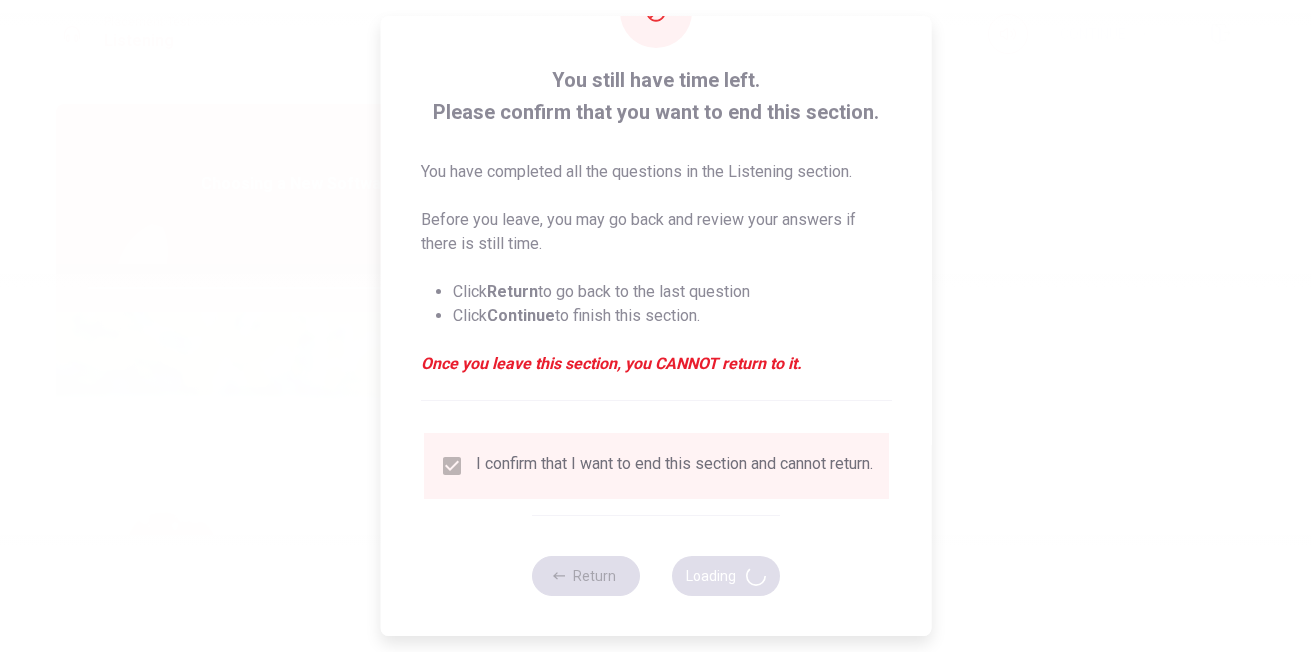 type on "98" 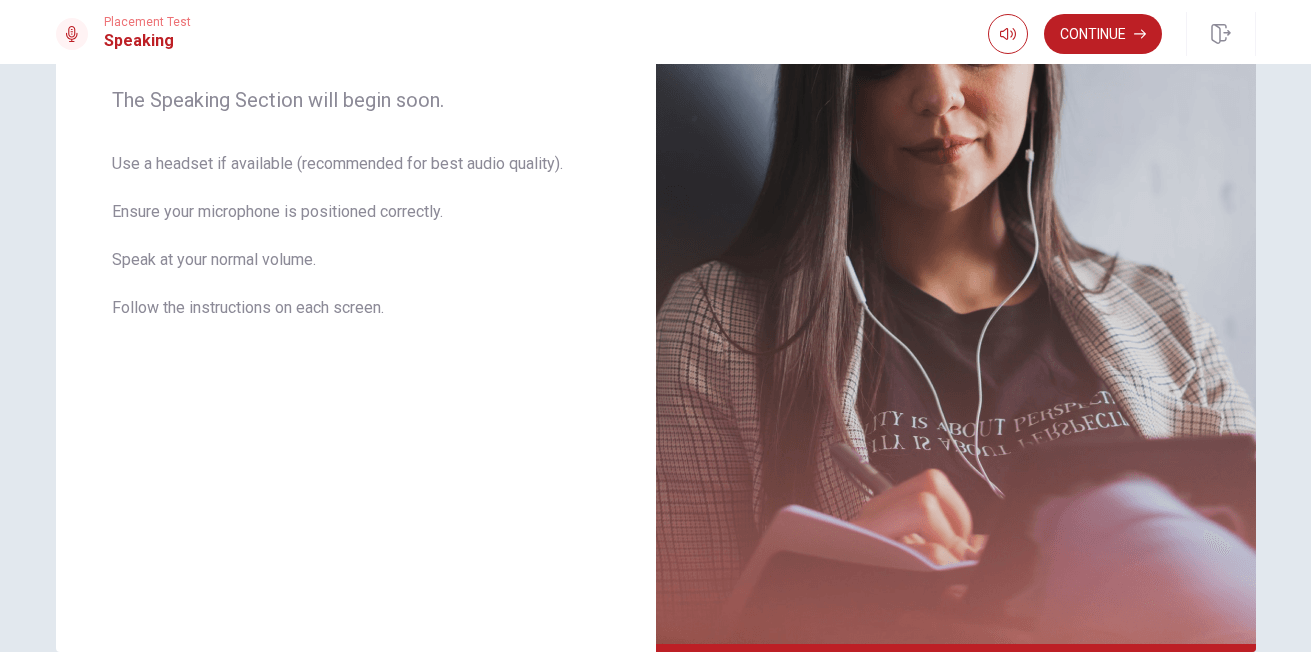 scroll, scrollTop: 326, scrollLeft: 0, axis: vertical 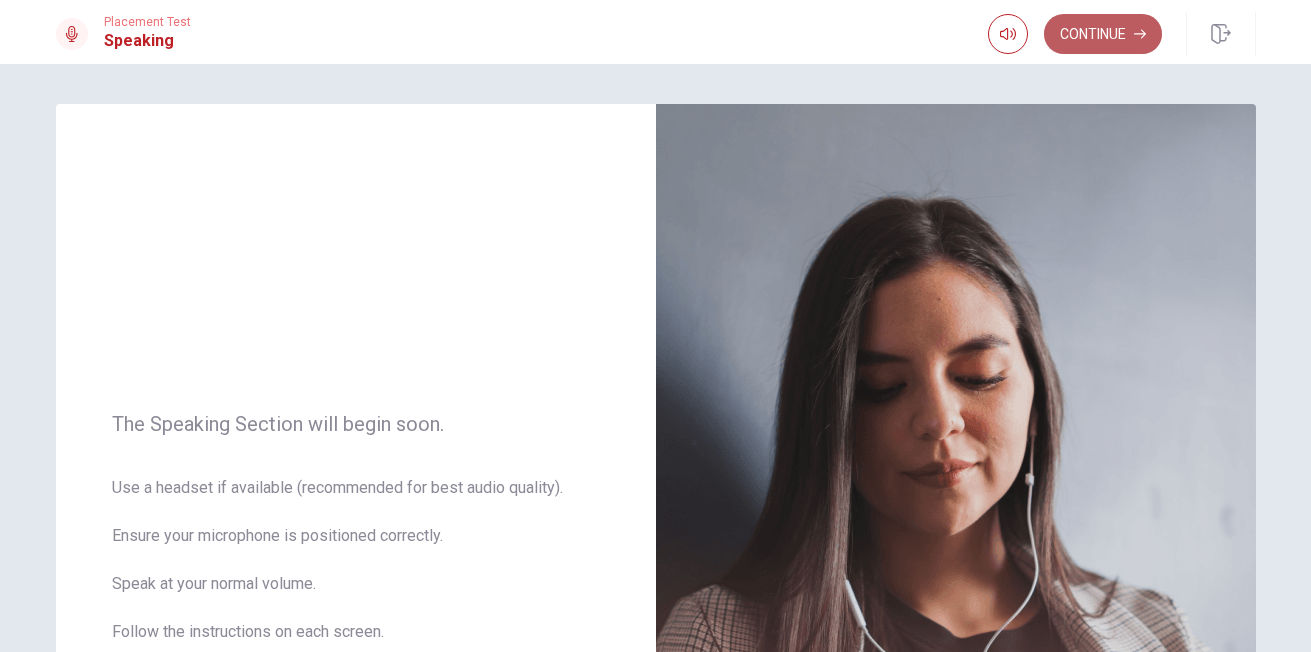 click on "Continue" at bounding box center (1103, 34) 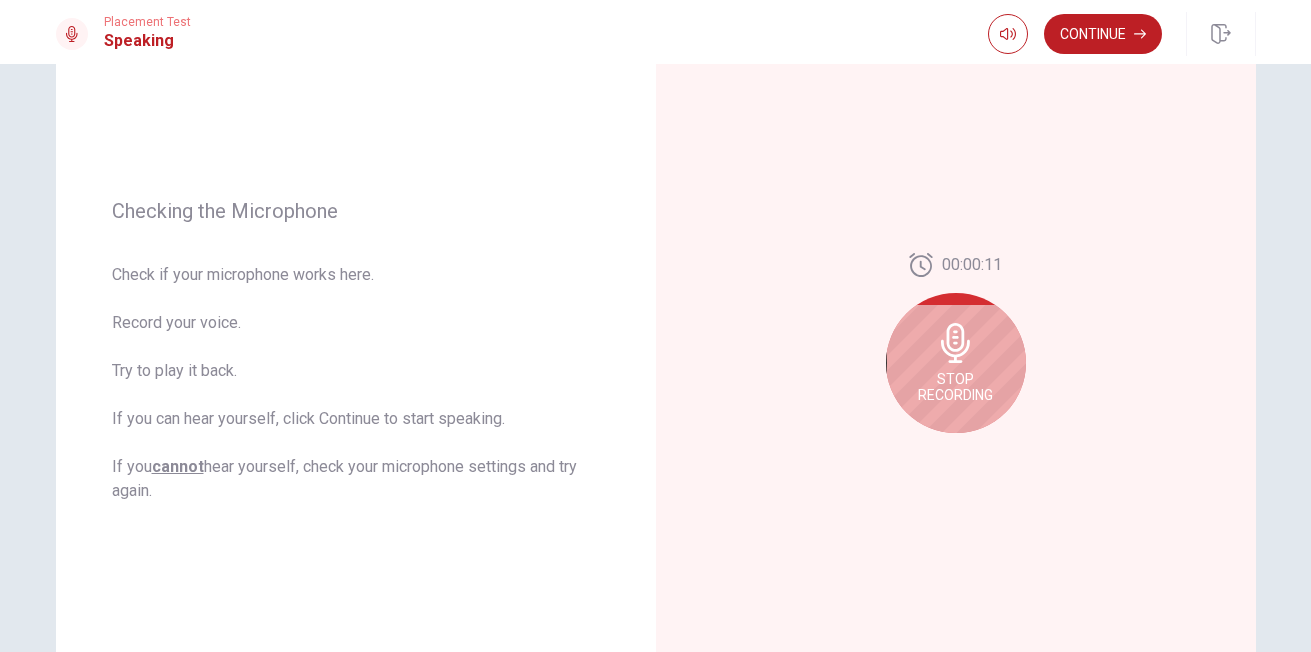 scroll, scrollTop: 215, scrollLeft: 0, axis: vertical 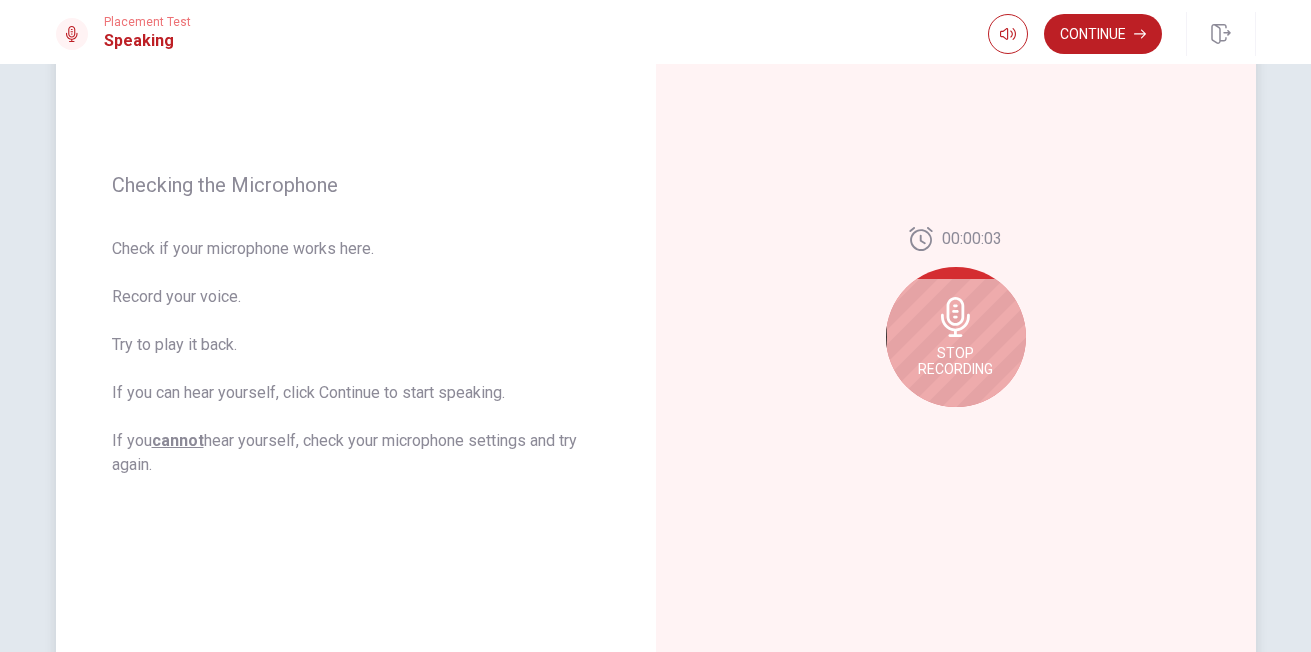 click on "Stop   Recording" at bounding box center [955, 361] 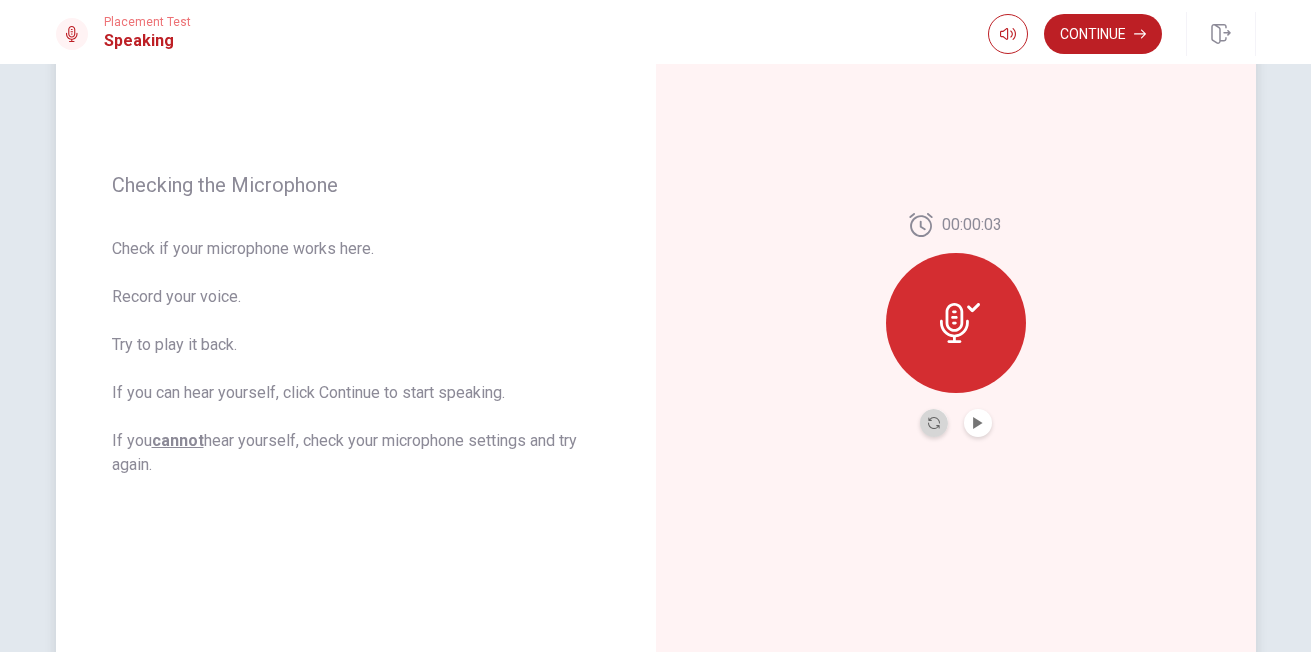 click at bounding box center (934, 423) 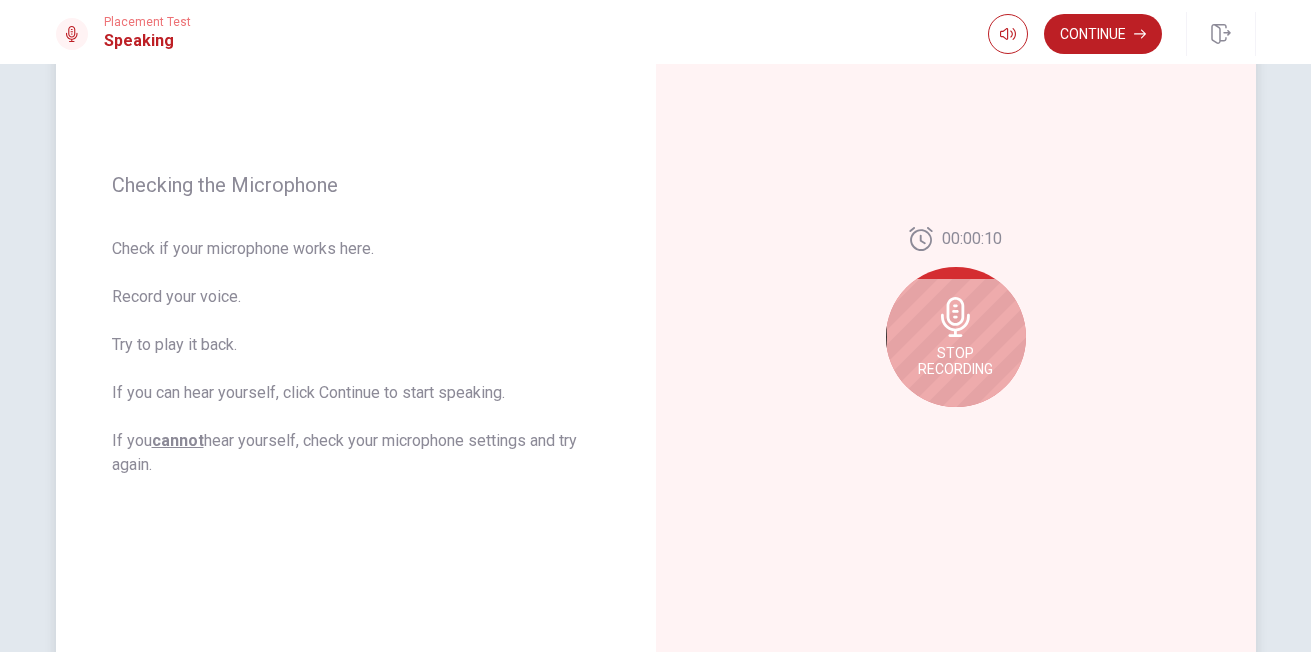 click on "Stop   Recording" at bounding box center [955, 361] 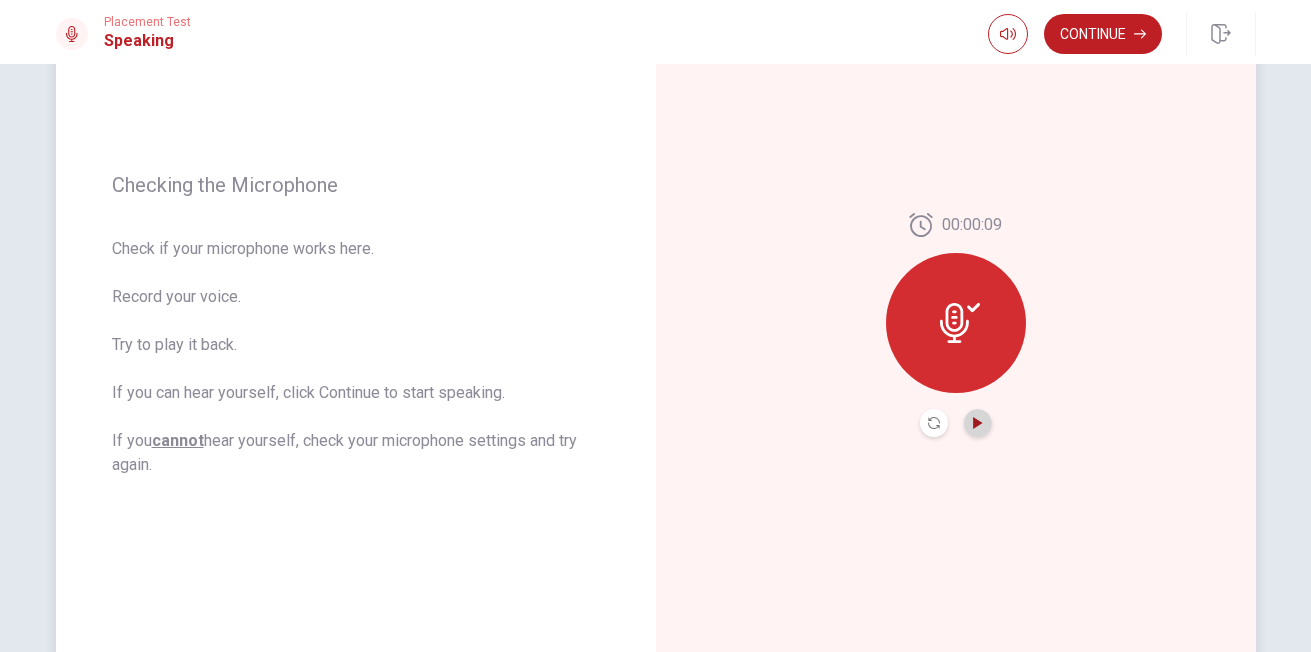 click 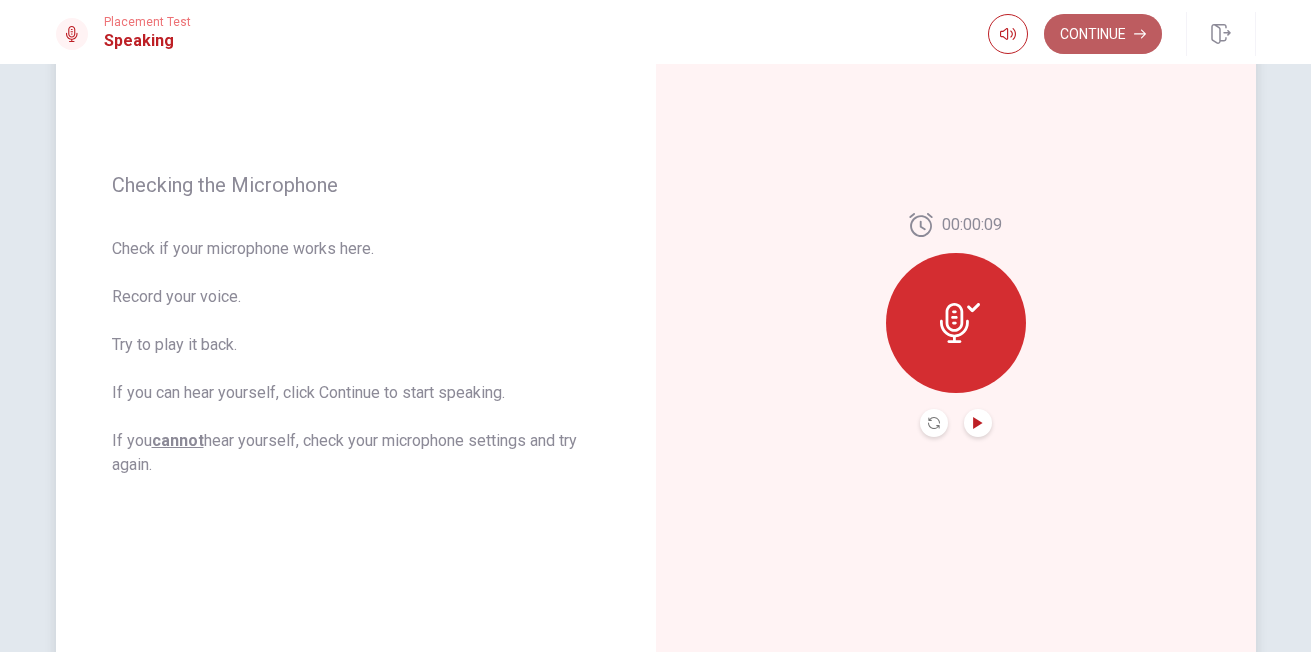 click on "Continue" at bounding box center (1103, 34) 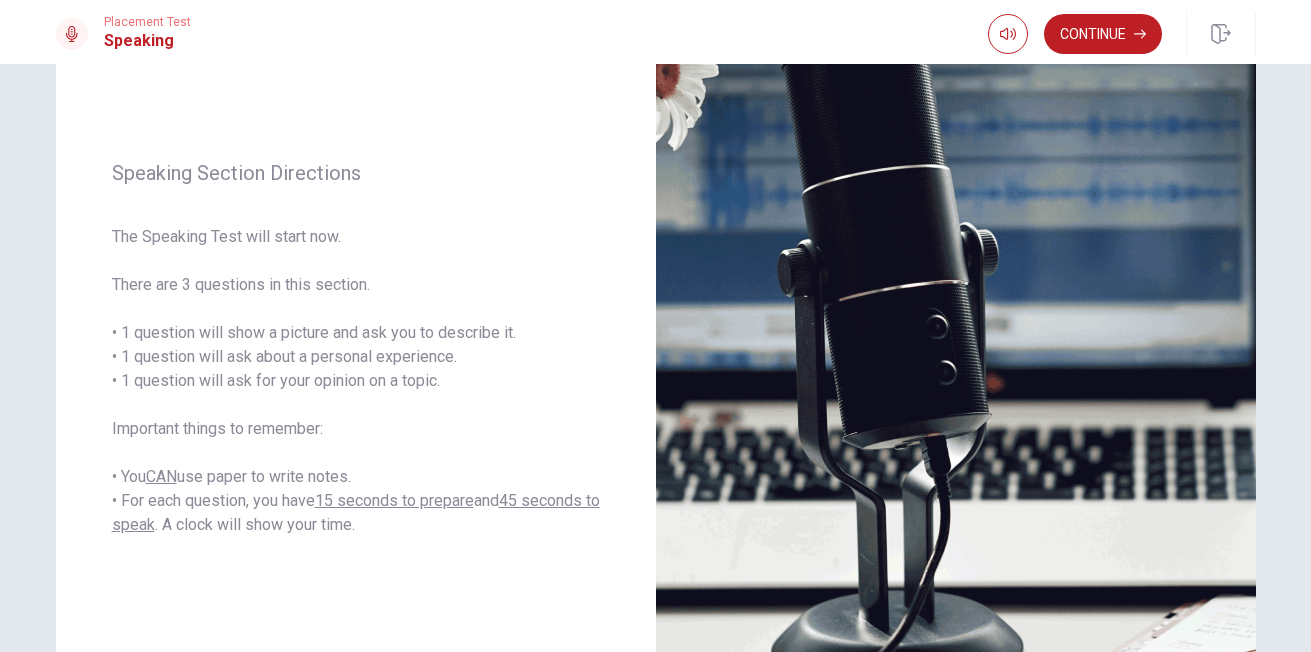 scroll, scrollTop: 188, scrollLeft: 0, axis: vertical 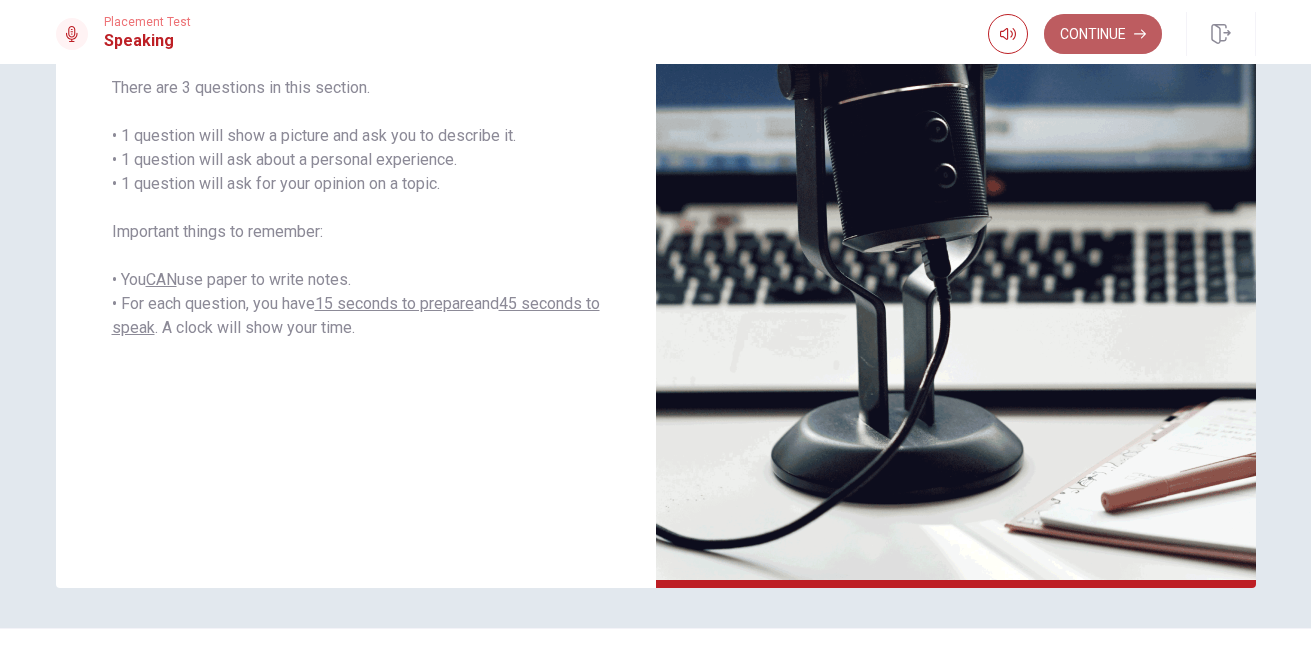 click on "Continue" at bounding box center [1103, 34] 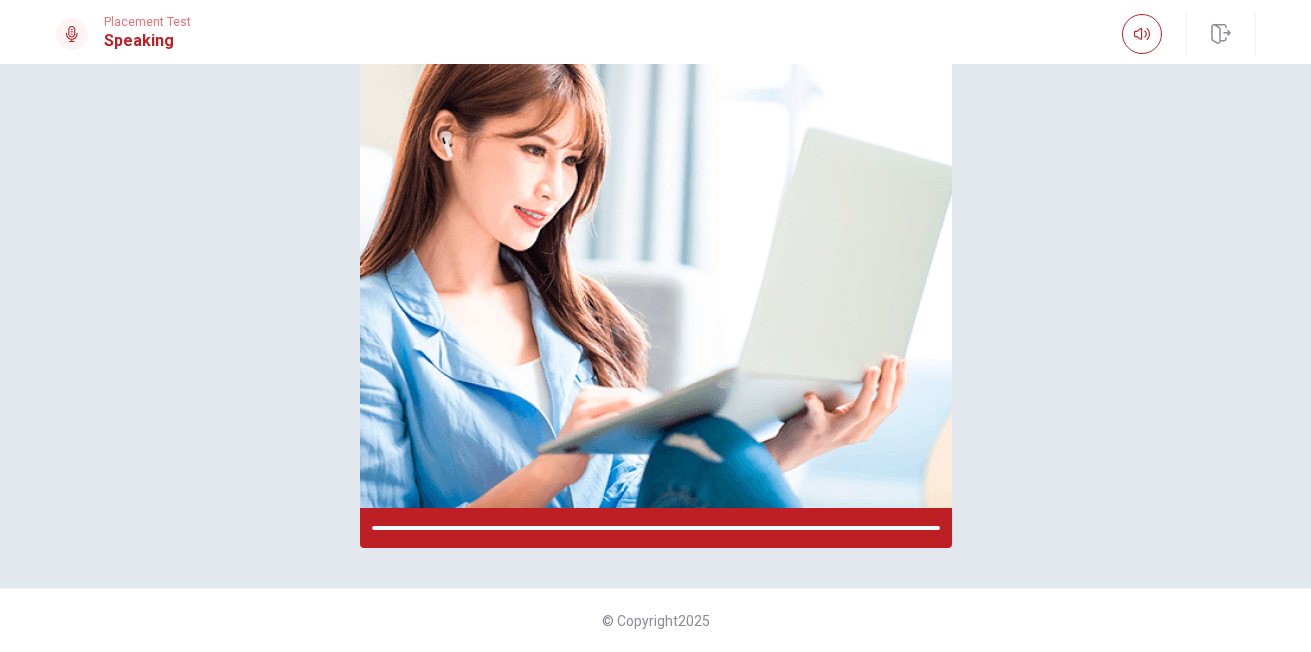 scroll, scrollTop: 225, scrollLeft: 0, axis: vertical 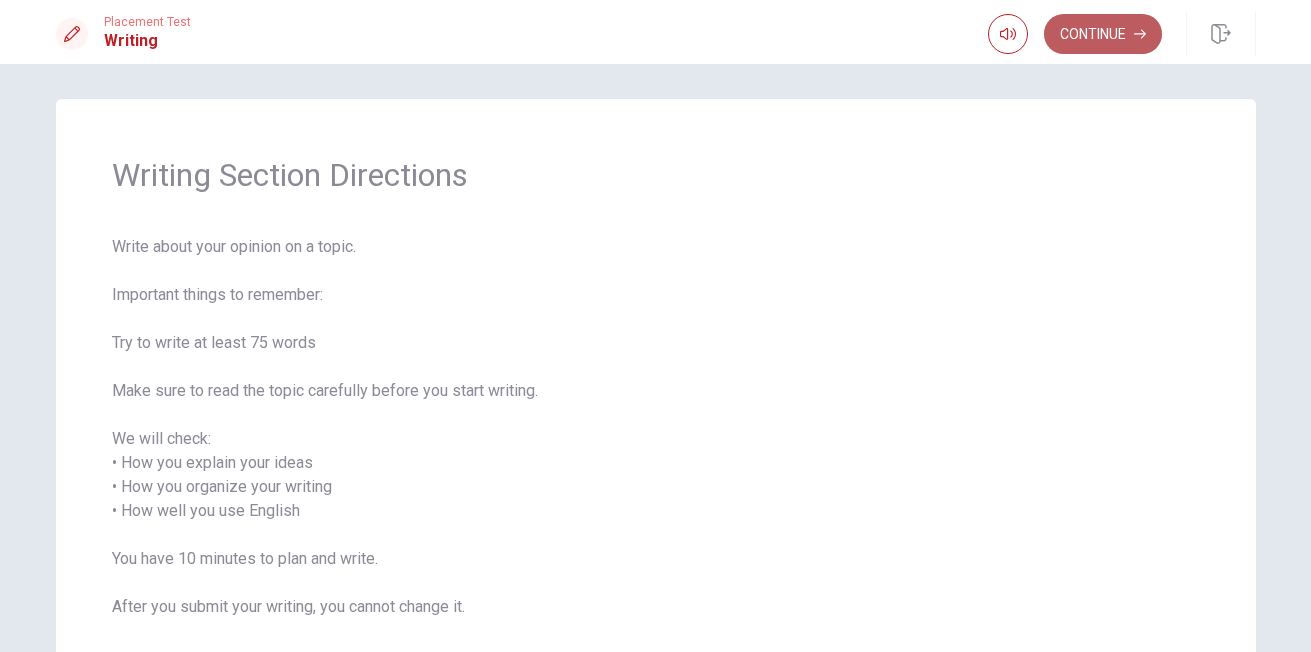 click on "Continue" at bounding box center (1103, 34) 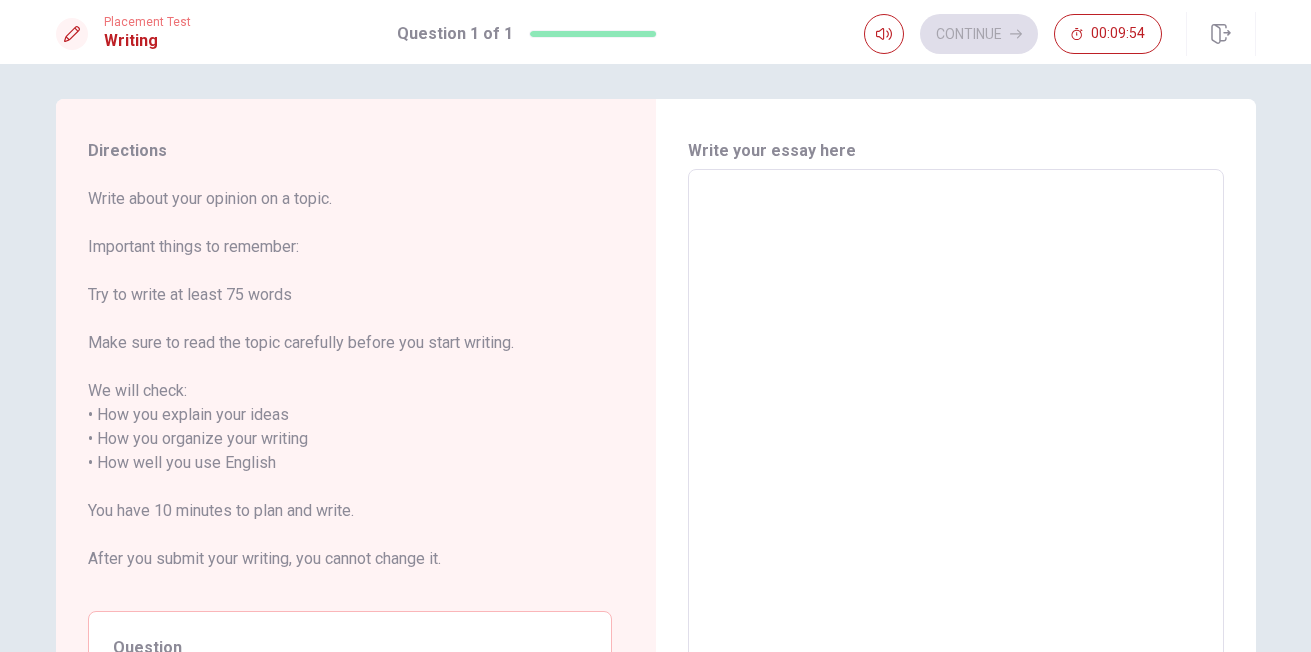 scroll, scrollTop: 7, scrollLeft: 0, axis: vertical 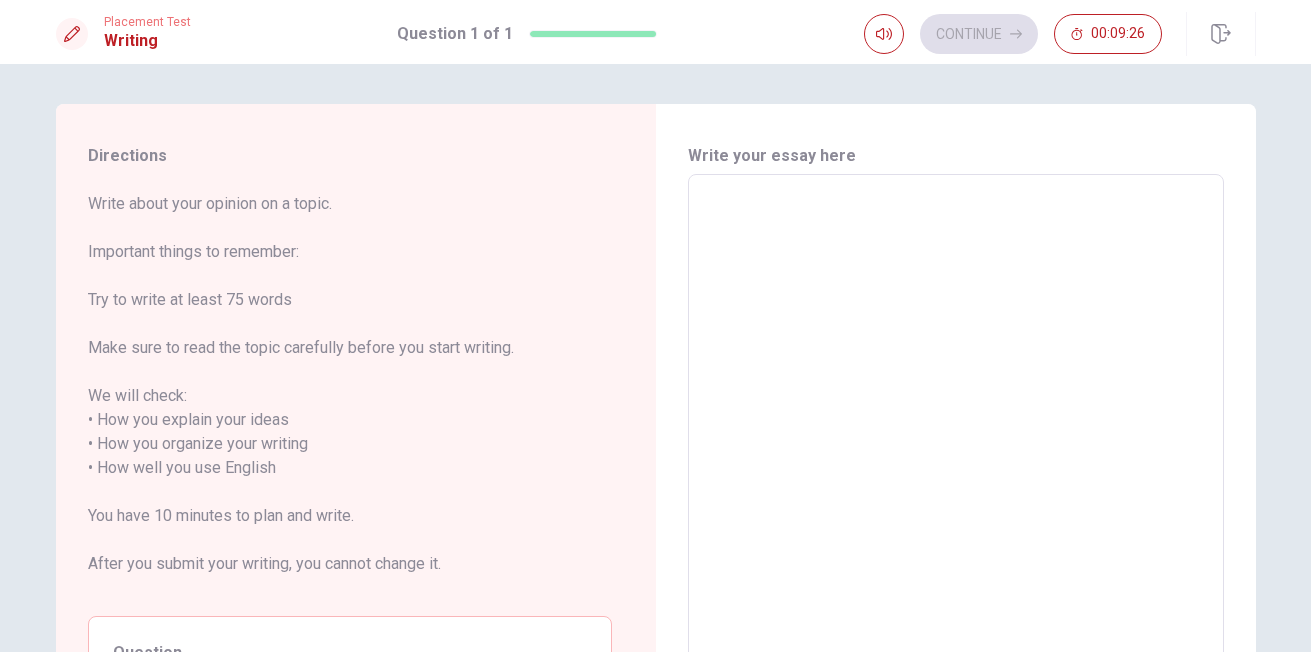 click at bounding box center [956, 456] 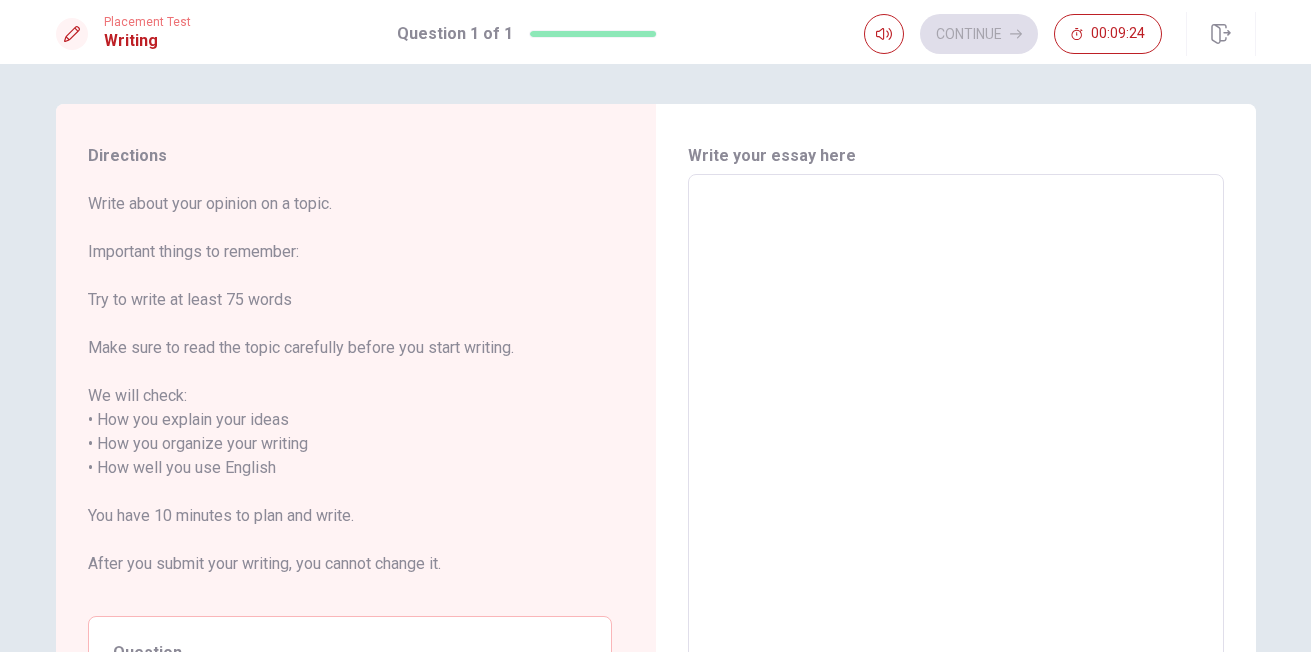 type on "I" 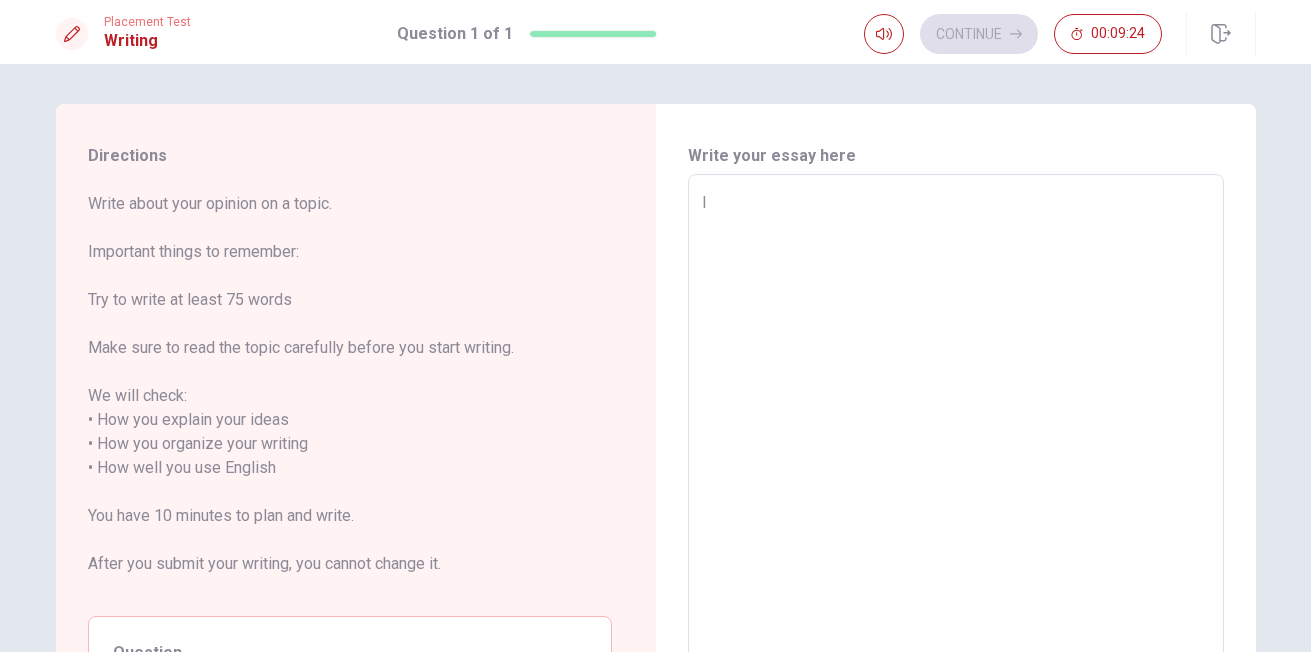 type on "x" 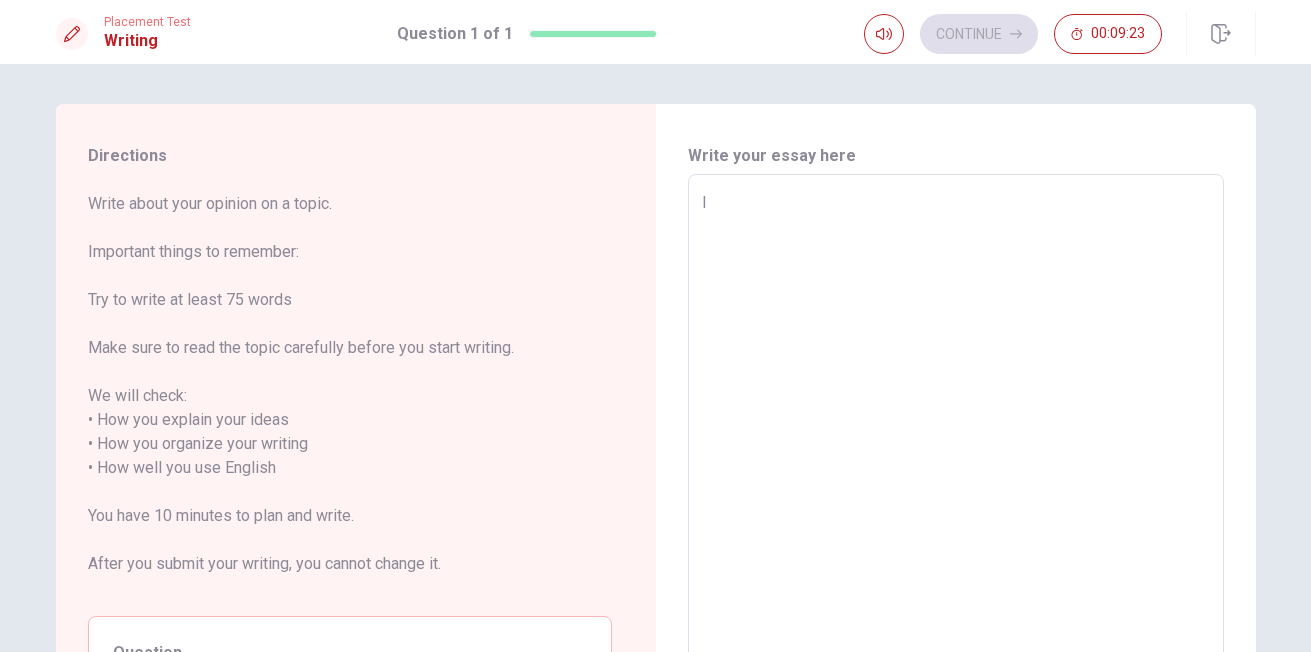 type on "I" 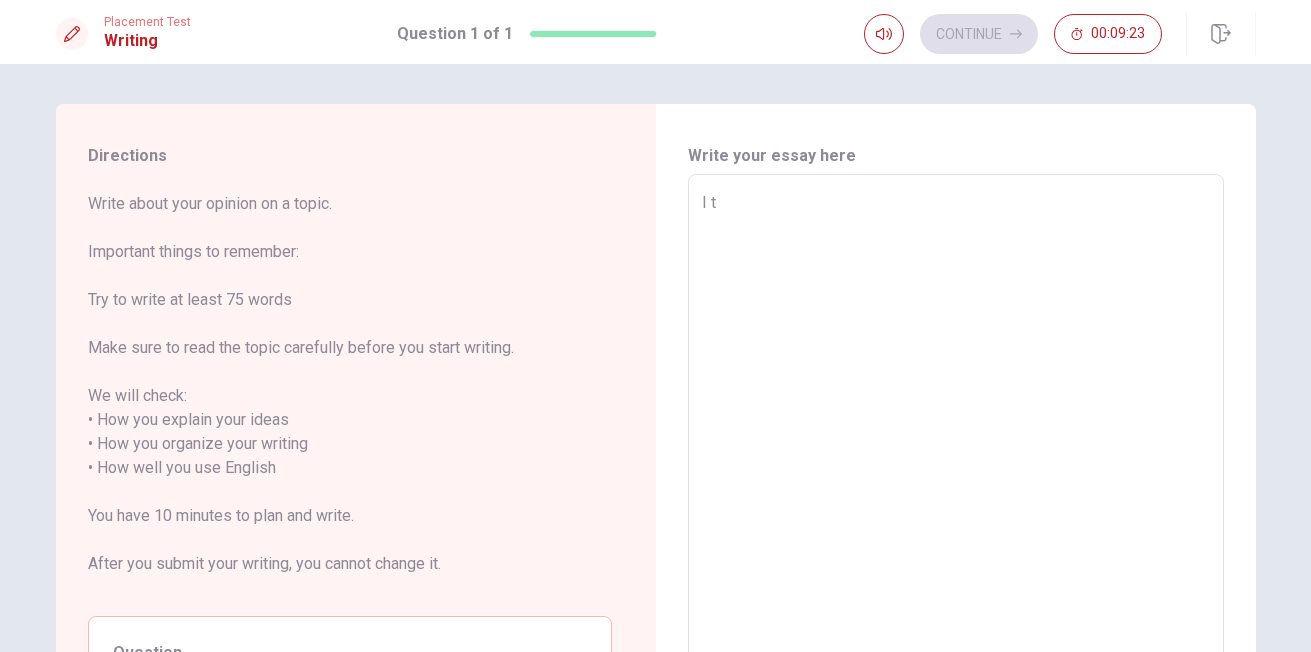 type on "I th" 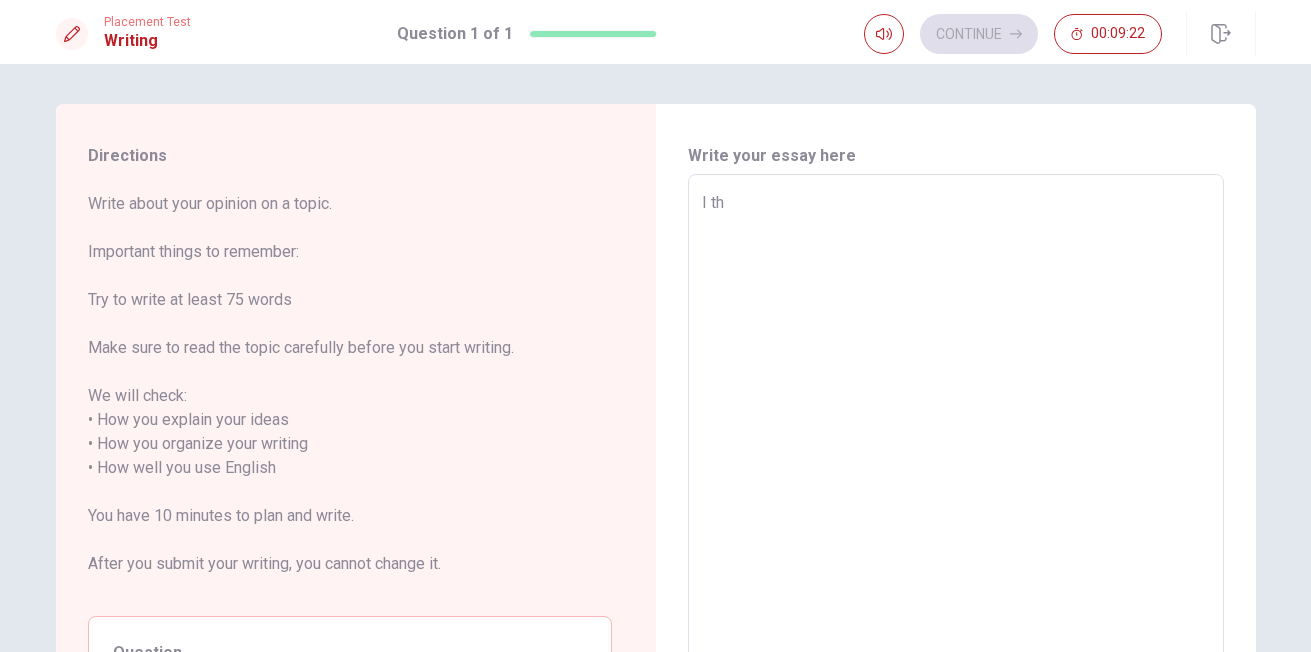 type on "x" 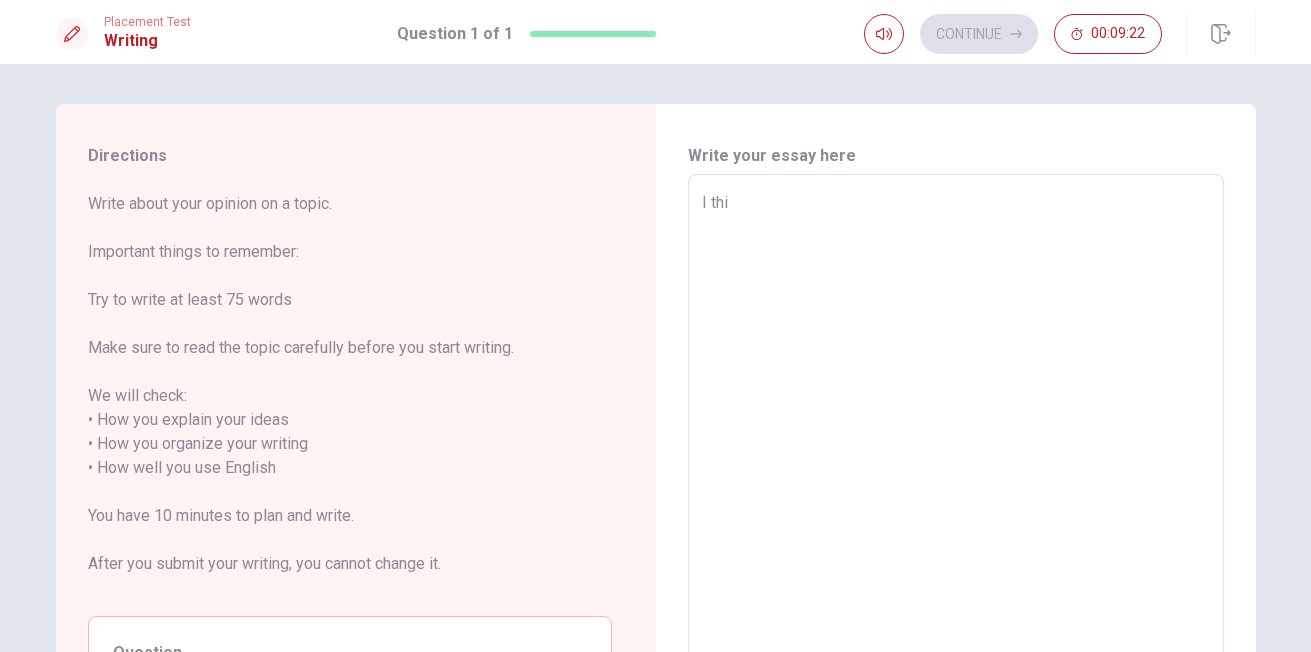 type on "x" 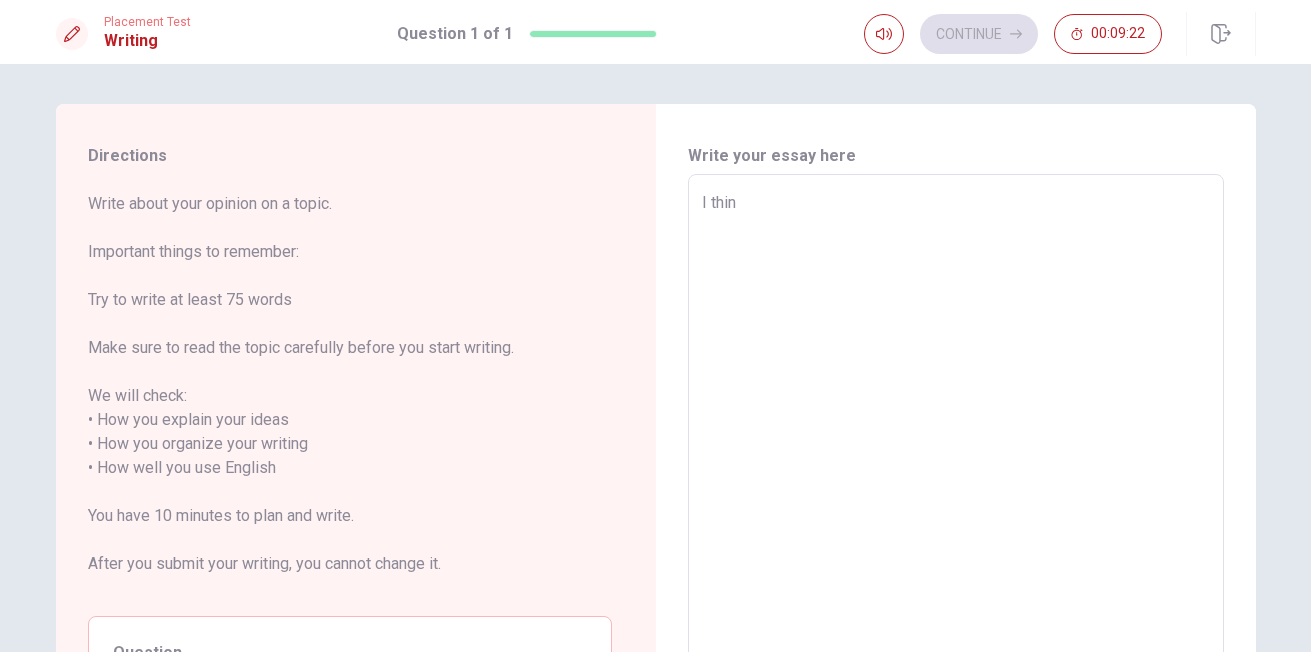 type on "x" 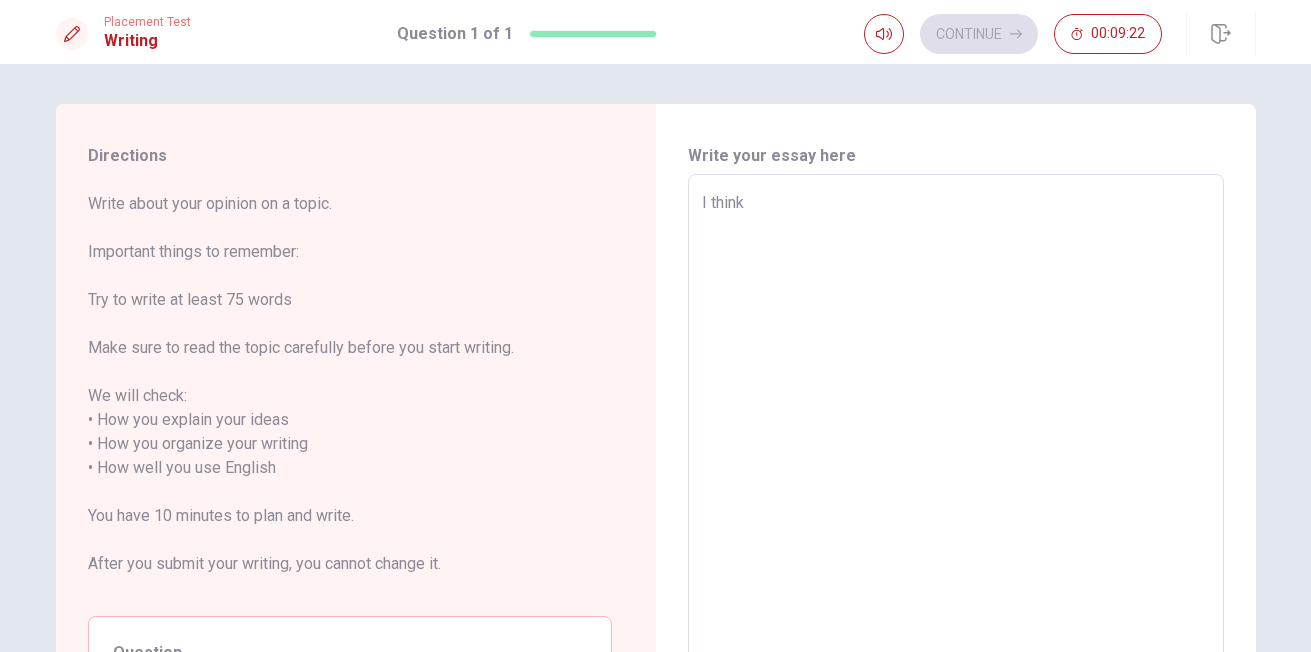 type on "x" 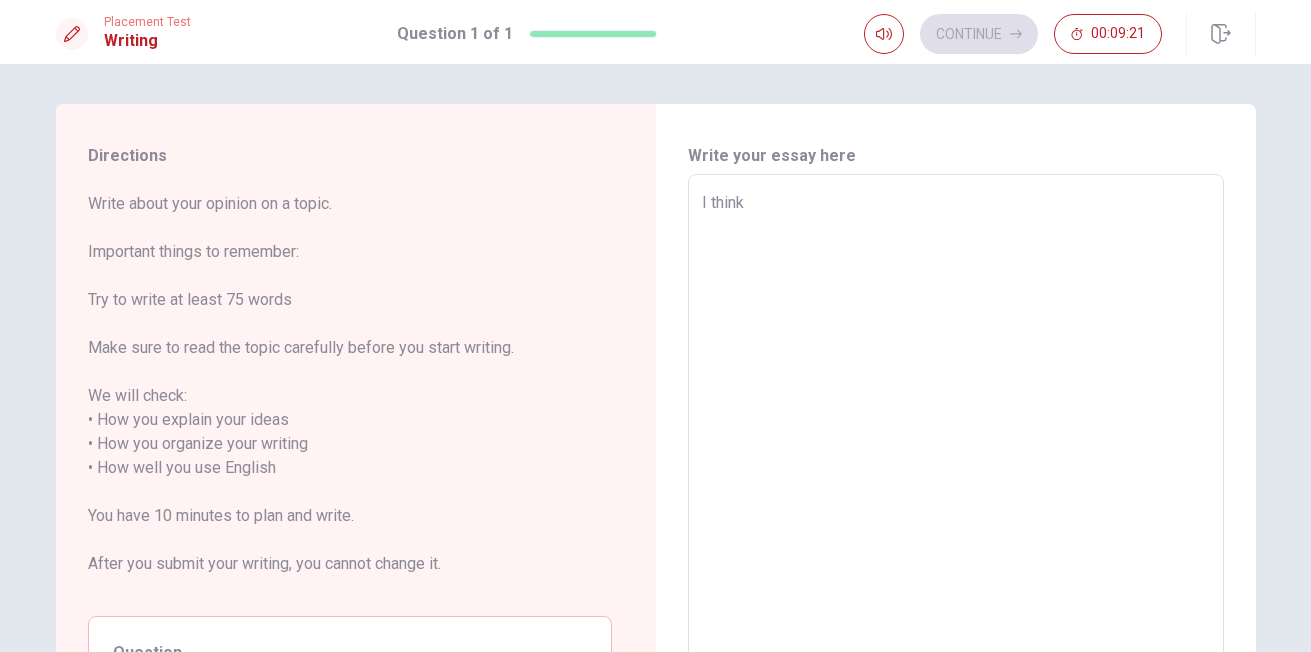 type on "I think" 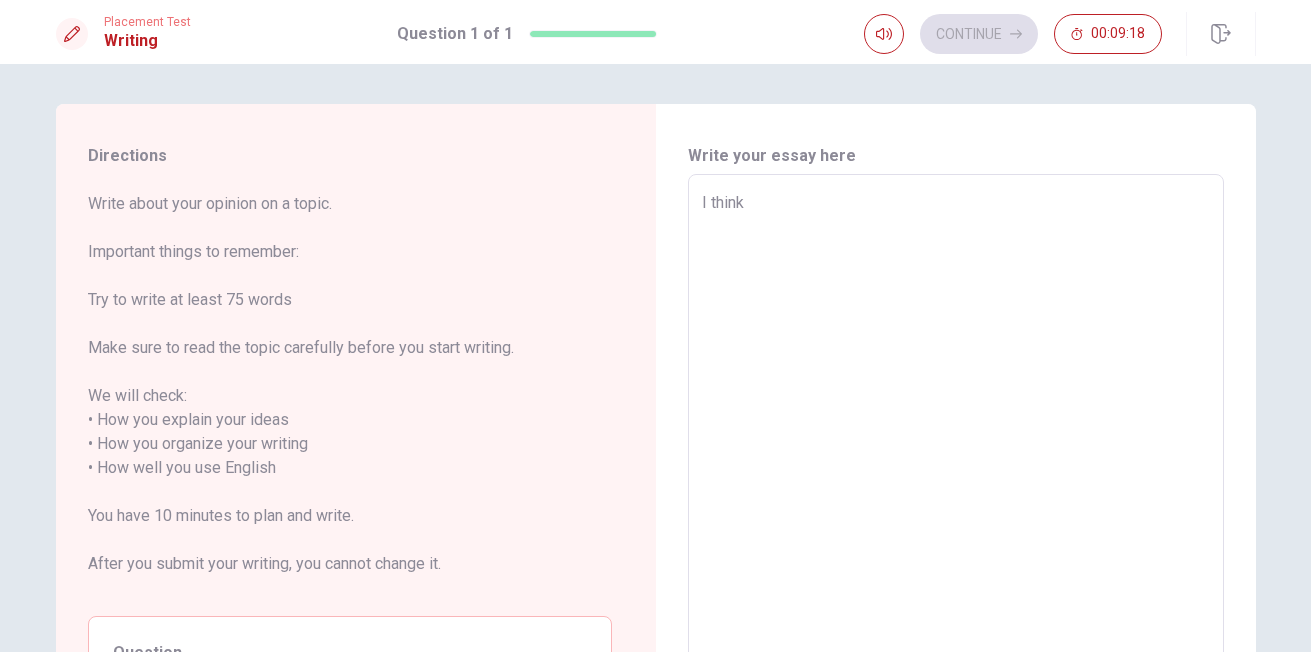 type on "x" 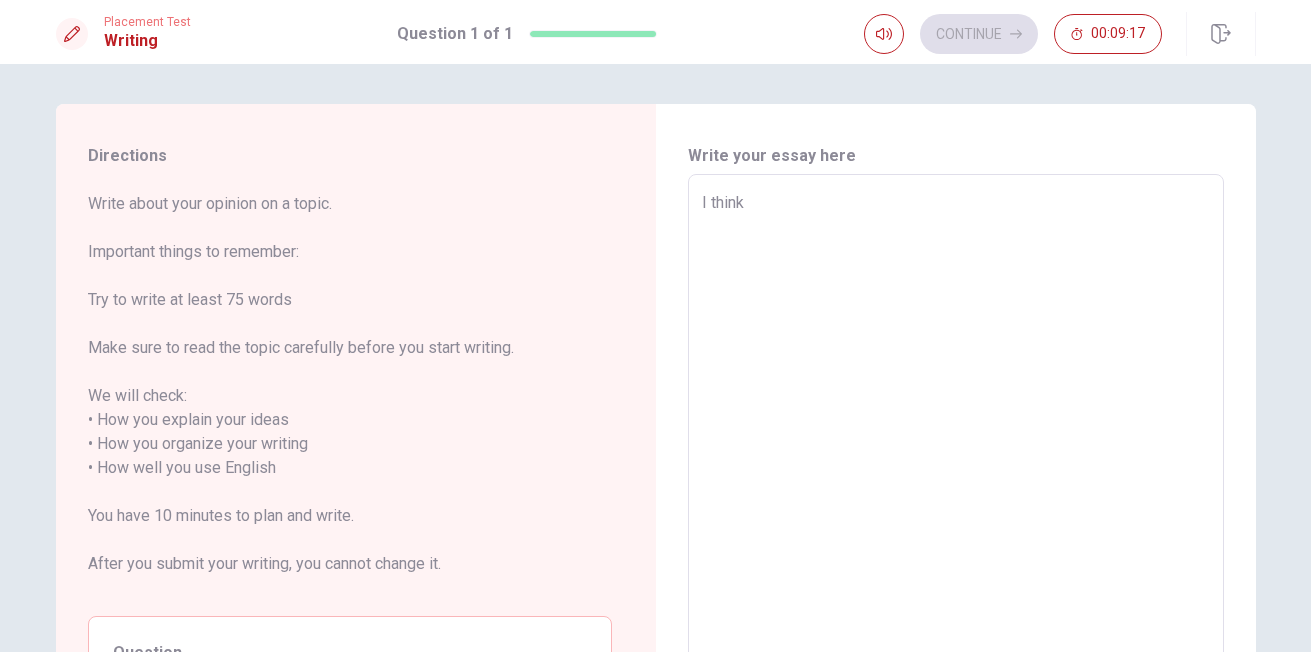 type on "I think t" 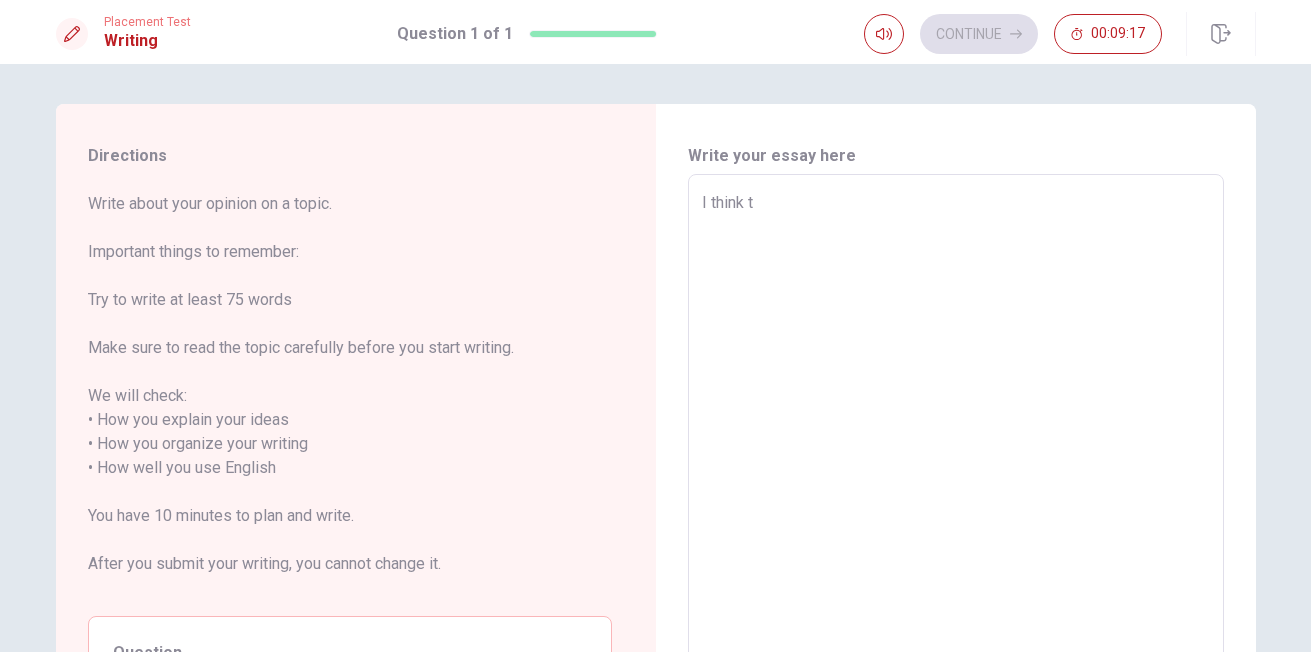 type on "x" 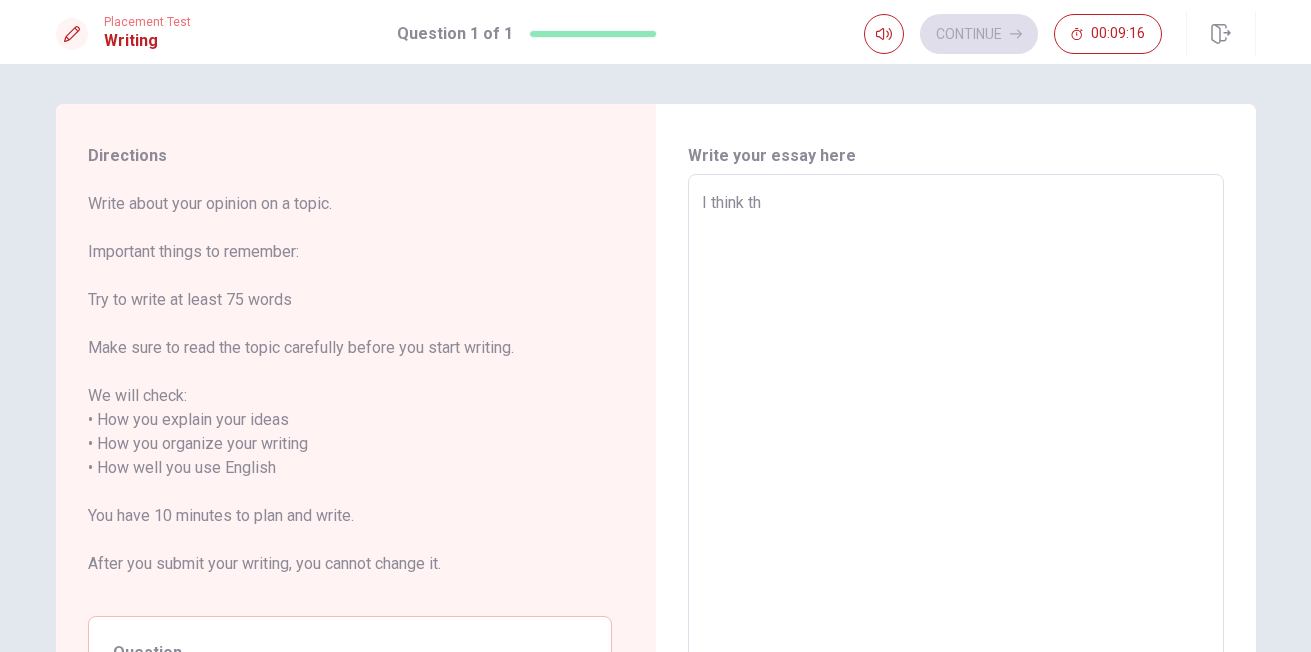type on "x" 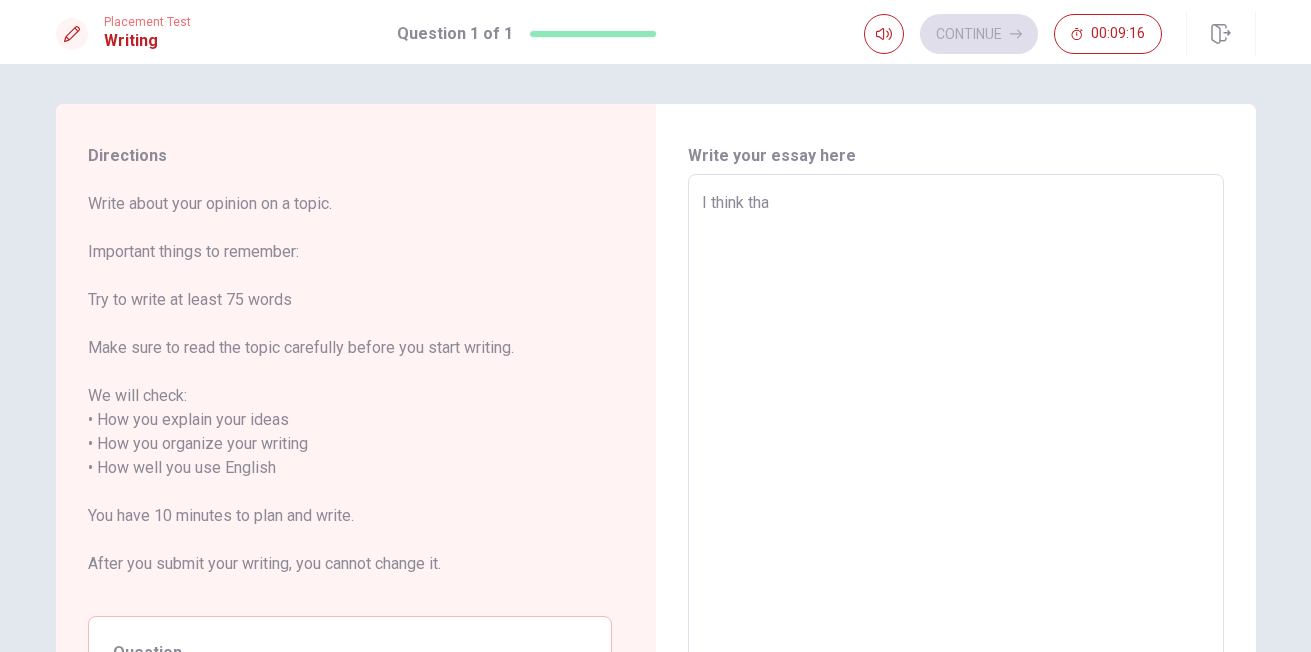 type on "I think that" 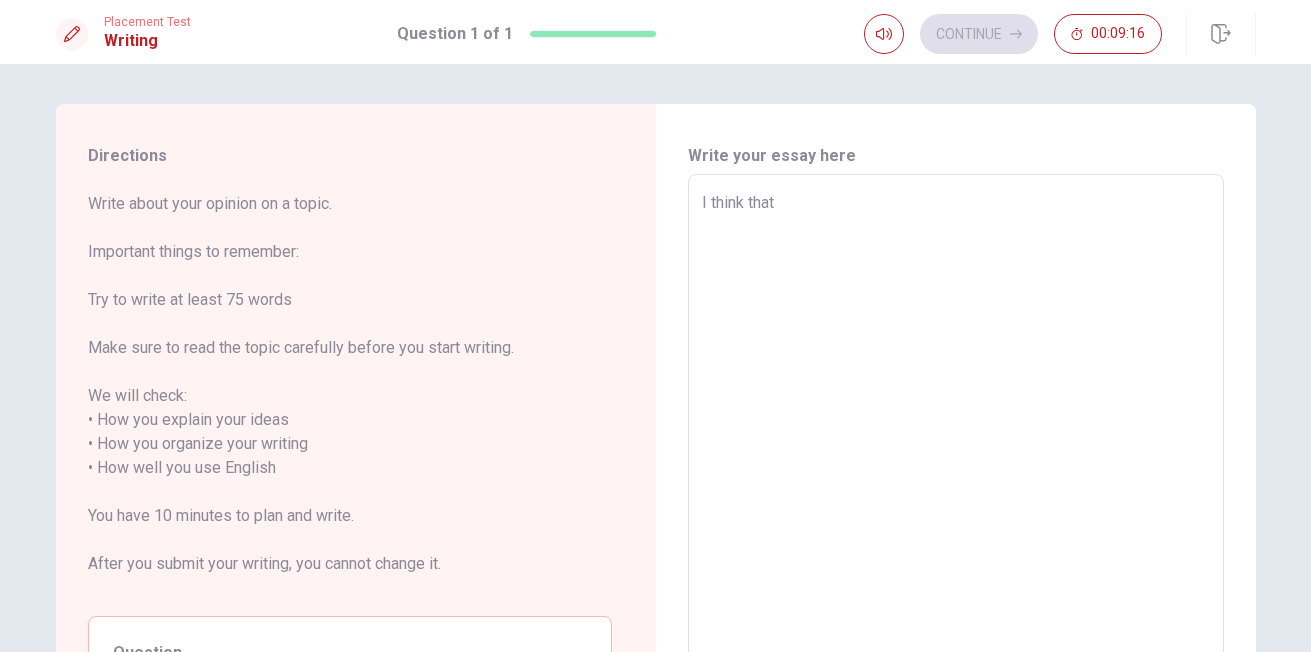 type on "x" 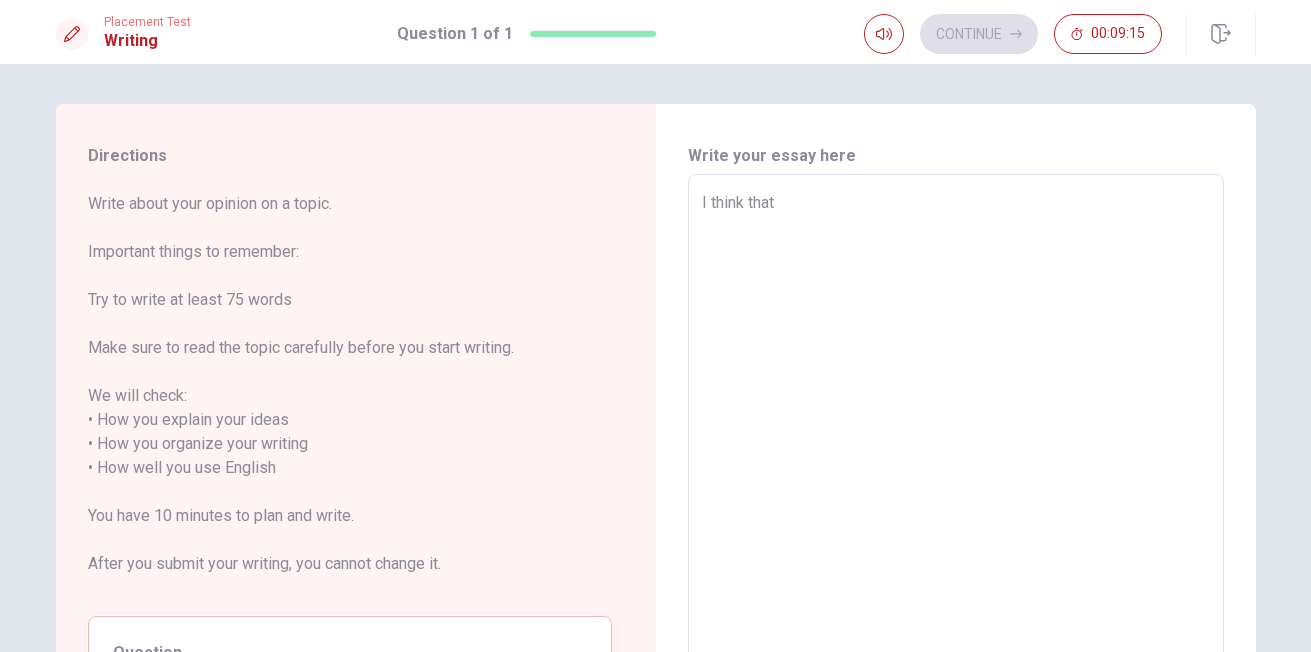type on "I think that m" 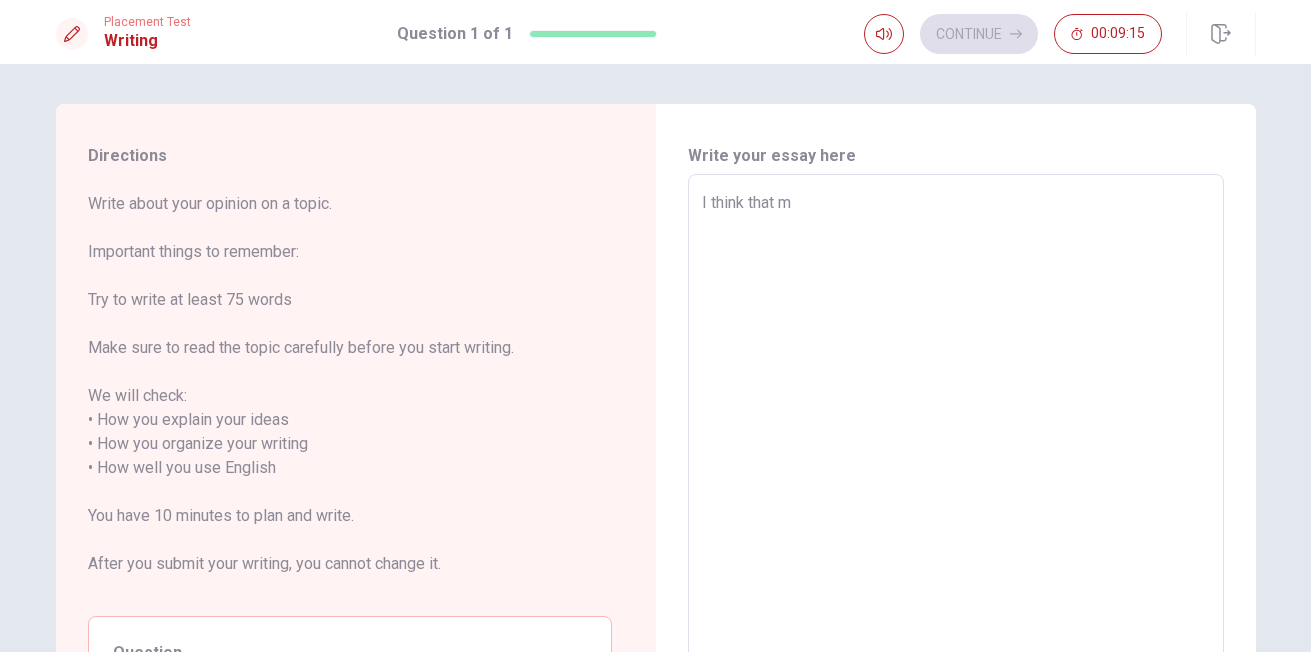 type on "x" 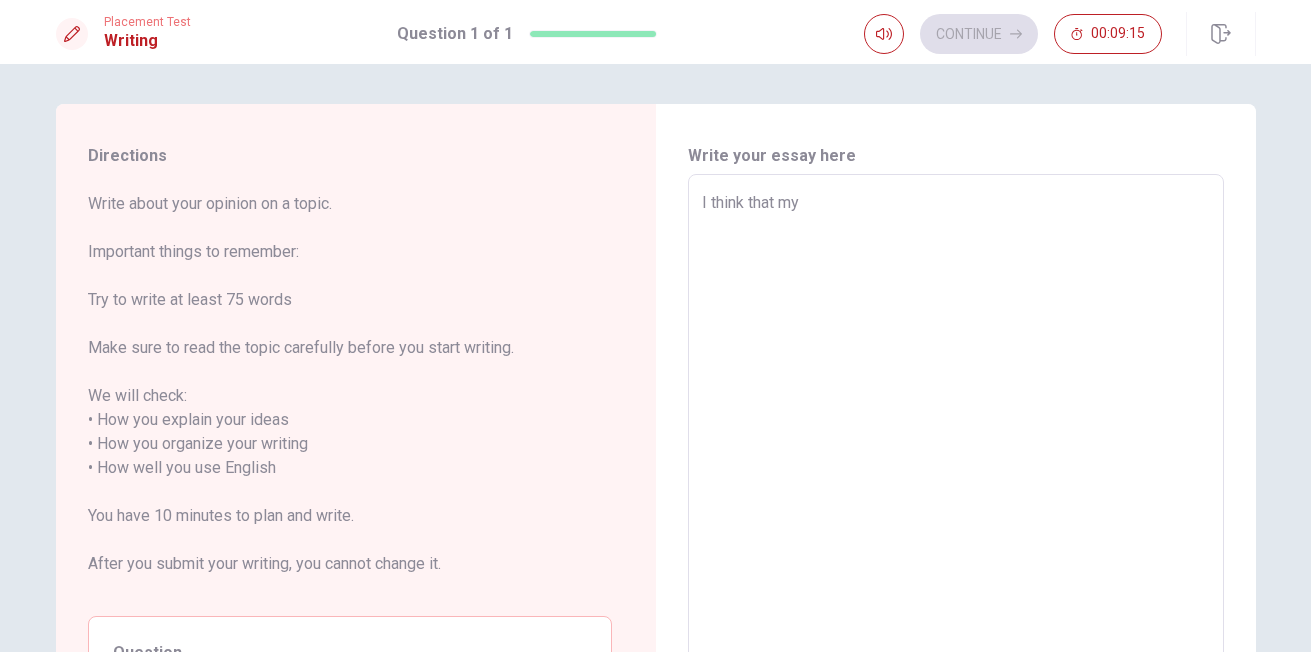 type on "x" 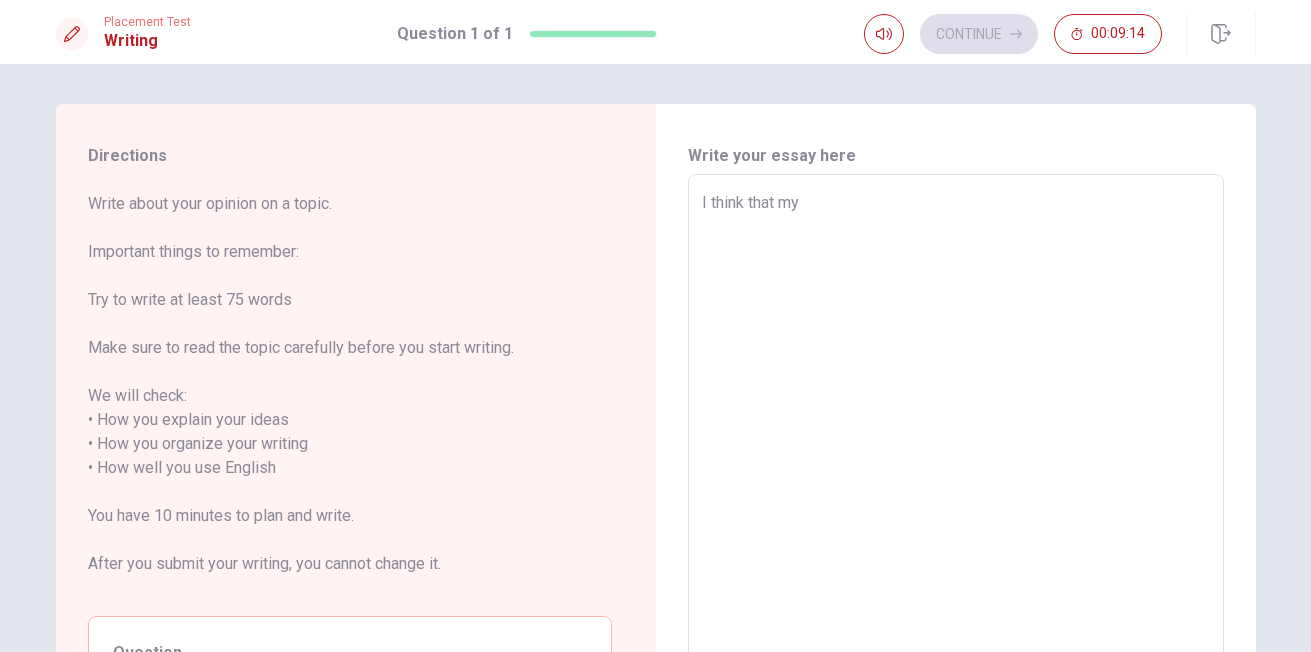 type on "I think that my" 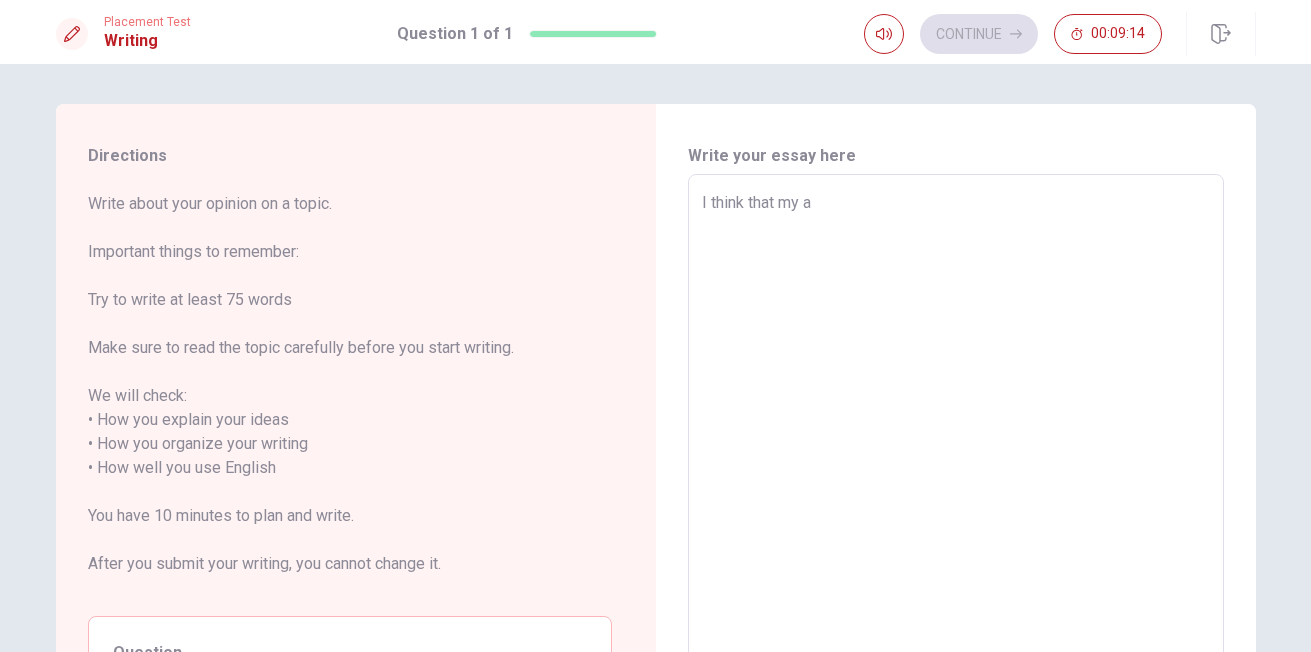 type on "x" 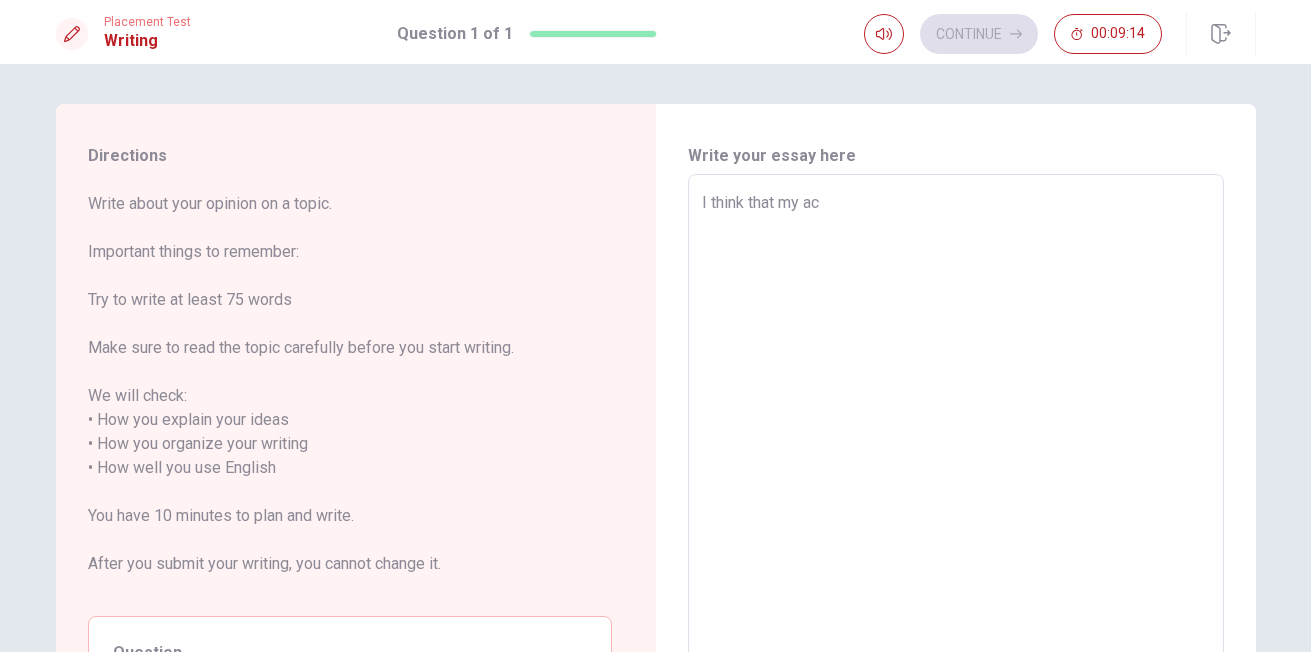 type on "x" 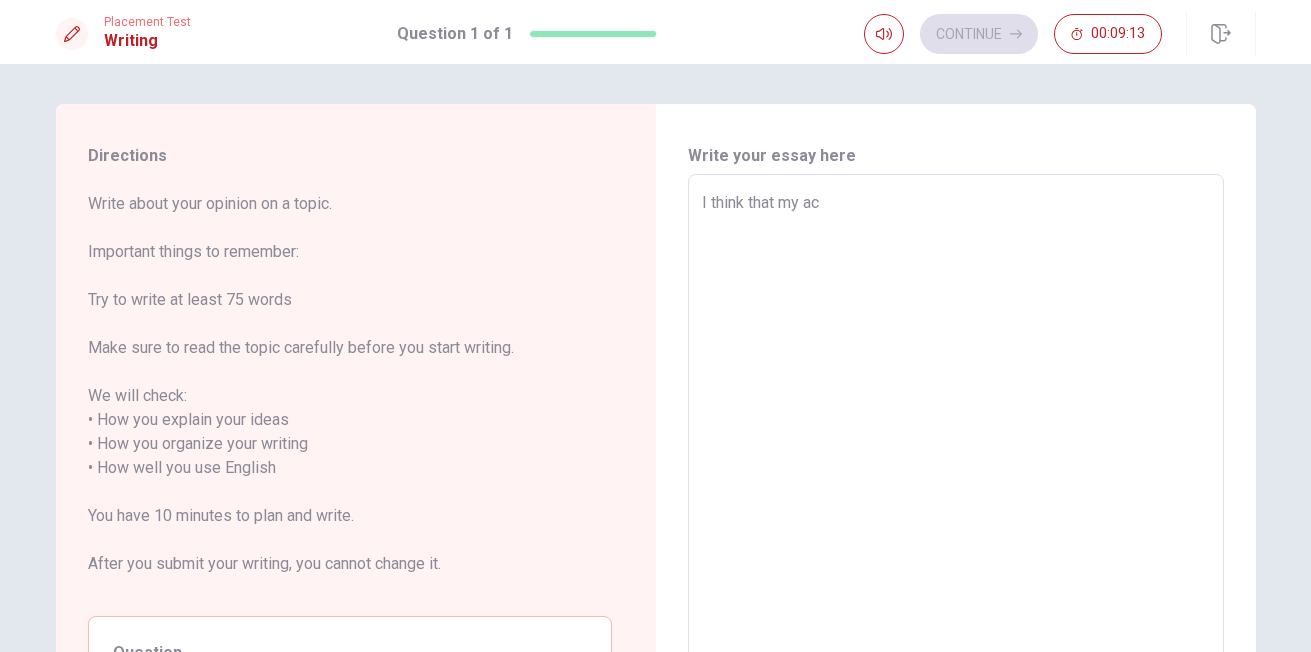 type on "I think that my act" 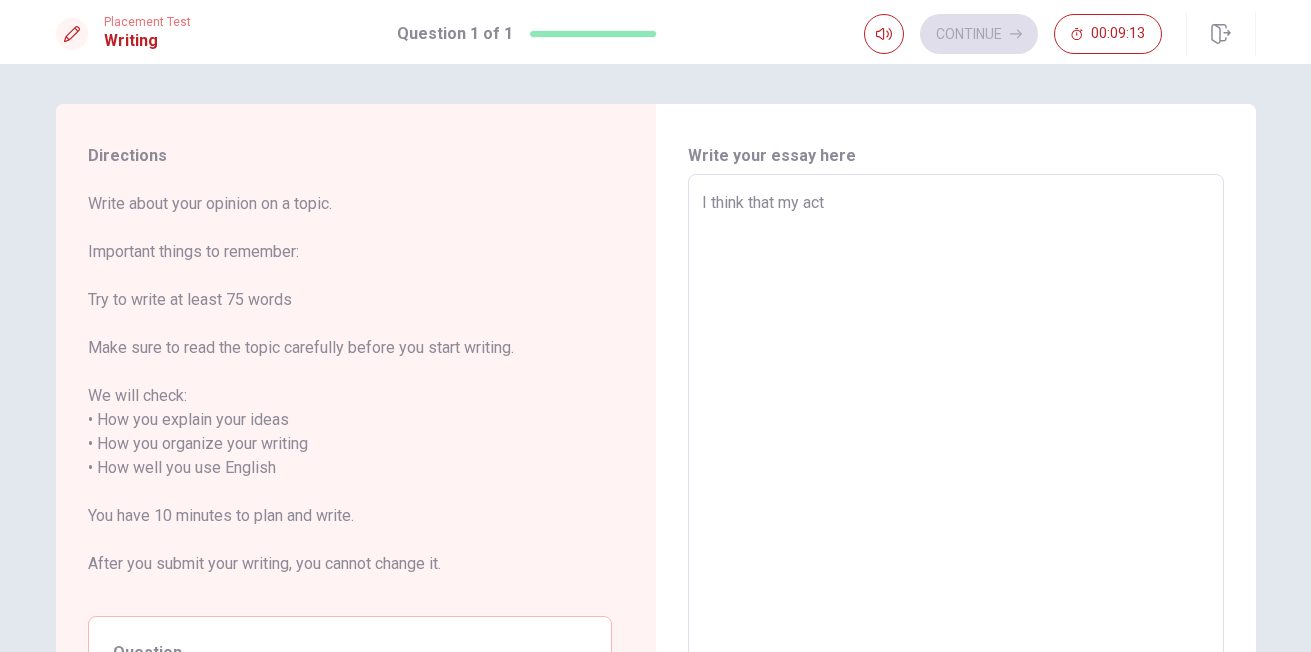 type on "x" 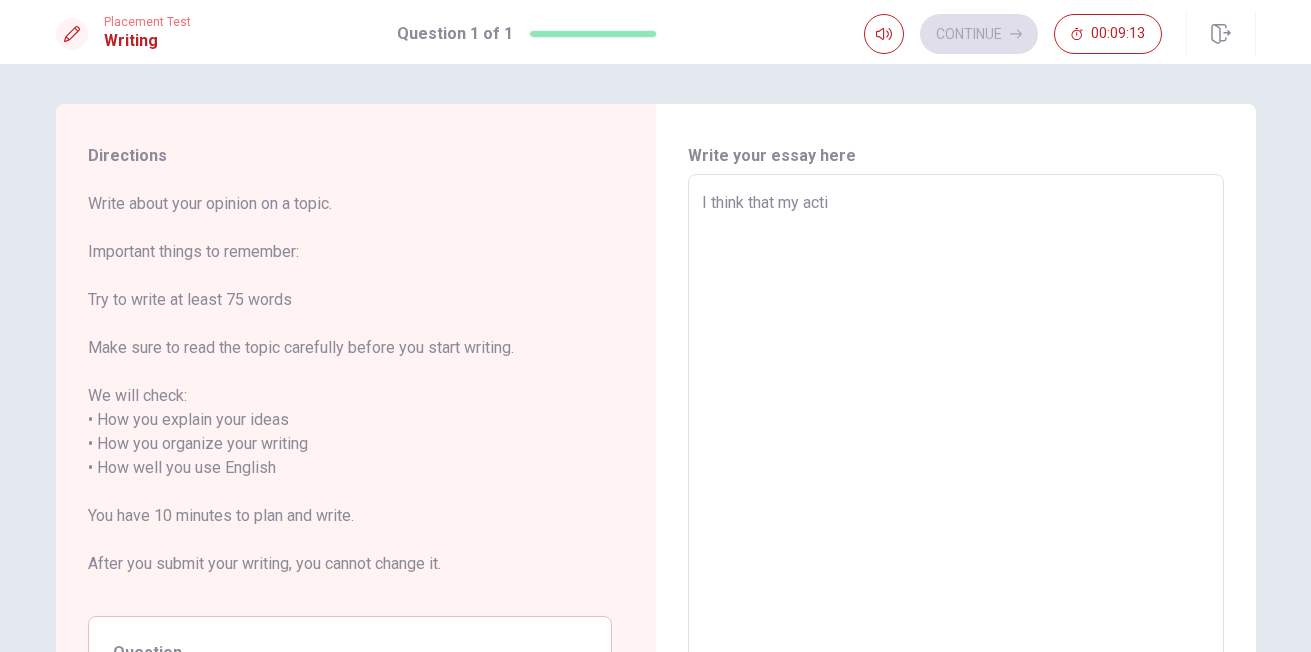 type on "I think that my actio" 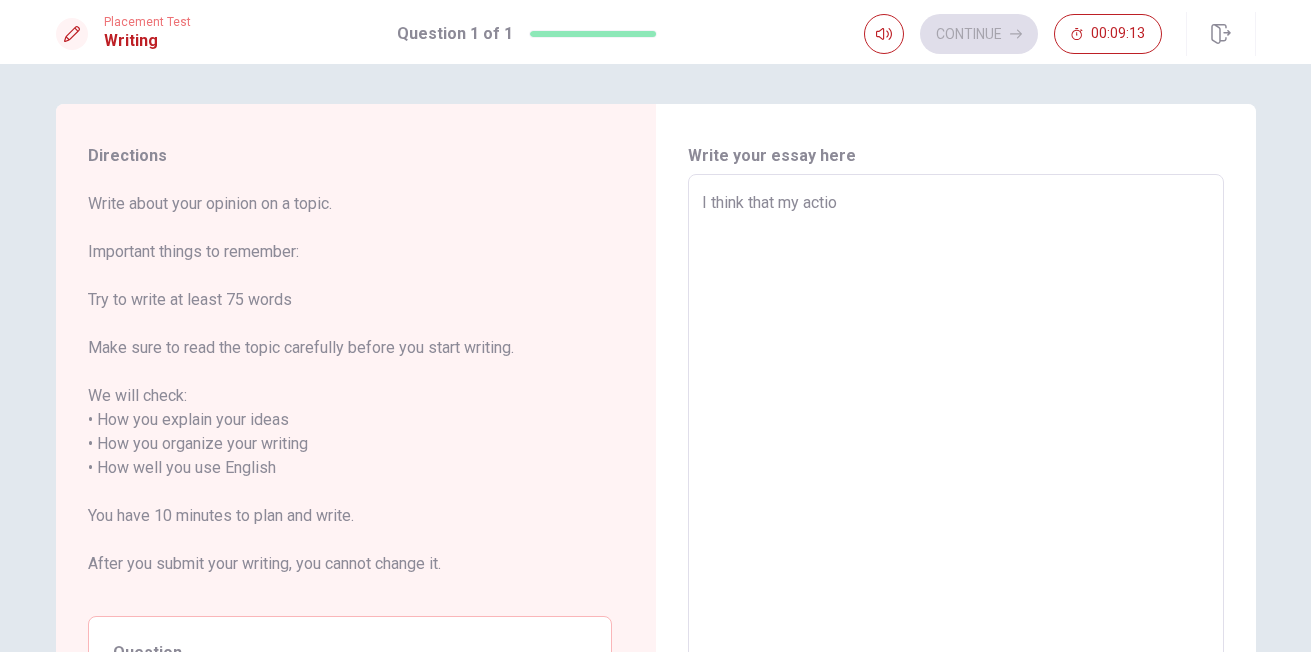 type on "x" 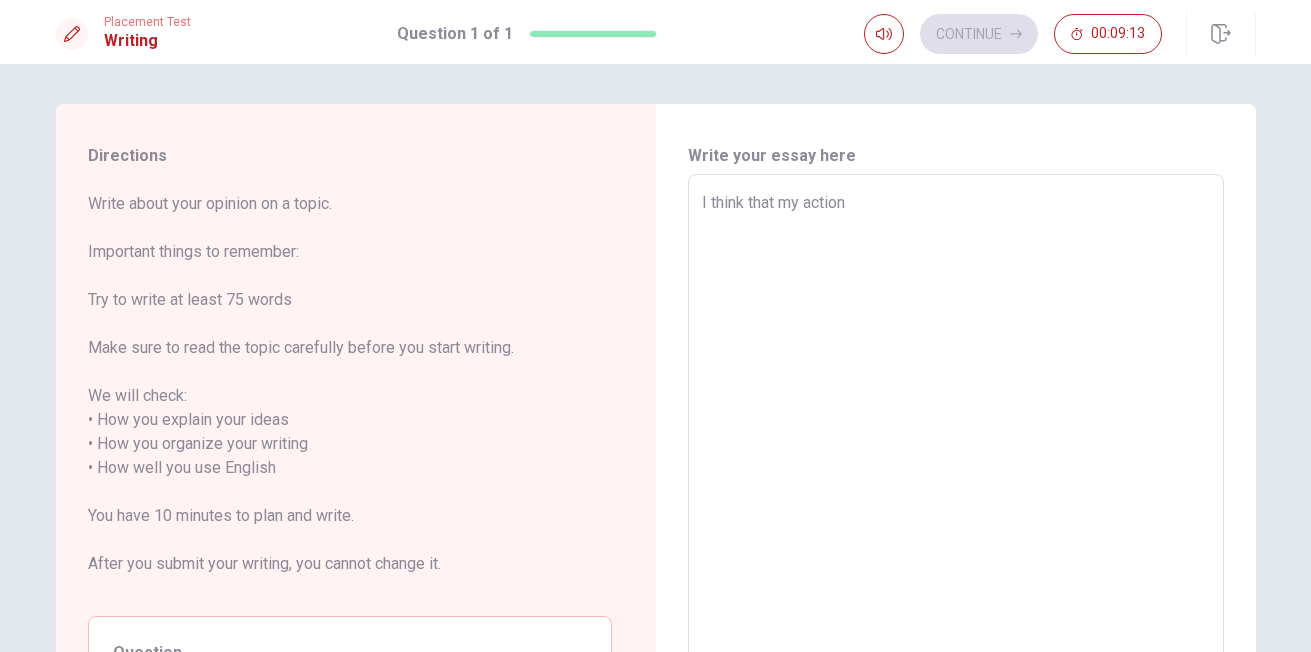 type on "x" 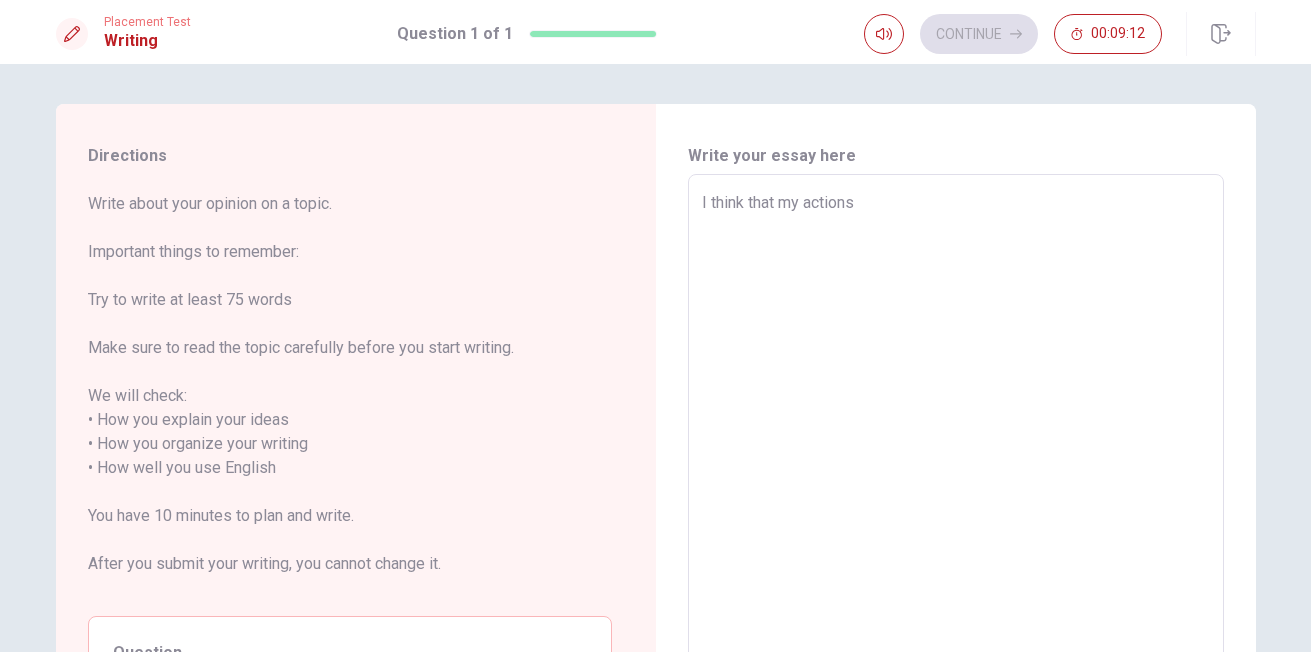 type on "x" 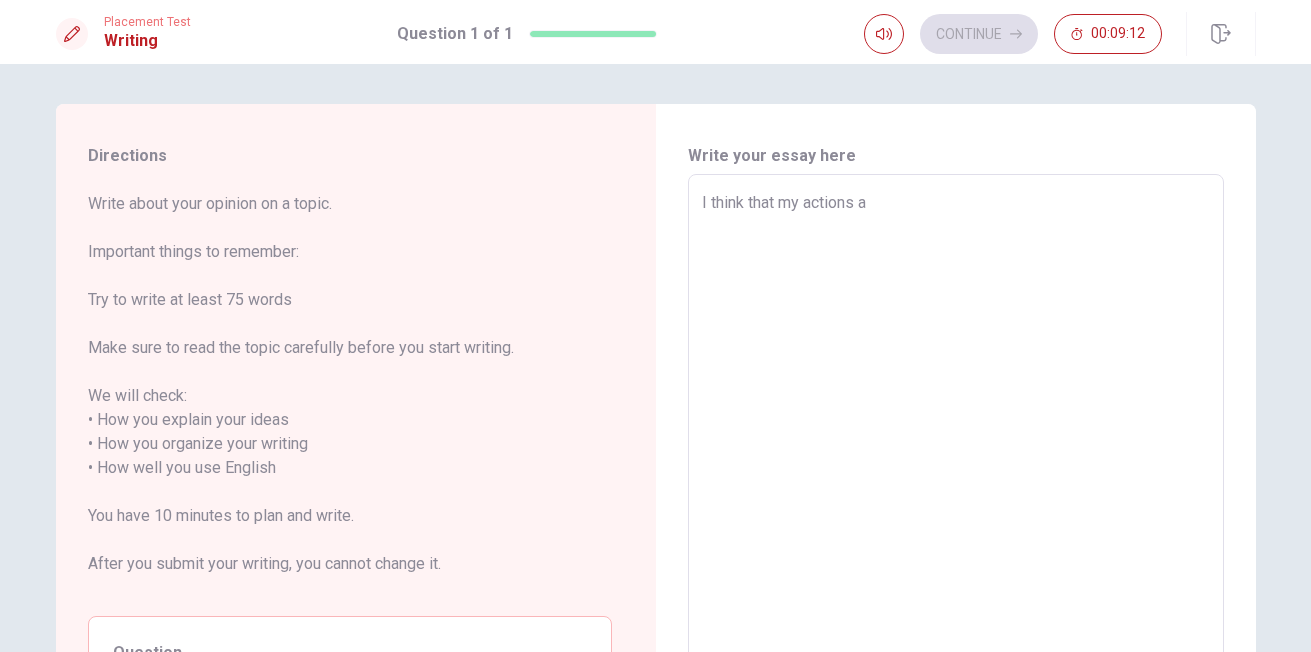 type on "x" 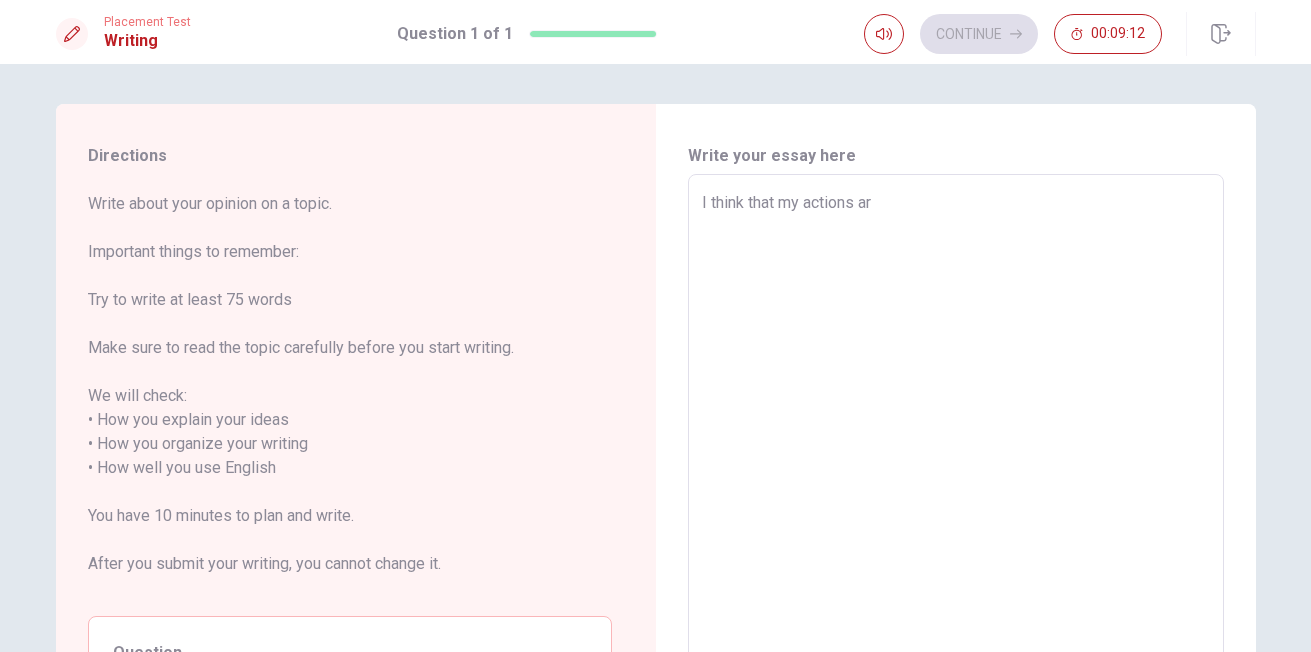 type on "x" 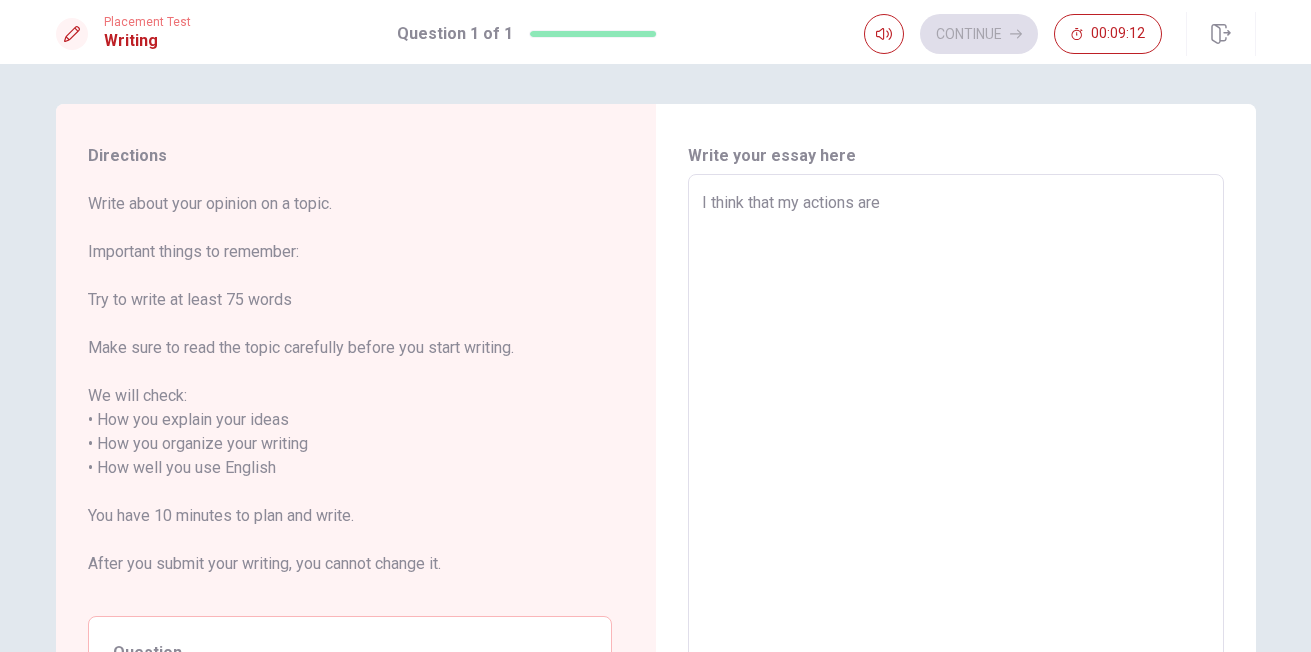 type on "x" 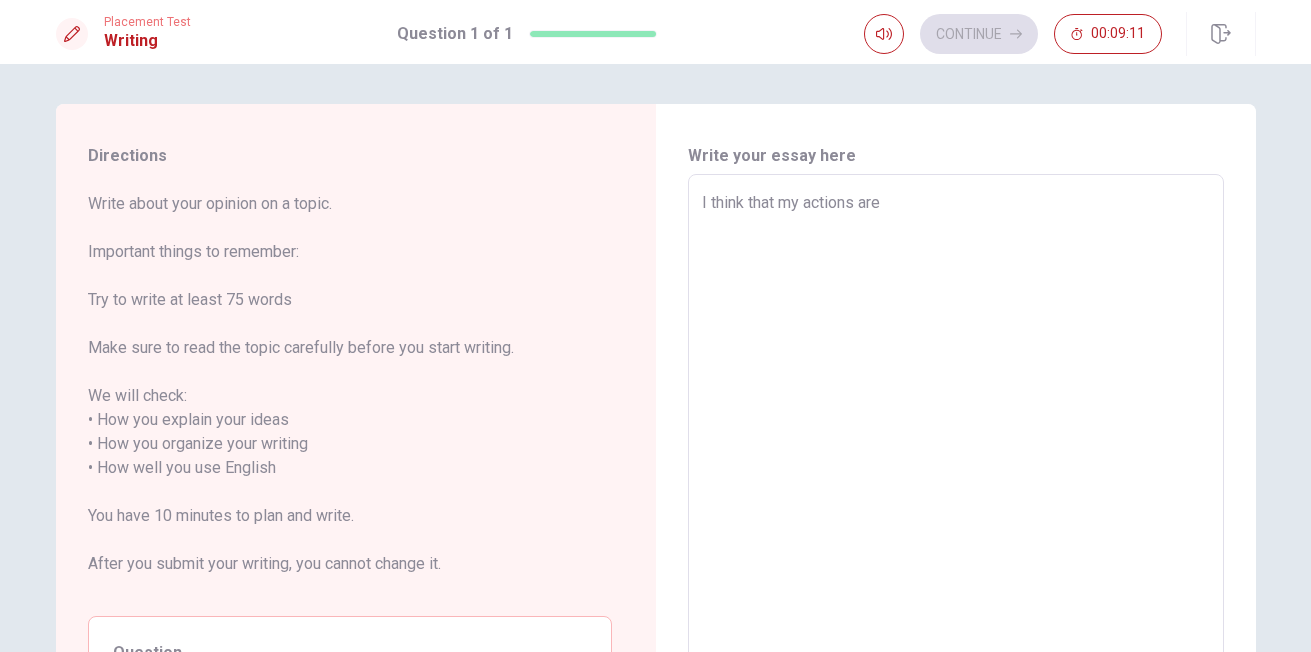 type on "I think that my actions are" 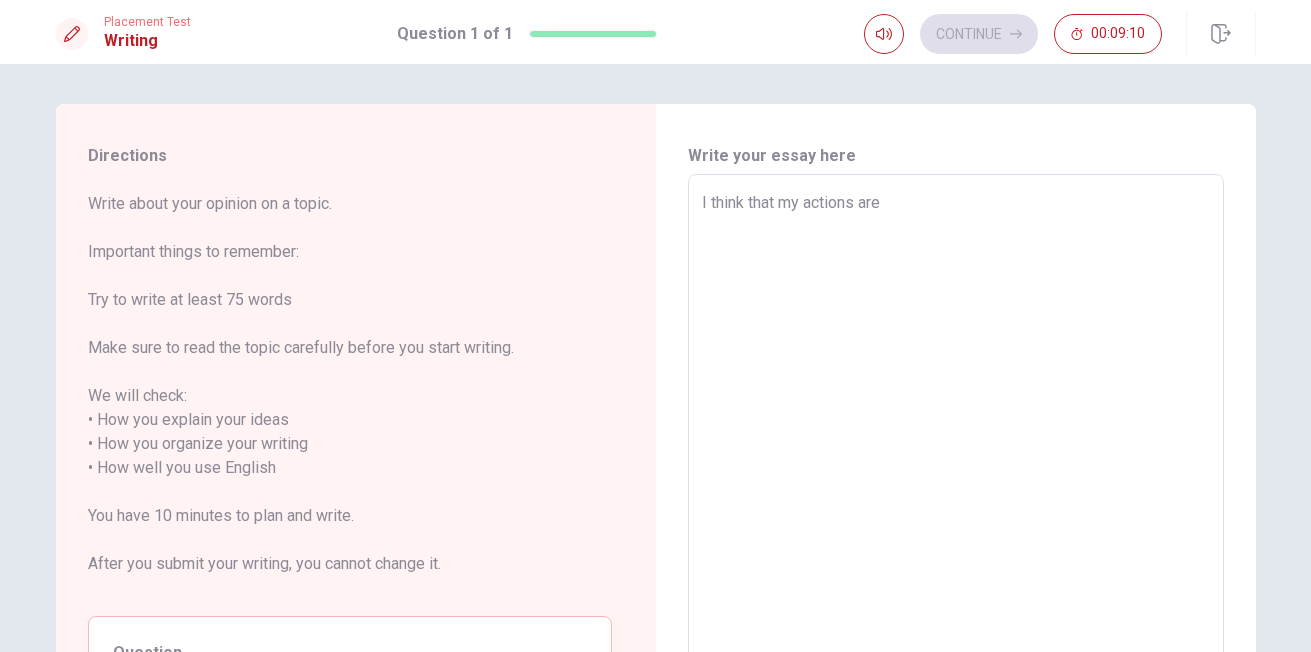 type on "I think that my actions are l" 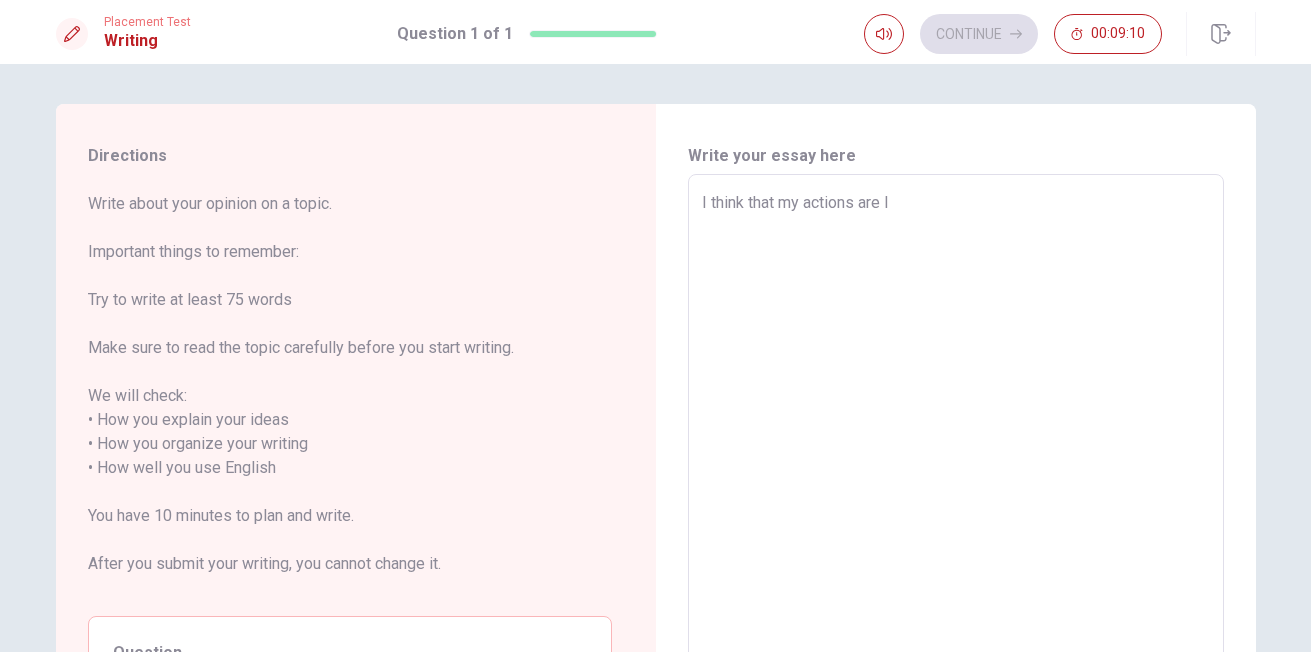 type on "x" 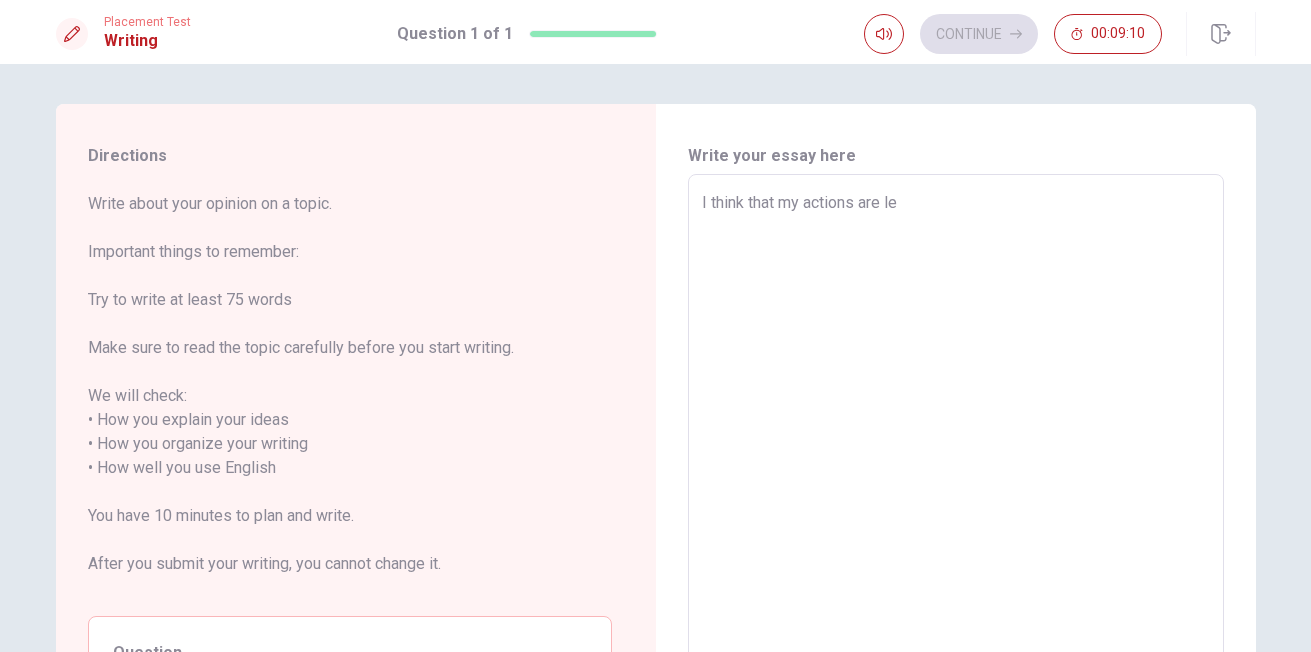 type on "x" 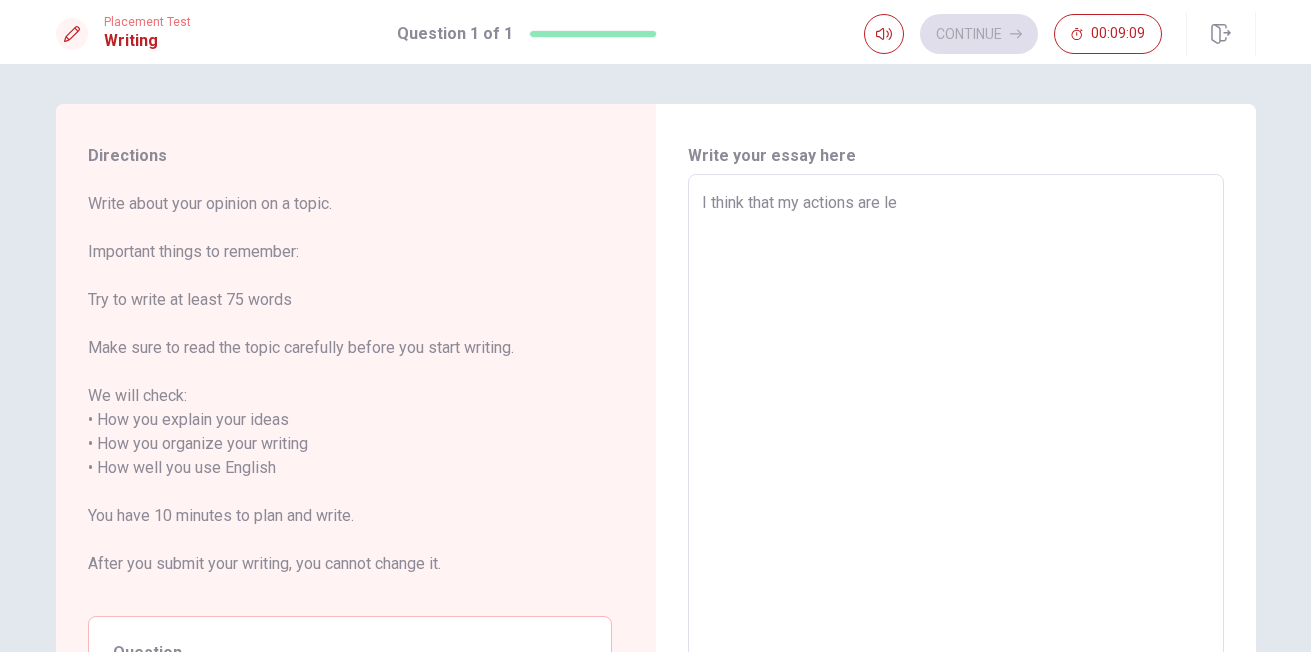 type on "I think that my actions are lea" 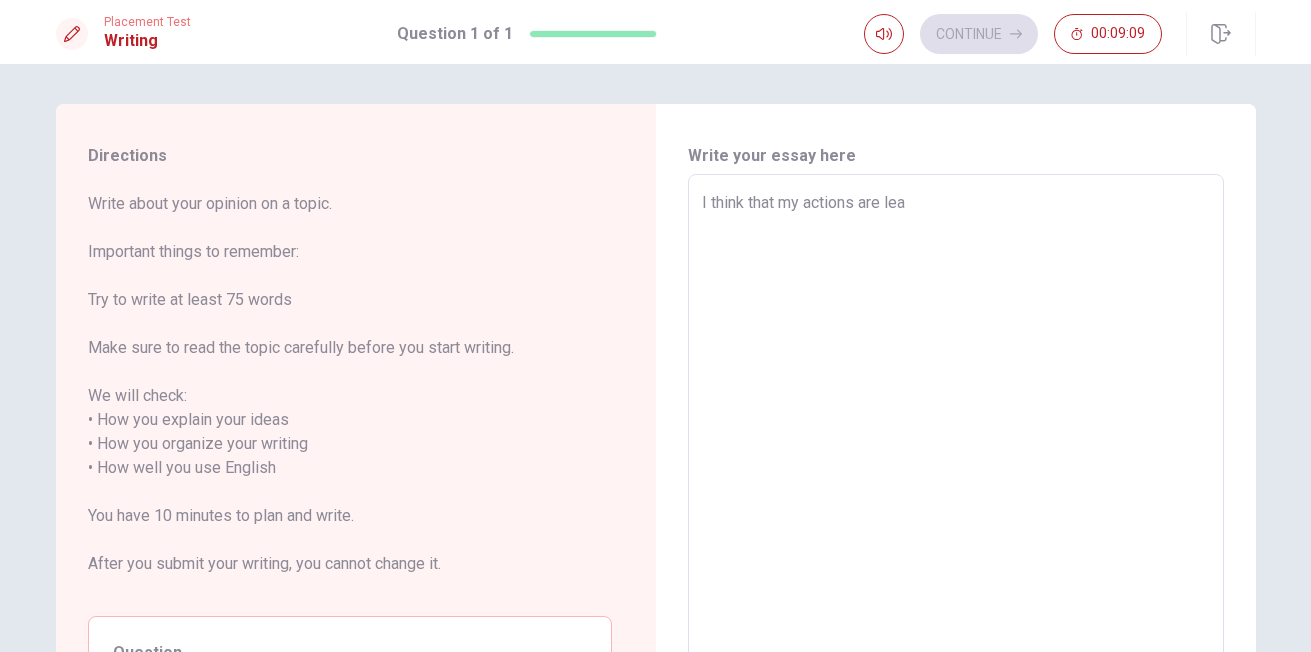 type on "x" 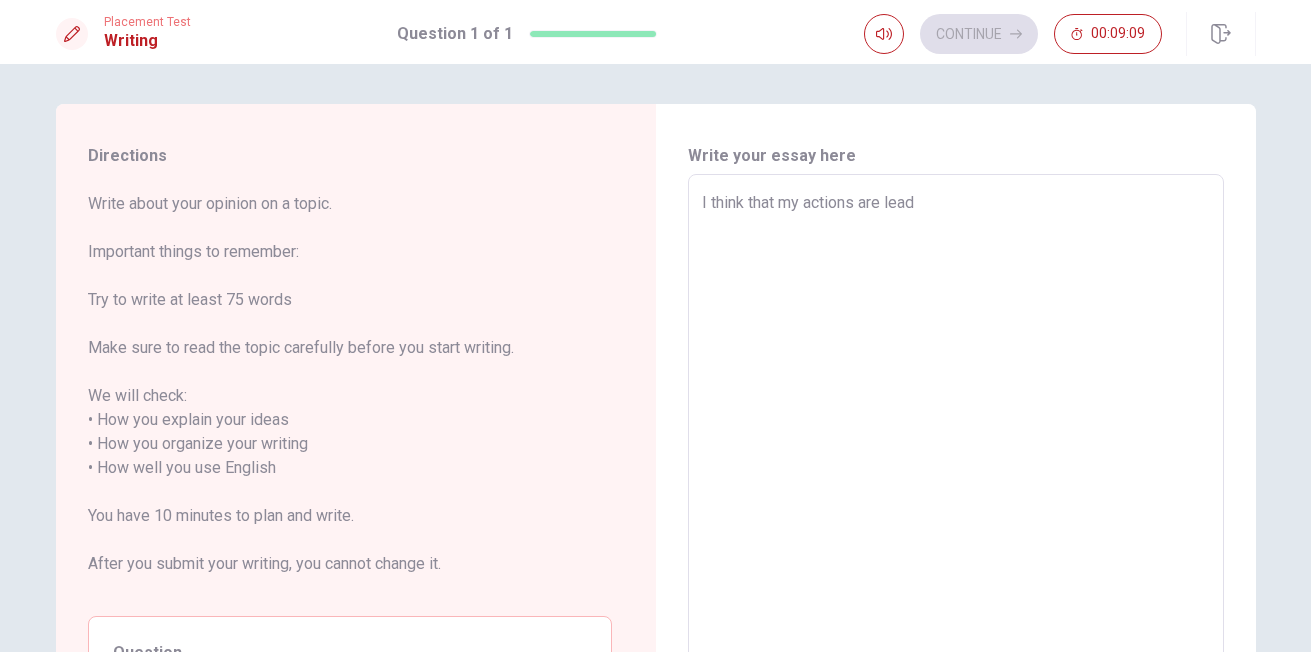 type on "x" 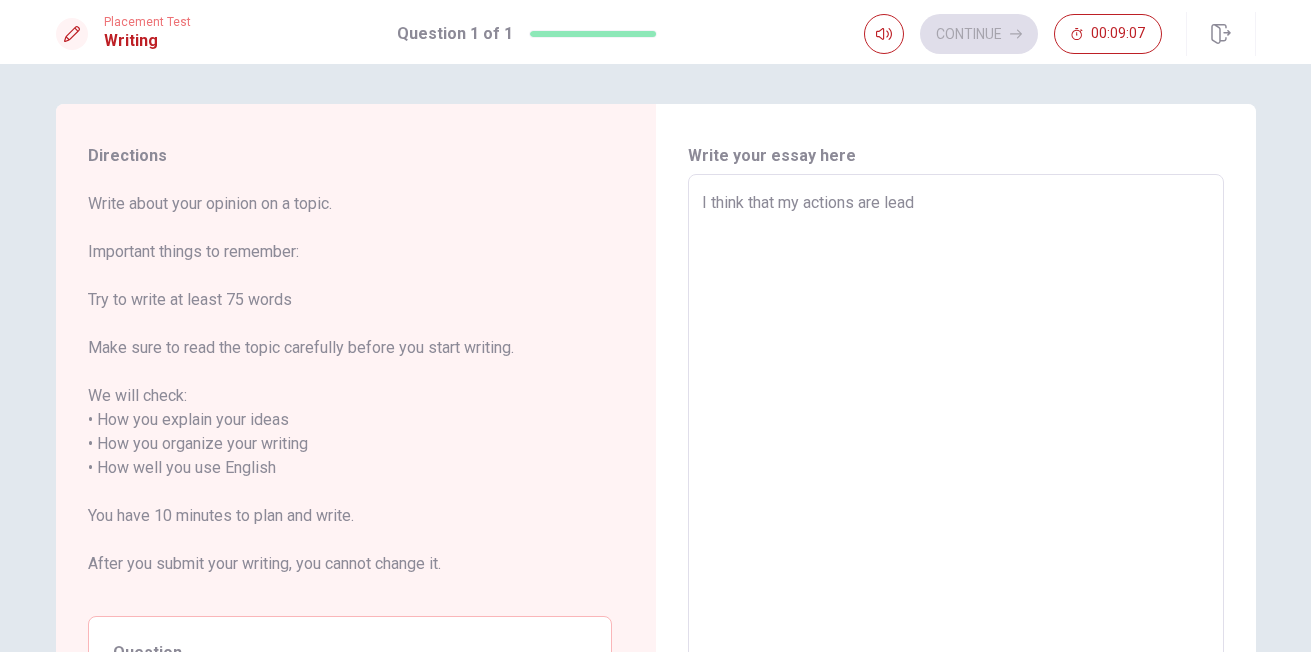 type on "x" 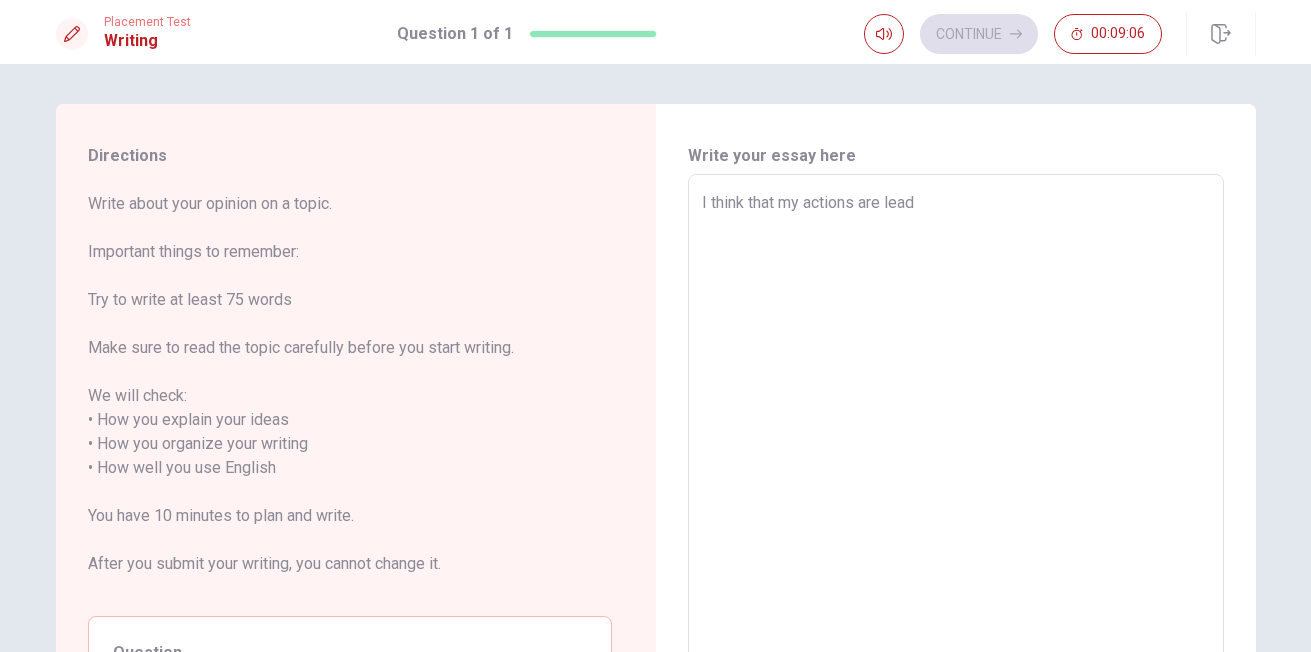 type on "I think that my actions are lead b" 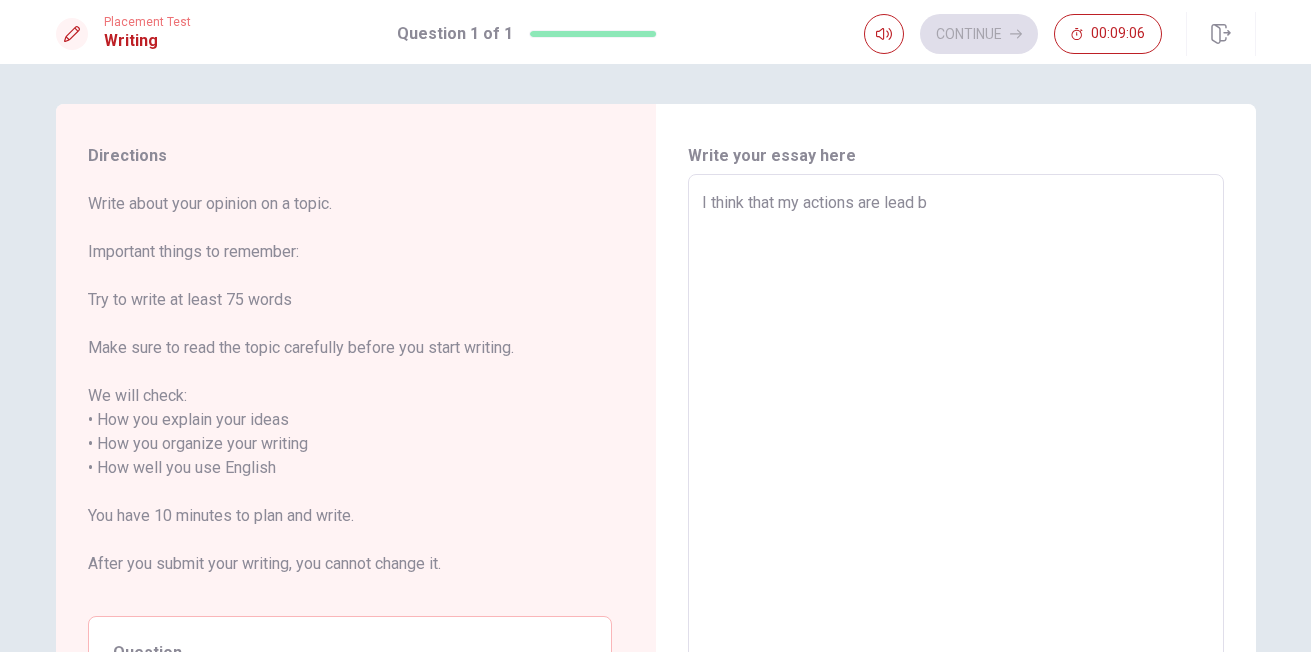 type on "x" 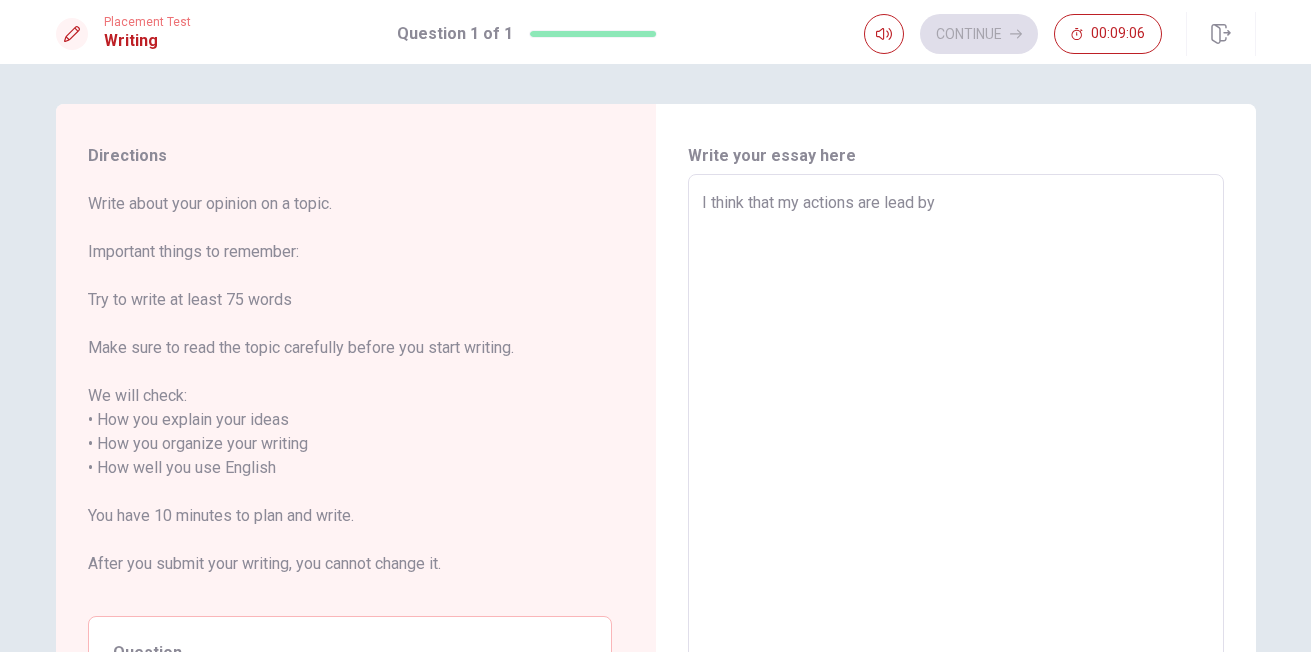 type on "x" 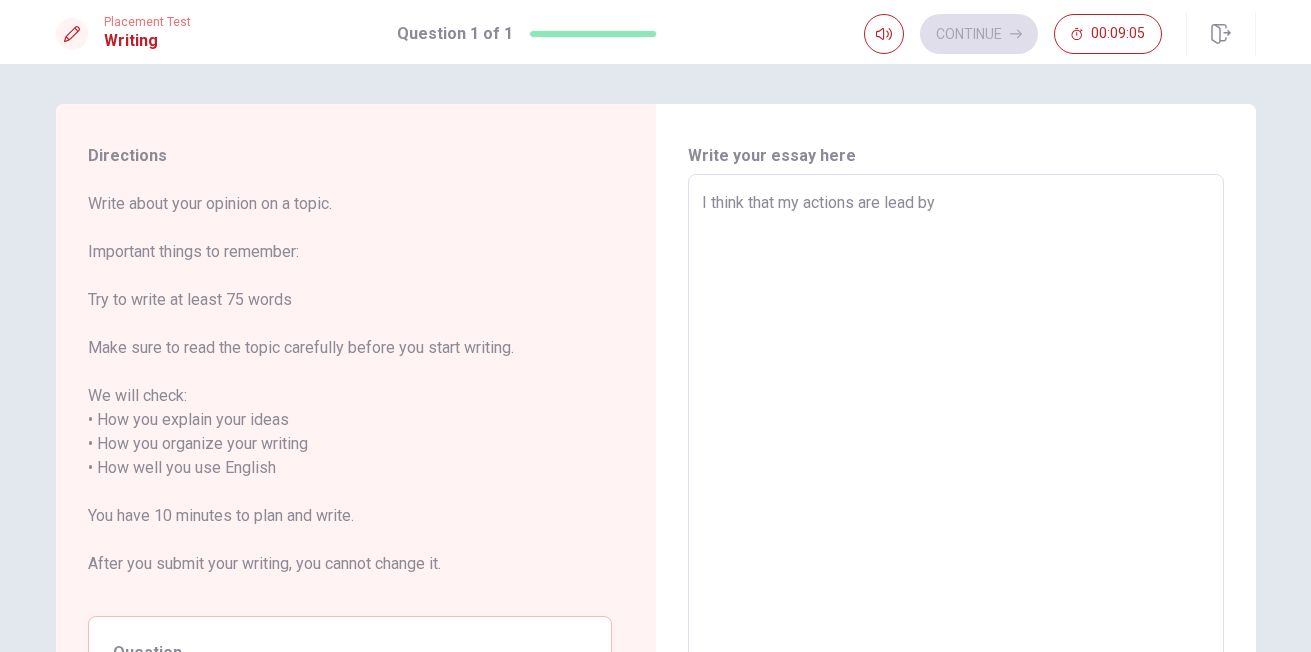 type on "x" 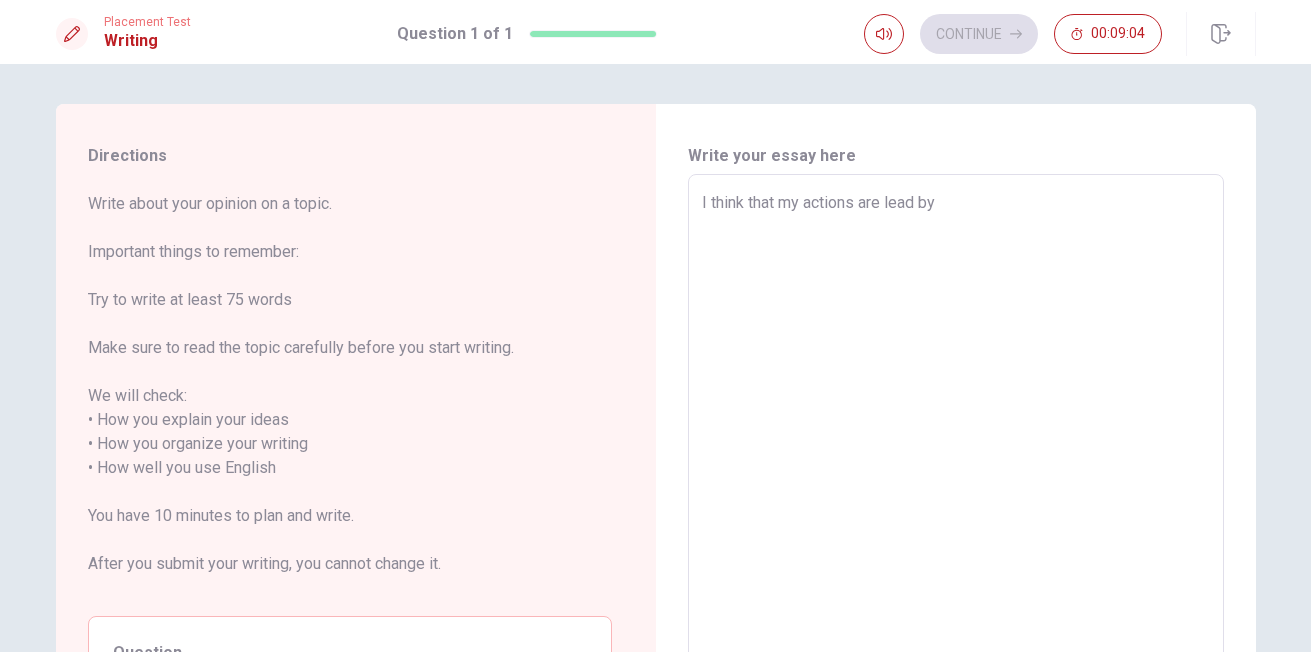 type on "I think that my actions are lead by e" 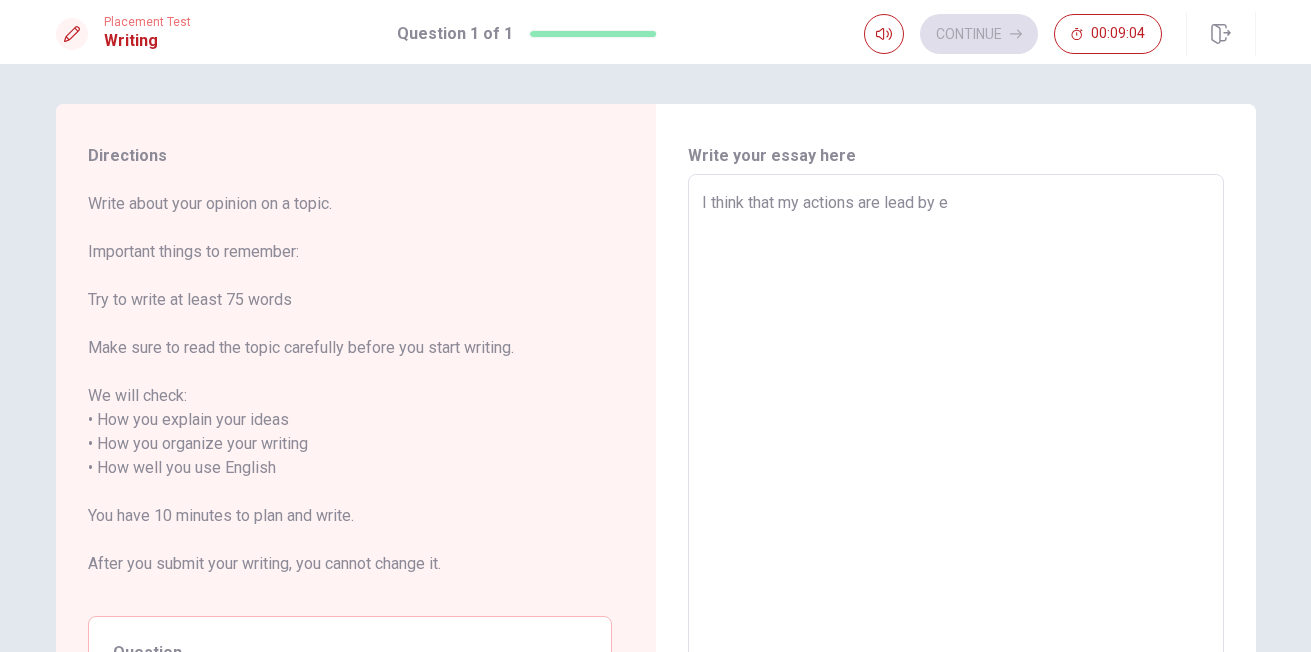 type on "x" 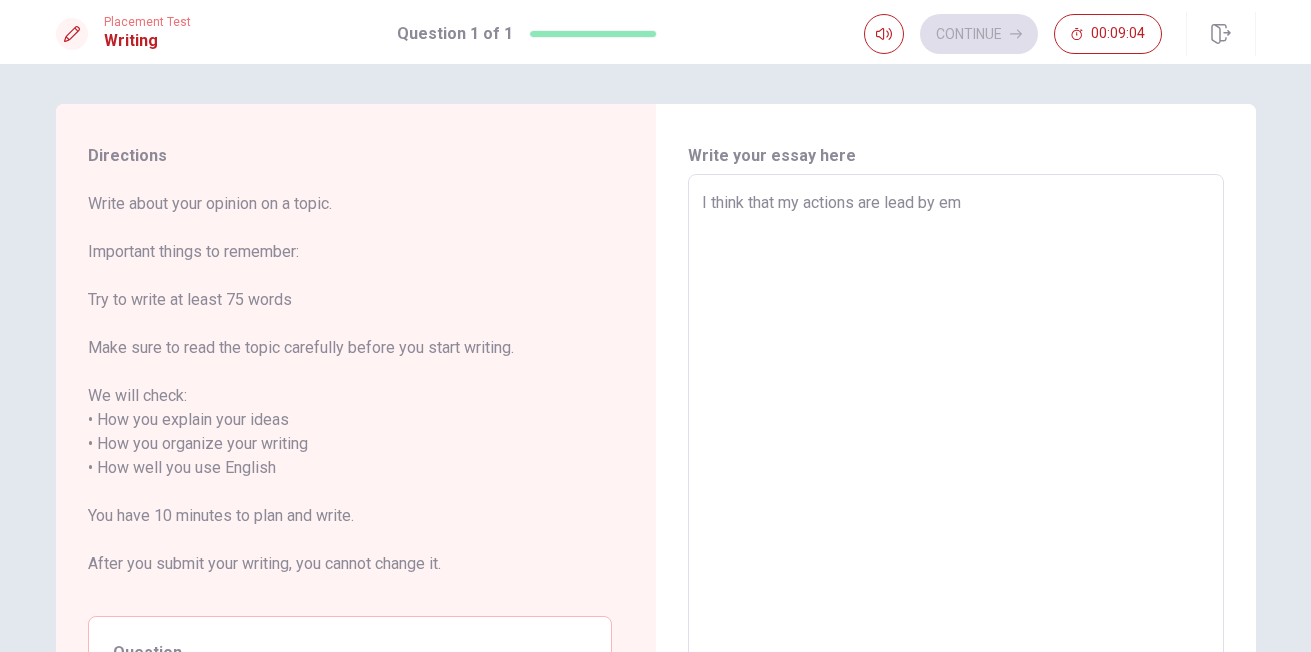 type on "x" 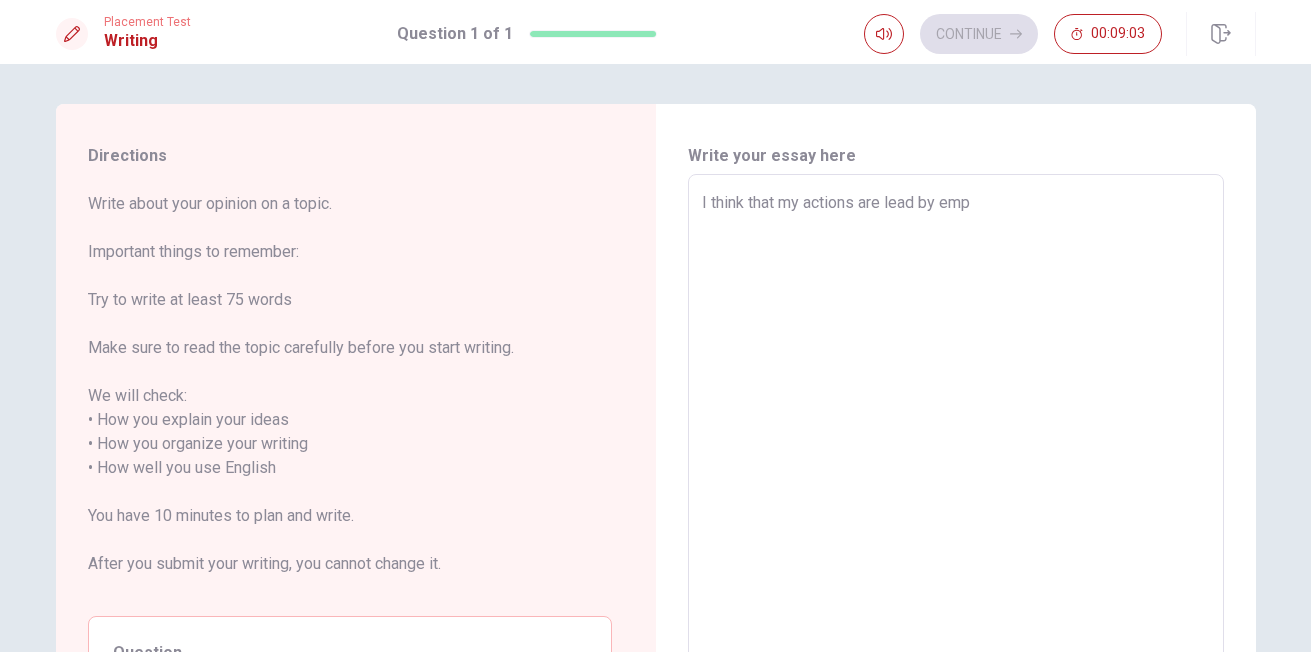 type on "x" 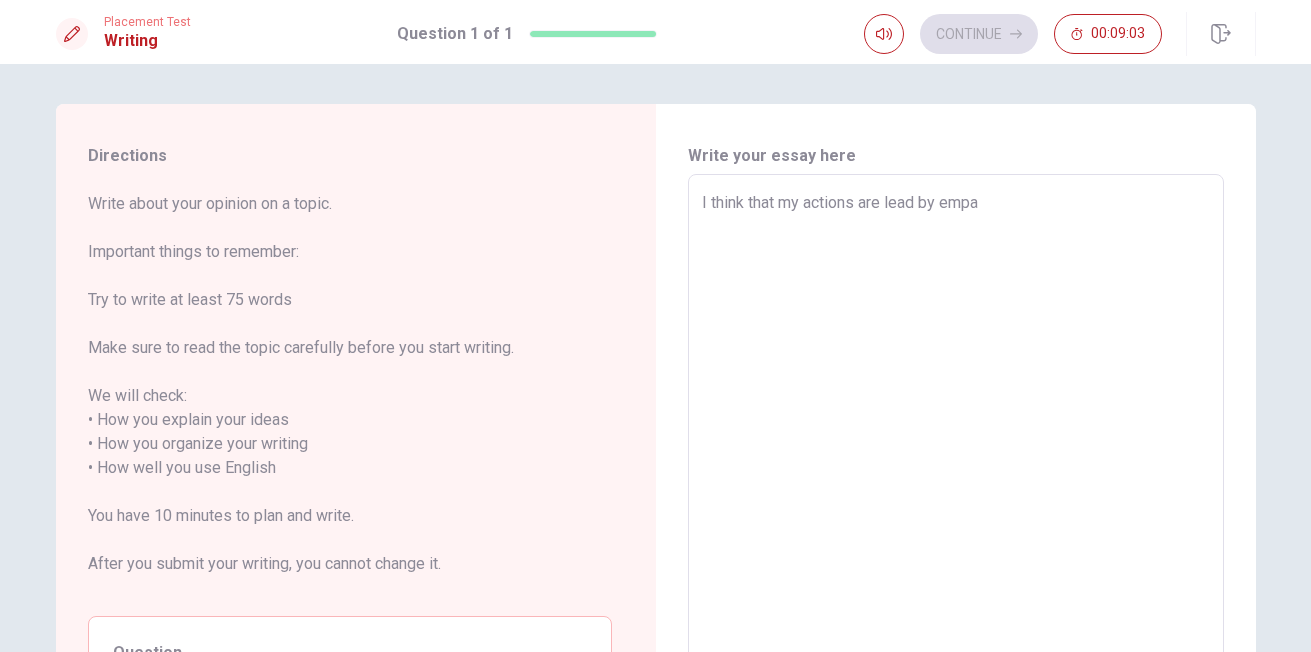 type on "I think that my actions are lead by empat" 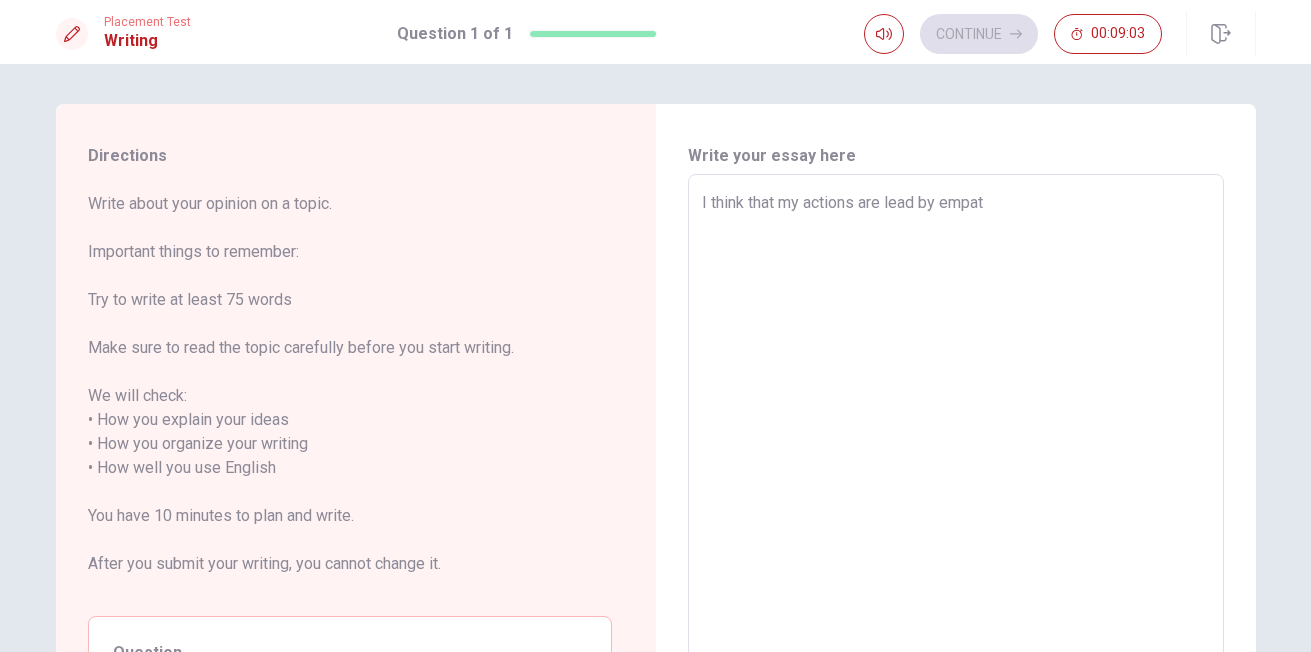 type on "x" 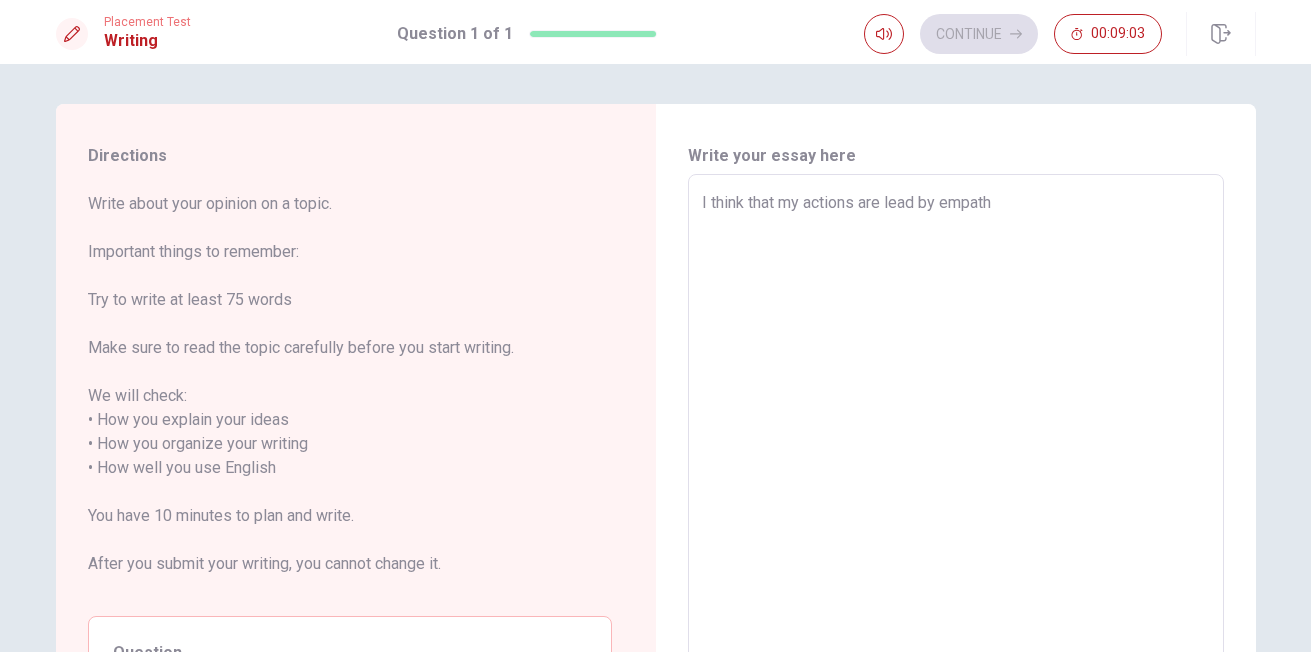 type on "x" 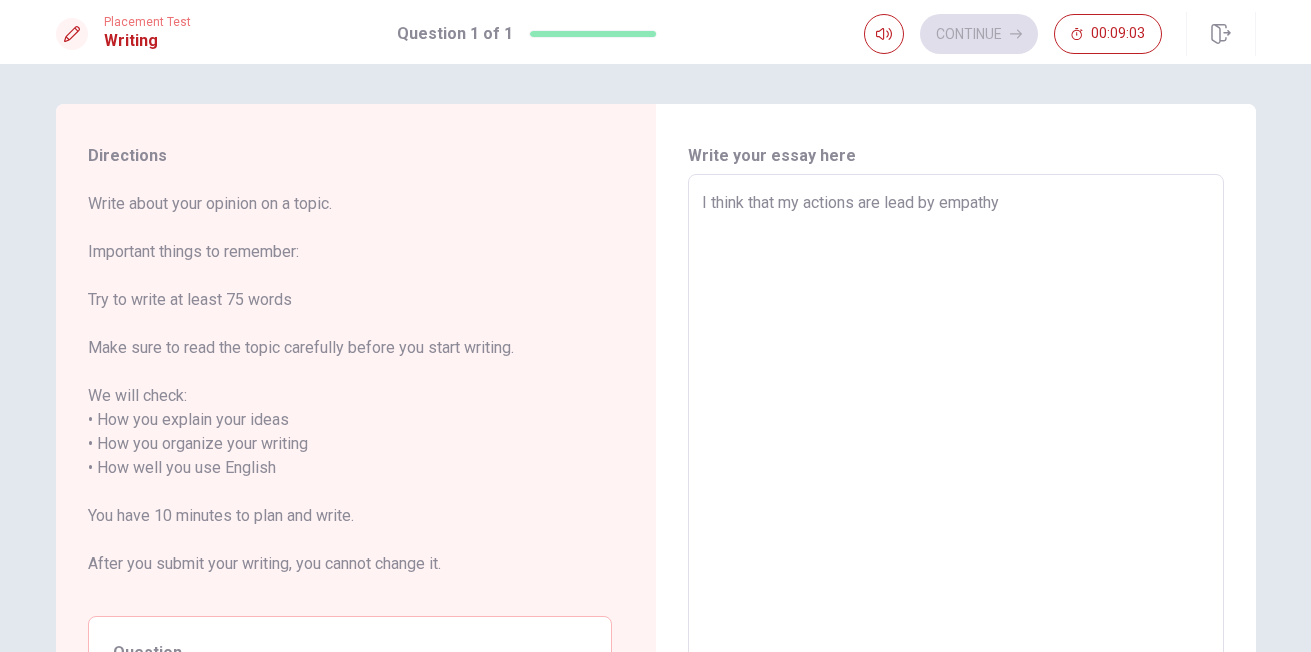 type on "x" 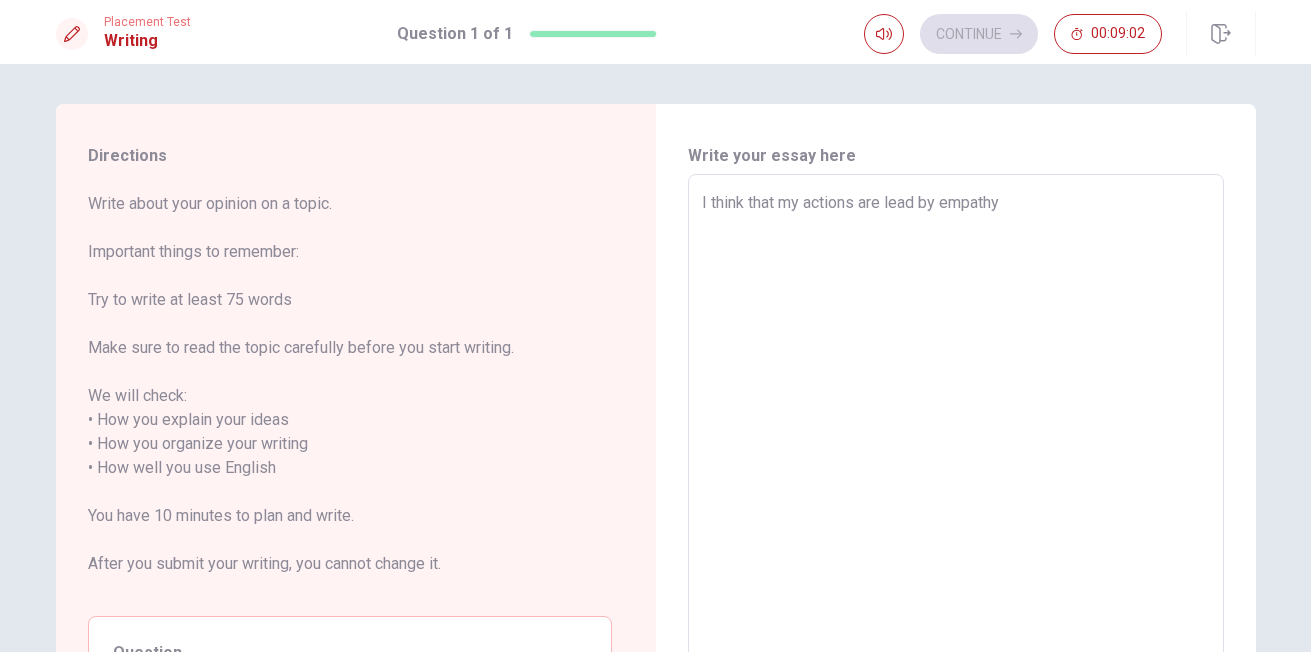 type on "I think that my actions are lead by empathy" 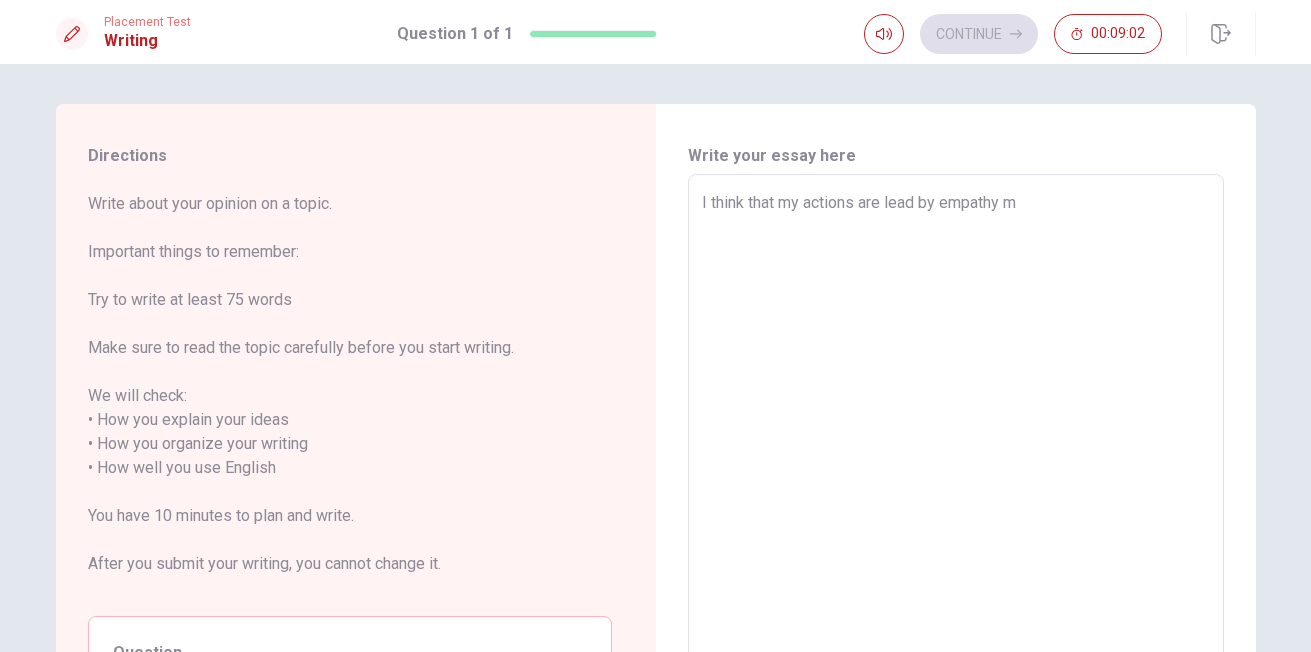type on "I think that my actions are lead by empathy mo" 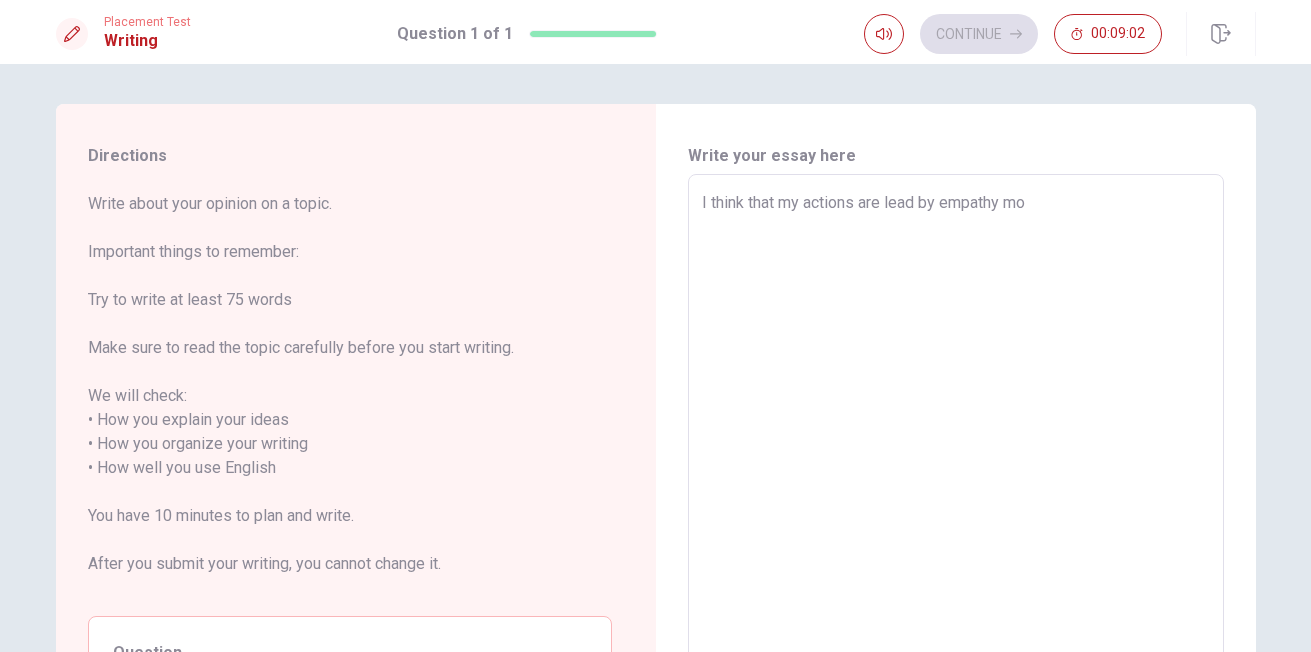 type on "x" 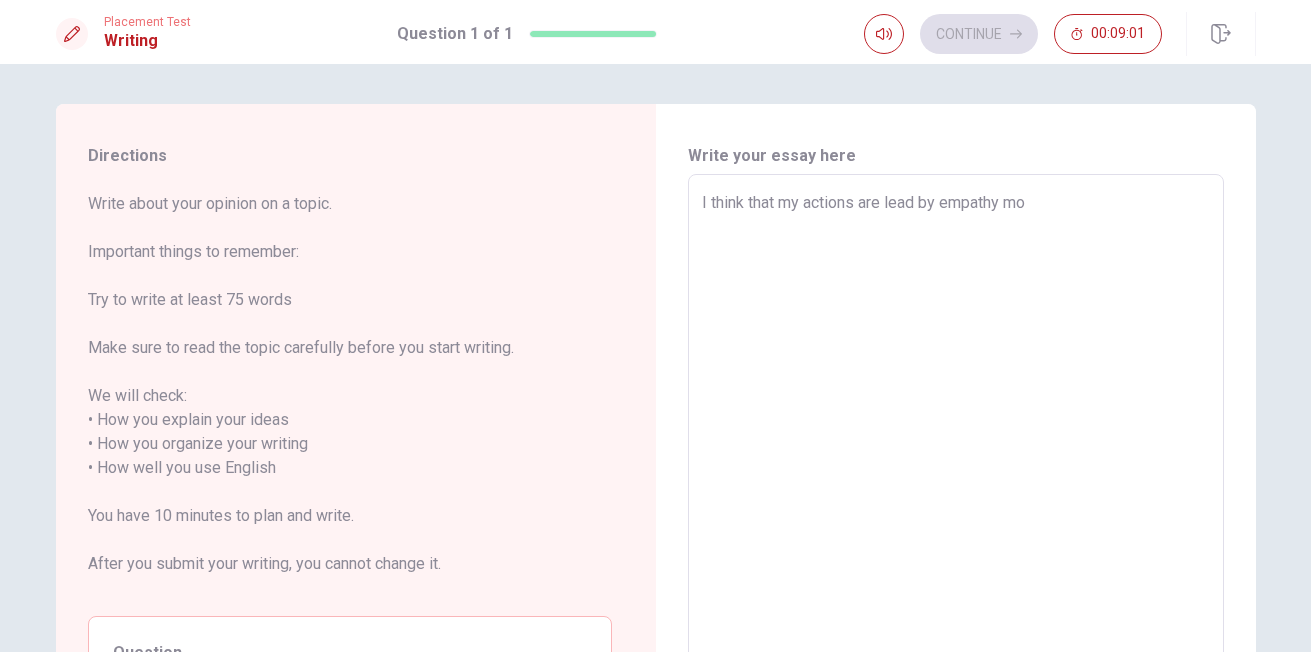 type on "I think that my actions are lead by empathy mos" 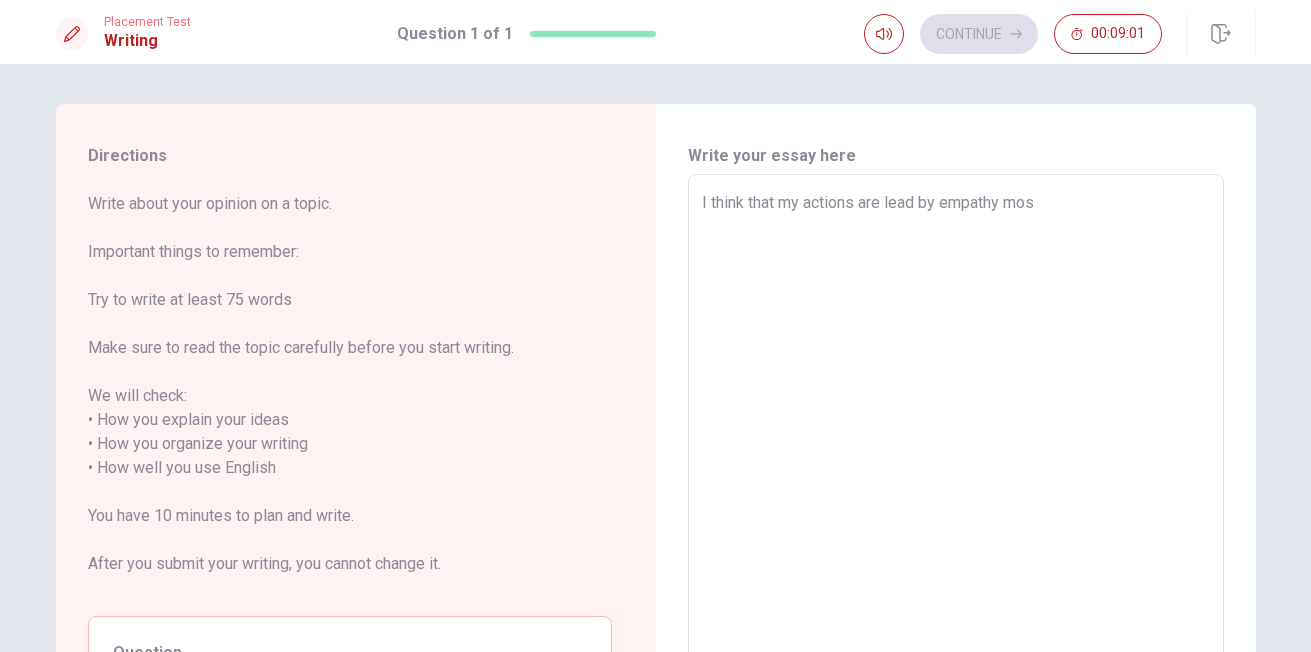 type on "x" 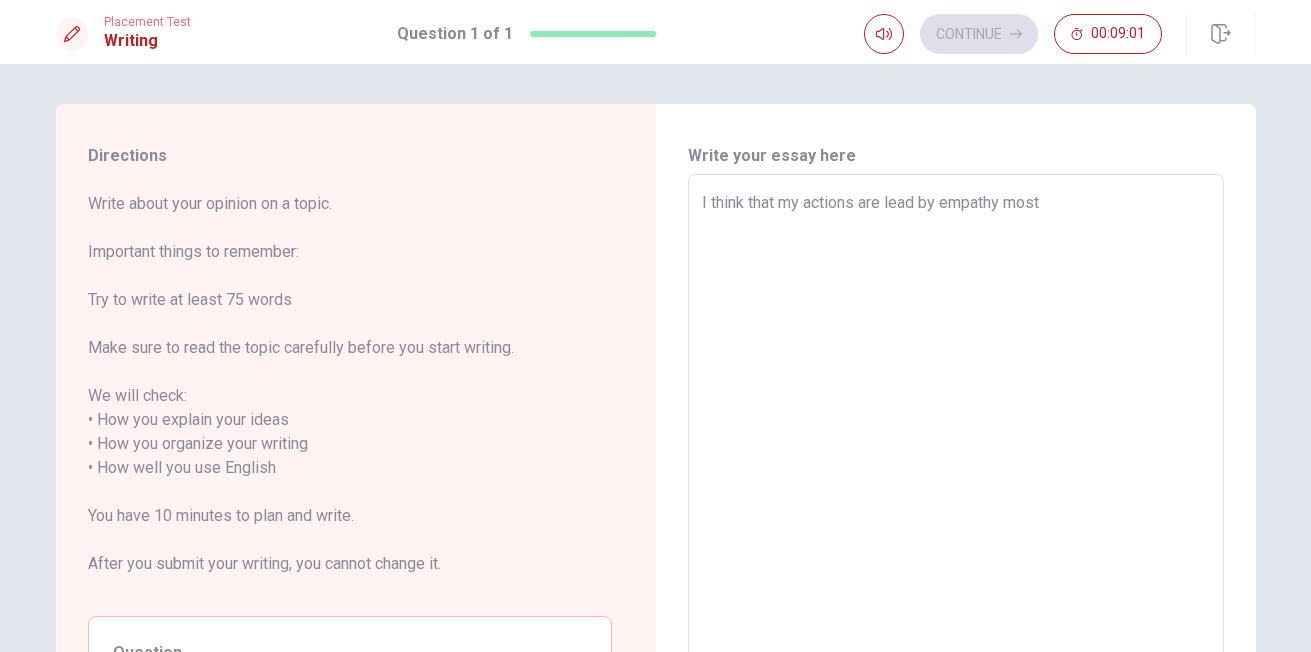 type on "x" 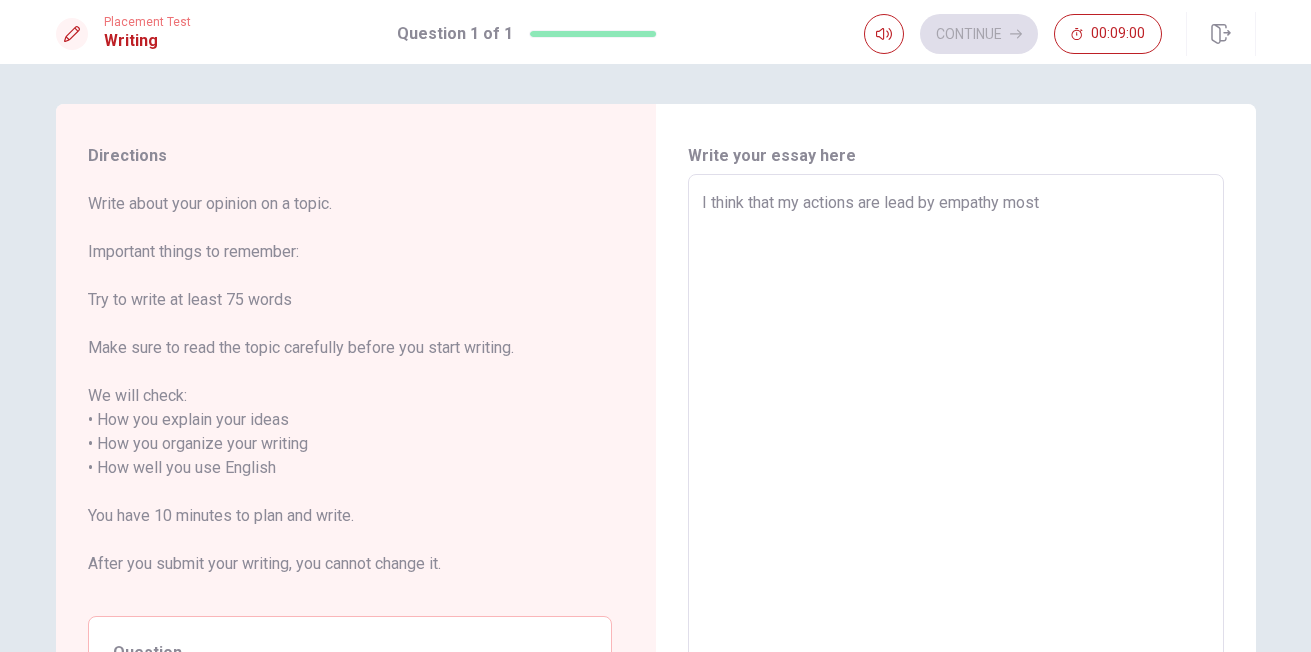type on "I think that my actions are lead by empathy mos" 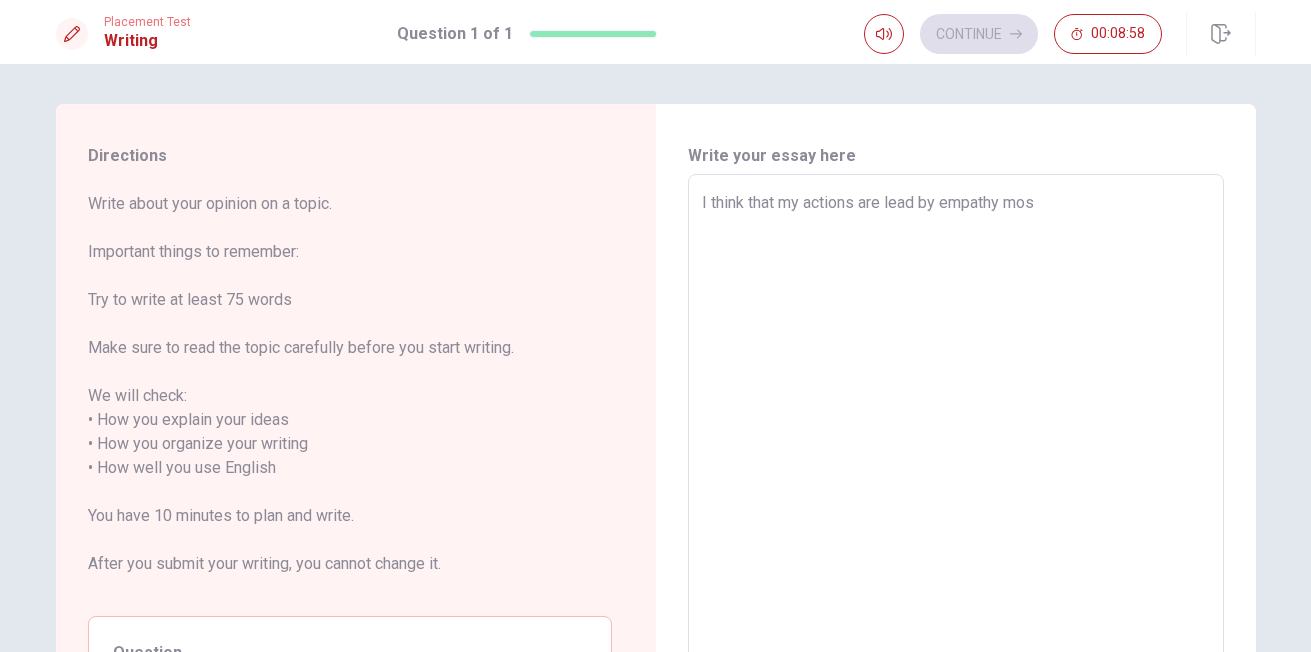 type on "x" 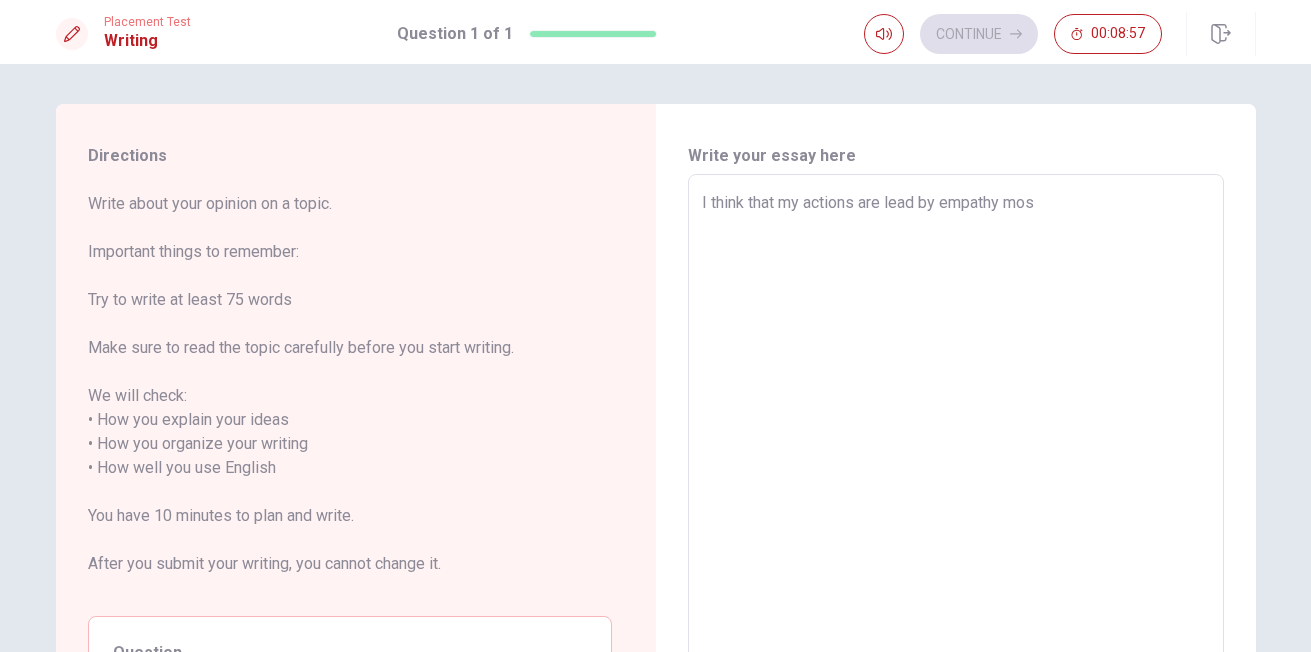 type on "I think that my actions are lead by empathy mo" 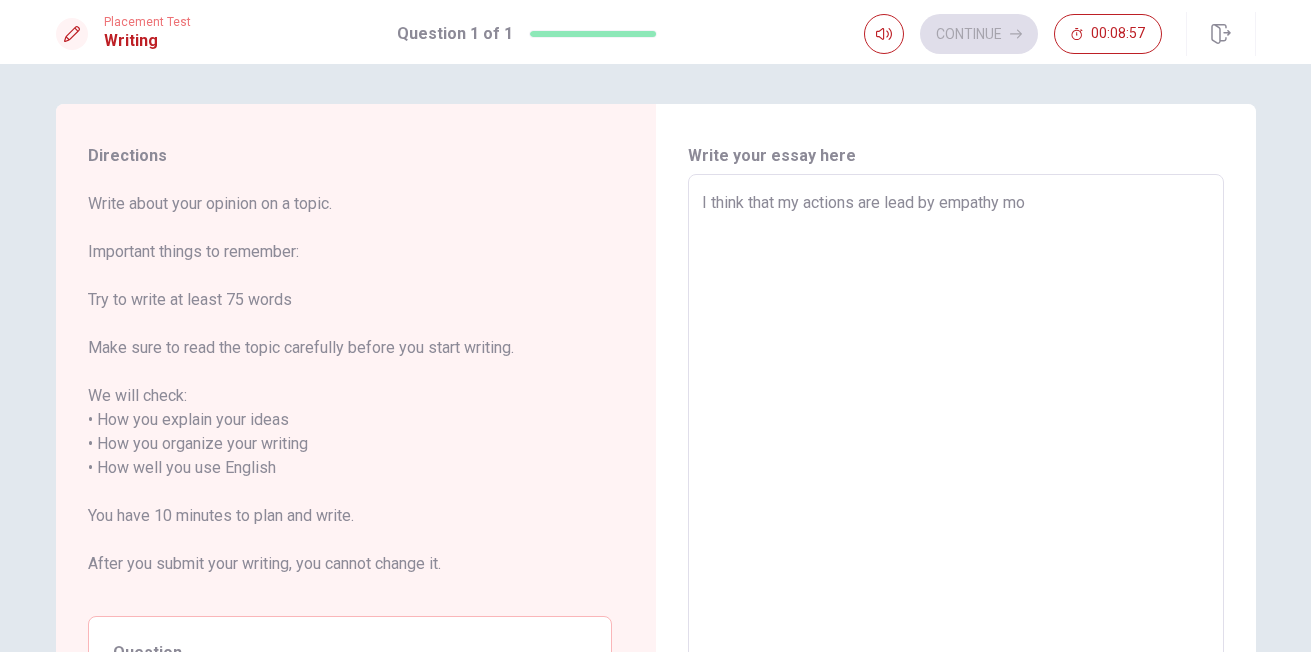 type on "x" 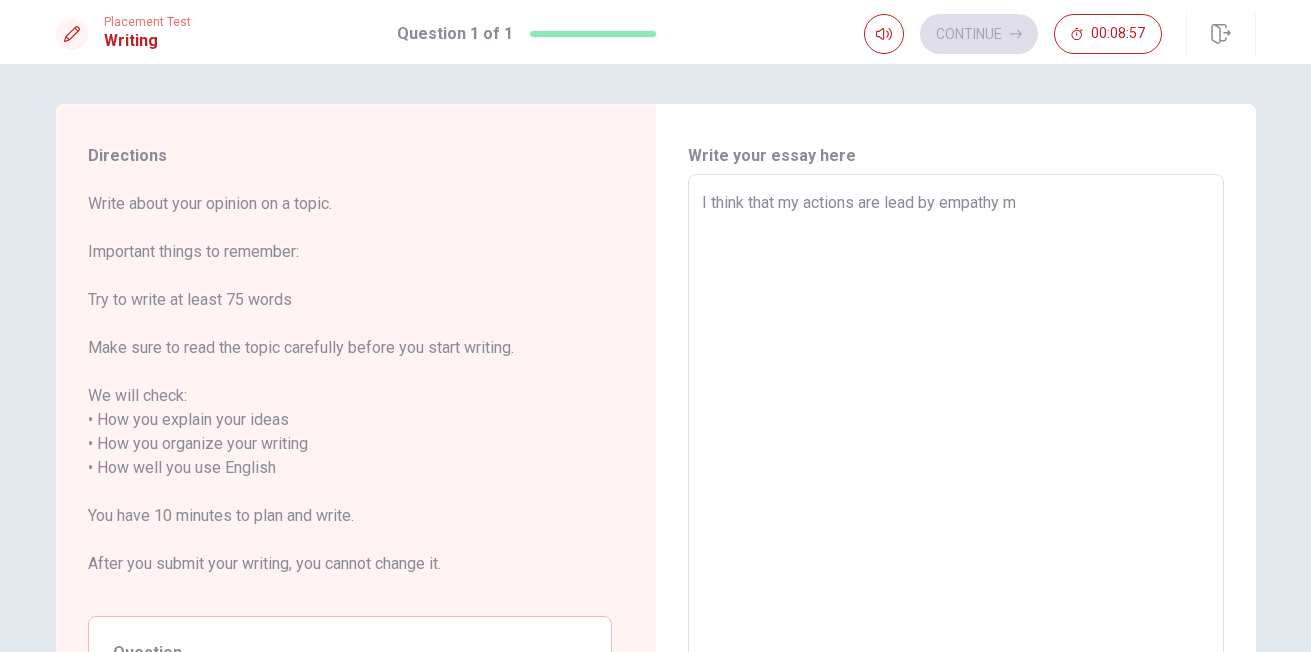 type on "x" 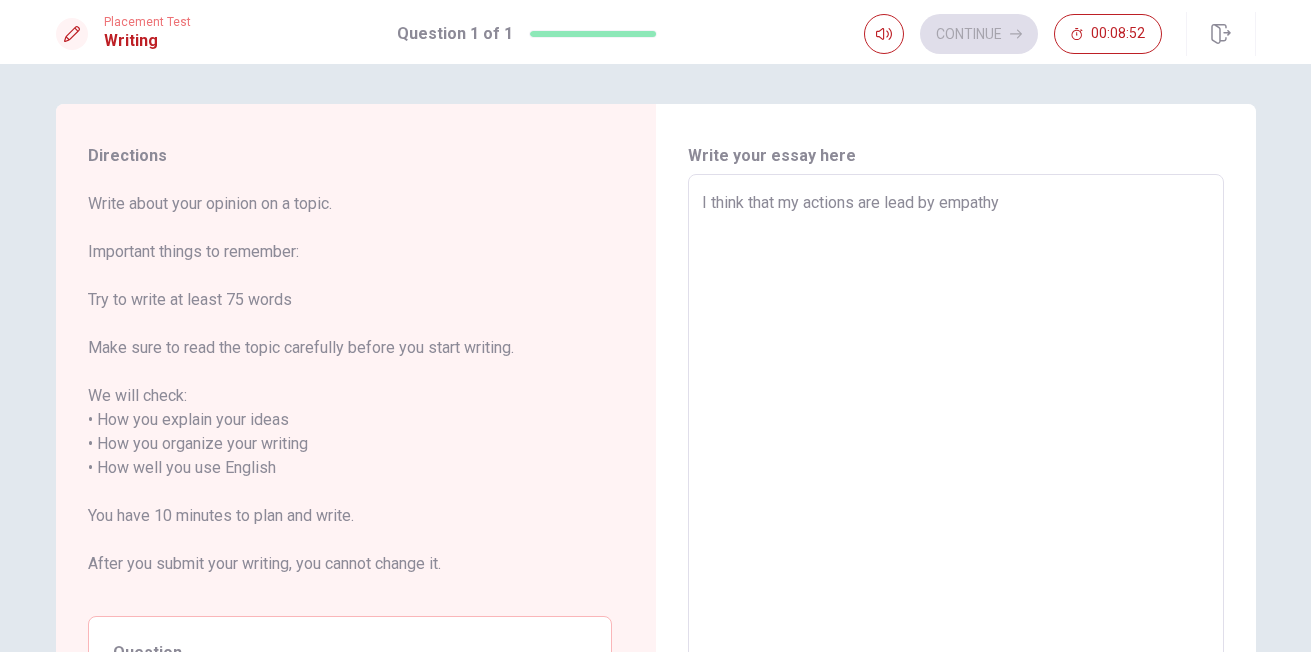 click on "I think that my actions are lead by empathy" at bounding box center (956, 456) 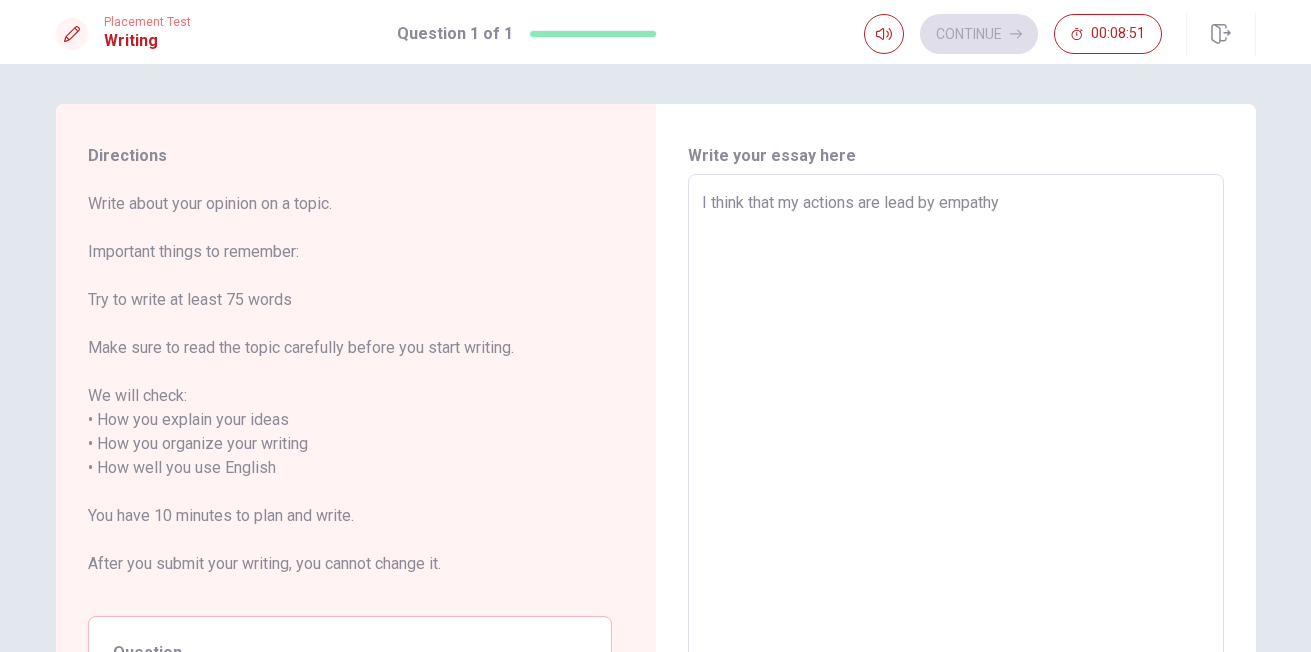 type on "x" 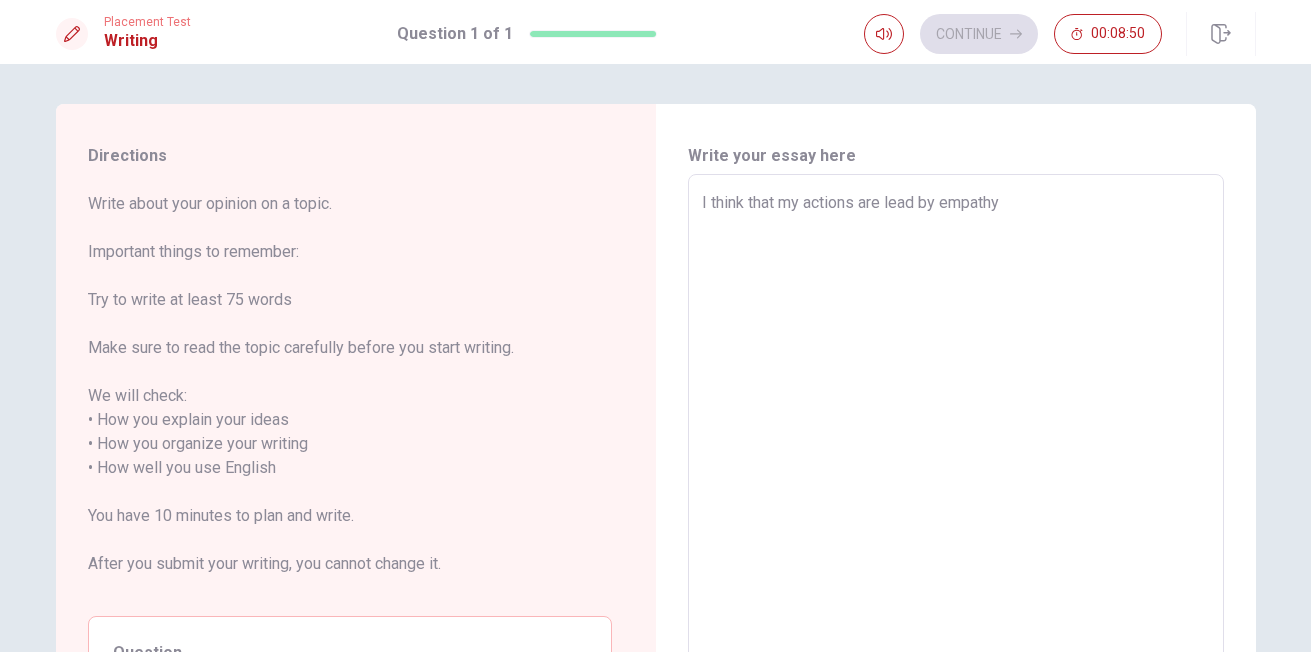 type on "I think that my actions are lead mby empathy" 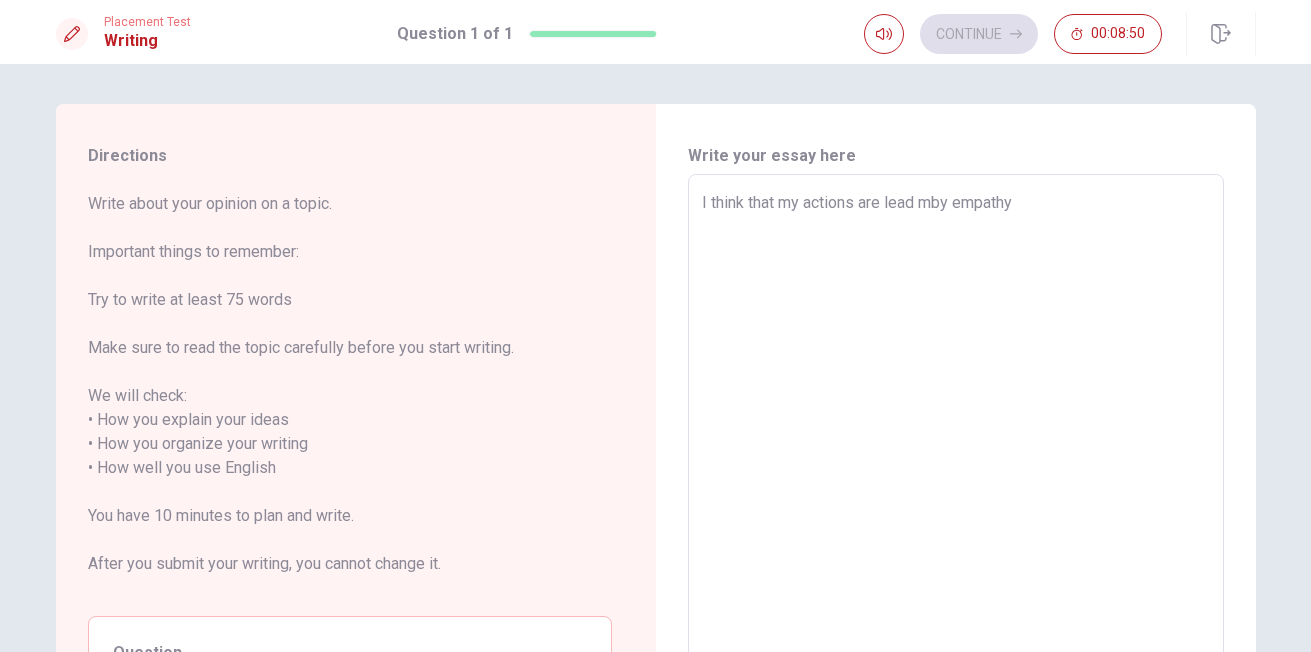 type on "x" 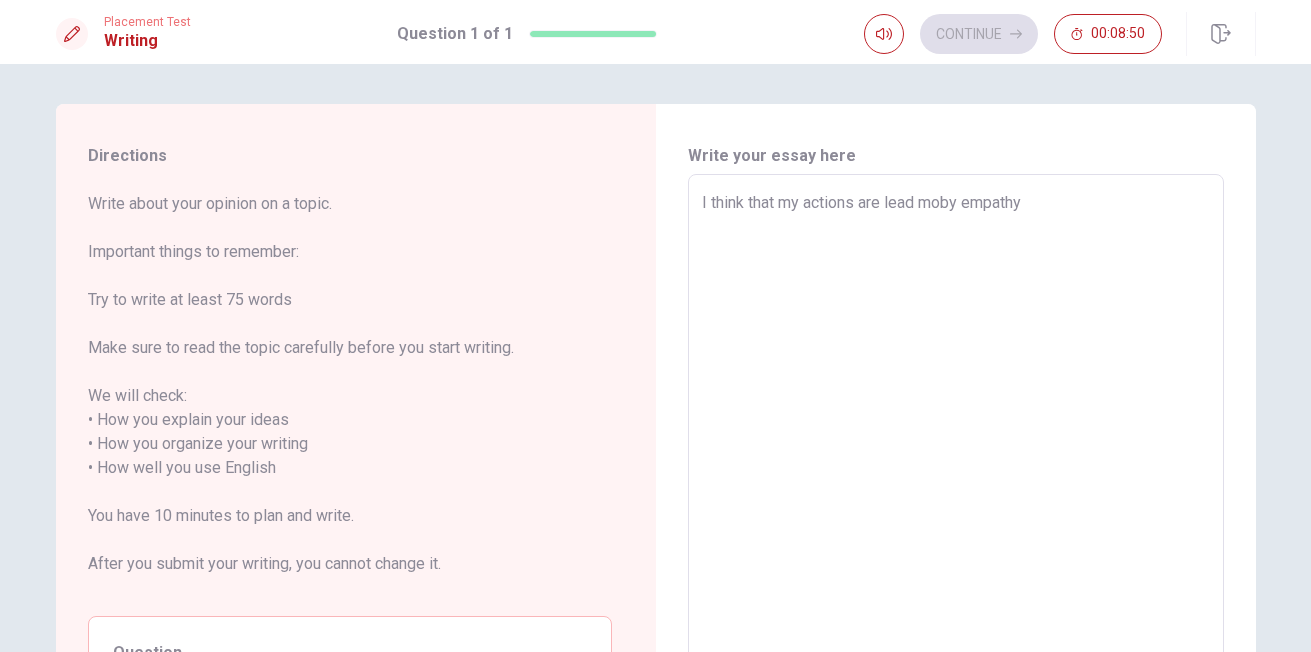 type on "x" 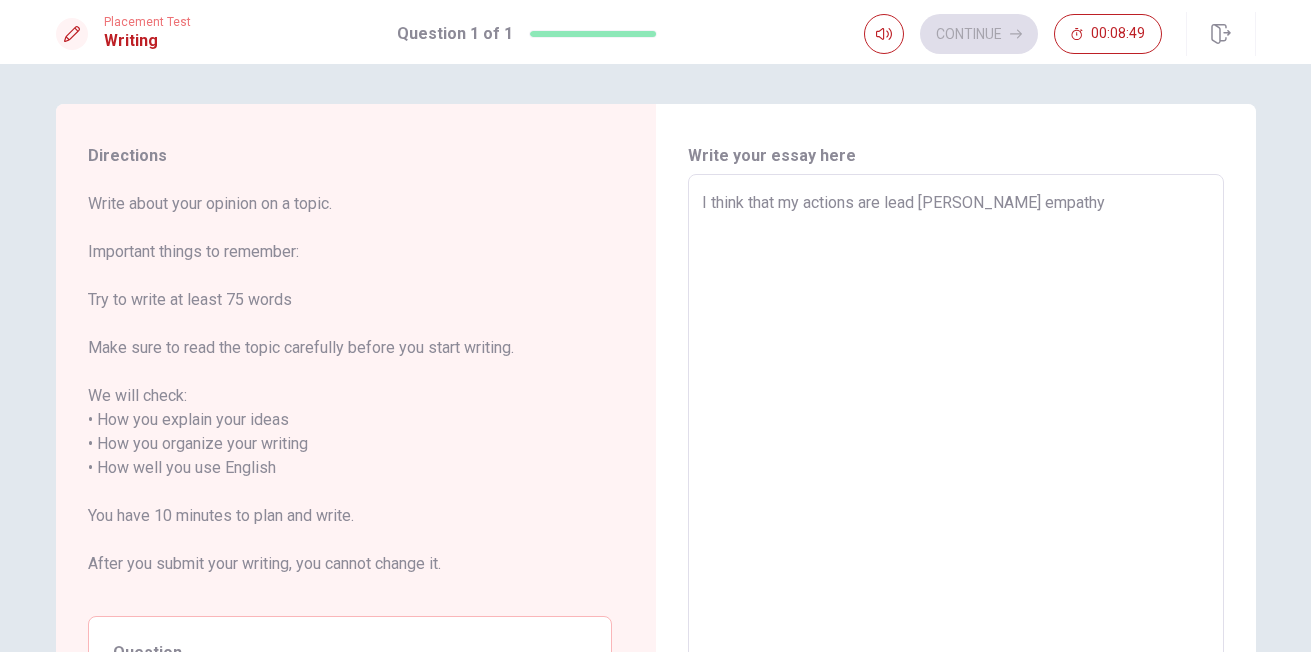 type on "x" 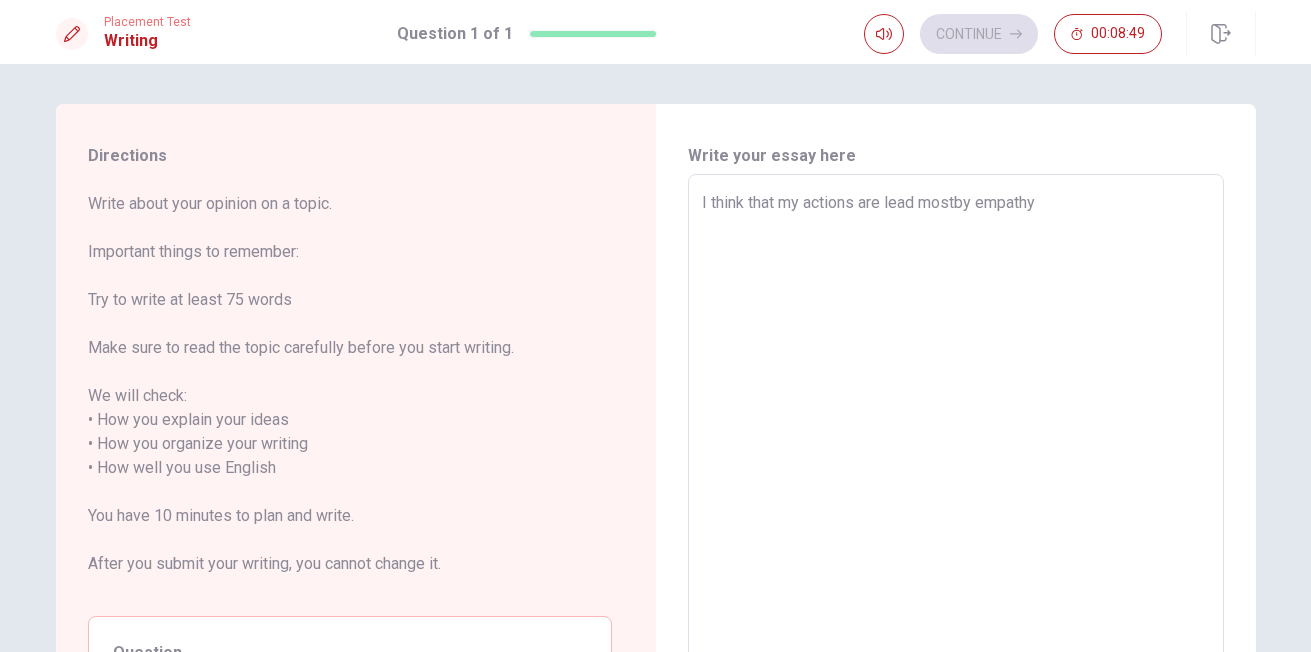 type on "x" 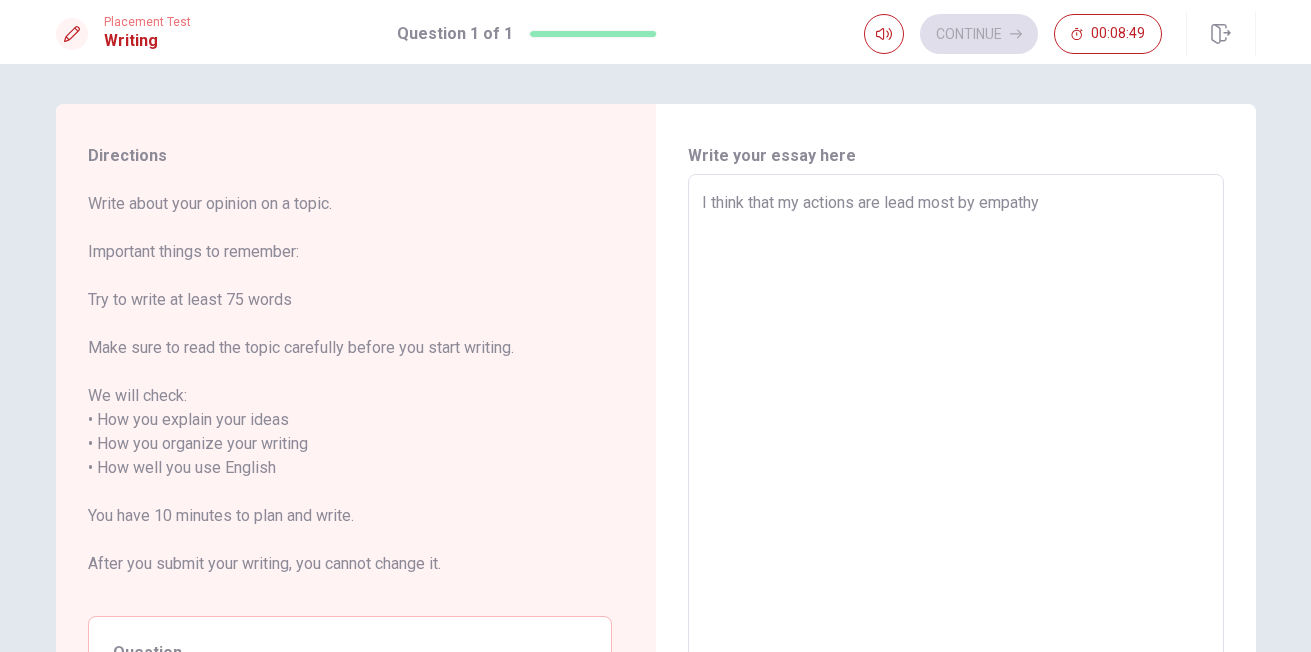 type on "x" 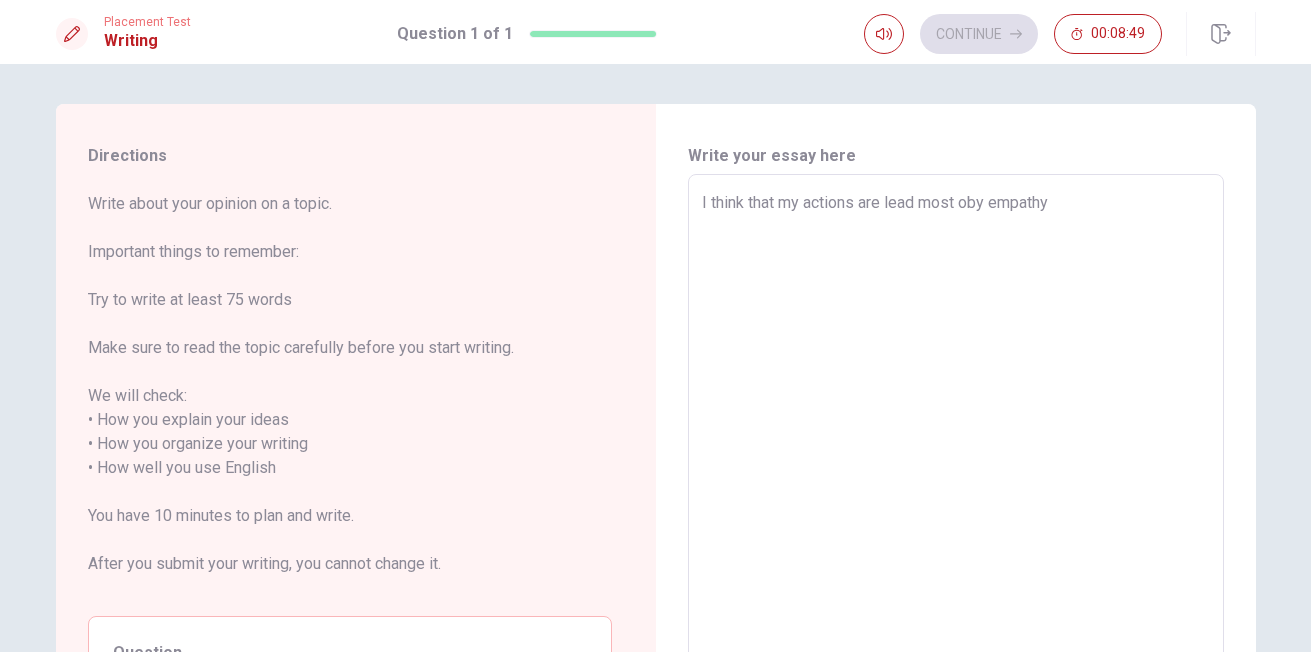 type on "x" 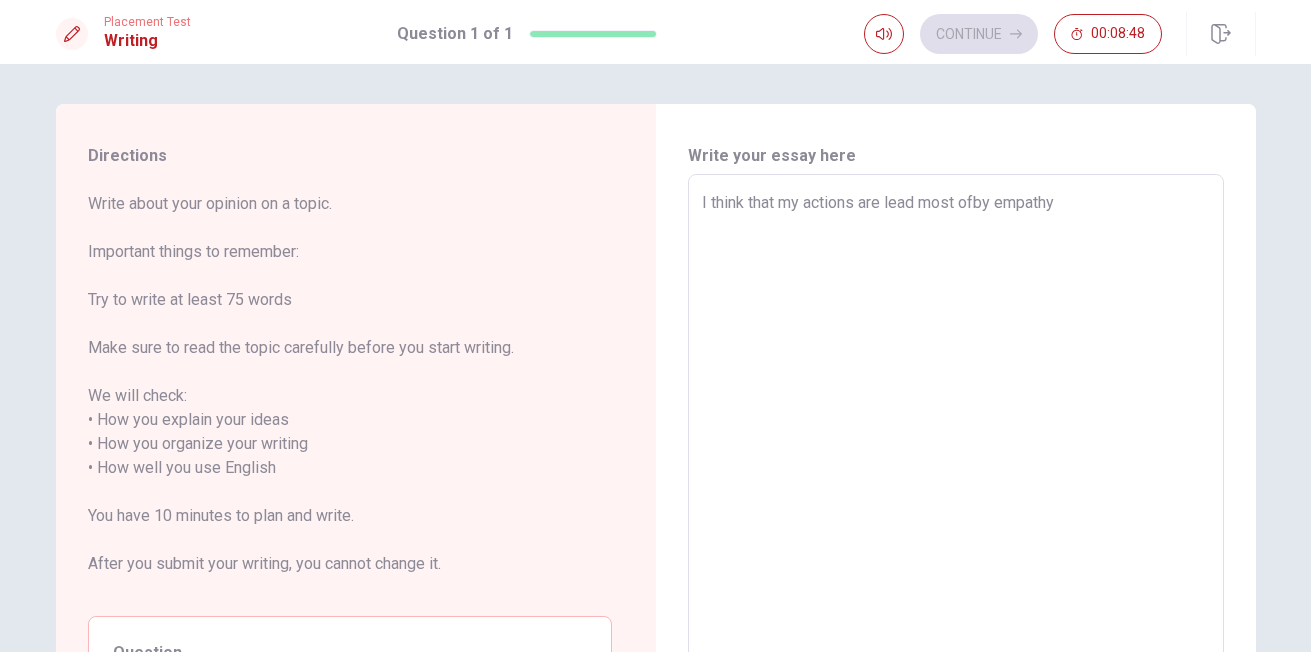 type on "I think that my actions are lead most of by empathy" 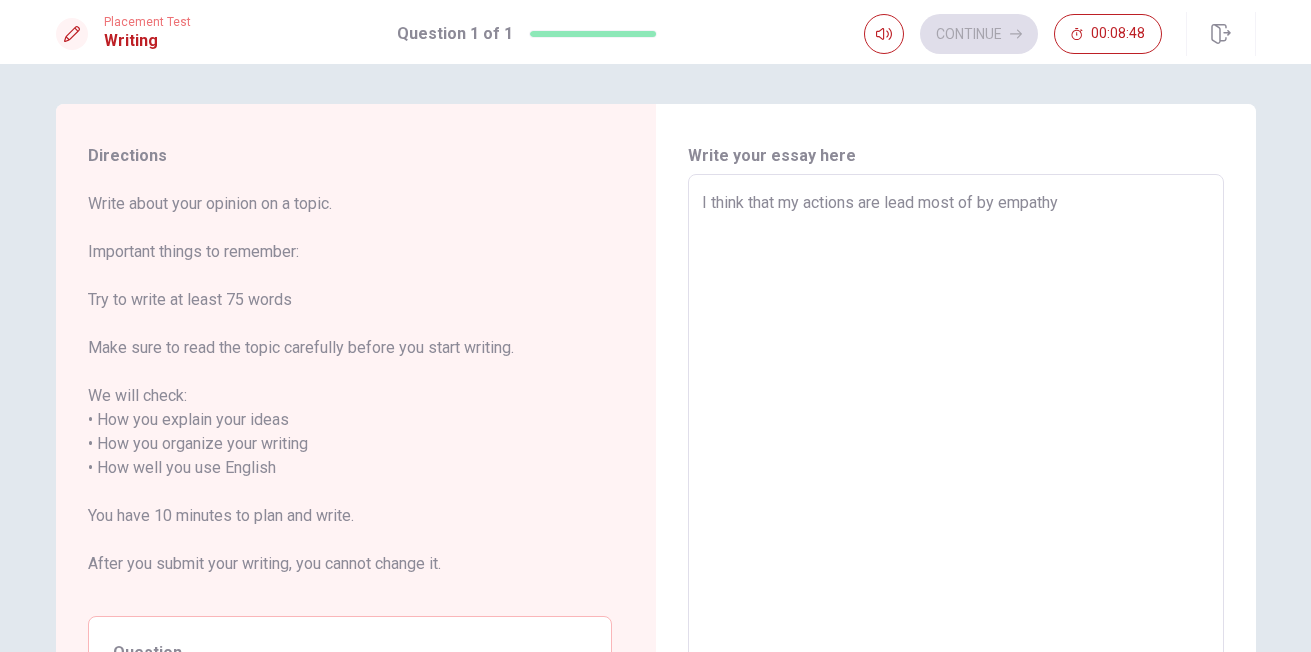 type on "x" 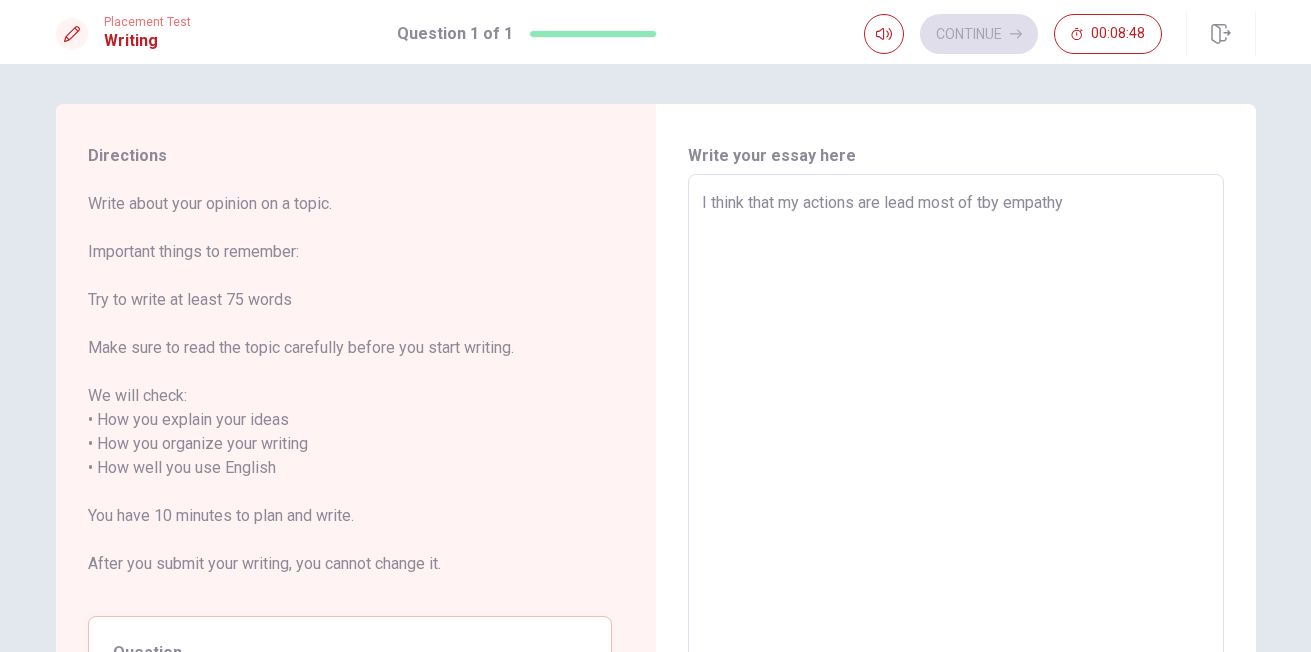 type on "x" 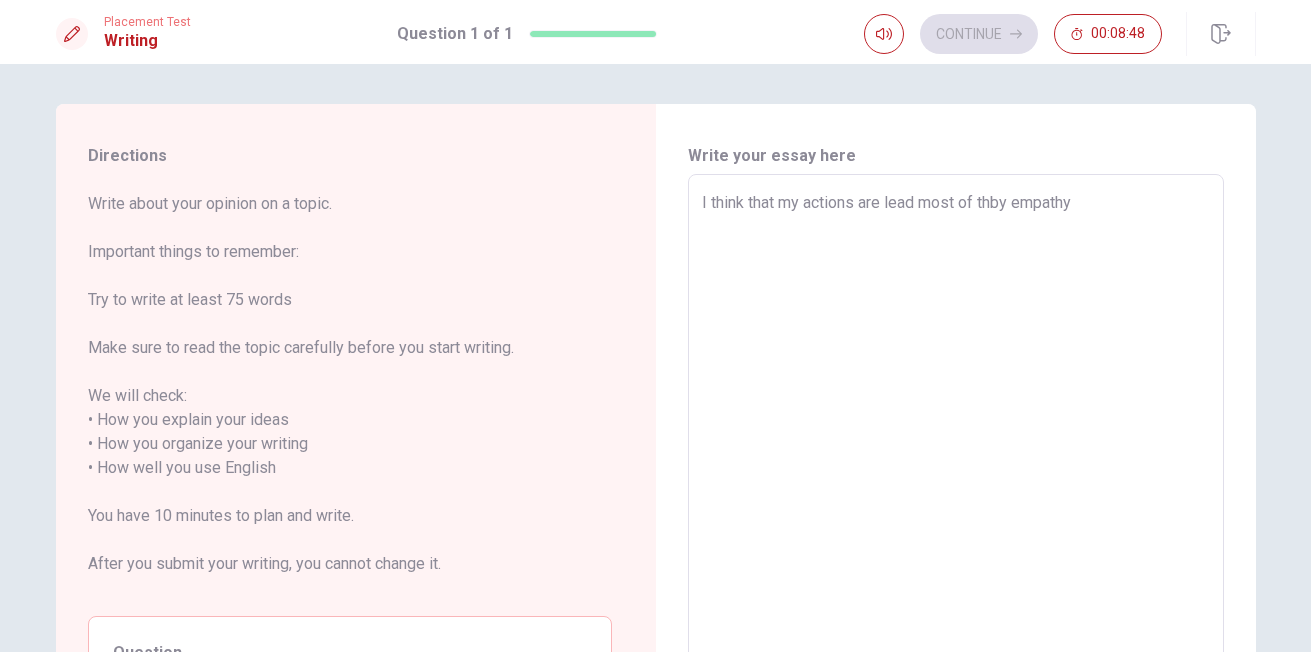 type on "x" 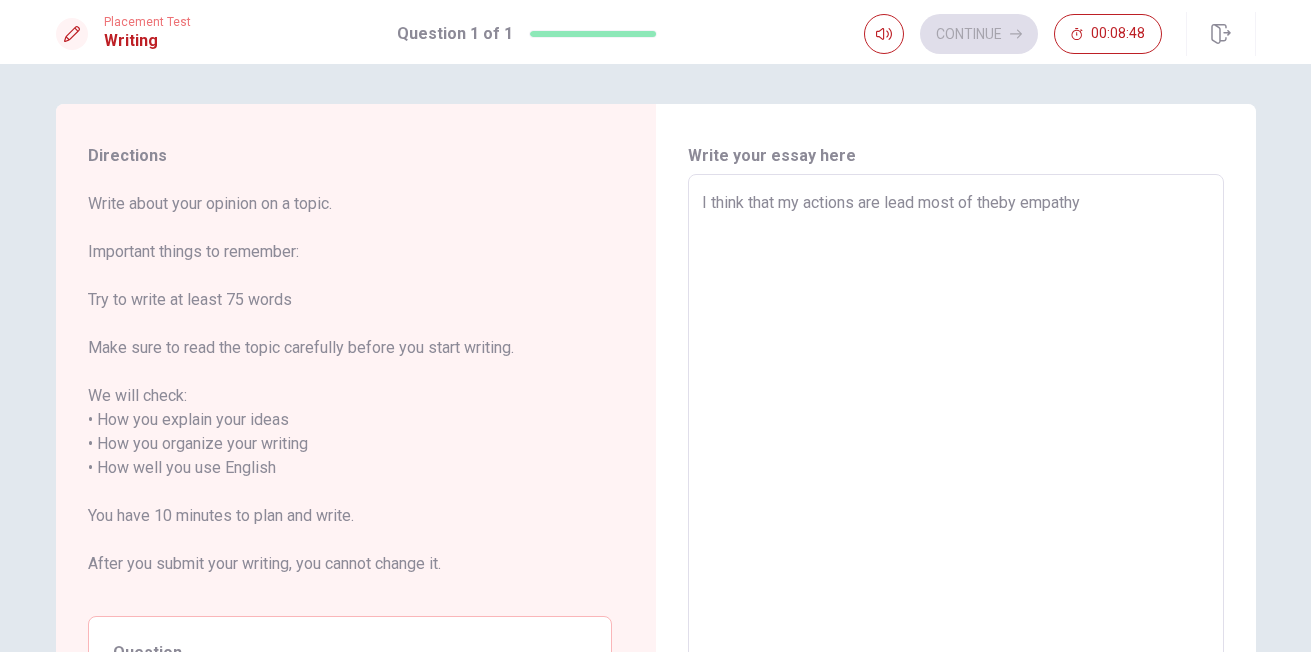 type on "I think that my actions are lead most of the by empathy" 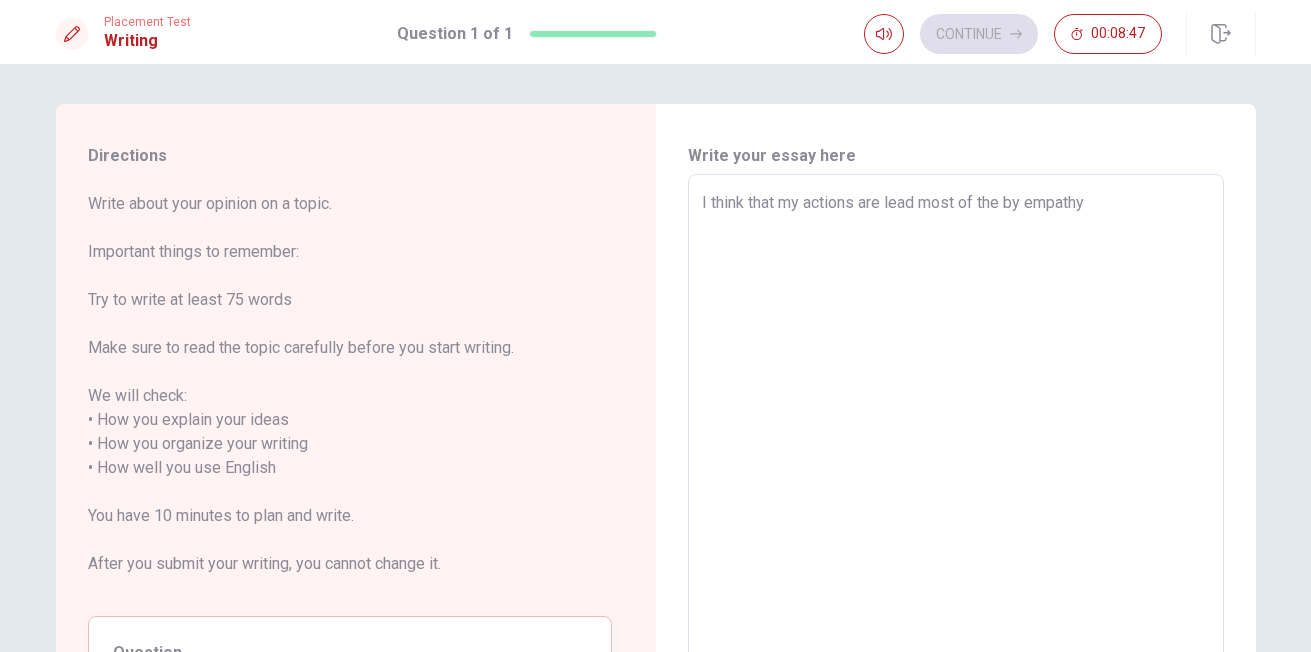 type on "x" 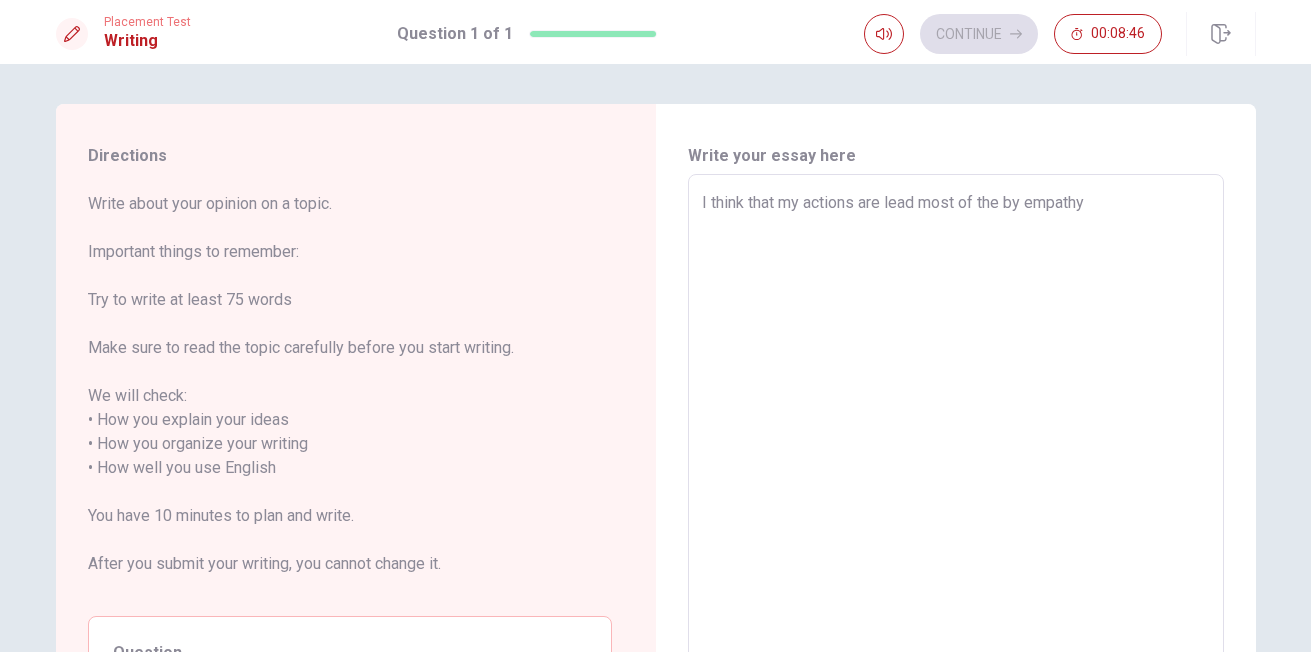 type on "I think that my actions are lead most of theby empathy" 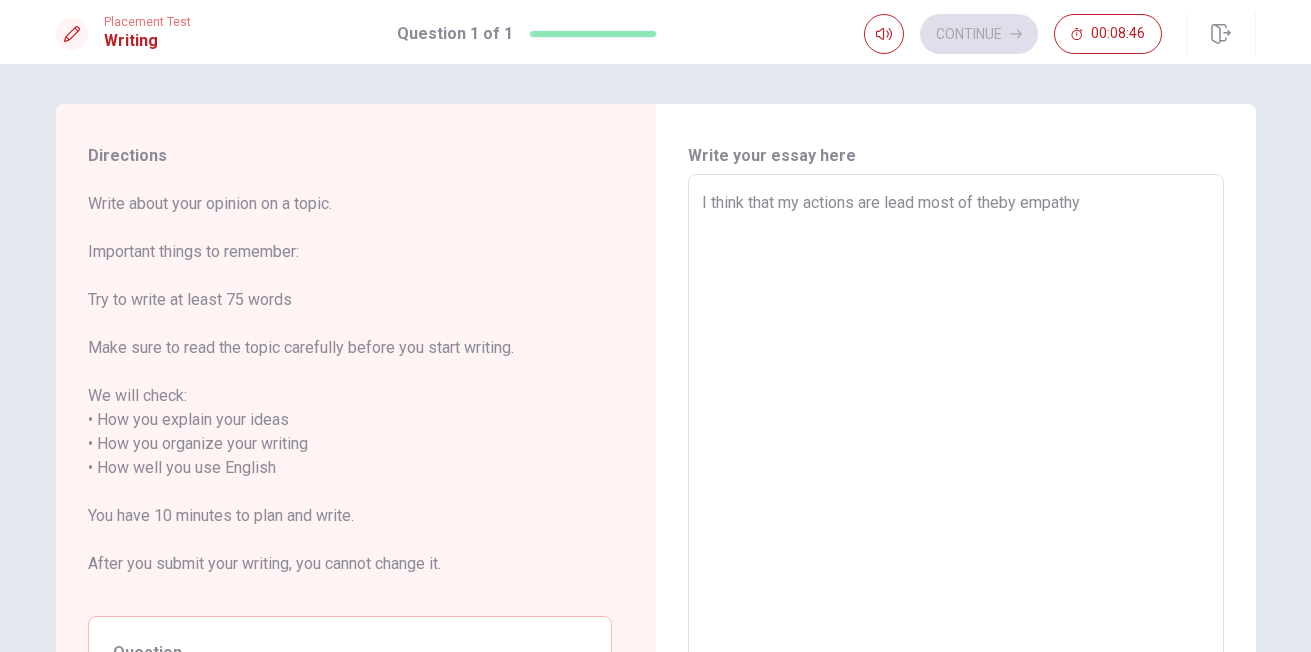 type on "I think that my actions are lead most of thby empathy" 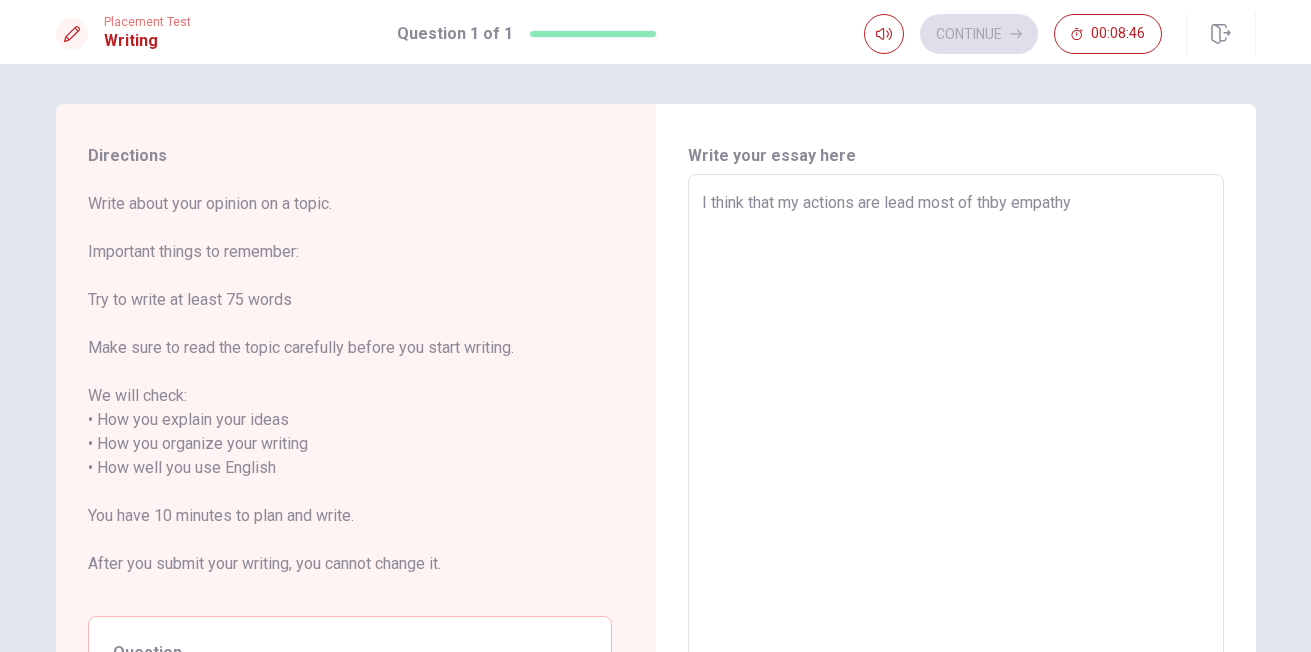 type on "x" 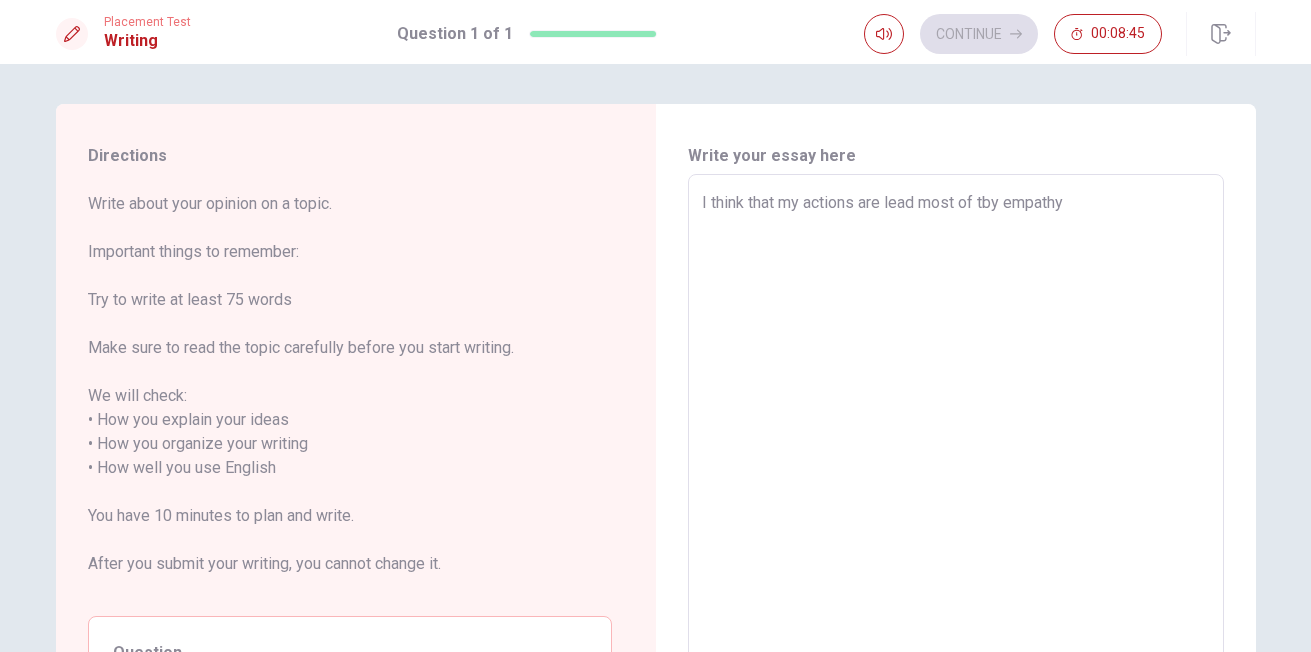 type on "x" 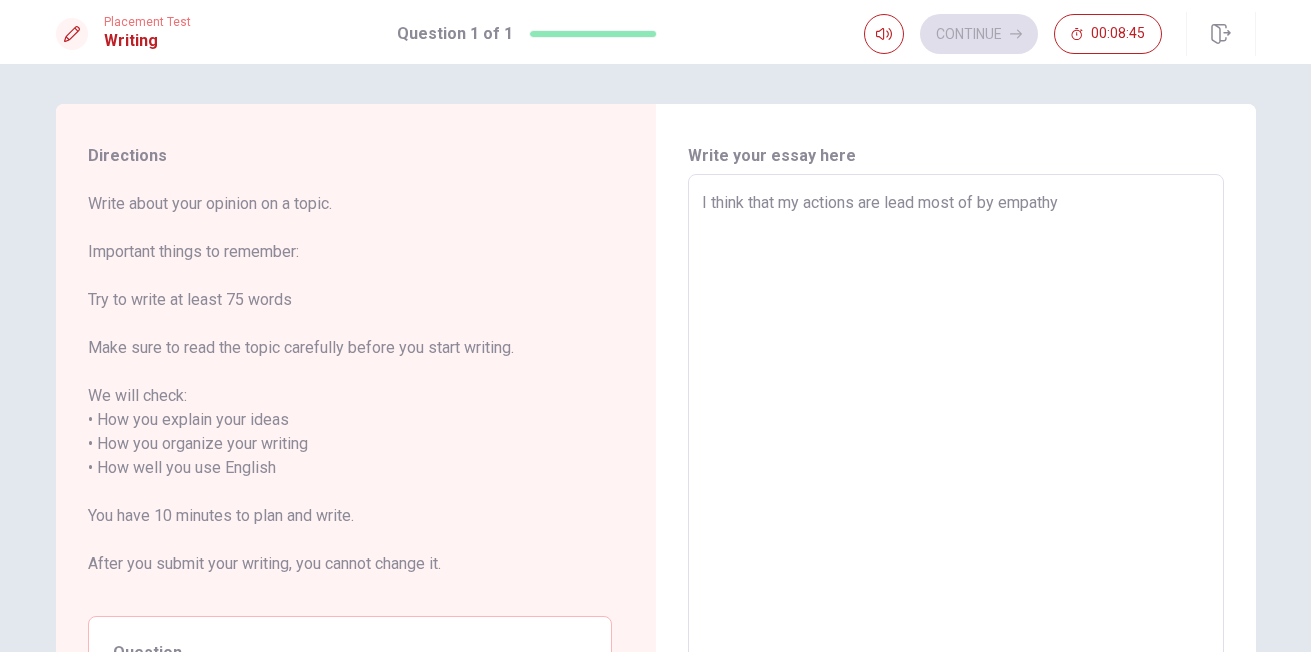 type on "x" 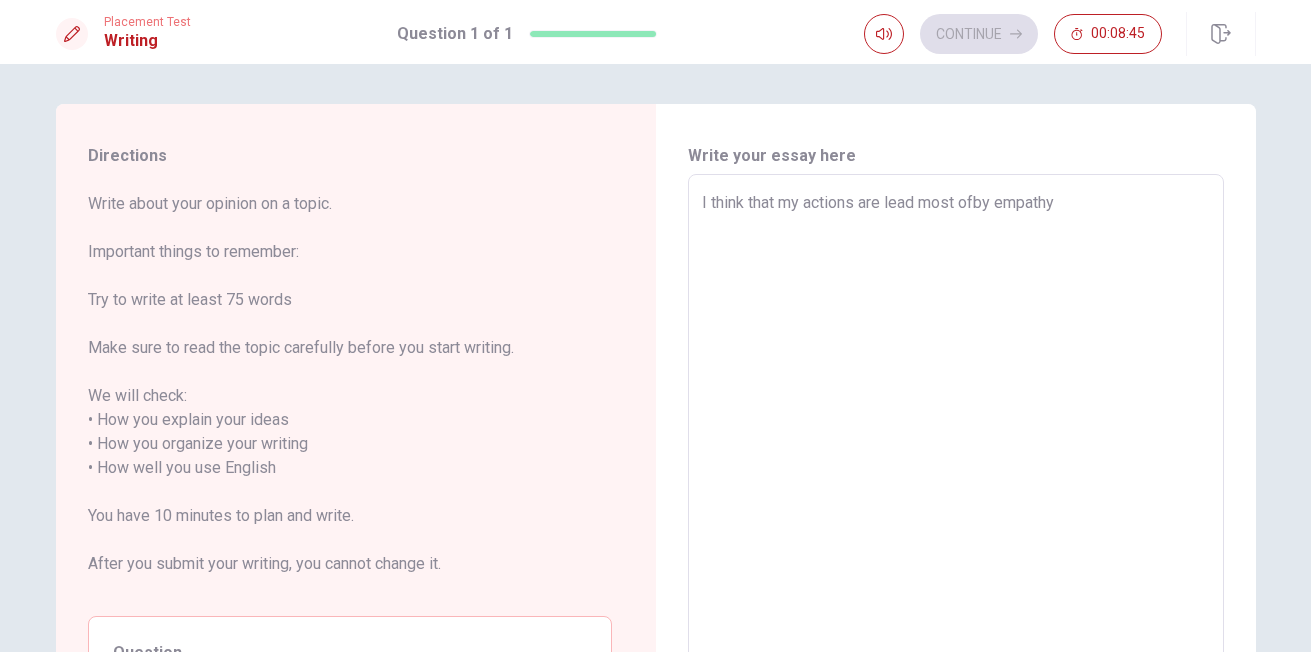 type on "x" 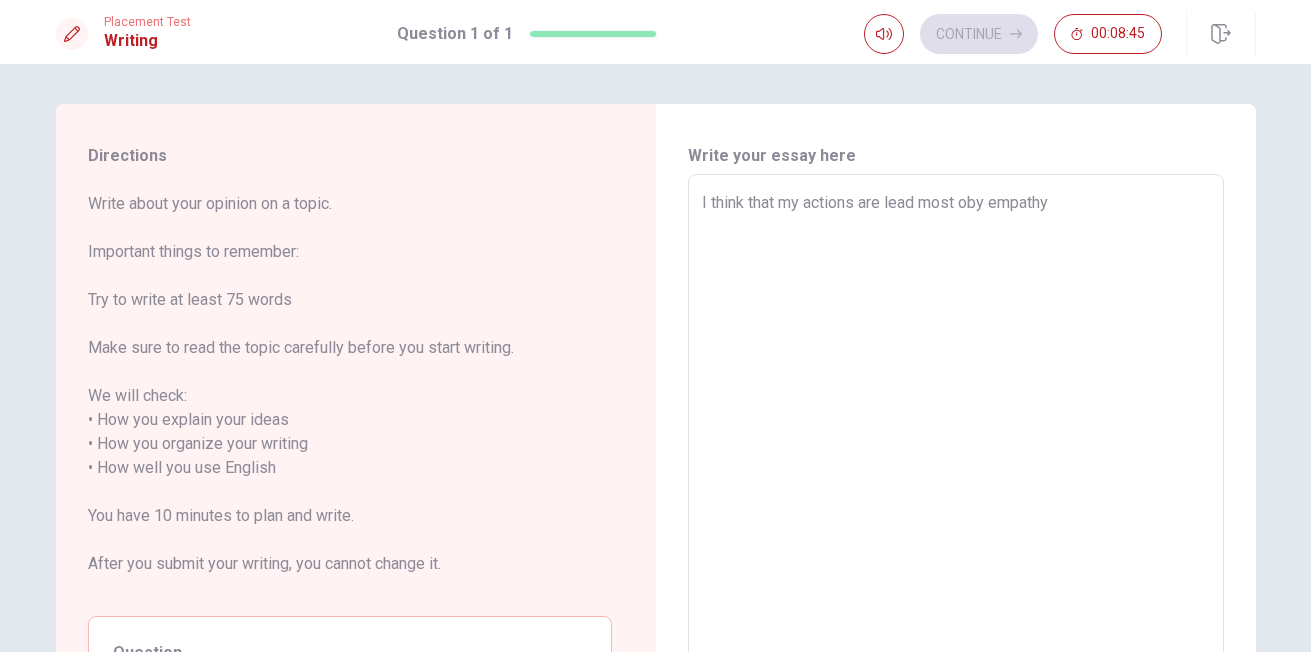 type on "x" 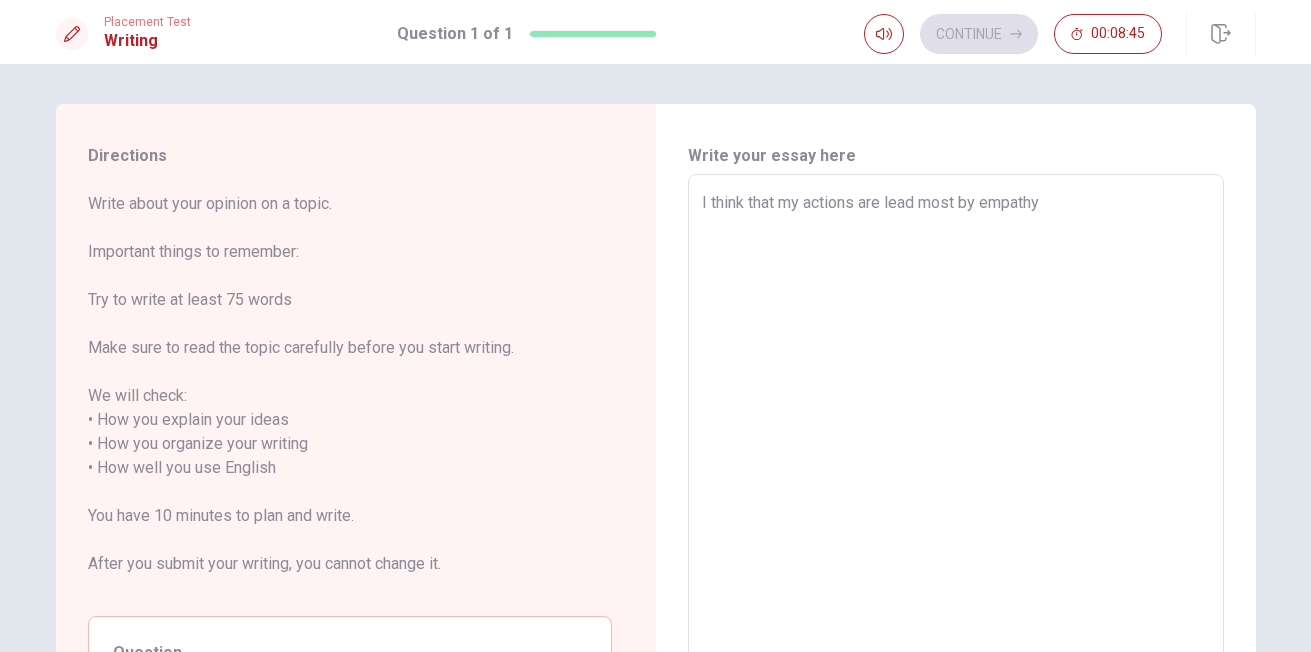 type on "x" 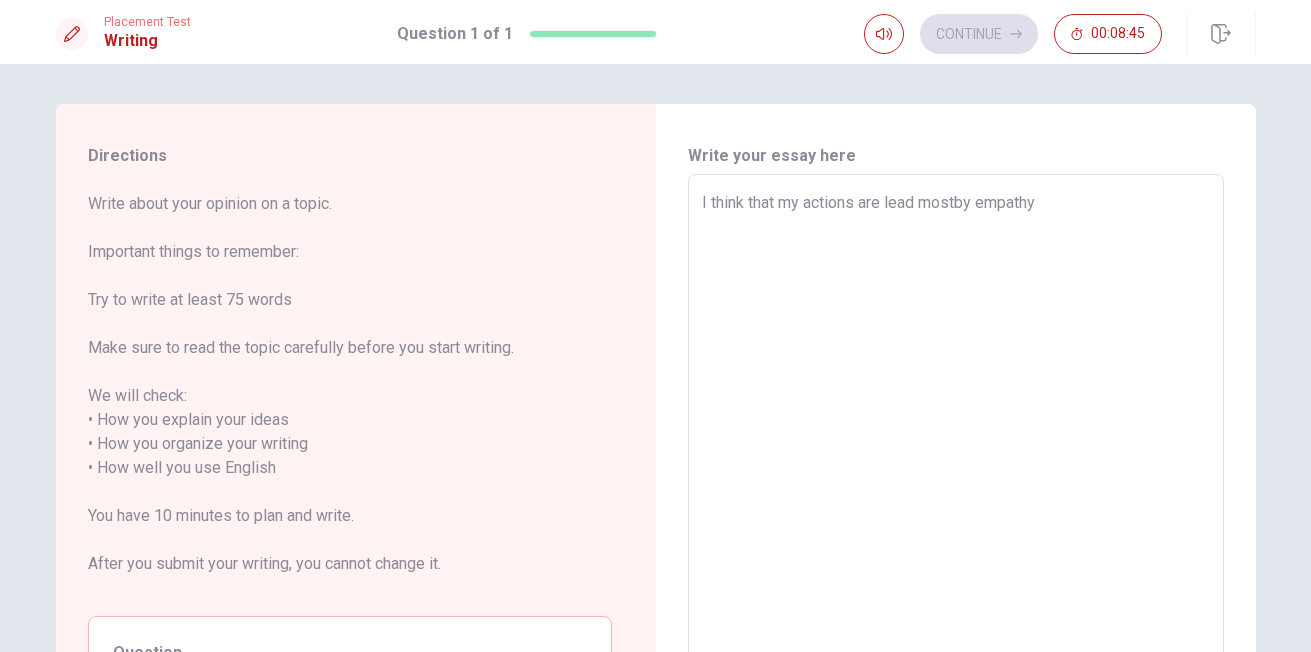 type on "x" 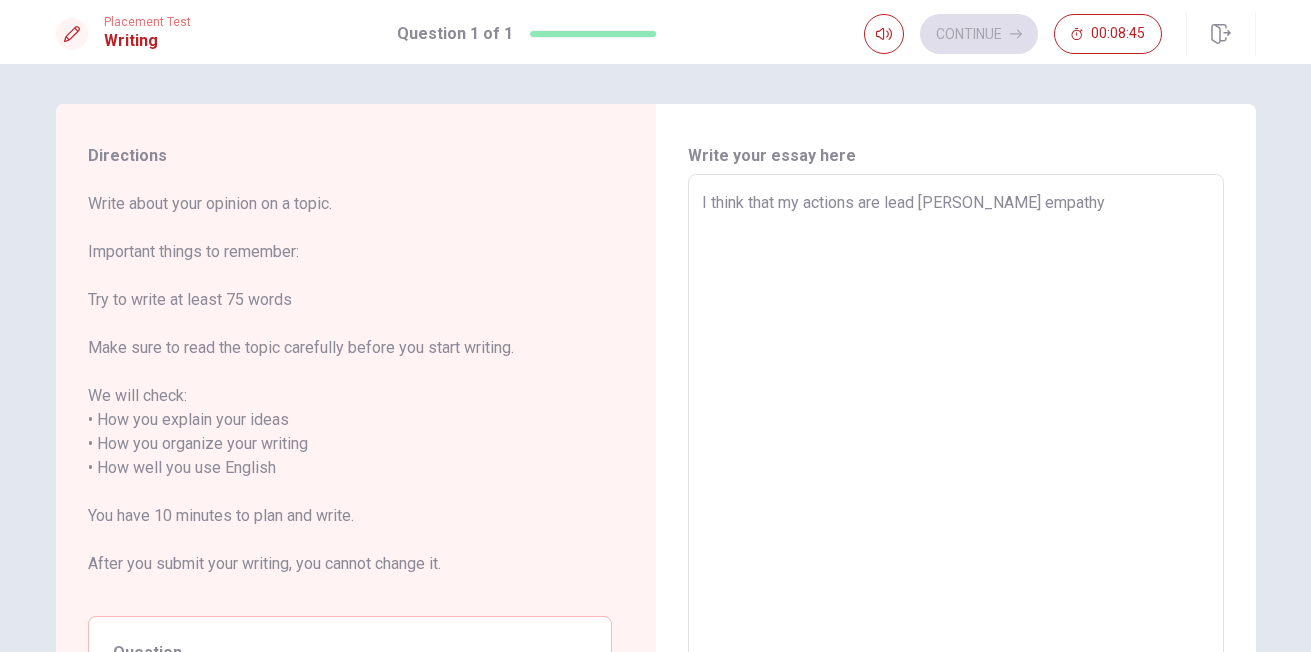type on "x" 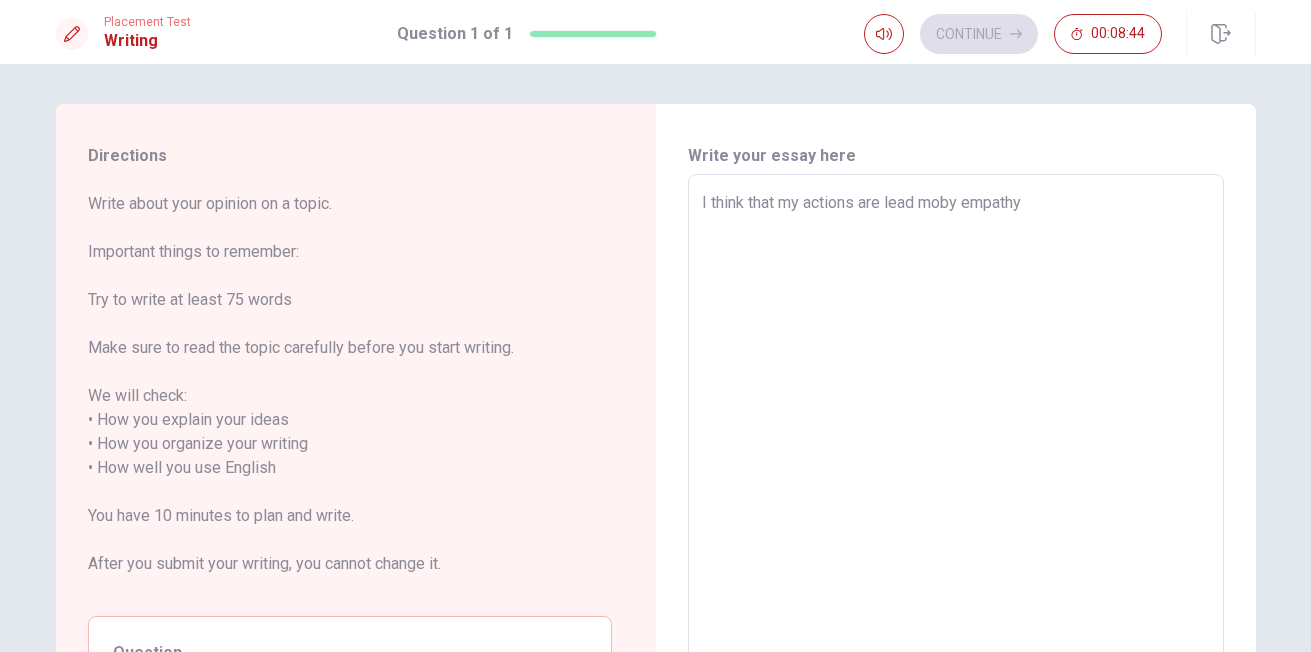 type on "x" 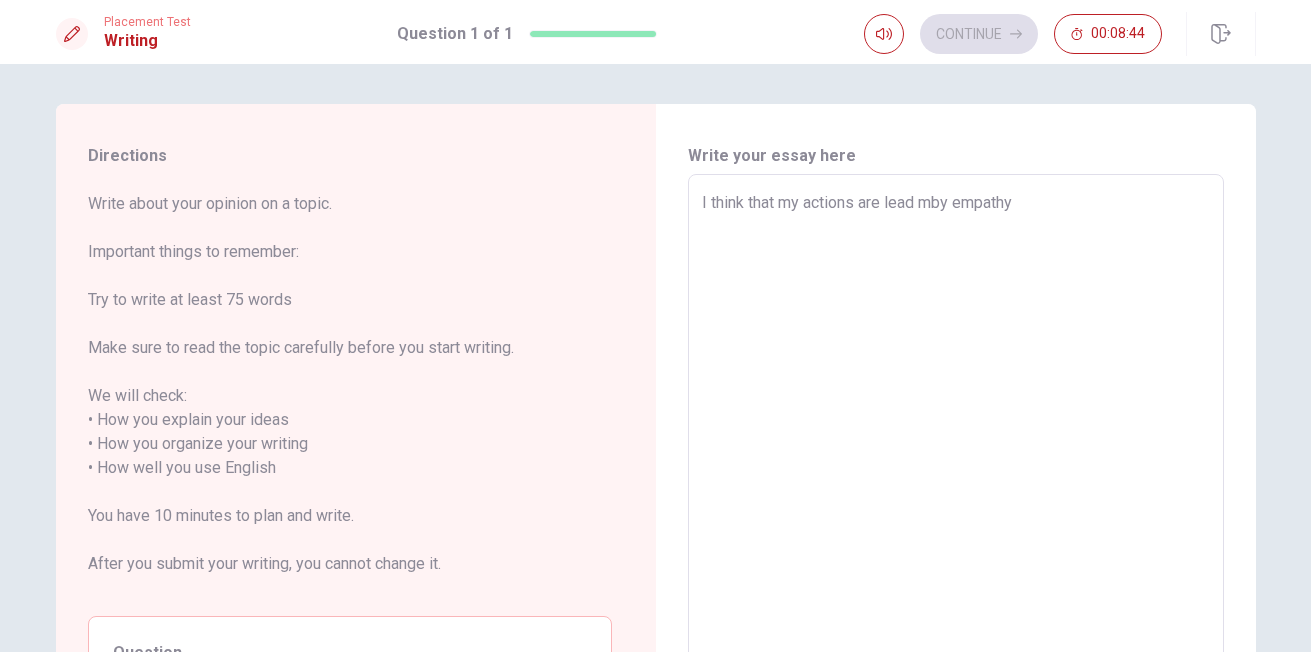 type on "x" 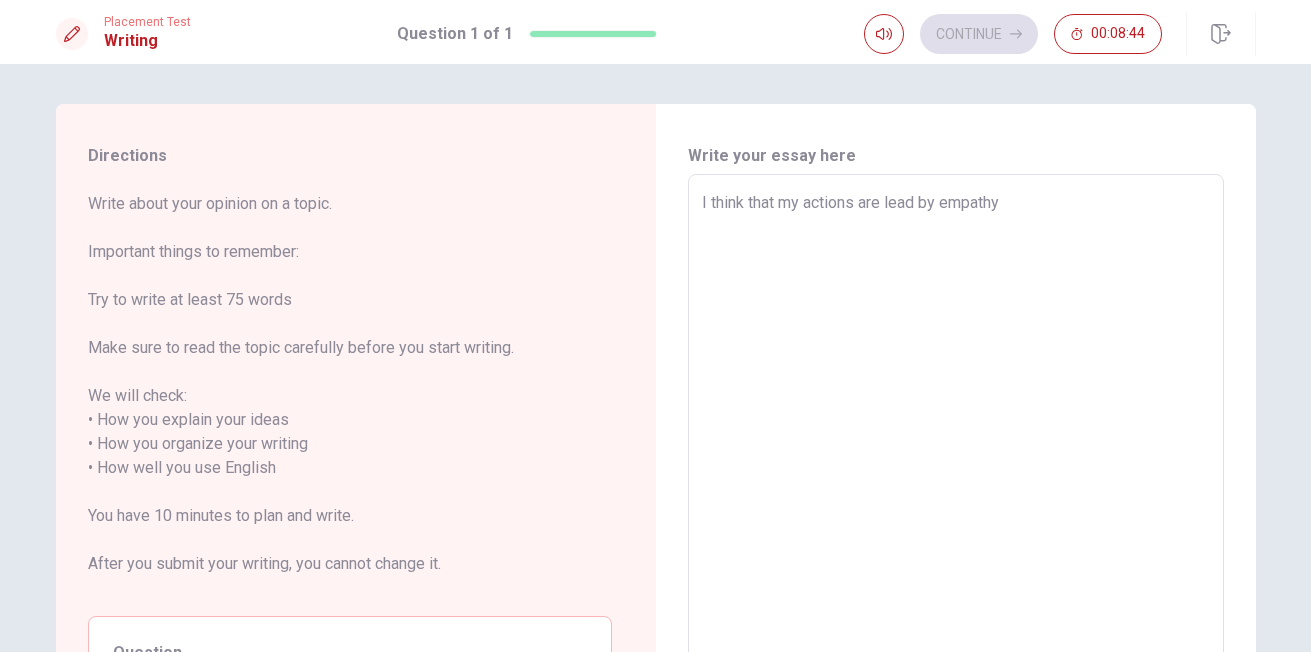 type on "x" 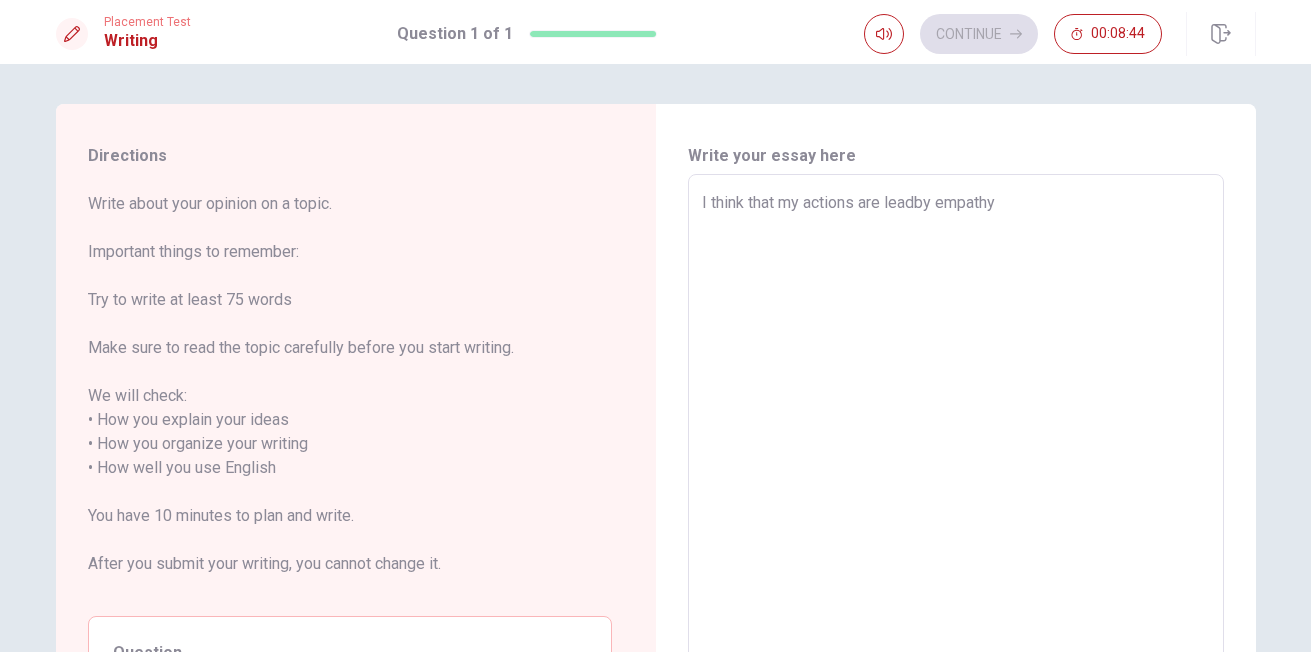 type on "x" 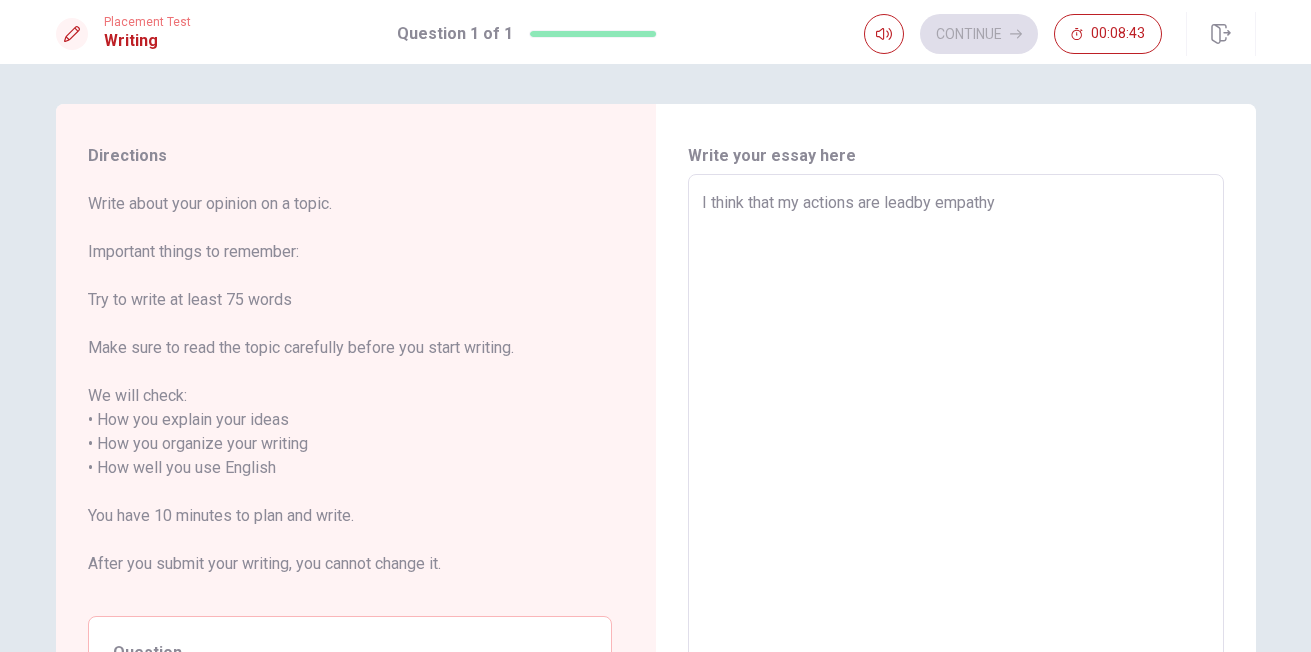 type on "I think that my actions are lead by empathy" 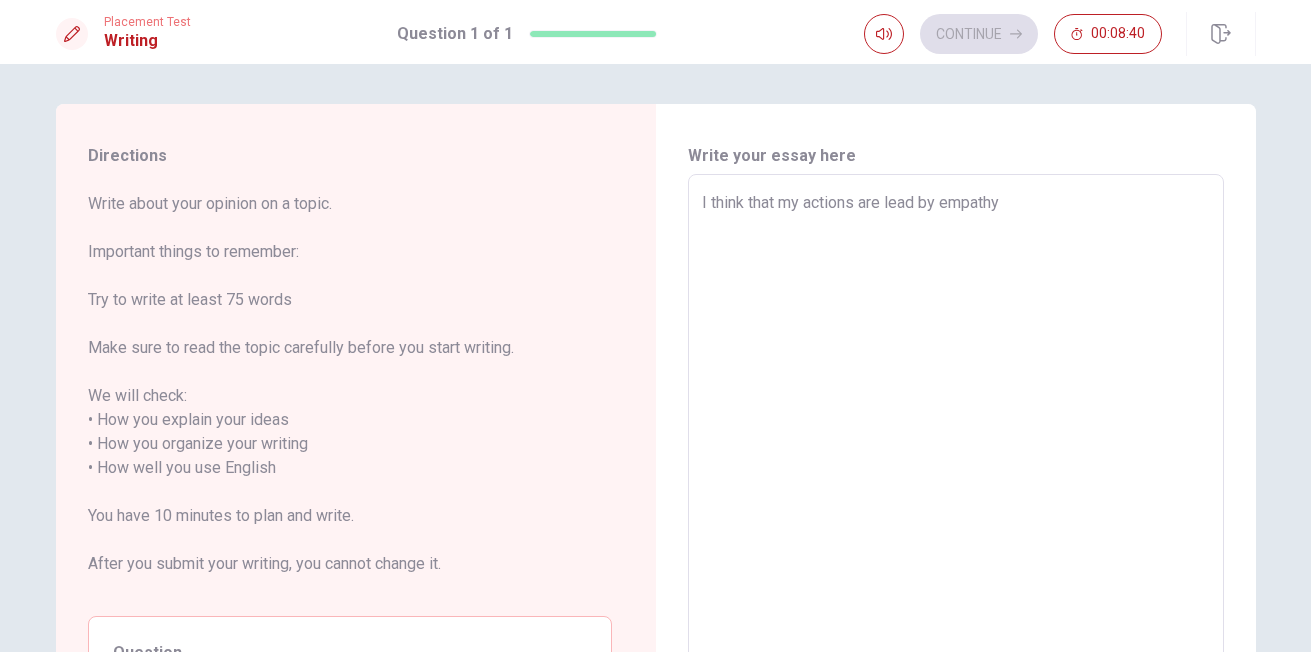 click on "I think that my actions are lead by empathy" at bounding box center (956, 456) 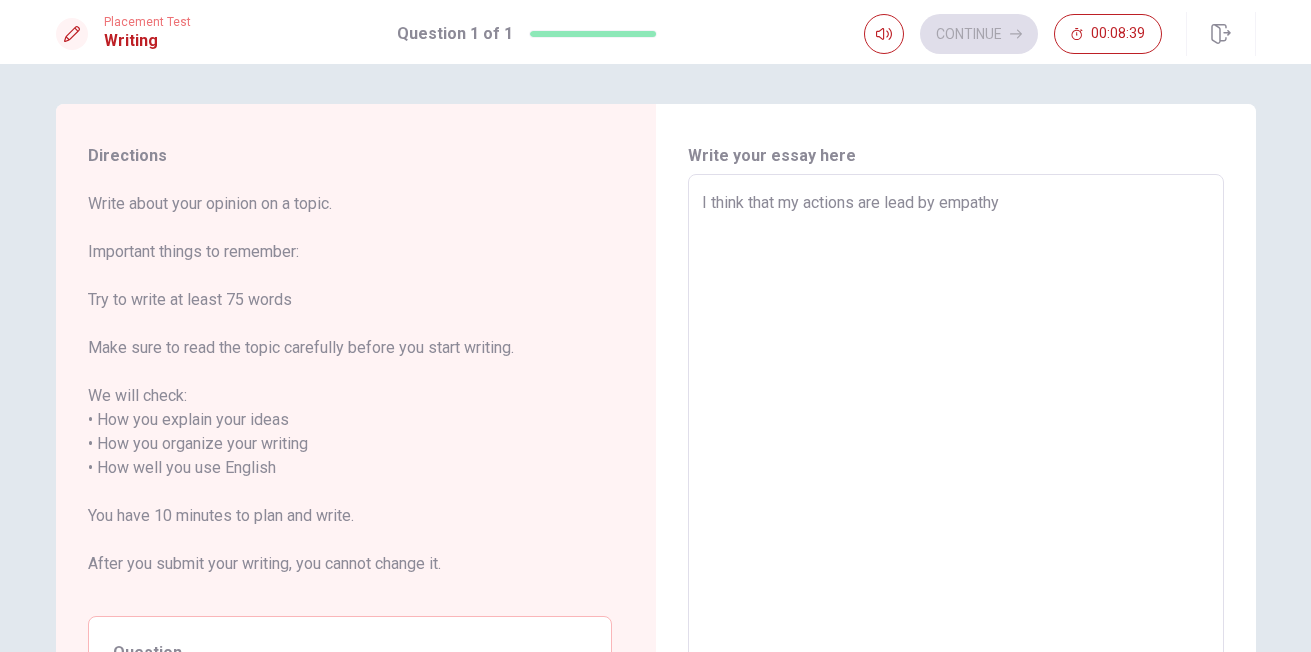 type on "I think that my actions are mlead by empathy" 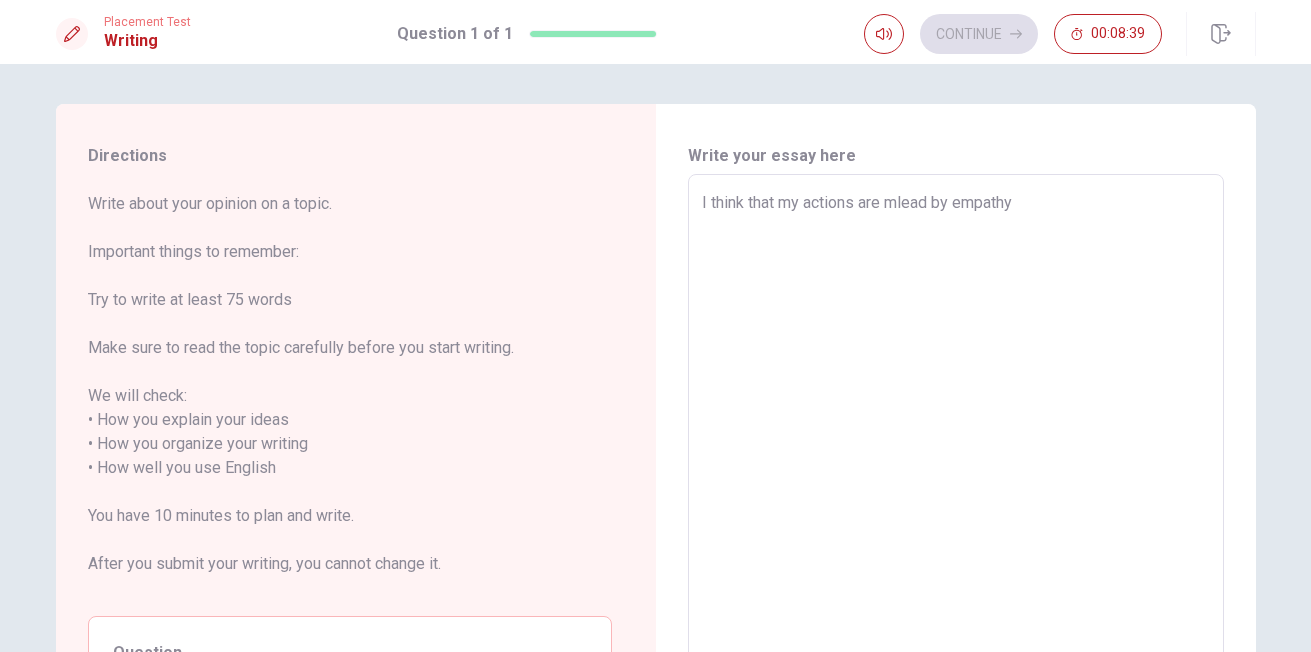 type on "x" 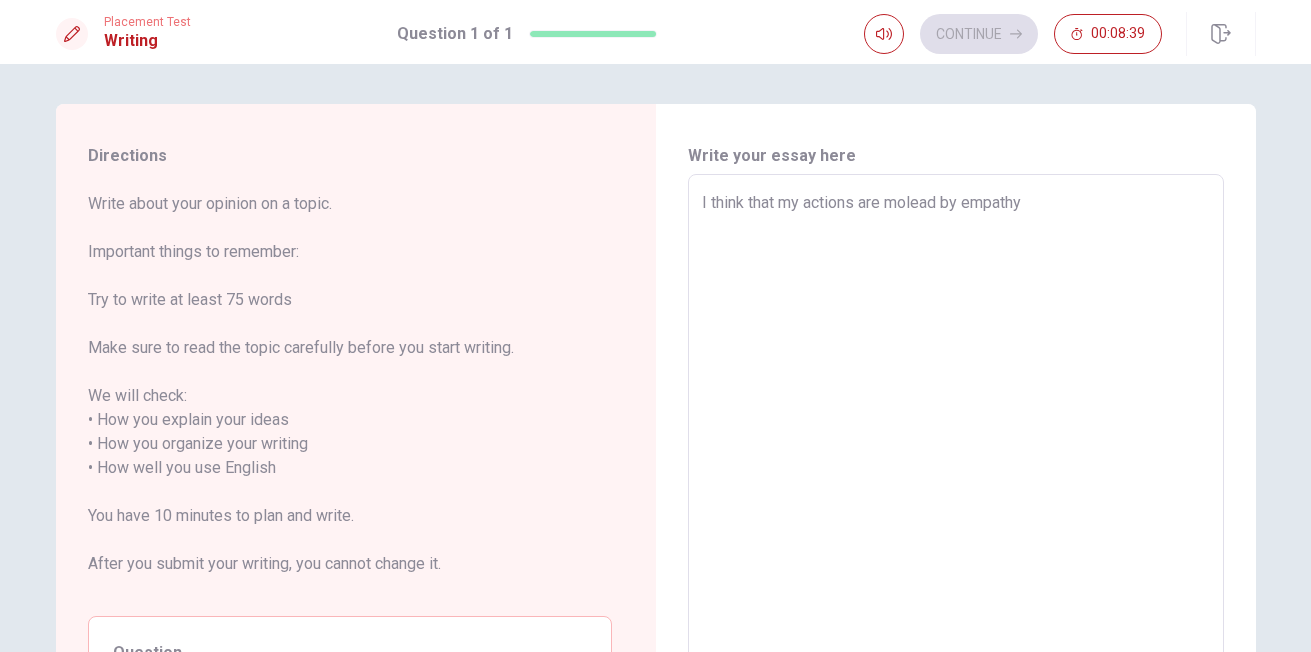 type on "x" 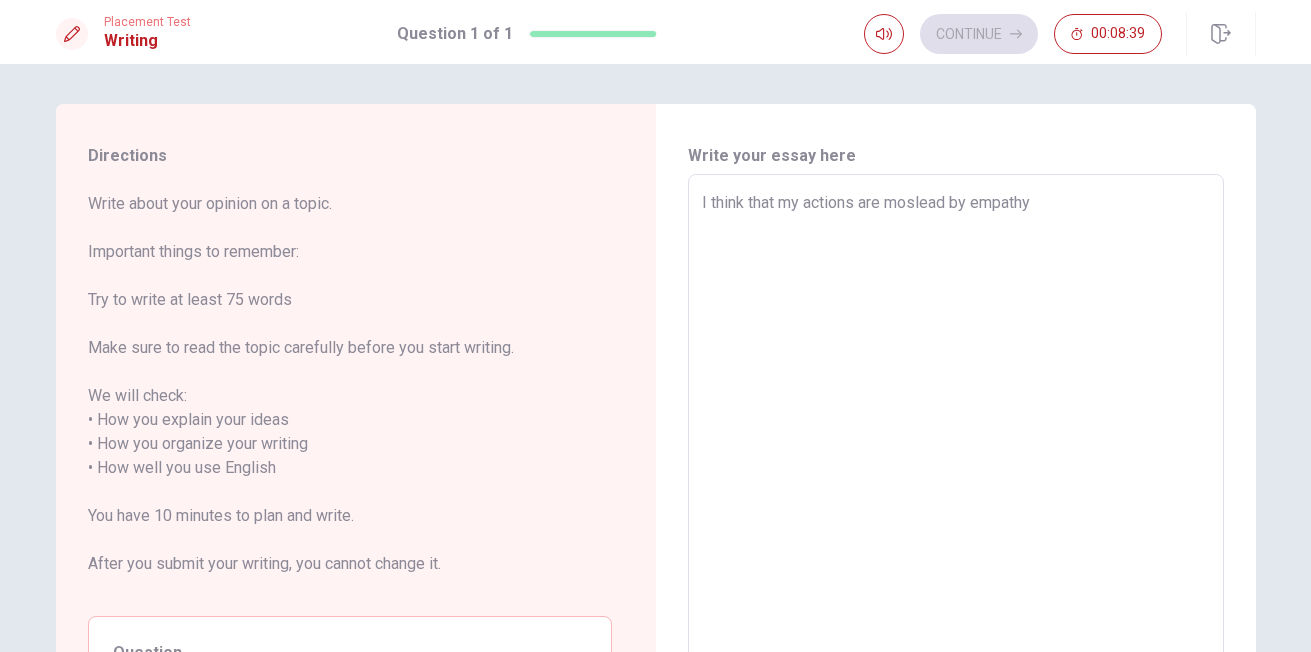 type on "x" 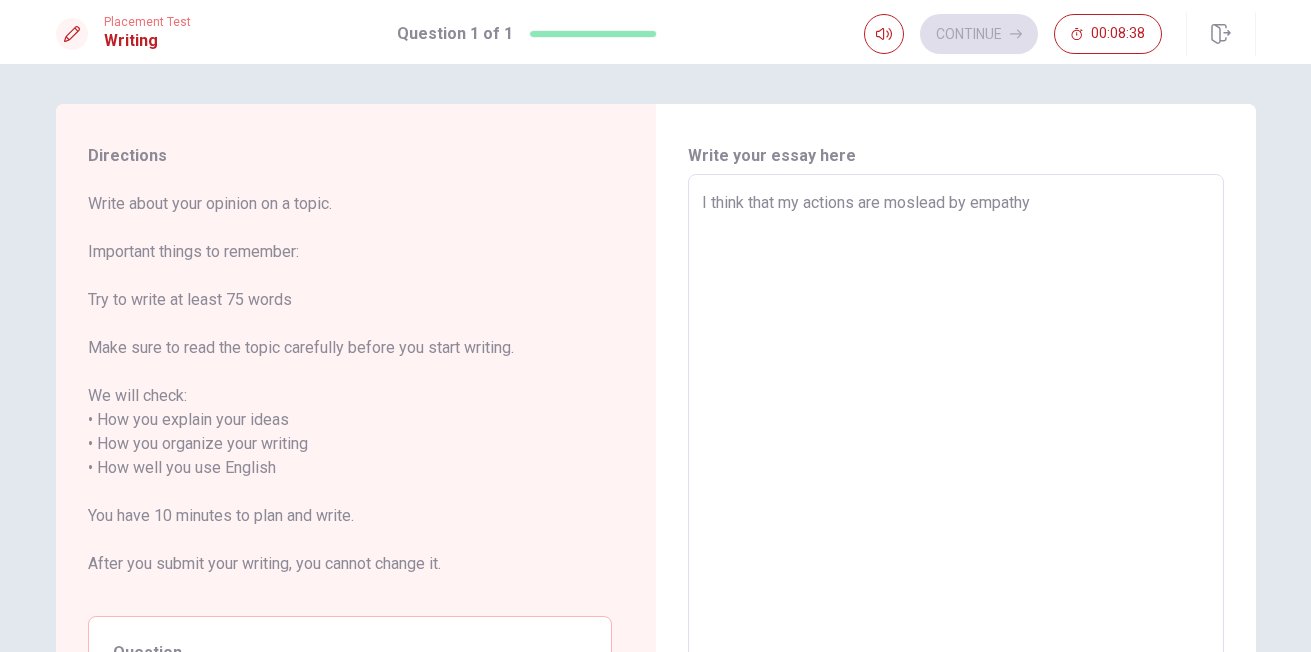 type on "I think that my actions are mostlead by empathy" 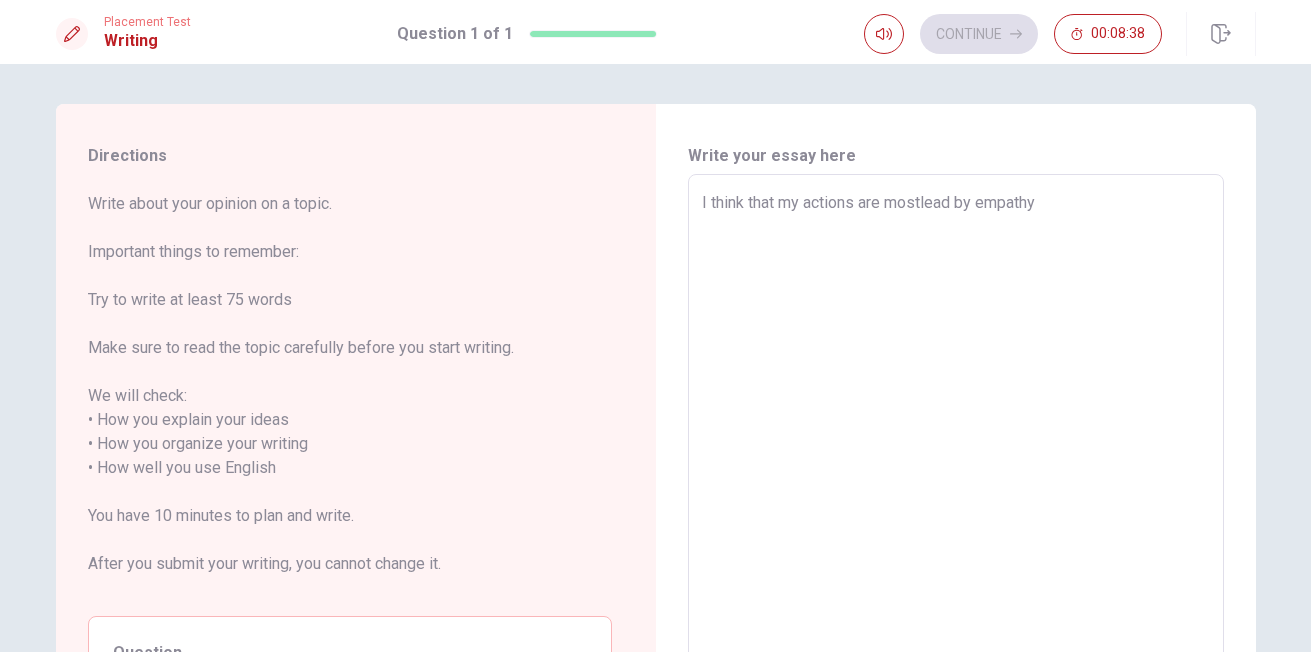 type on "x" 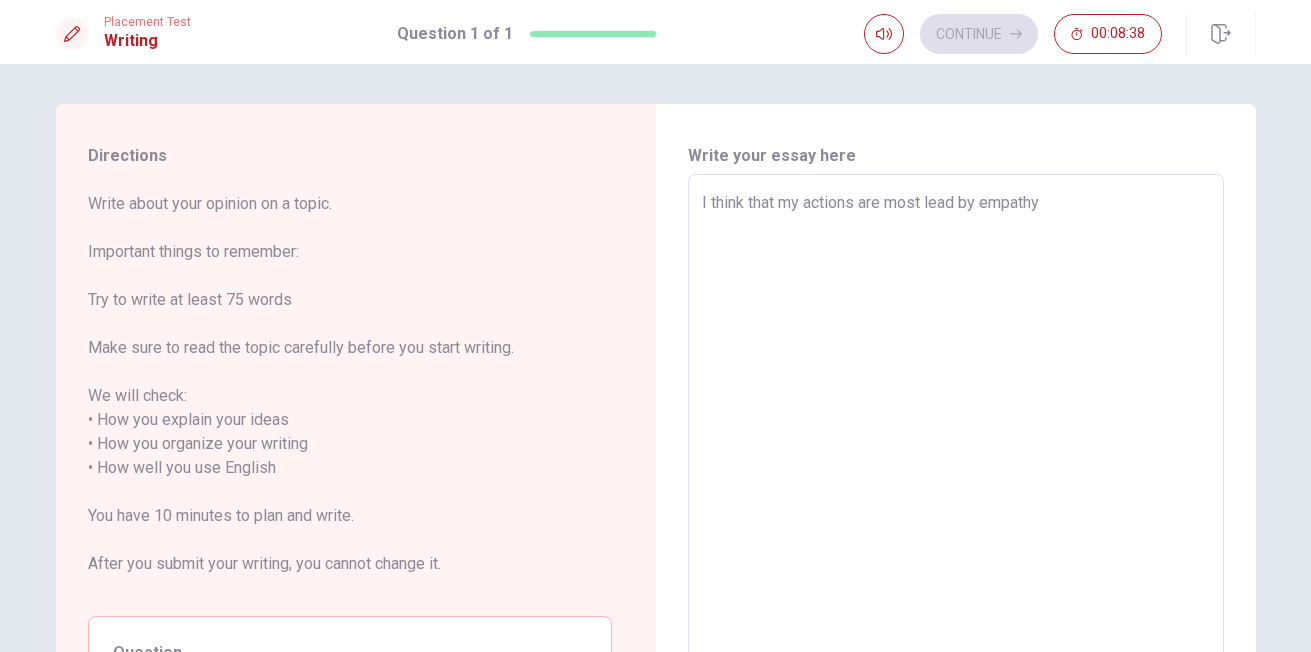 type on "x" 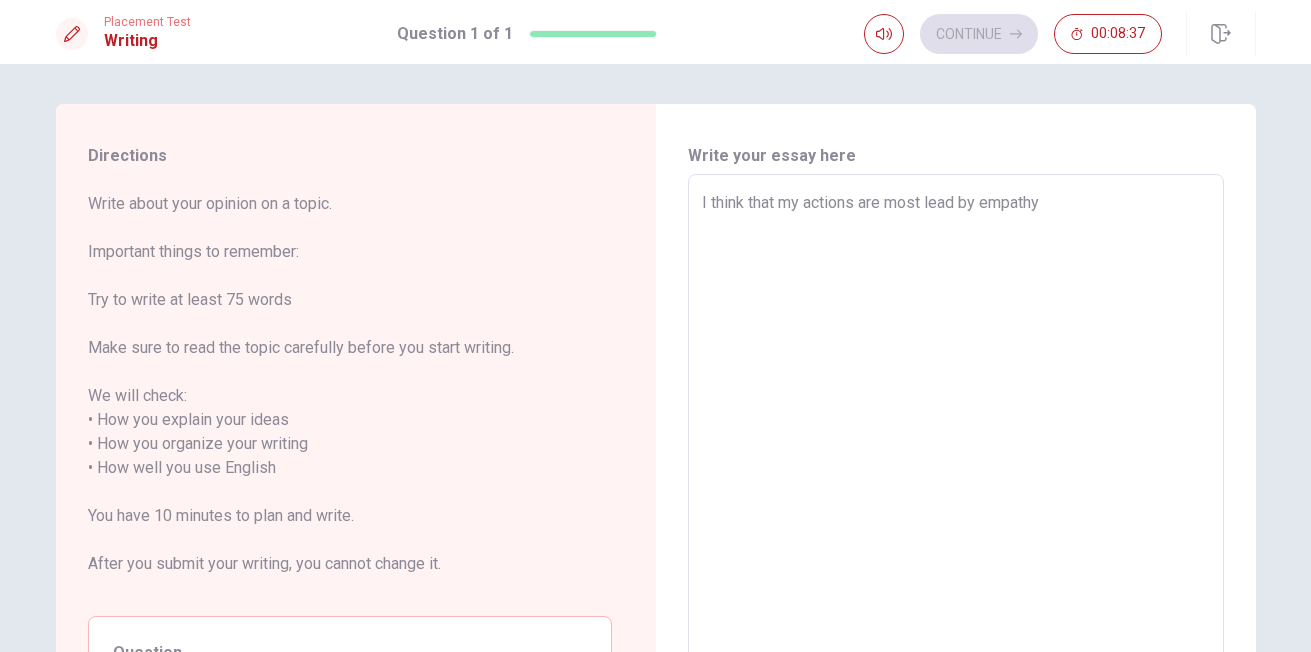 type on "I think that my actions are most olead by empathy" 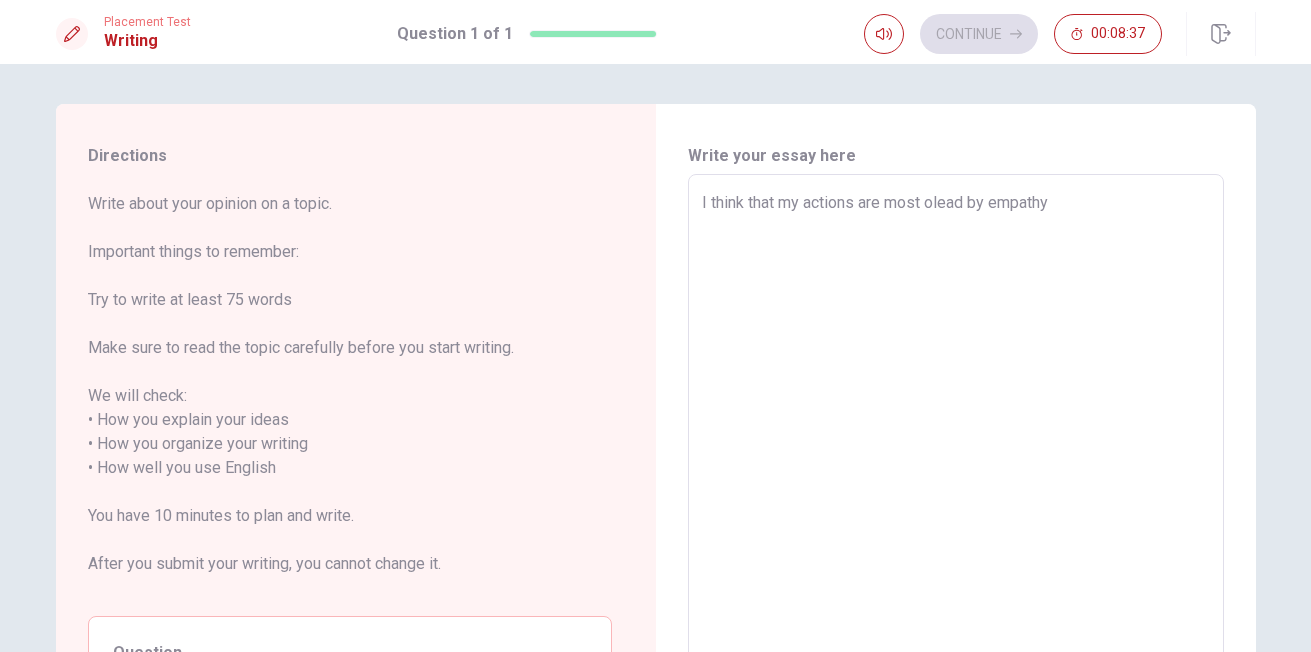 type on "x" 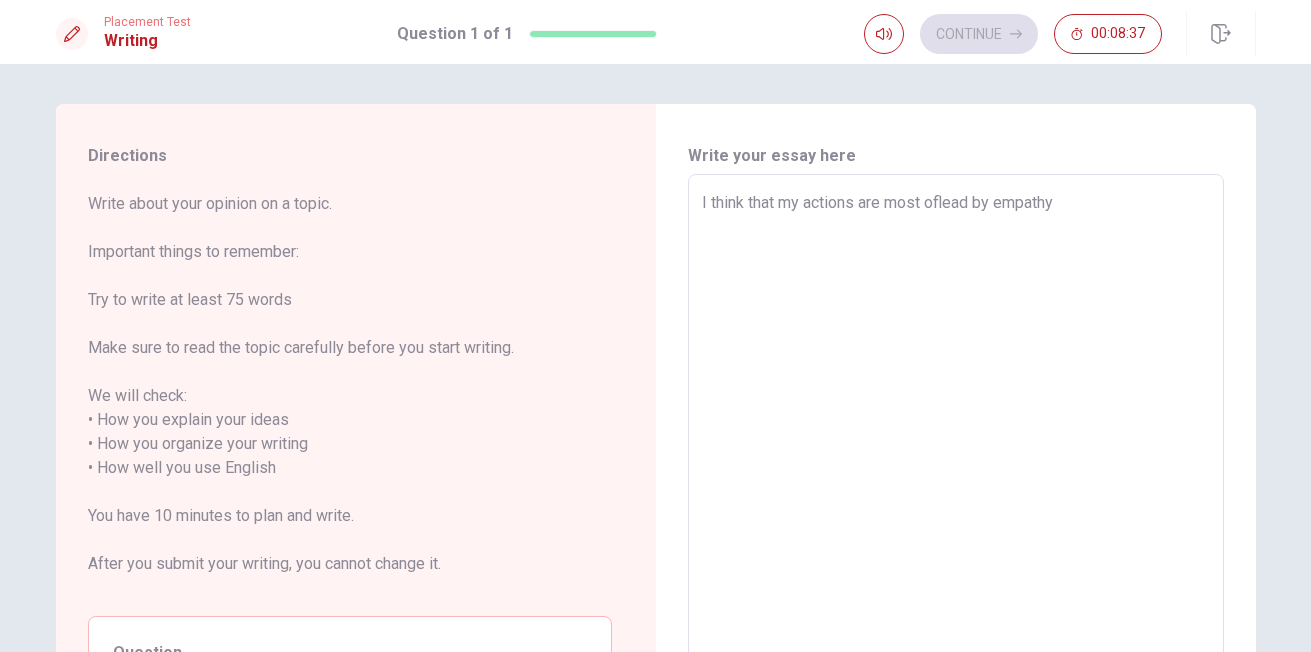 type on "I think that my actions are most of lead by empathy" 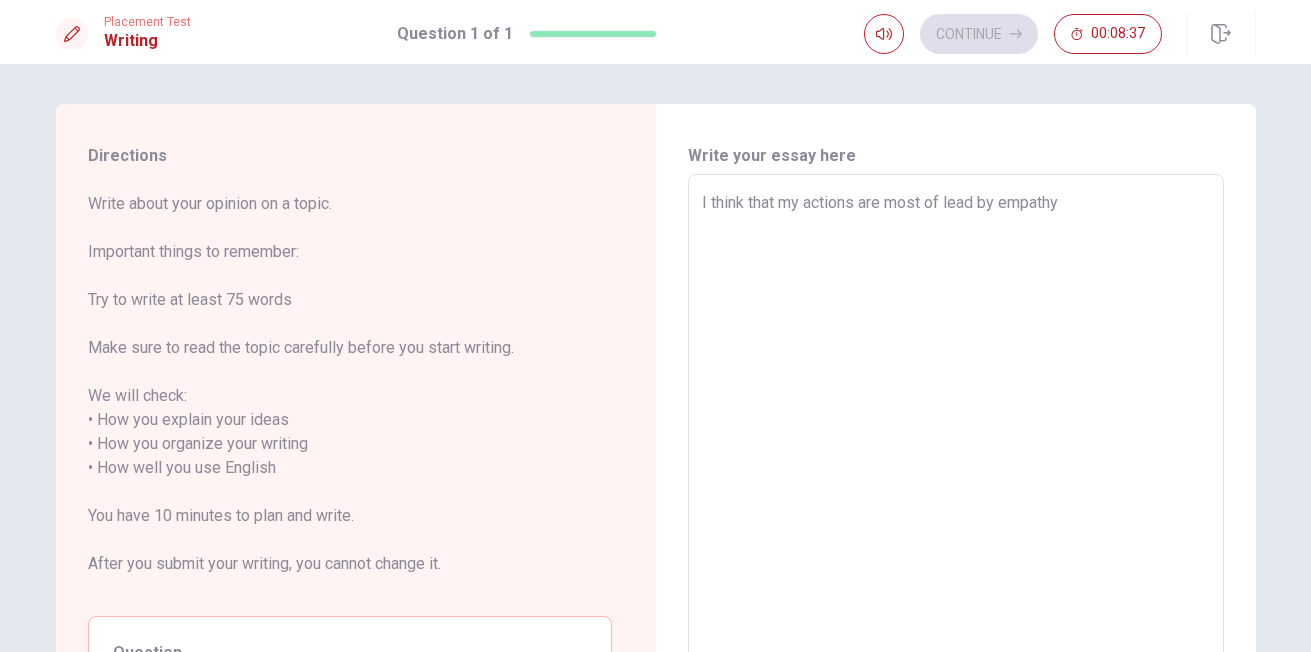 type on "x" 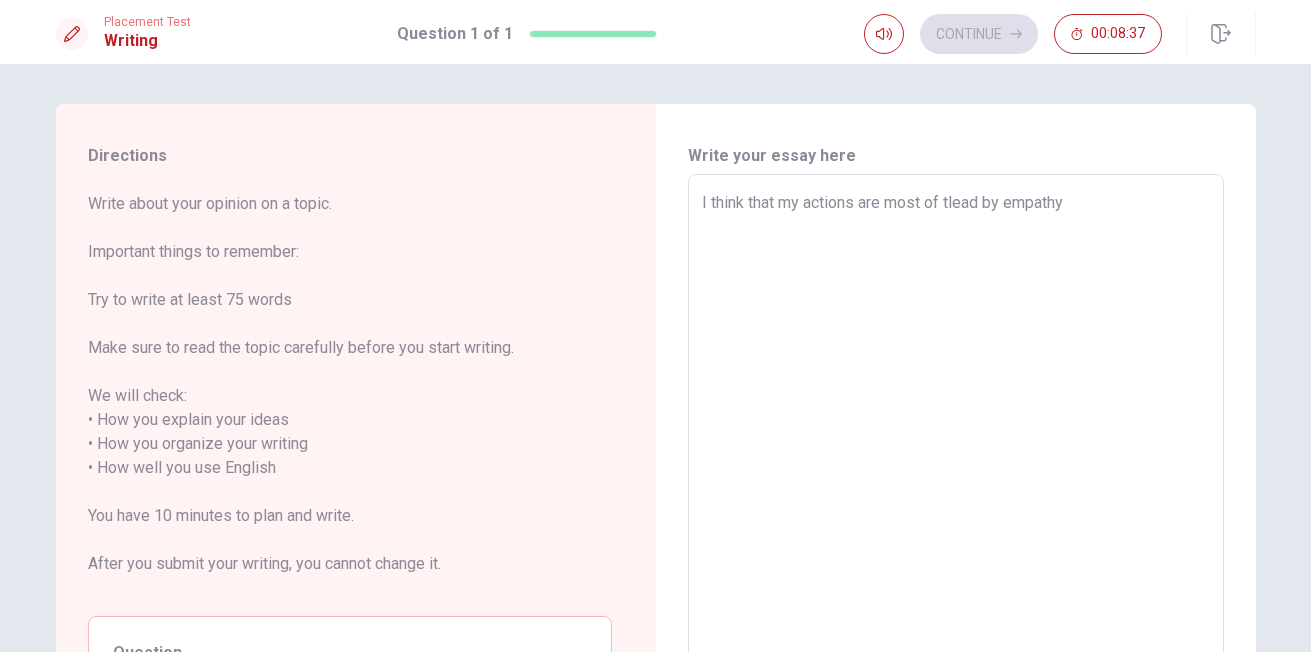 type on "x" 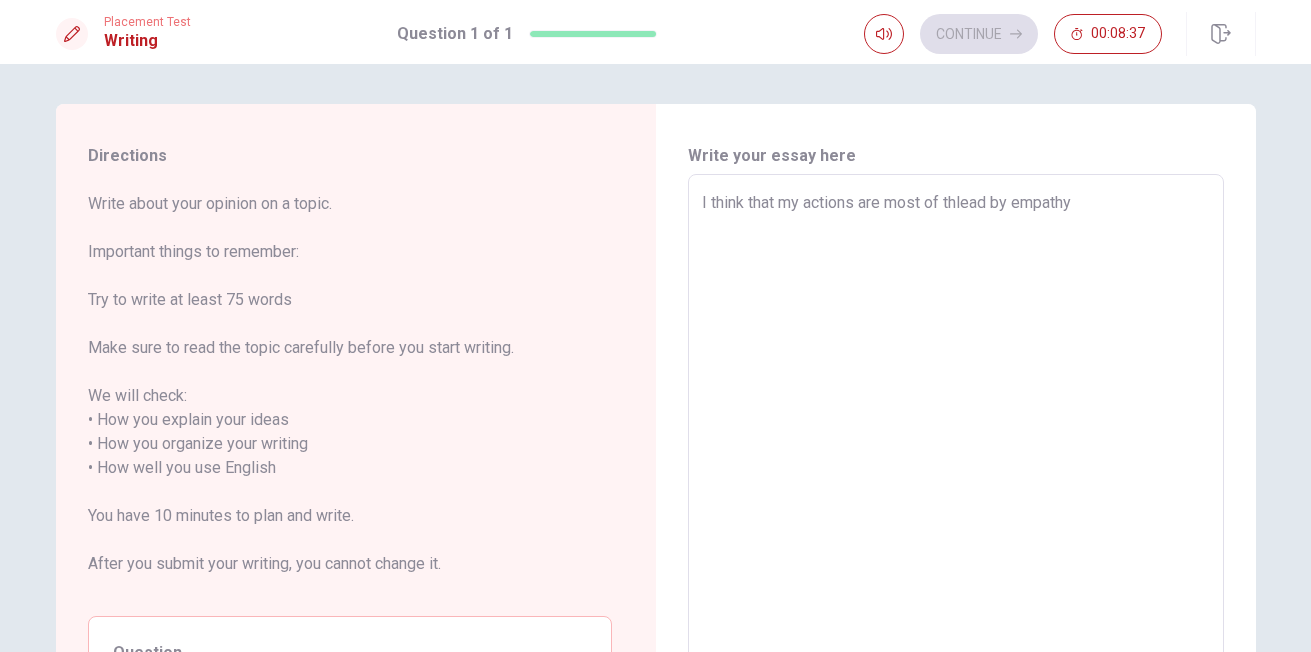 type on "x" 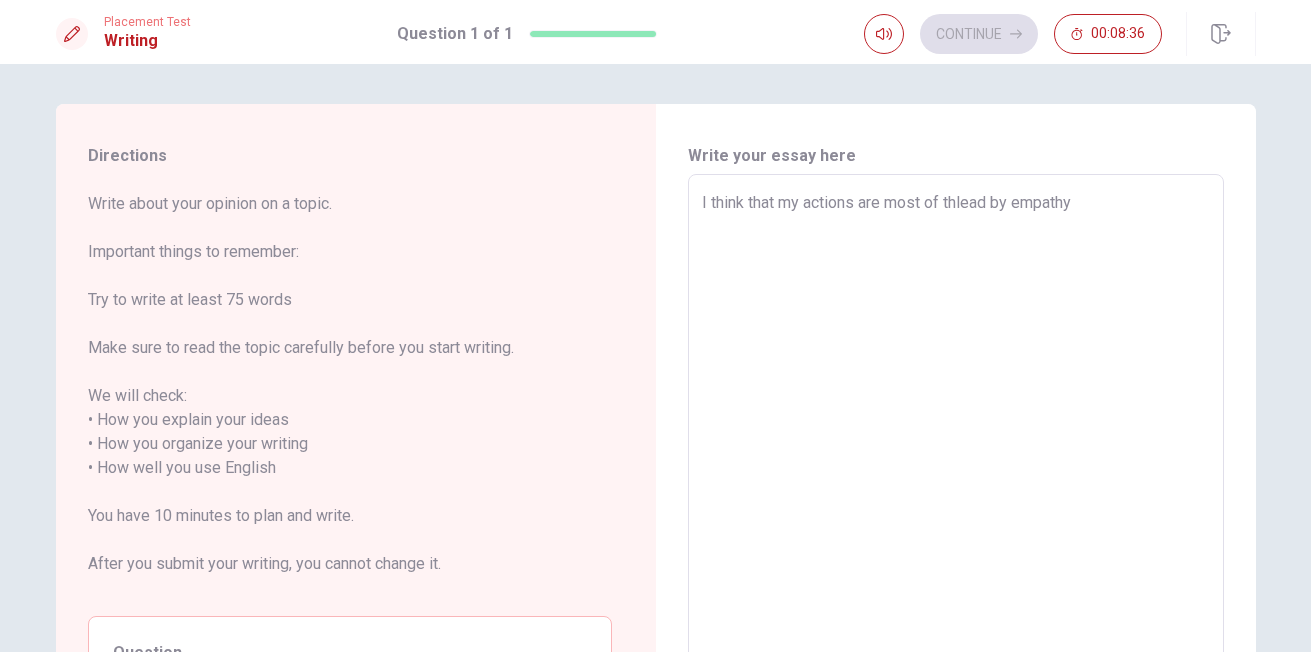 type on "I think that my actions are most of thelead by empathy" 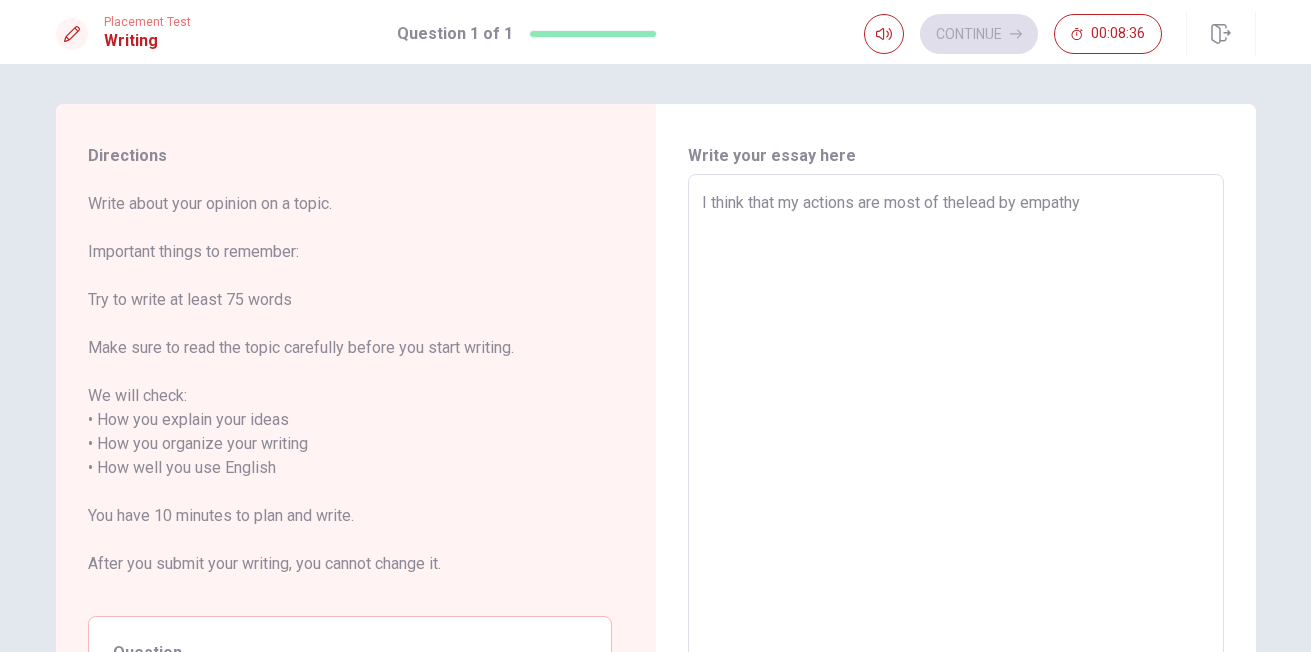 type on "x" 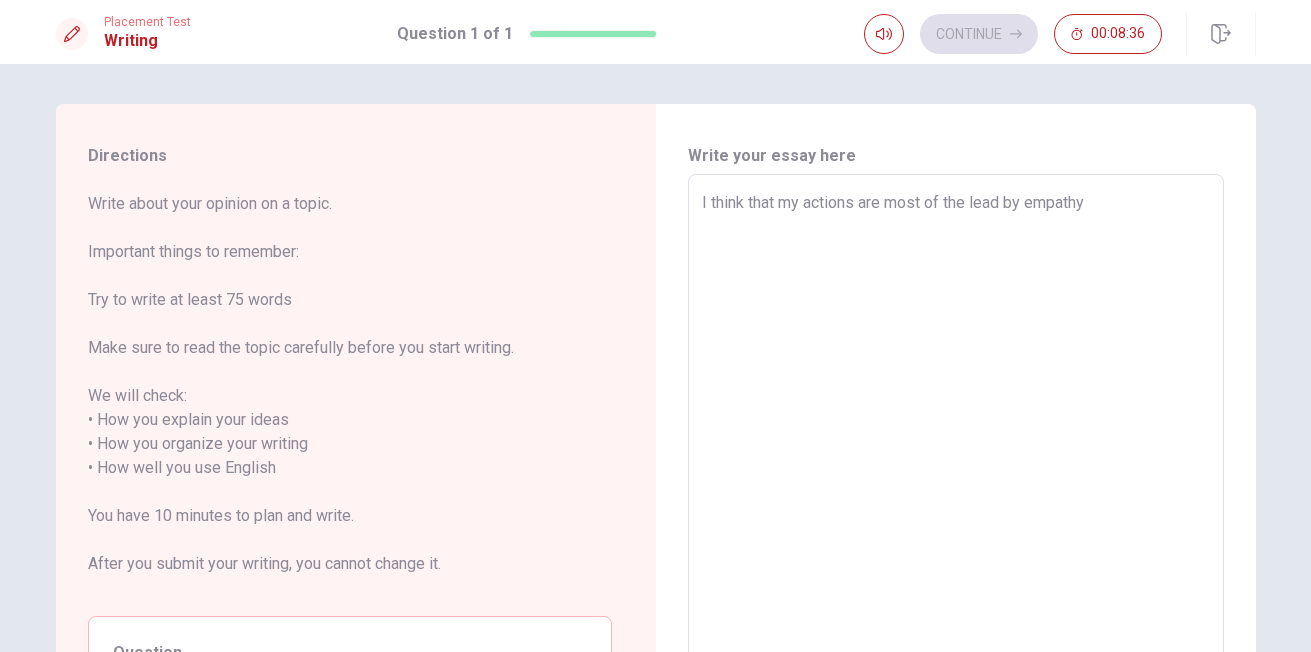 type on "x" 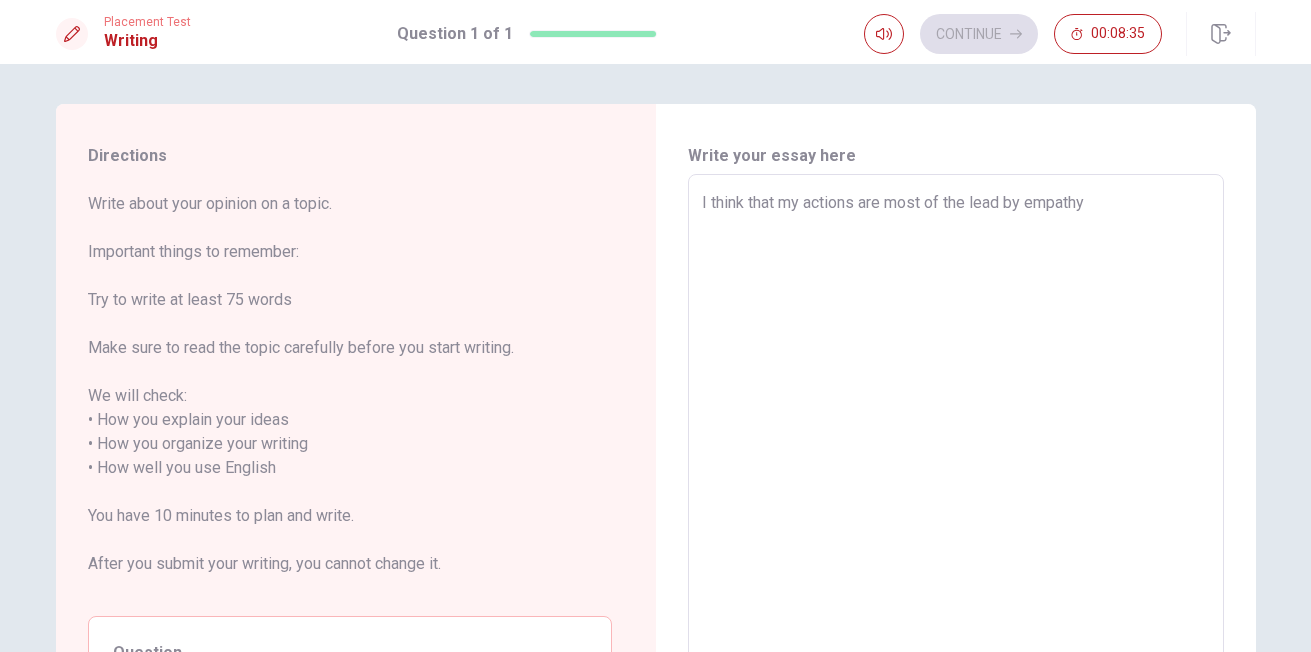 type on "I think that my actions are most of the tlead by empathy" 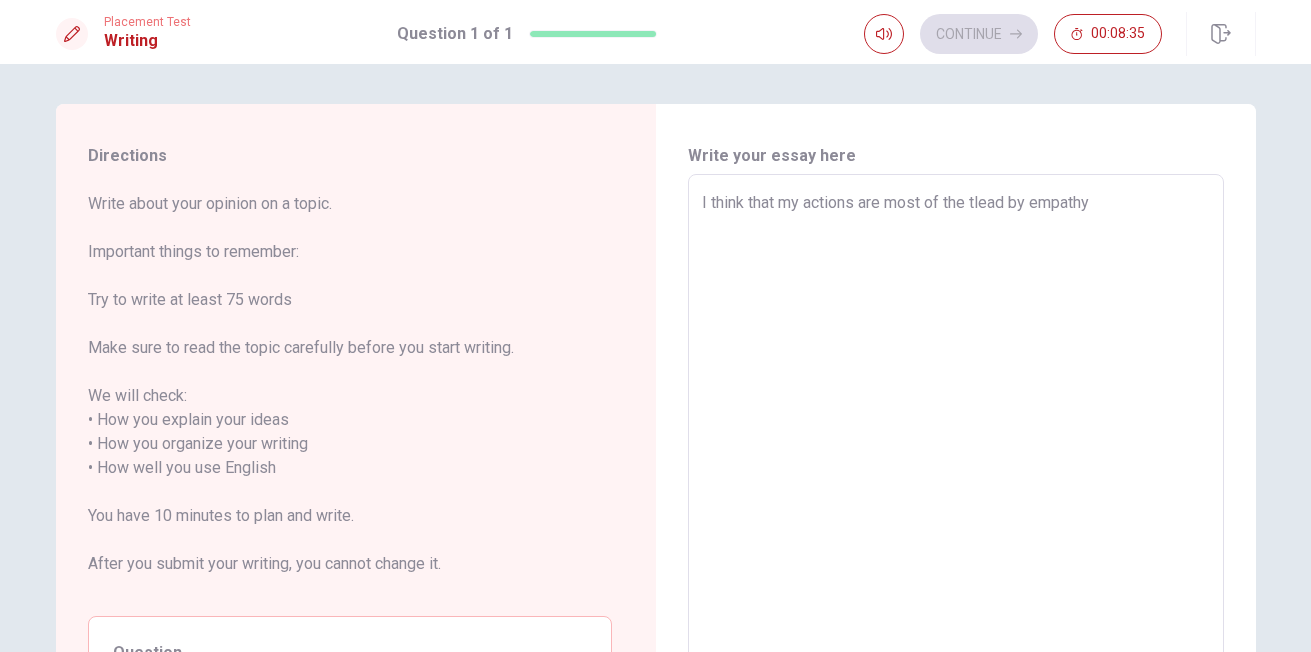 type on "x" 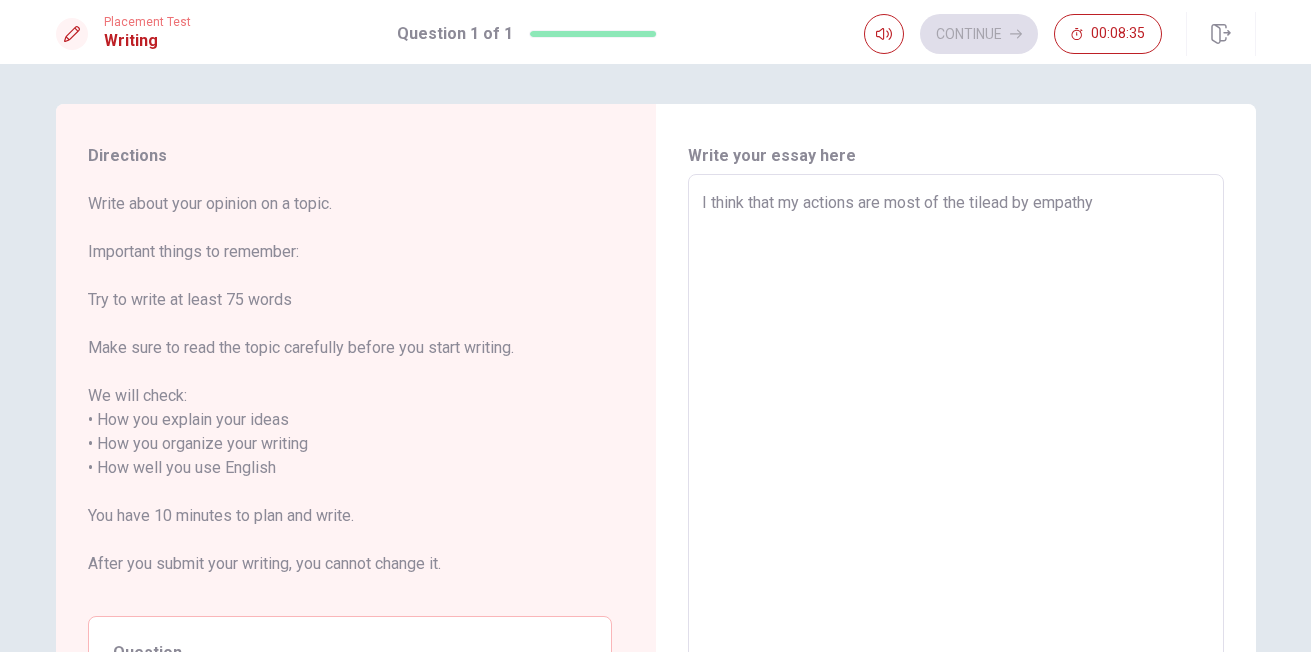 type on "x" 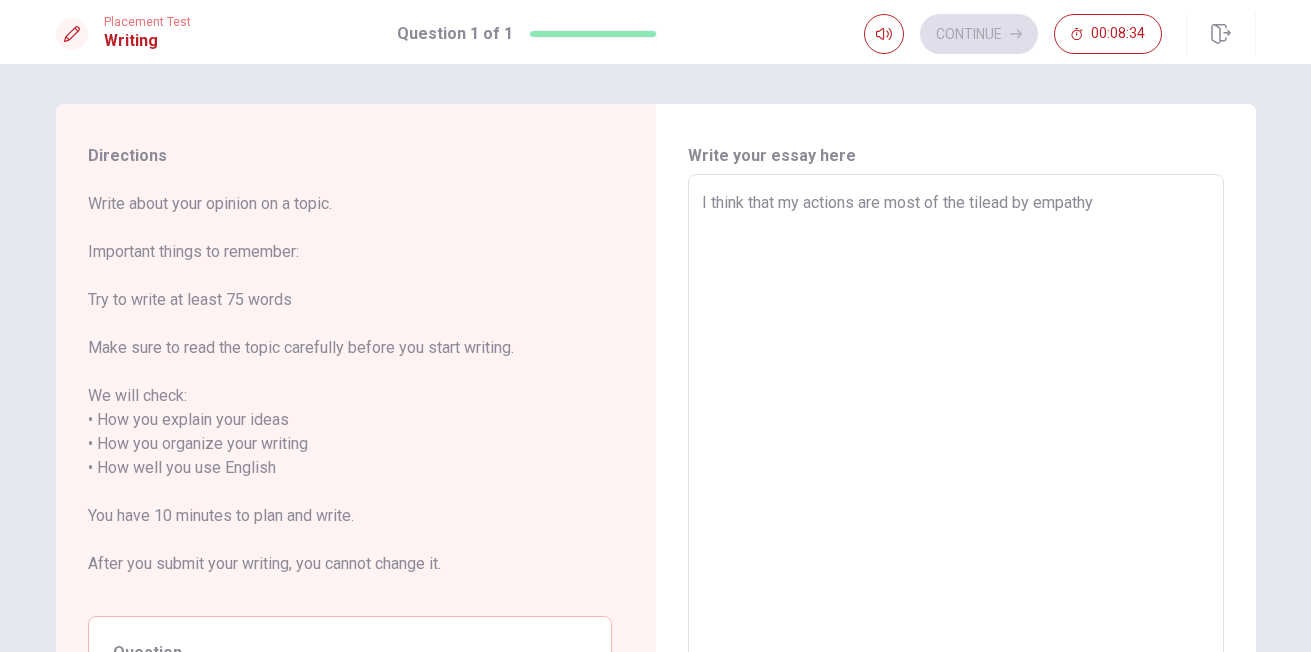 type on "I think that my actions are most of the timlead by empathy" 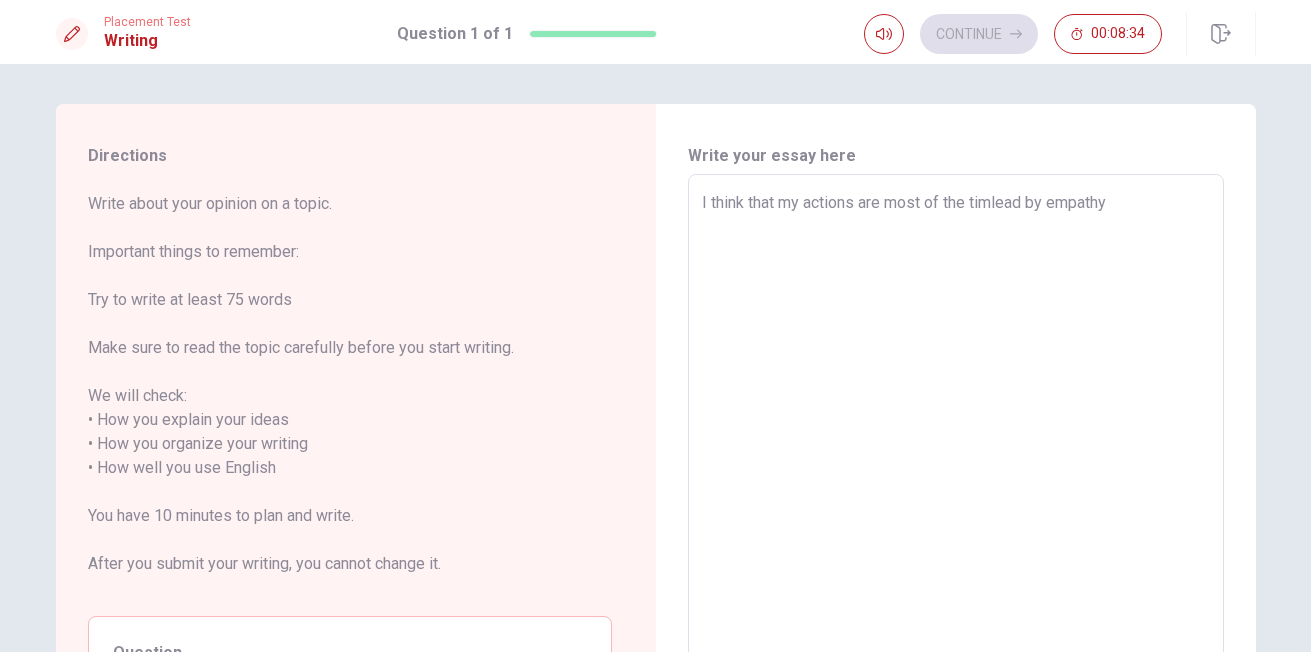 type on "x" 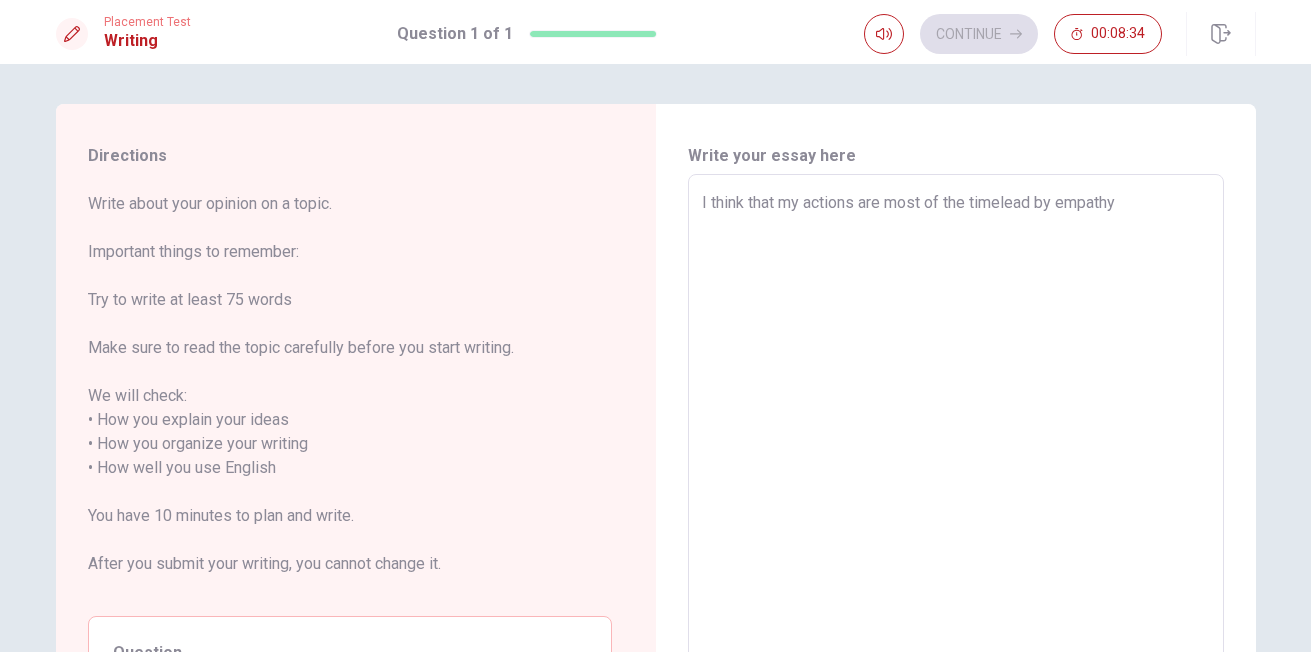 type on "x" 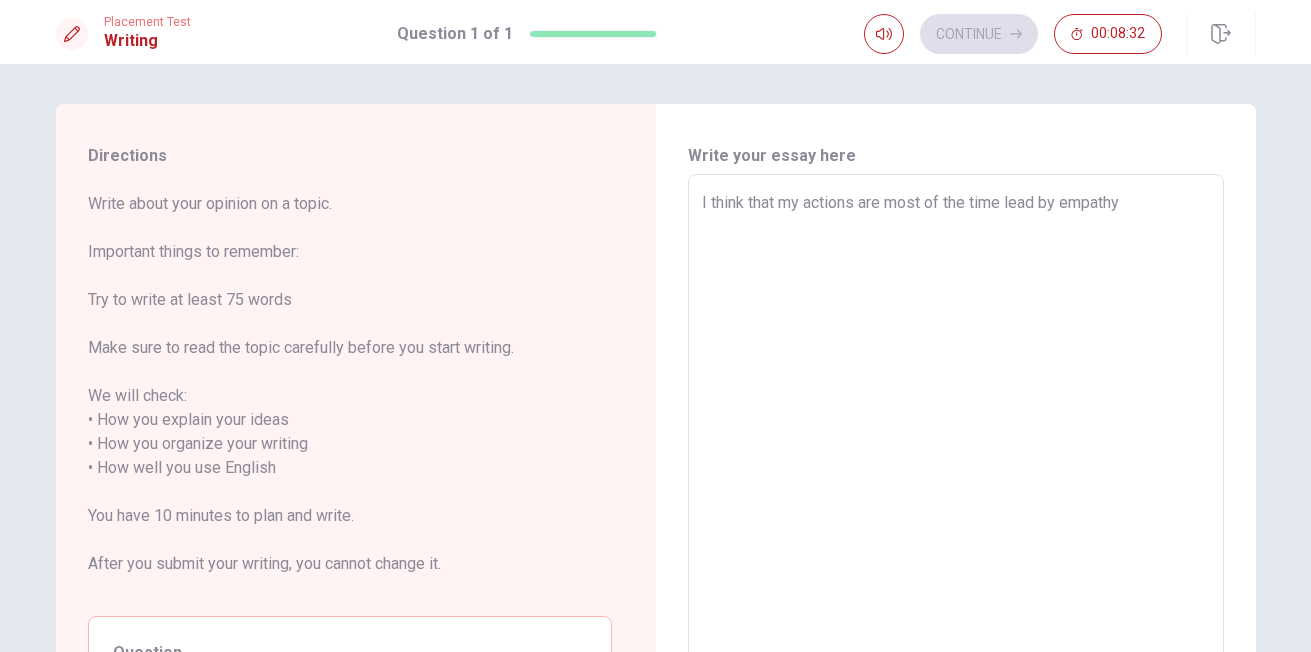 click on "I think that my actions are most of the time lead by empathy" at bounding box center [956, 456] 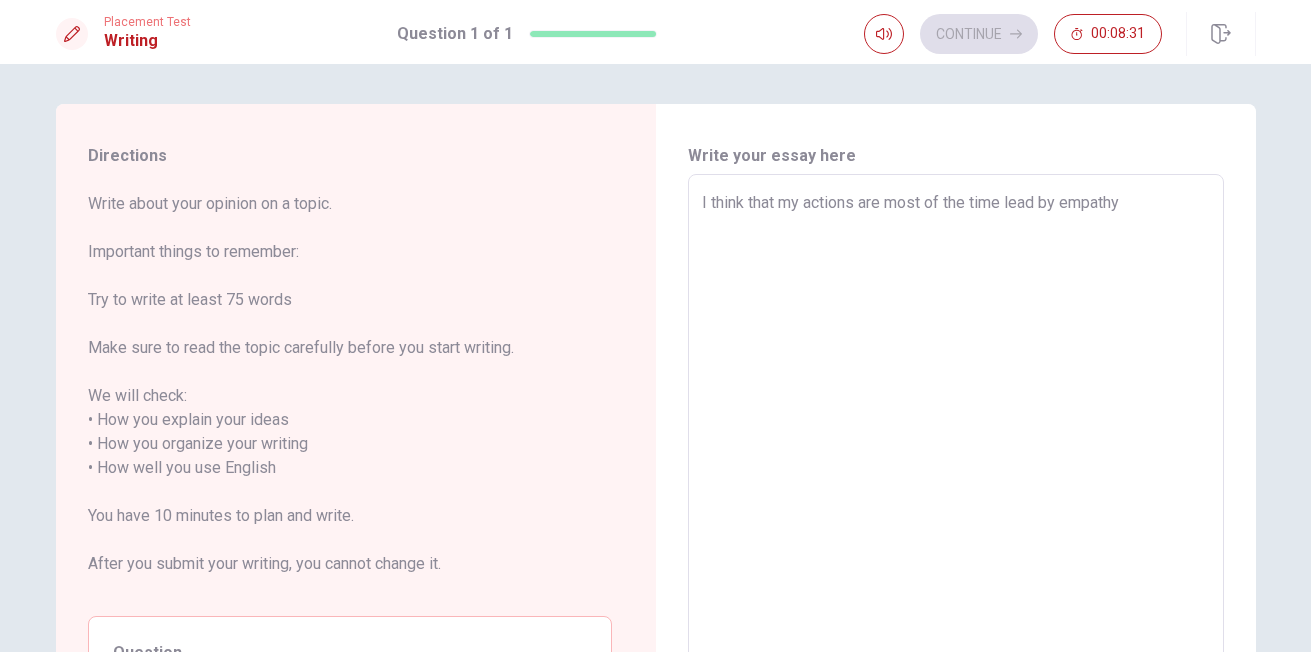 type on "I think that my actions are most of the time lead by empathy," 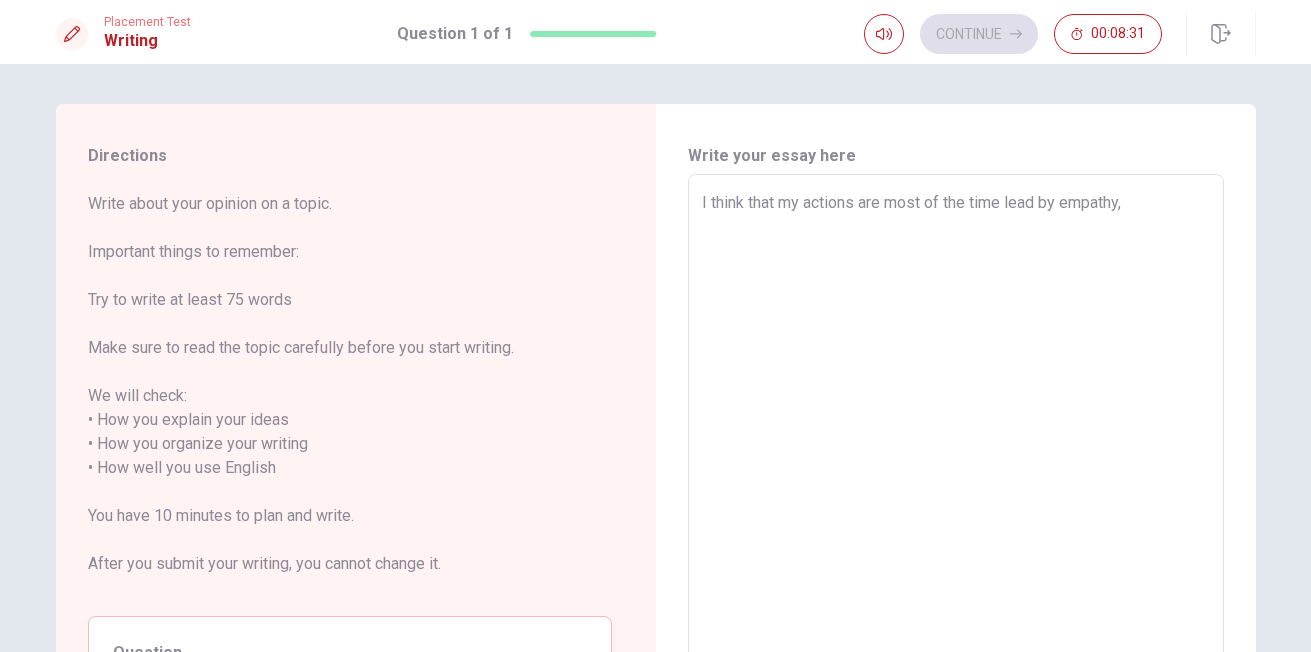 type on "x" 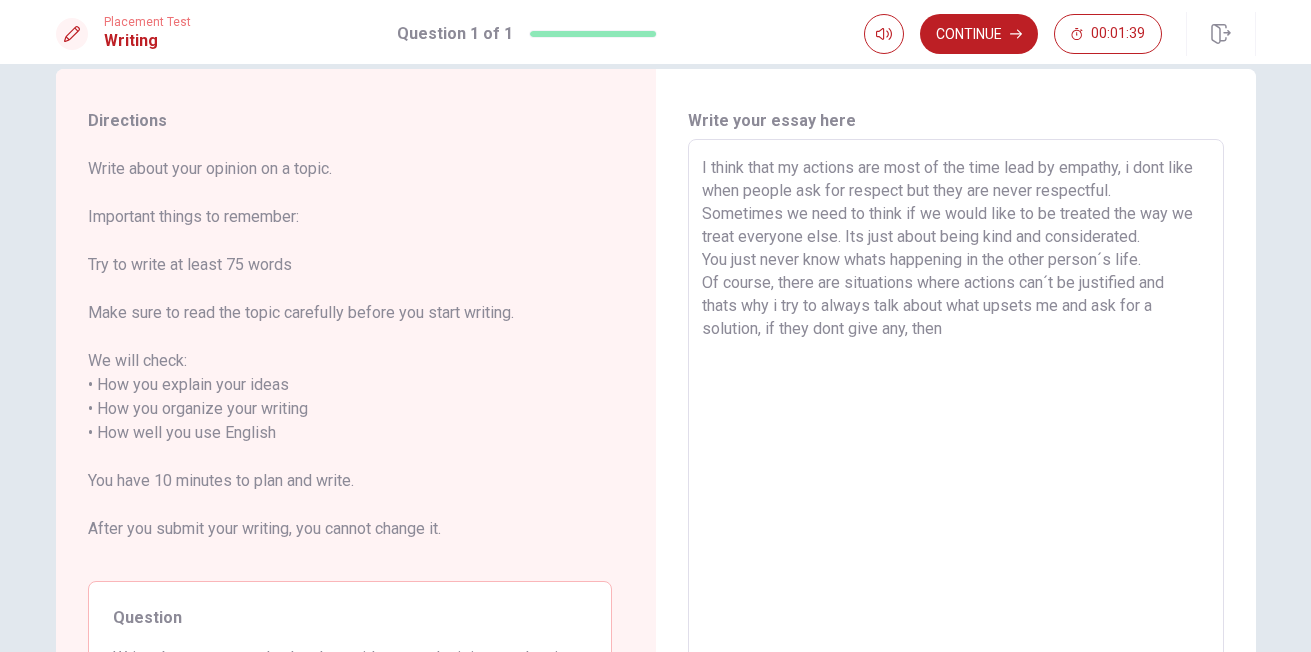 scroll, scrollTop: 0, scrollLeft: 0, axis: both 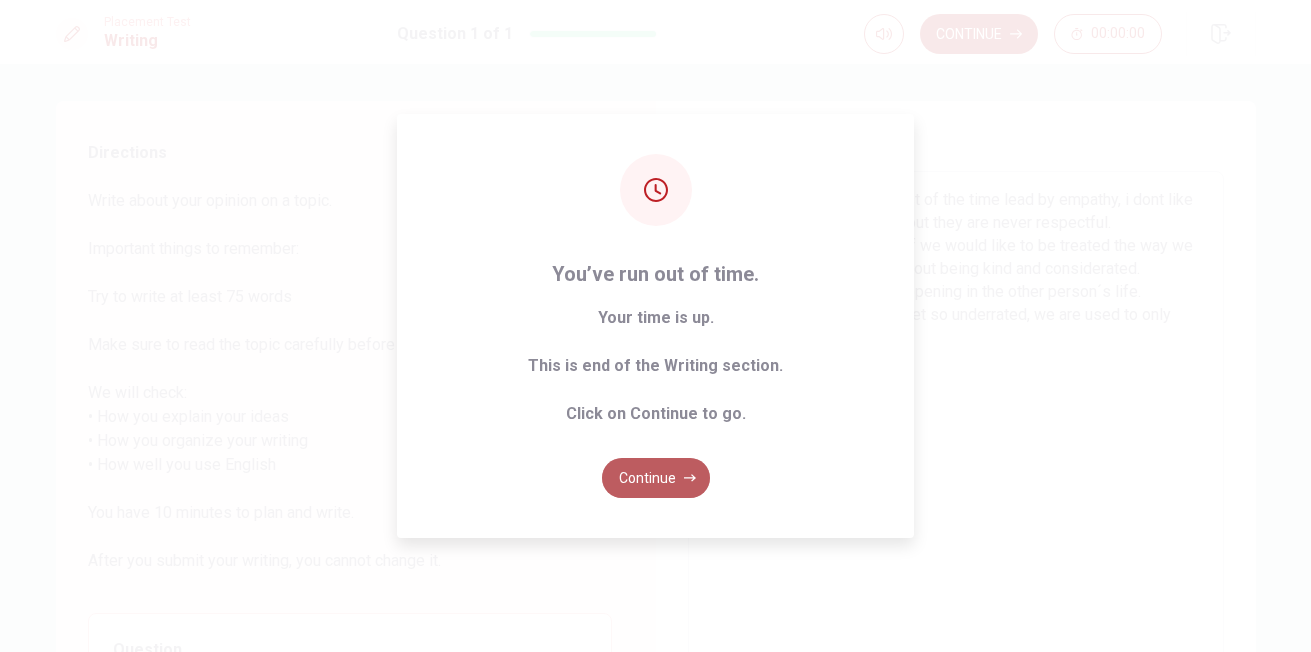 click on "Continue" at bounding box center (656, 478) 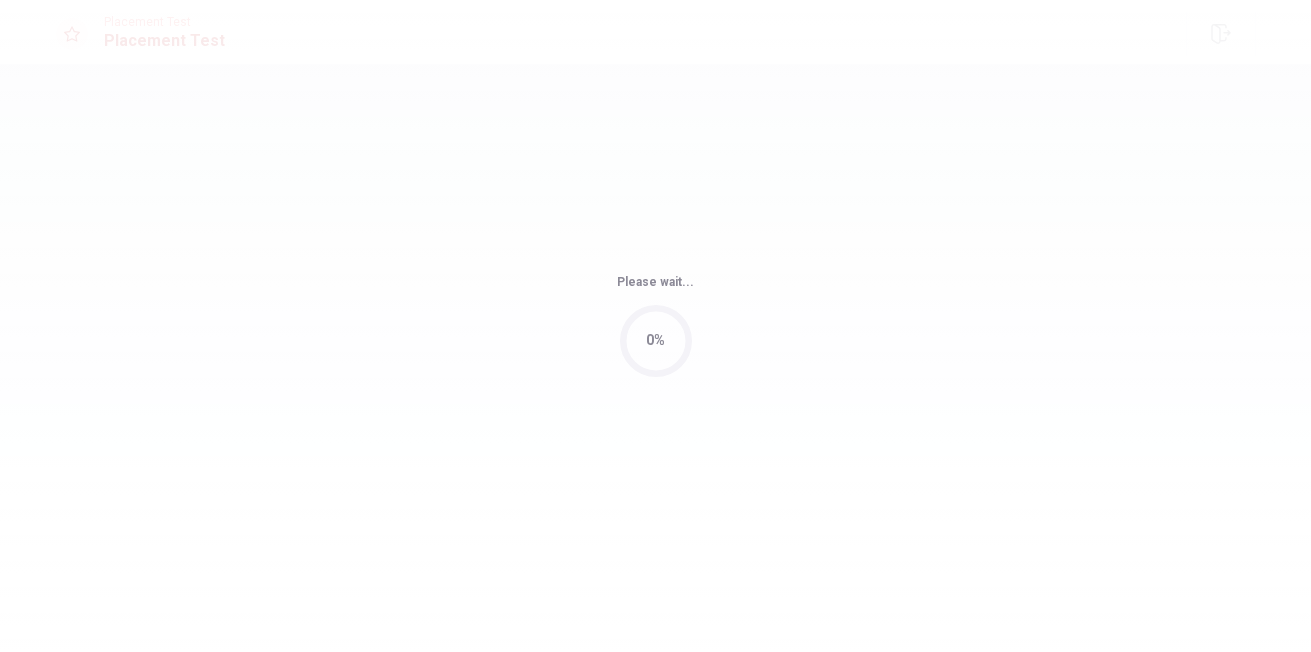 scroll, scrollTop: 0, scrollLeft: 0, axis: both 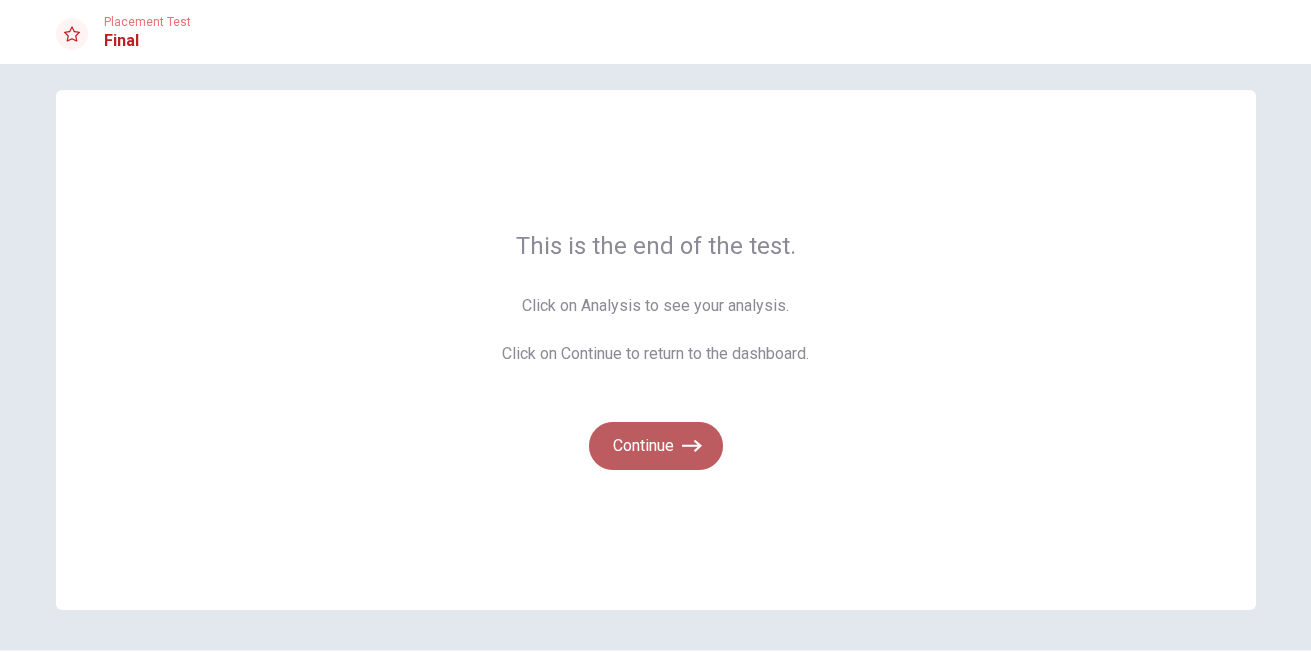 click 